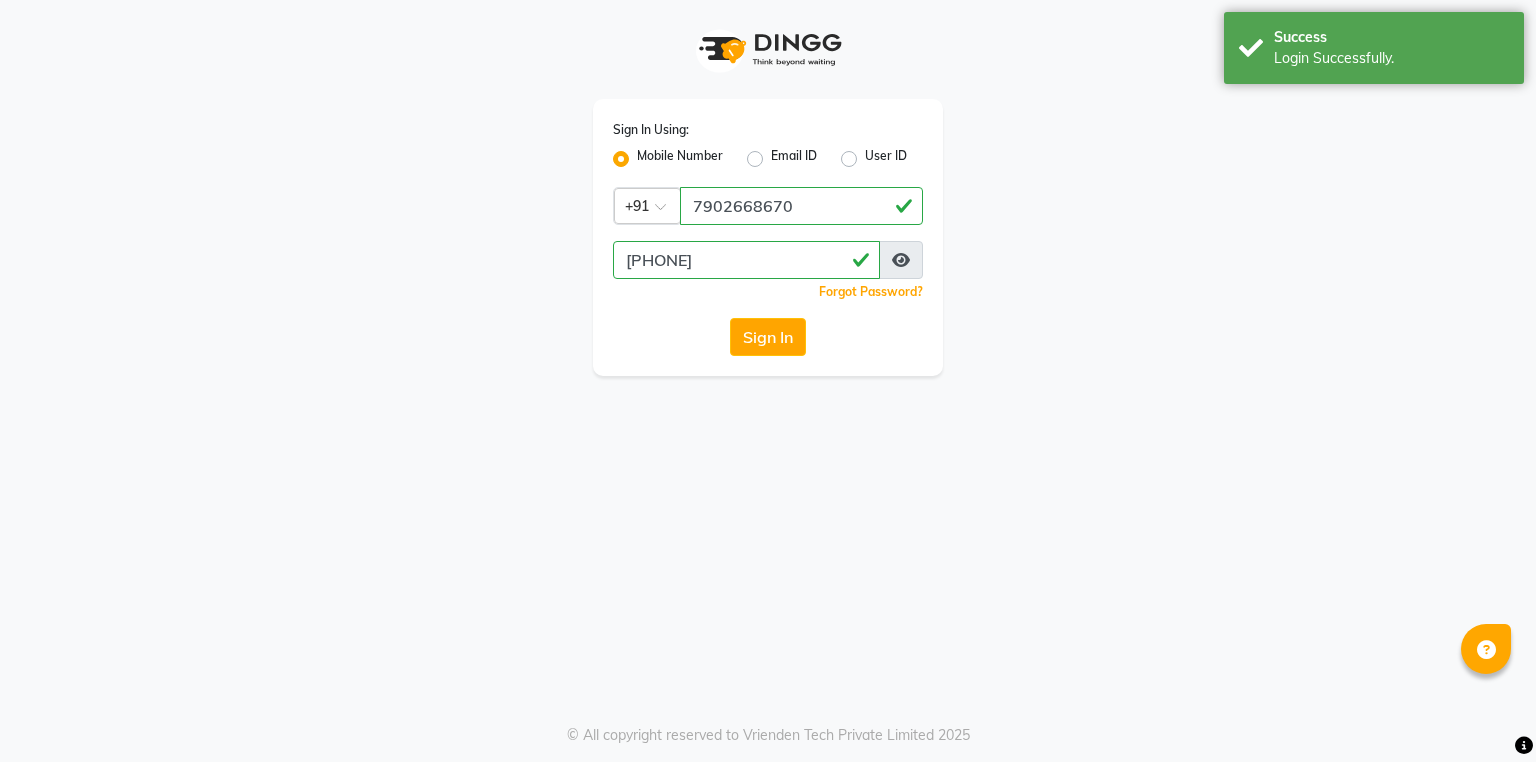 scroll, scrollTop: 0, scrollLeft: 0, axis: both 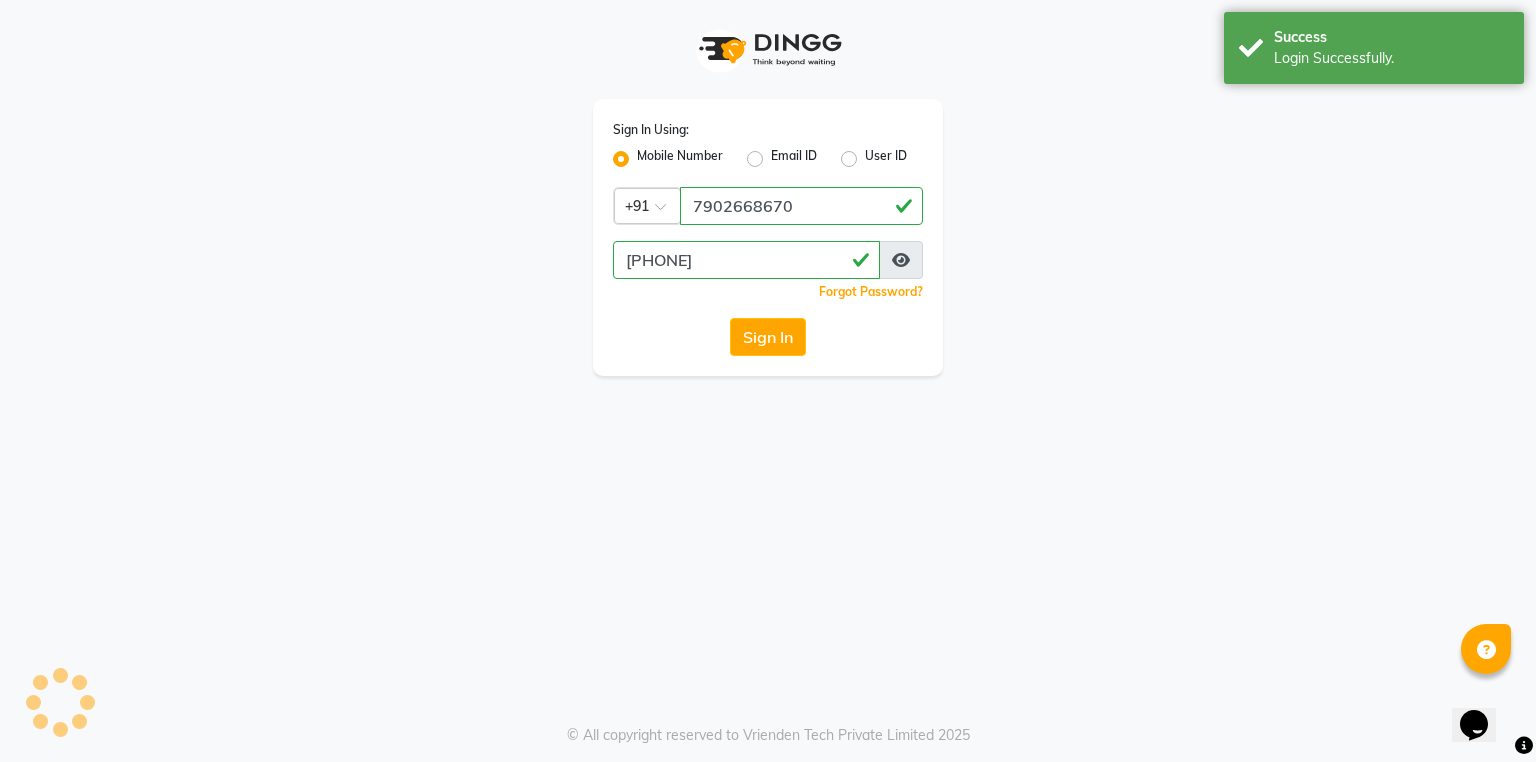 select on "7264" 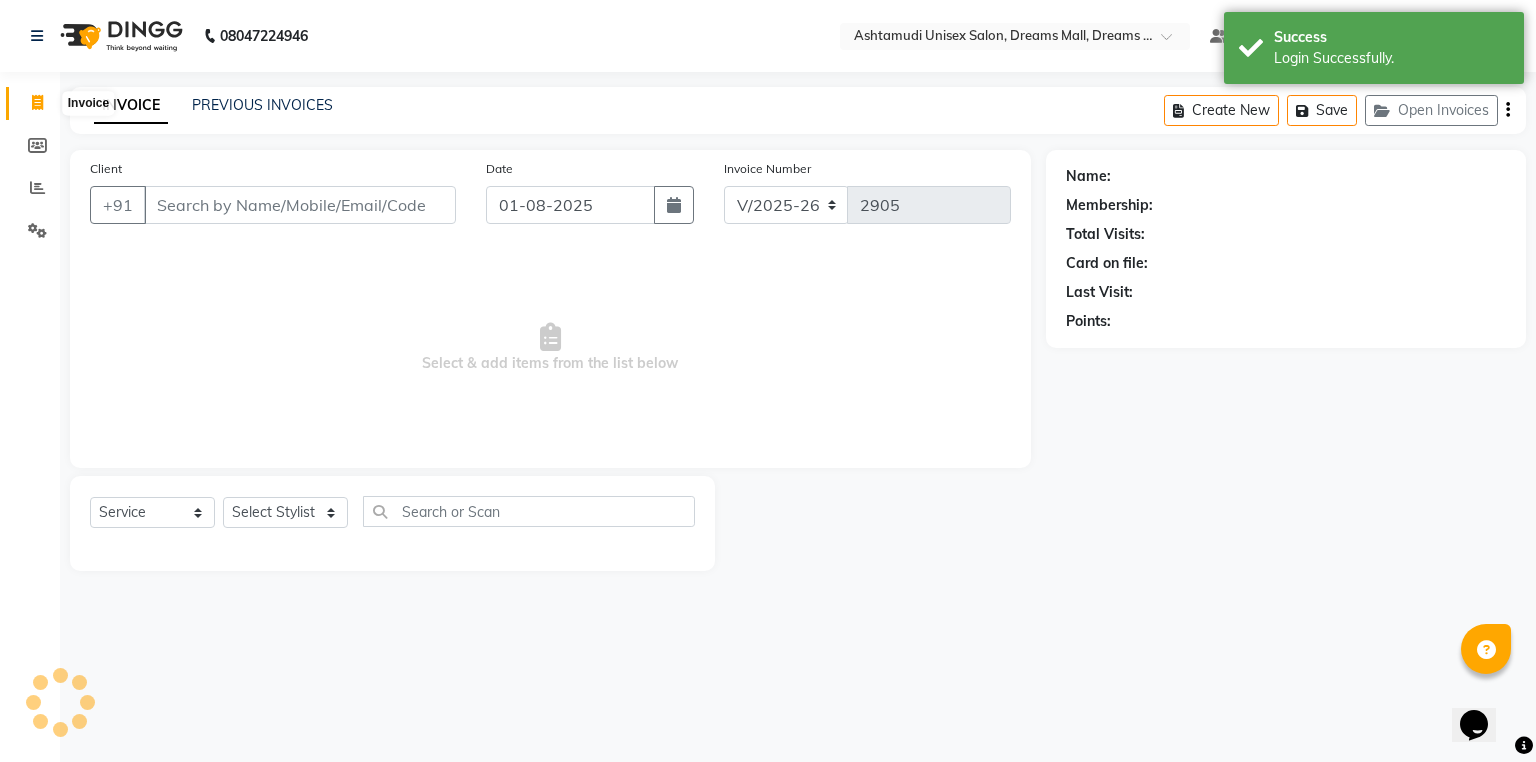 click 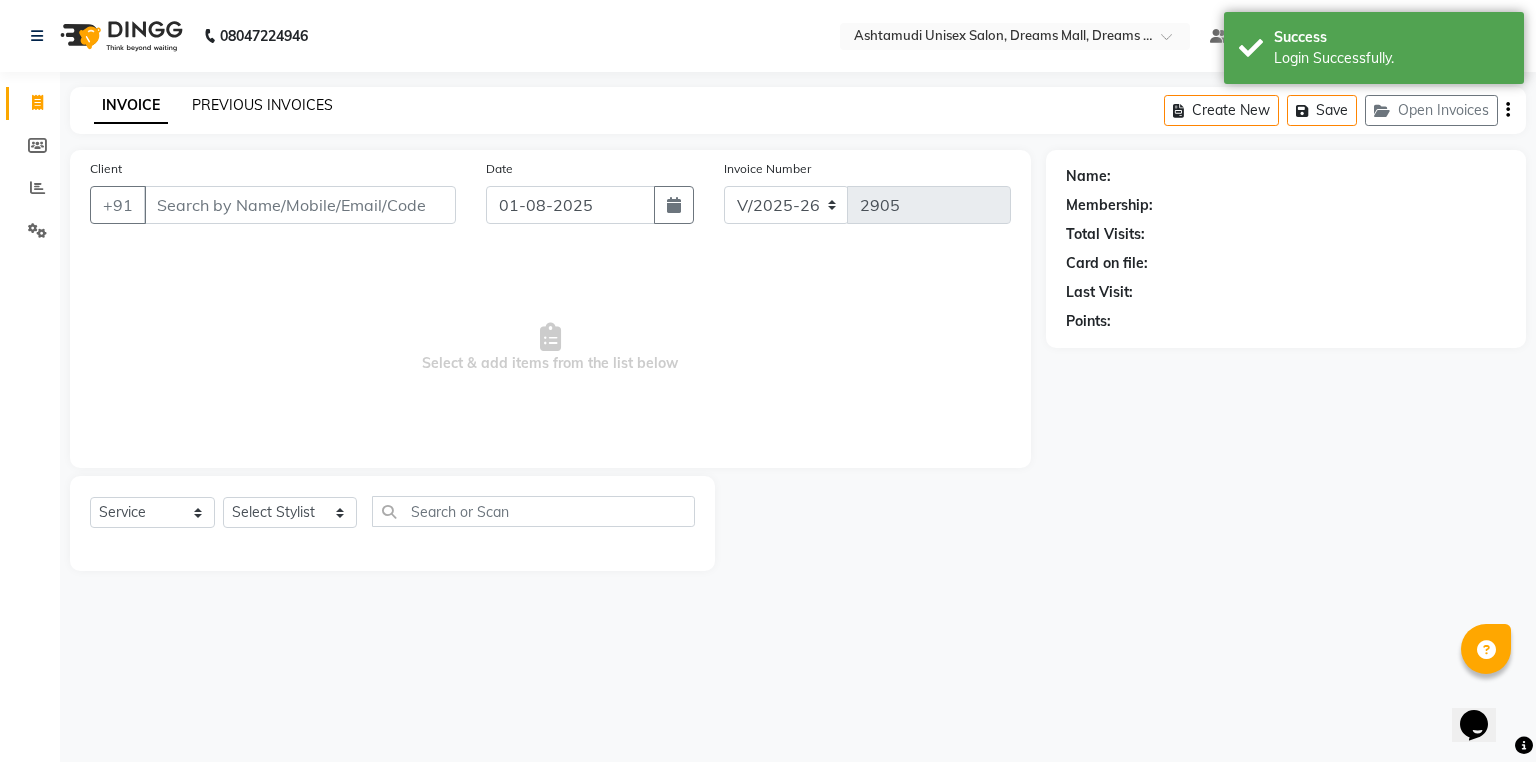 click on "PREVIOUS INVOICES" 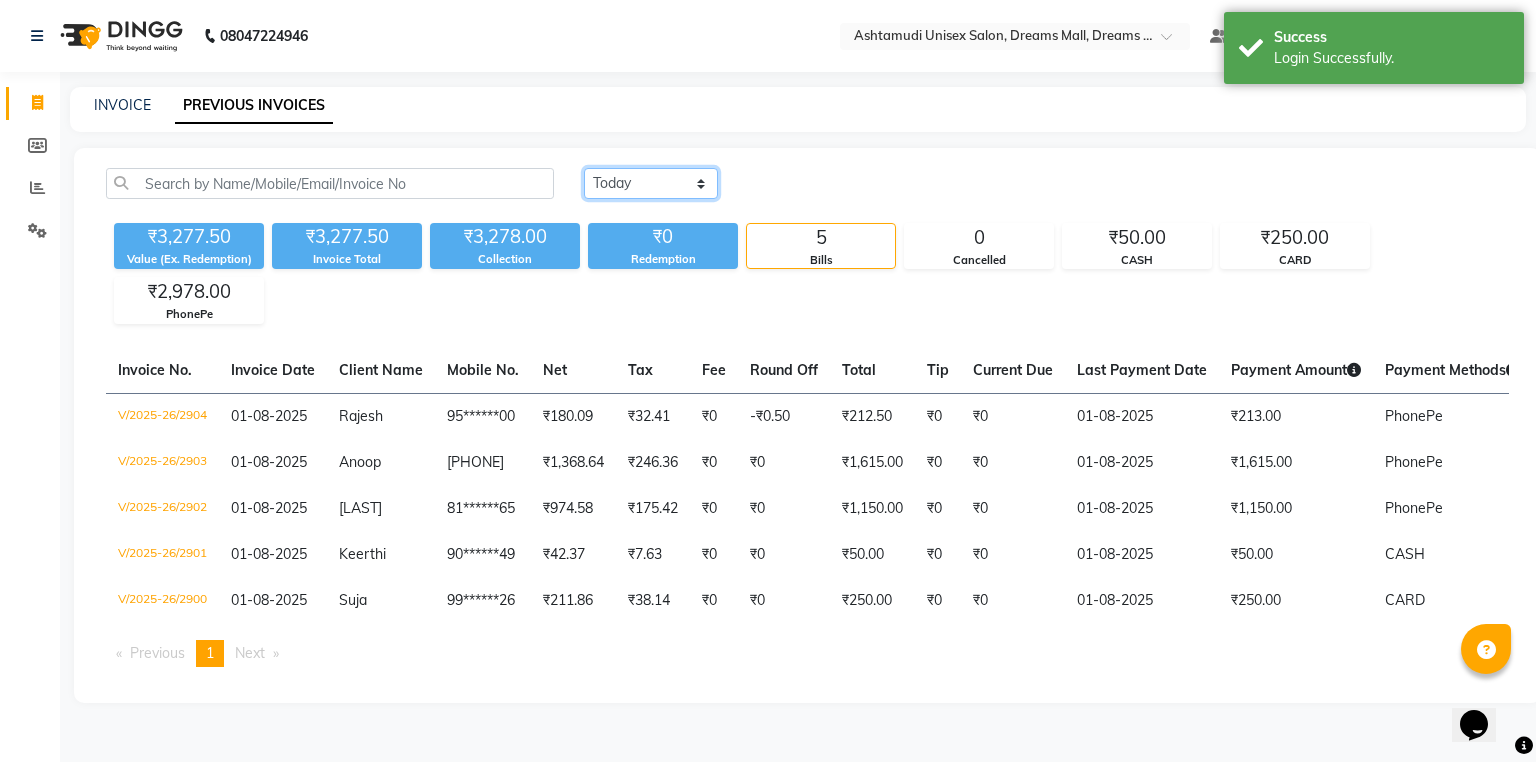 click on "Today Yesterday Custom Range" 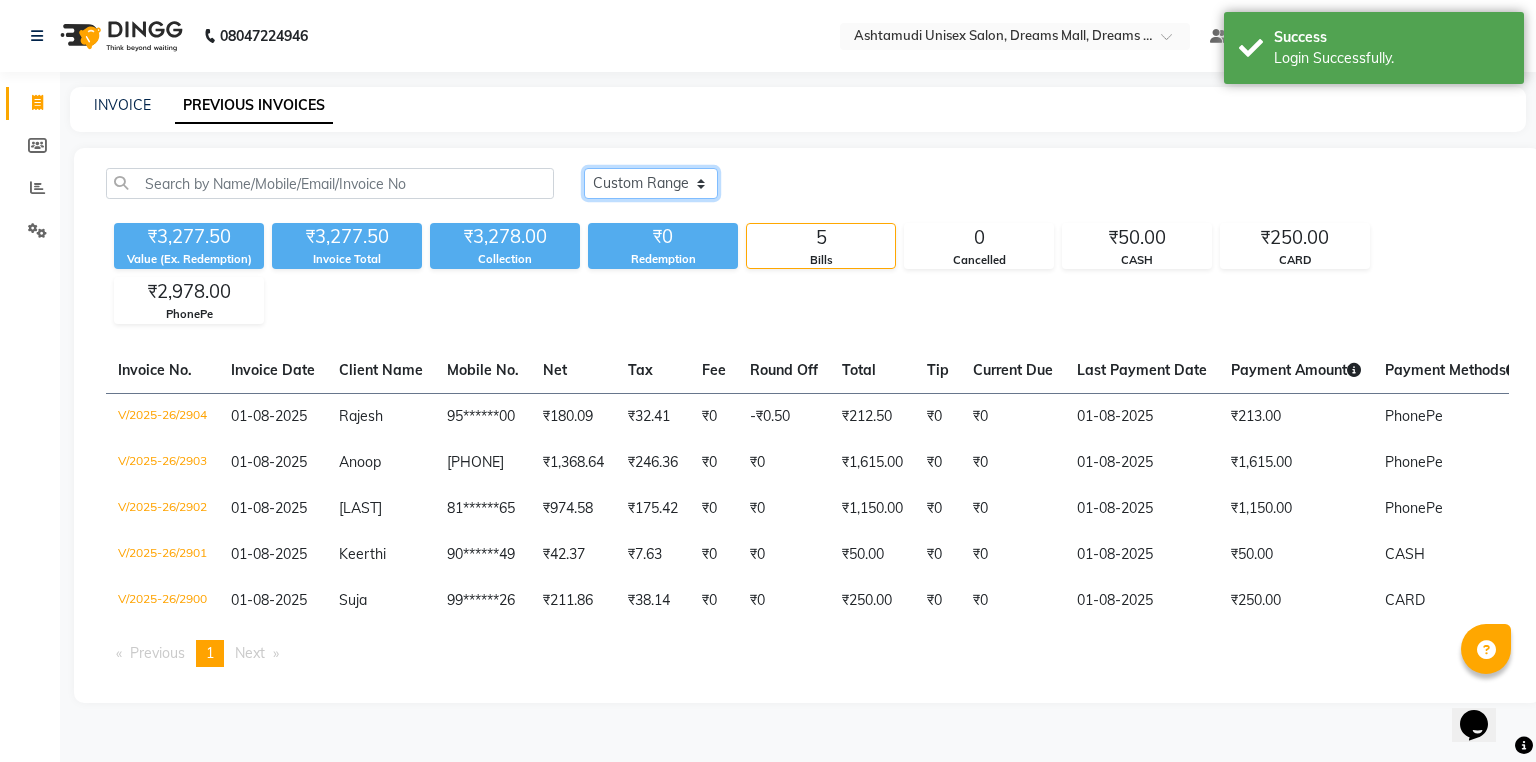 click on "Today Yesterday Custom Range" 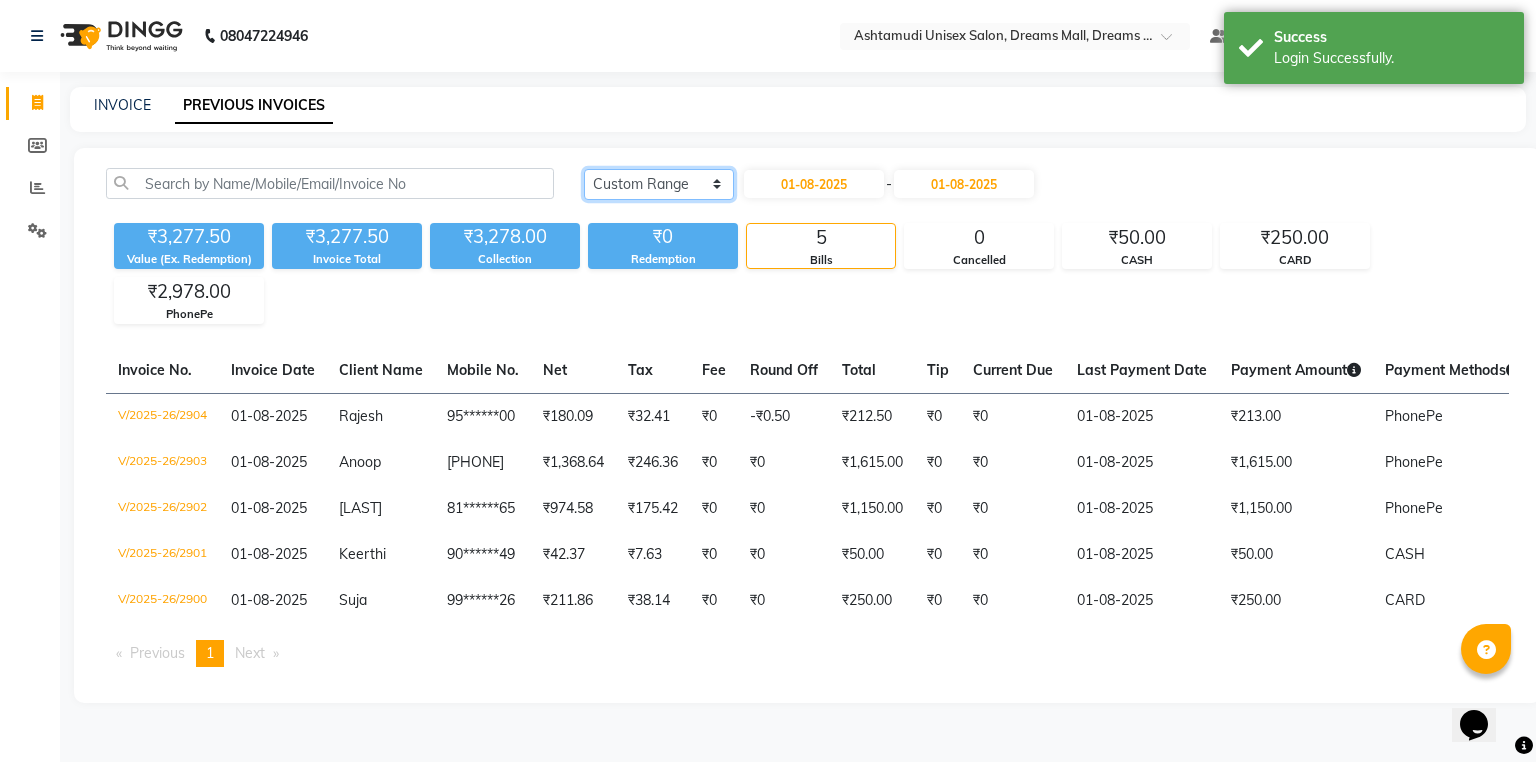 click on "Today Yesterday Custom Range" 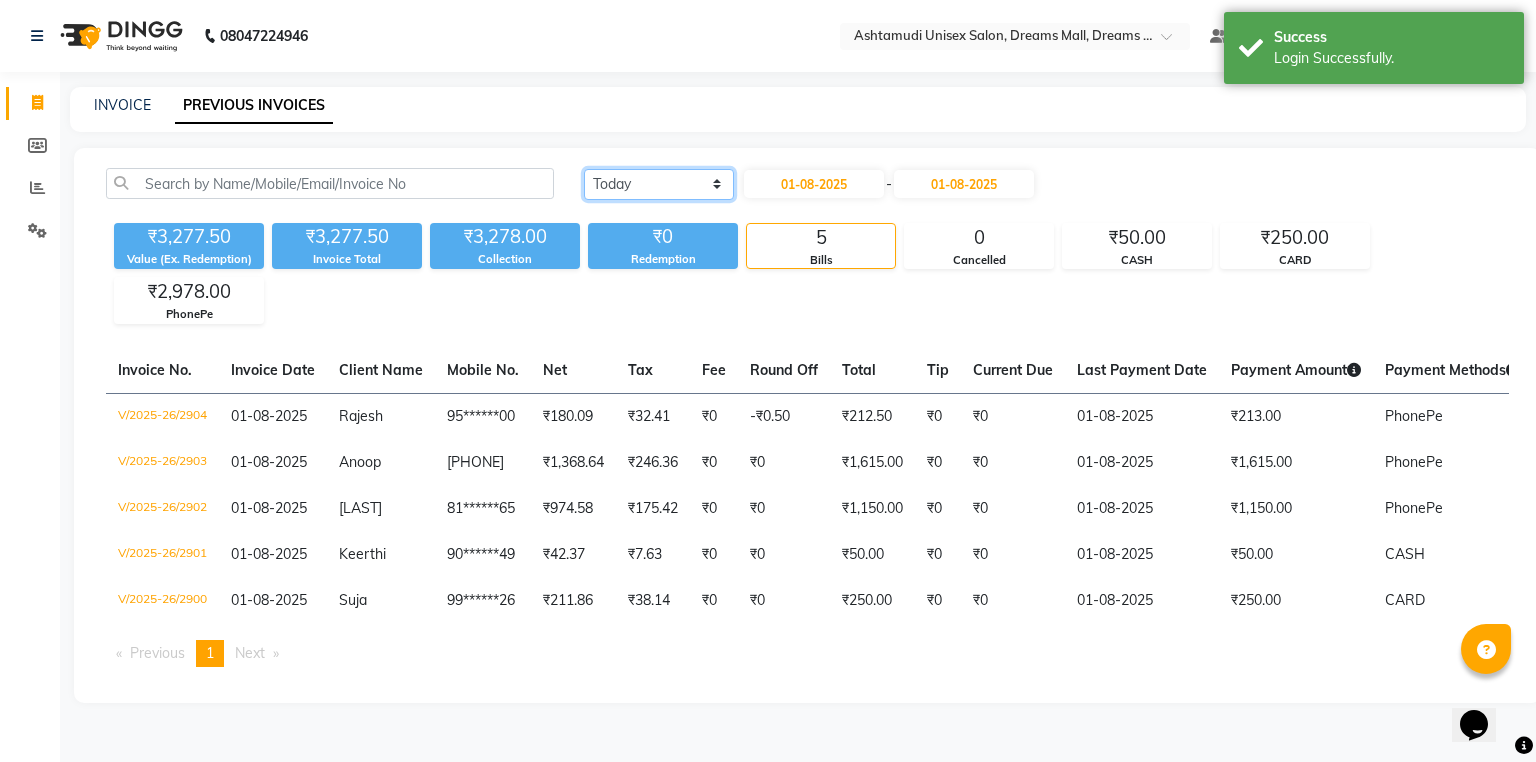 click on "Today Yesterday Custom Range" 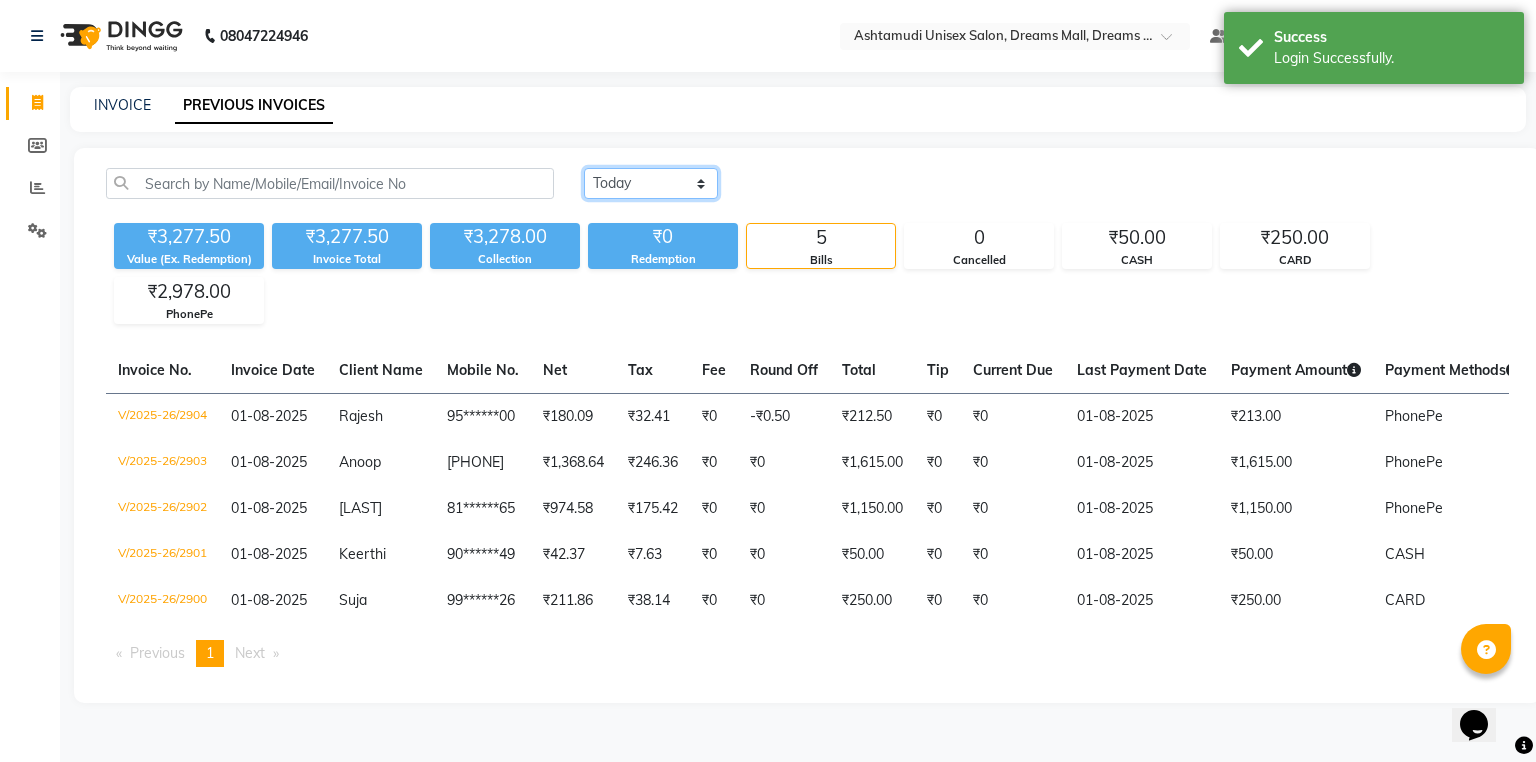 click on "Today Yesterday Custom Range" 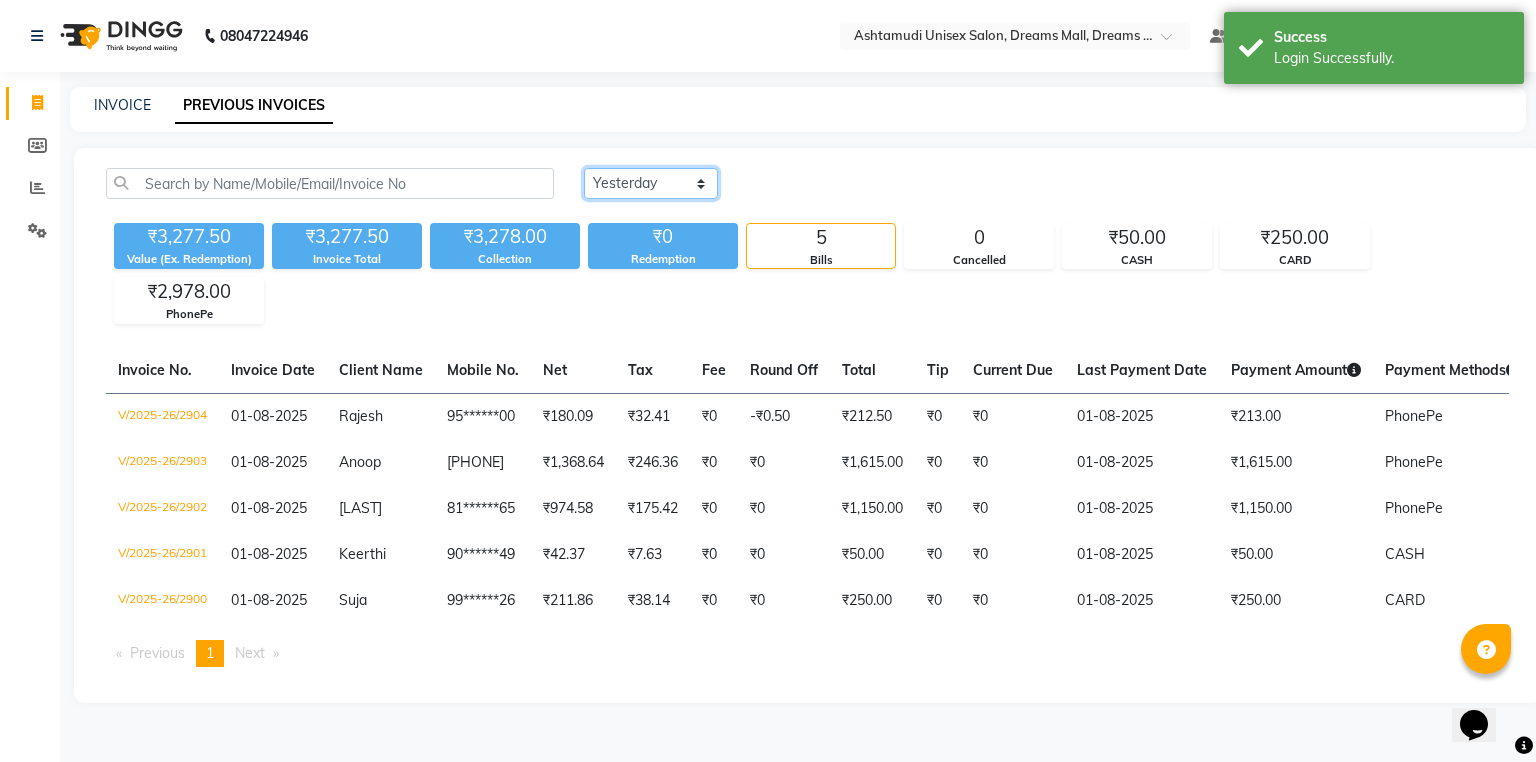 click on "Today Yesterday Custom Range" 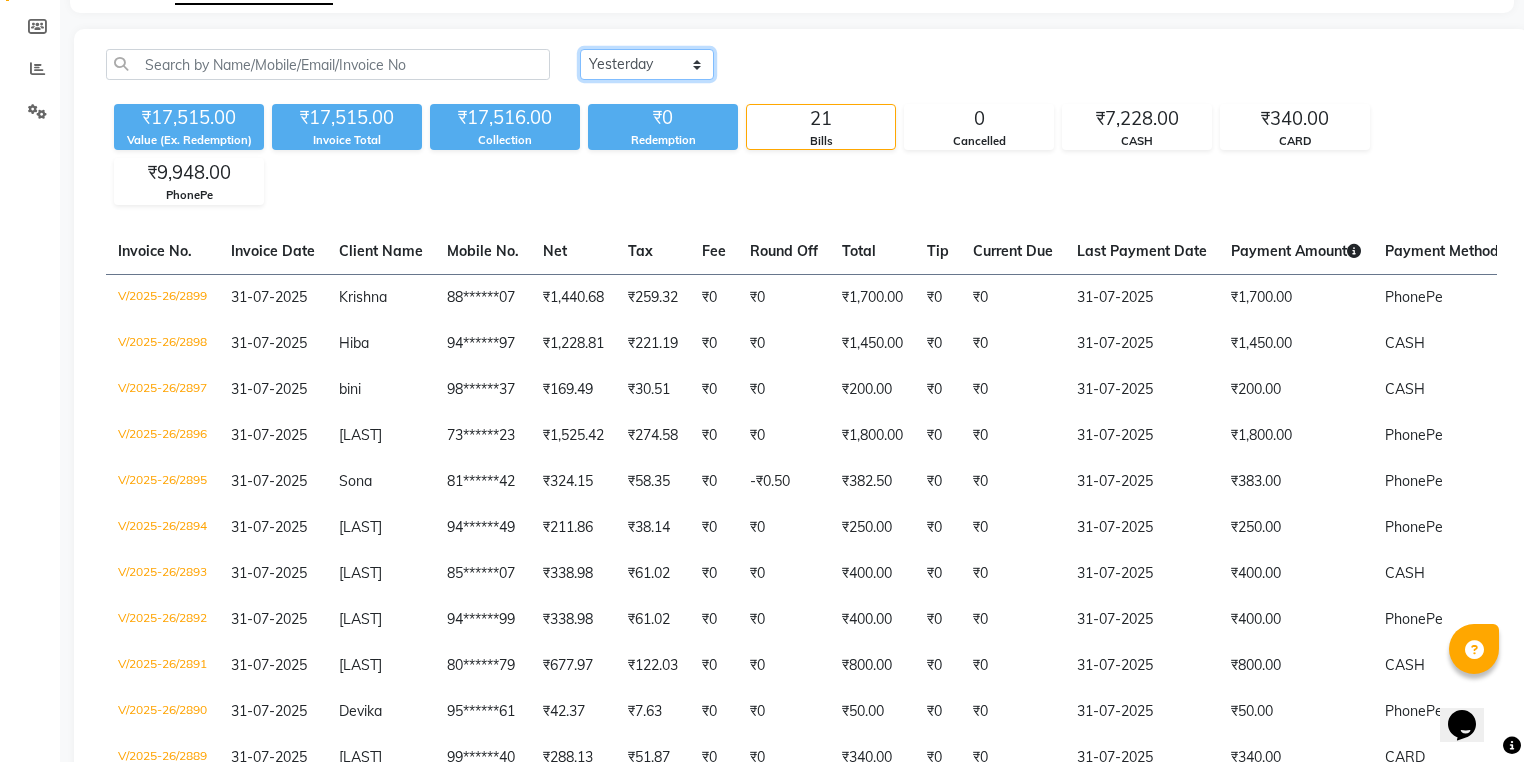 scroll, scrollTop: 0, scrollLeft: 0, axis: both 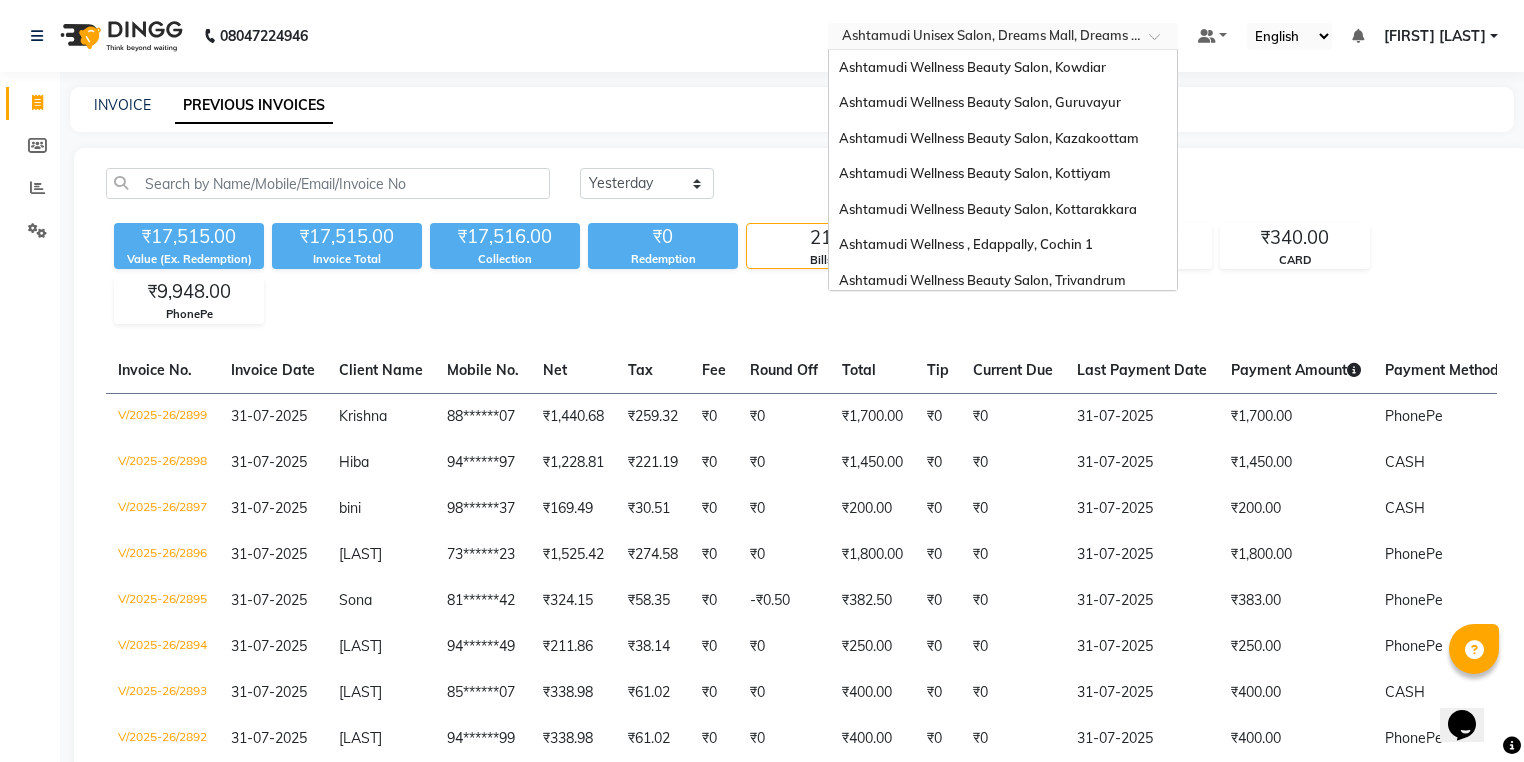 drag, startPoint x: 1024, startPoint y: 40, endPoint x: 1032, endPoint y: 80, distance: 40.792156 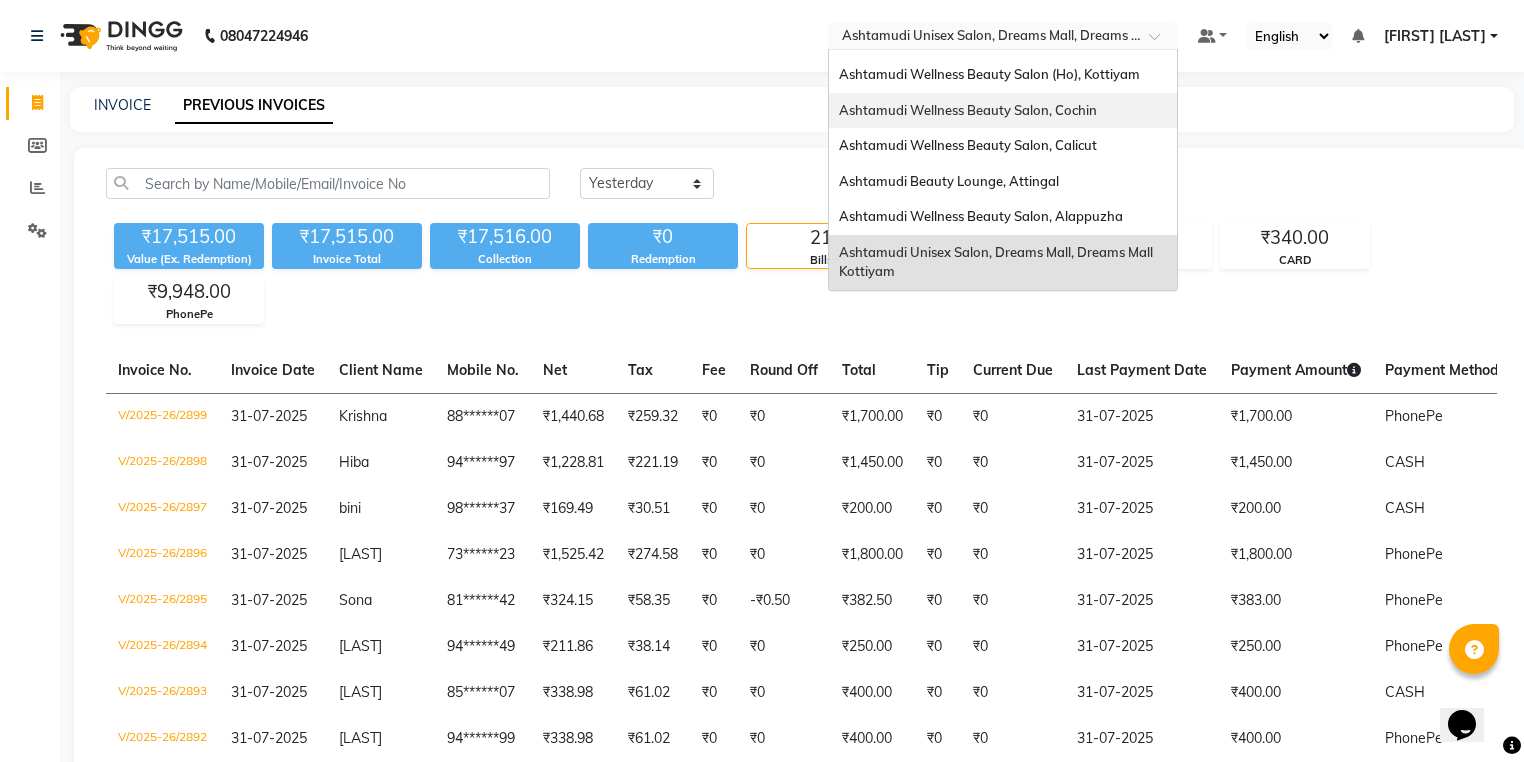 click on "Ashtamudi Wellness Beauty Salon, Cochin" at bounding box center [1003, 111] 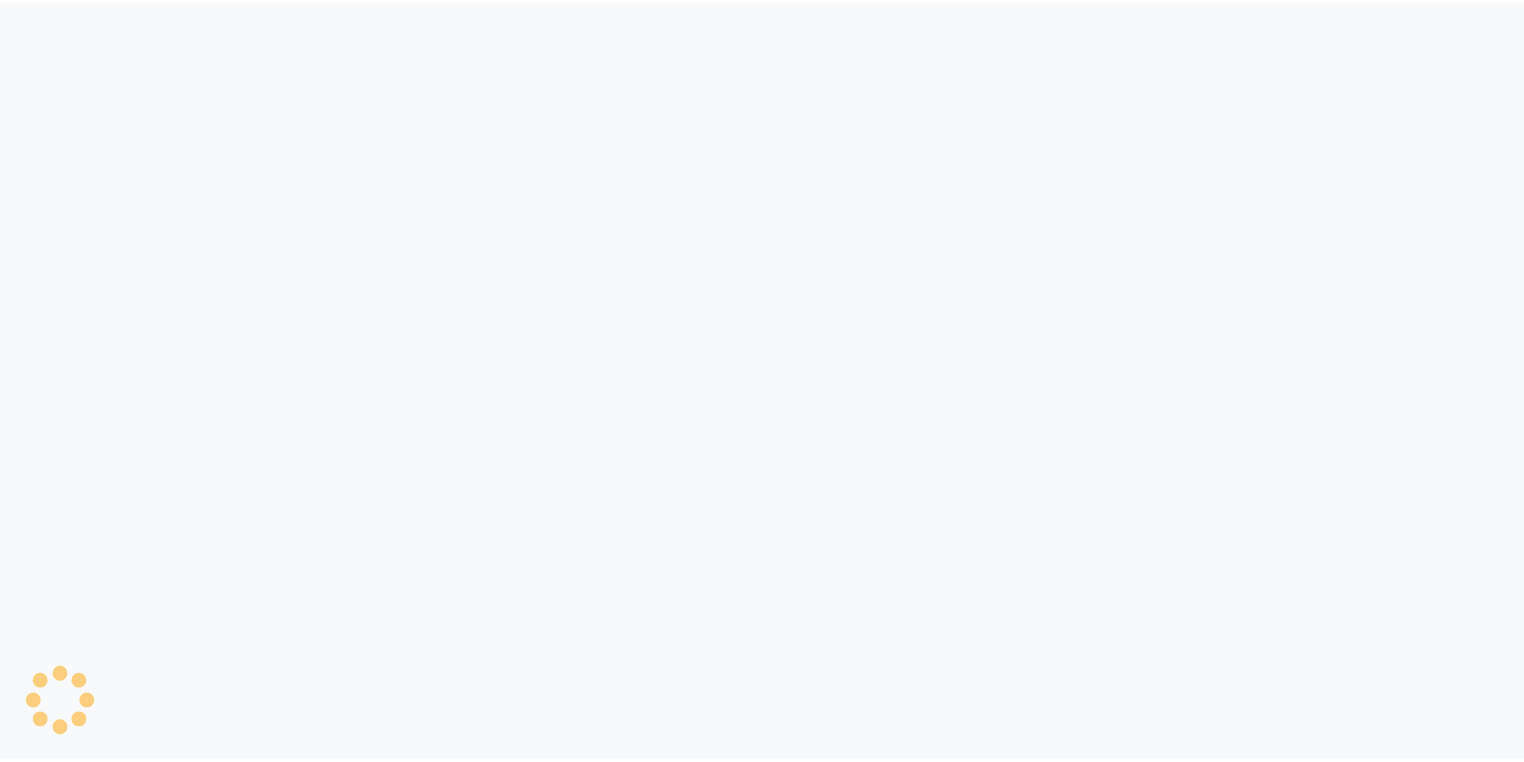 scroll, scrollTop: 0, scrollLeft: 0, axis: both 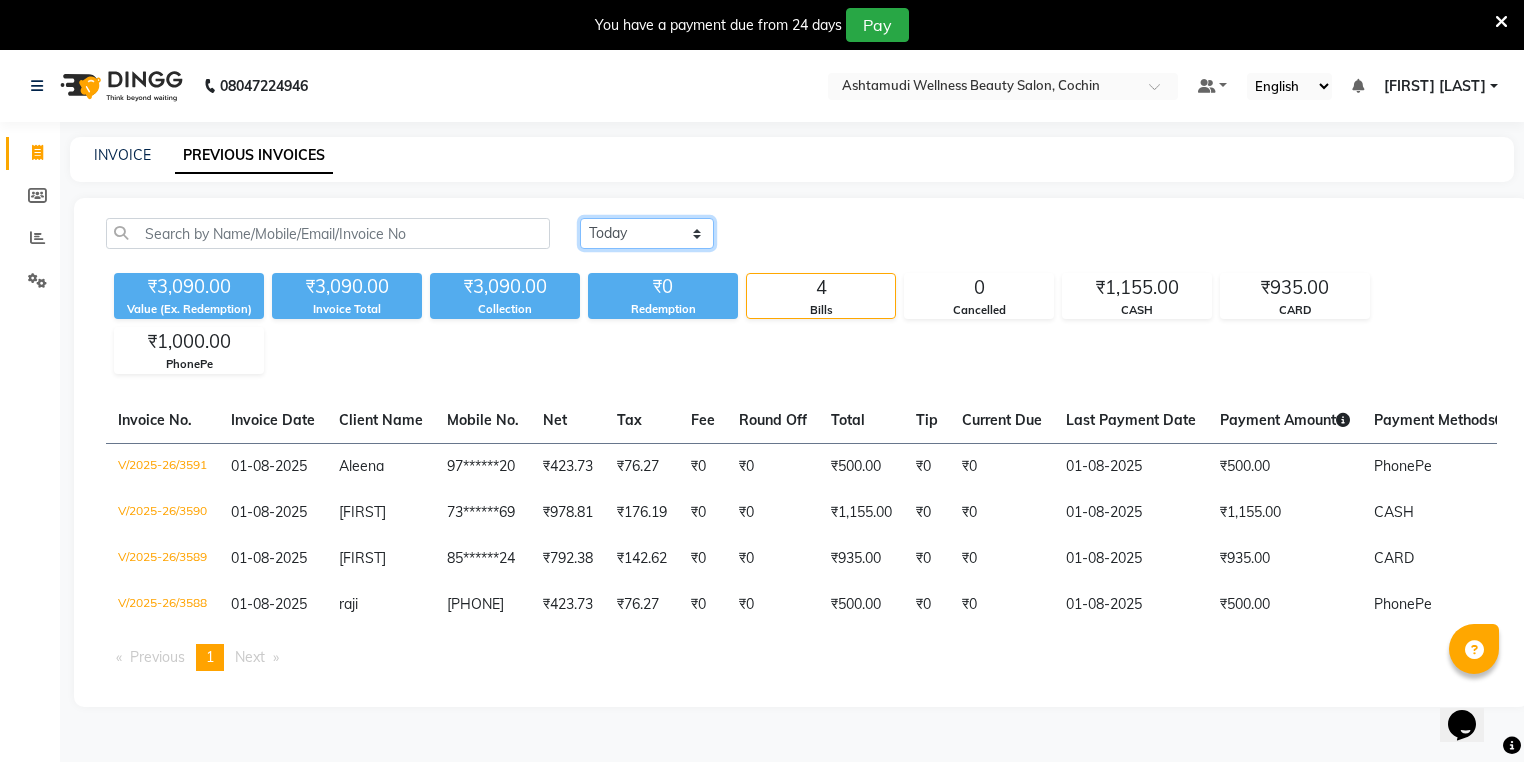 click on "Today Yesterday Custom Range" 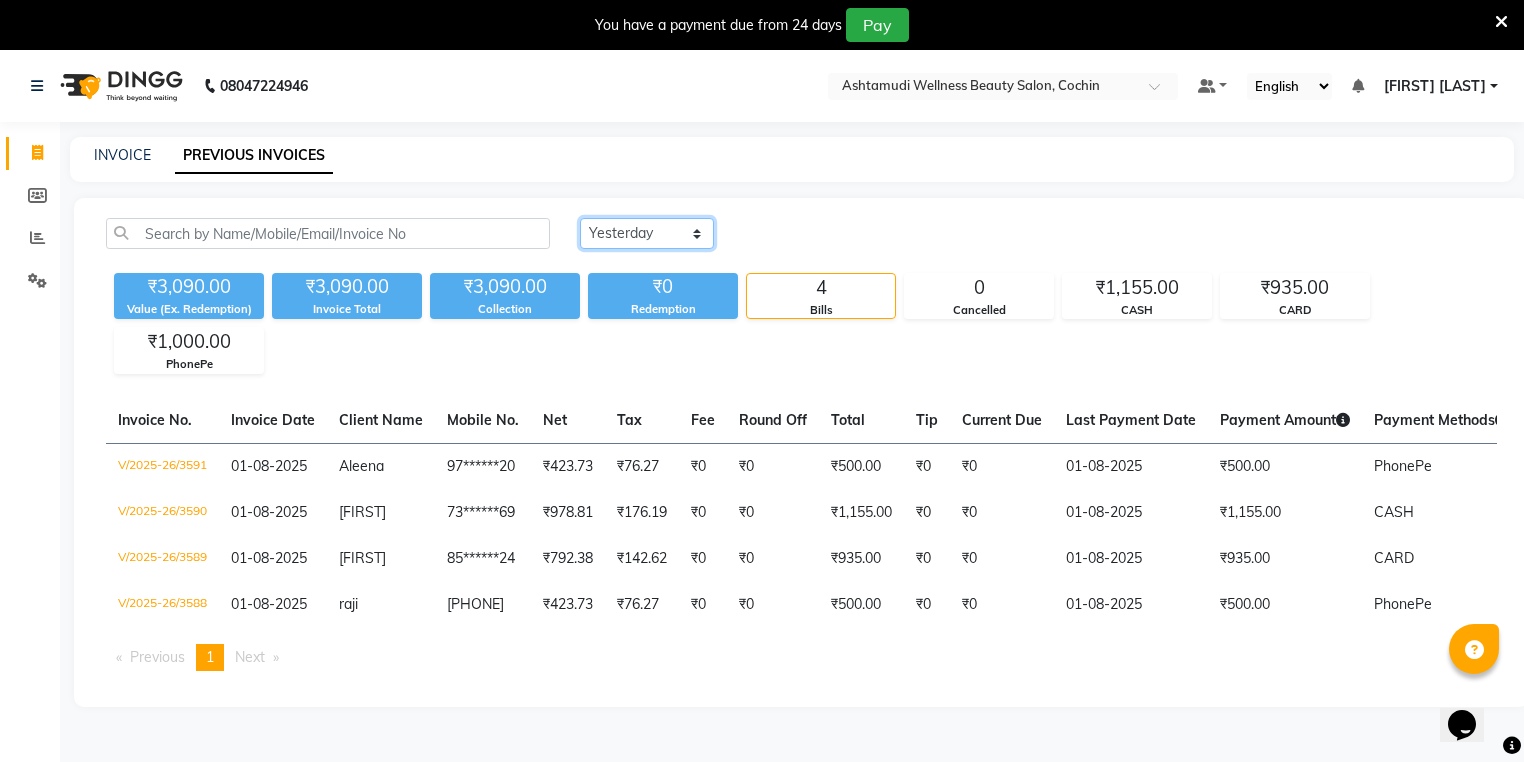 click on "Today Yesterday Custom Range" 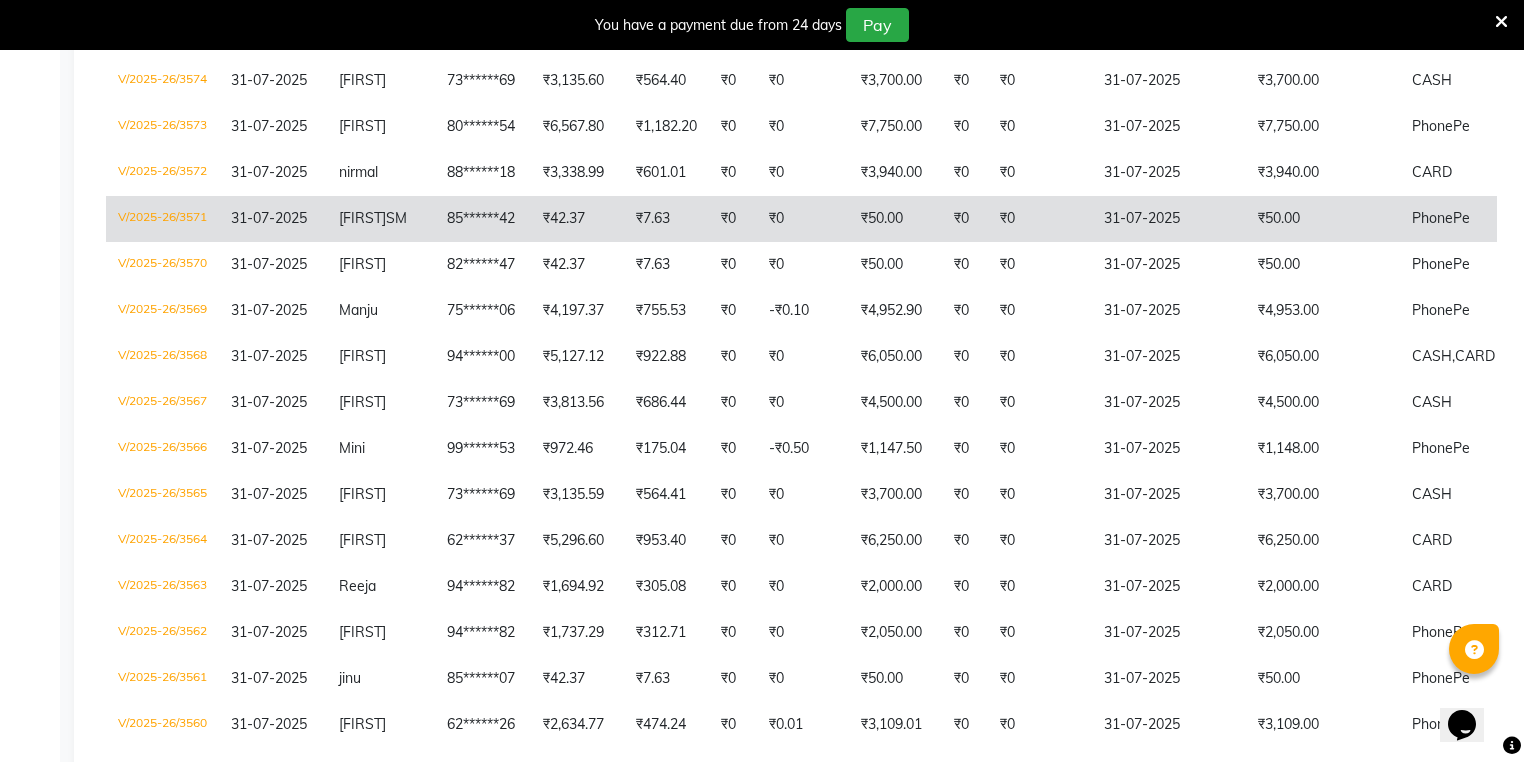 scroll, scrollTop: 1040, scrollLeft: 0, axis: vertical 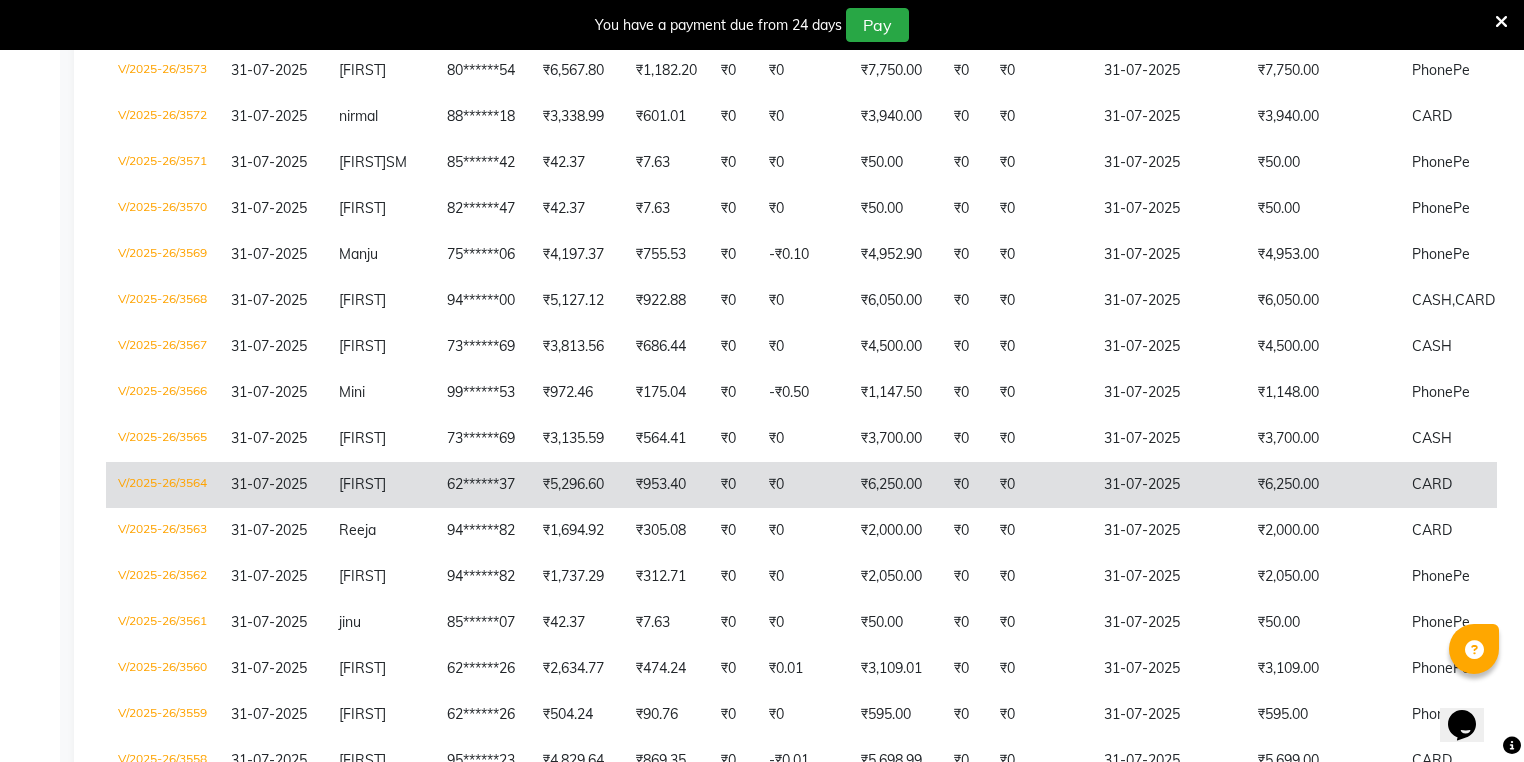 click on "Alphonsa" 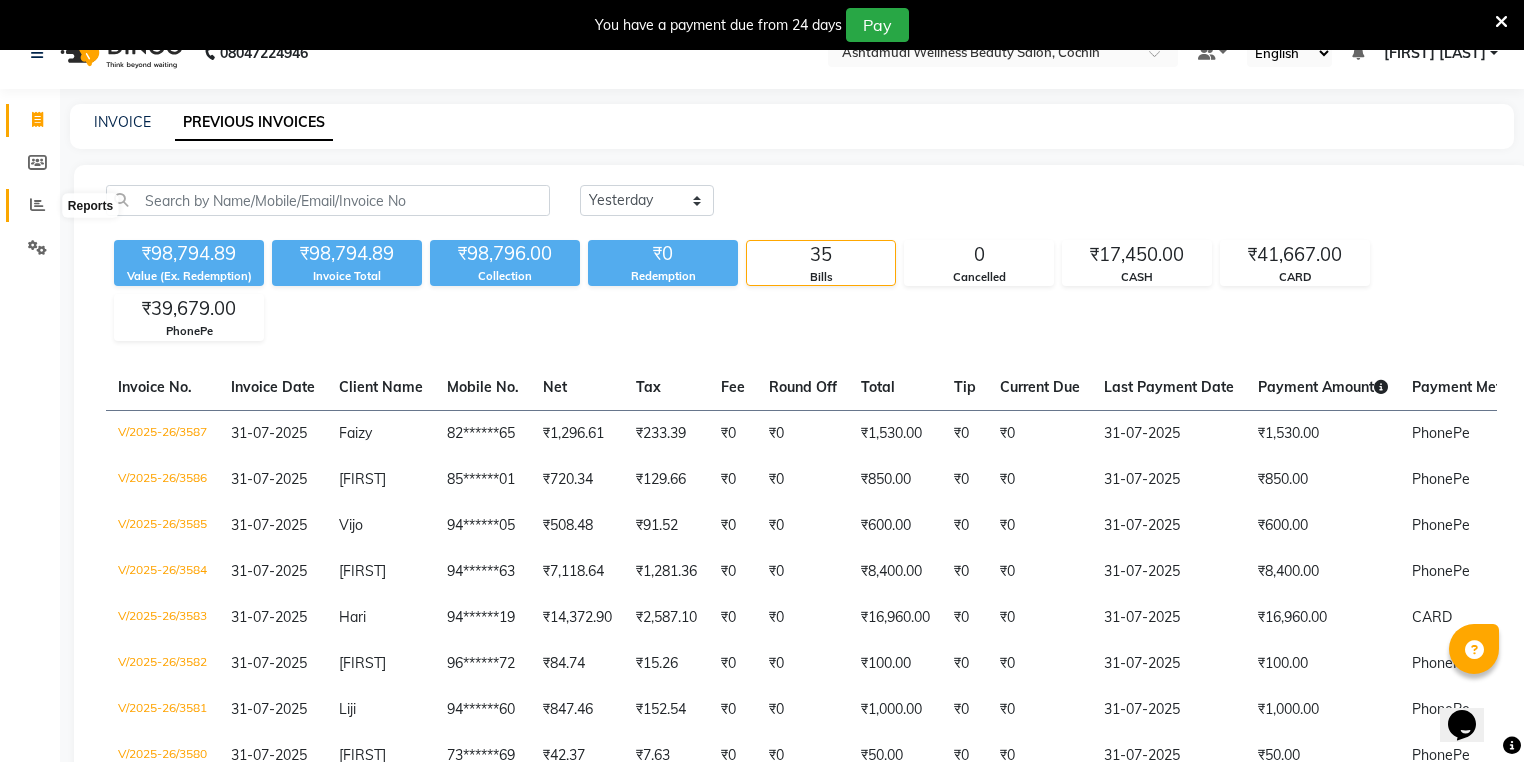 scroll, scrollTop: 0, scrollLeft: 0, axis: both 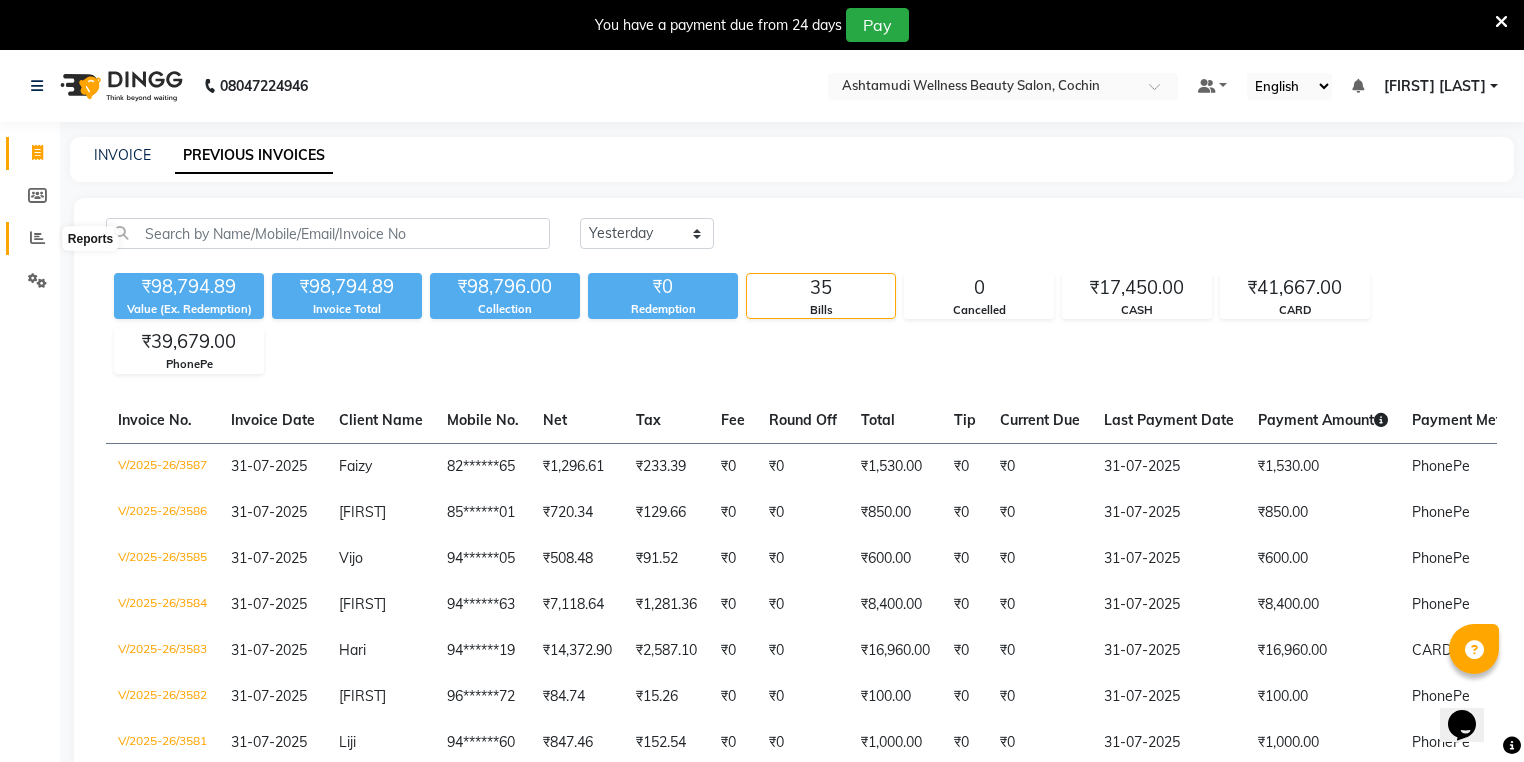 click 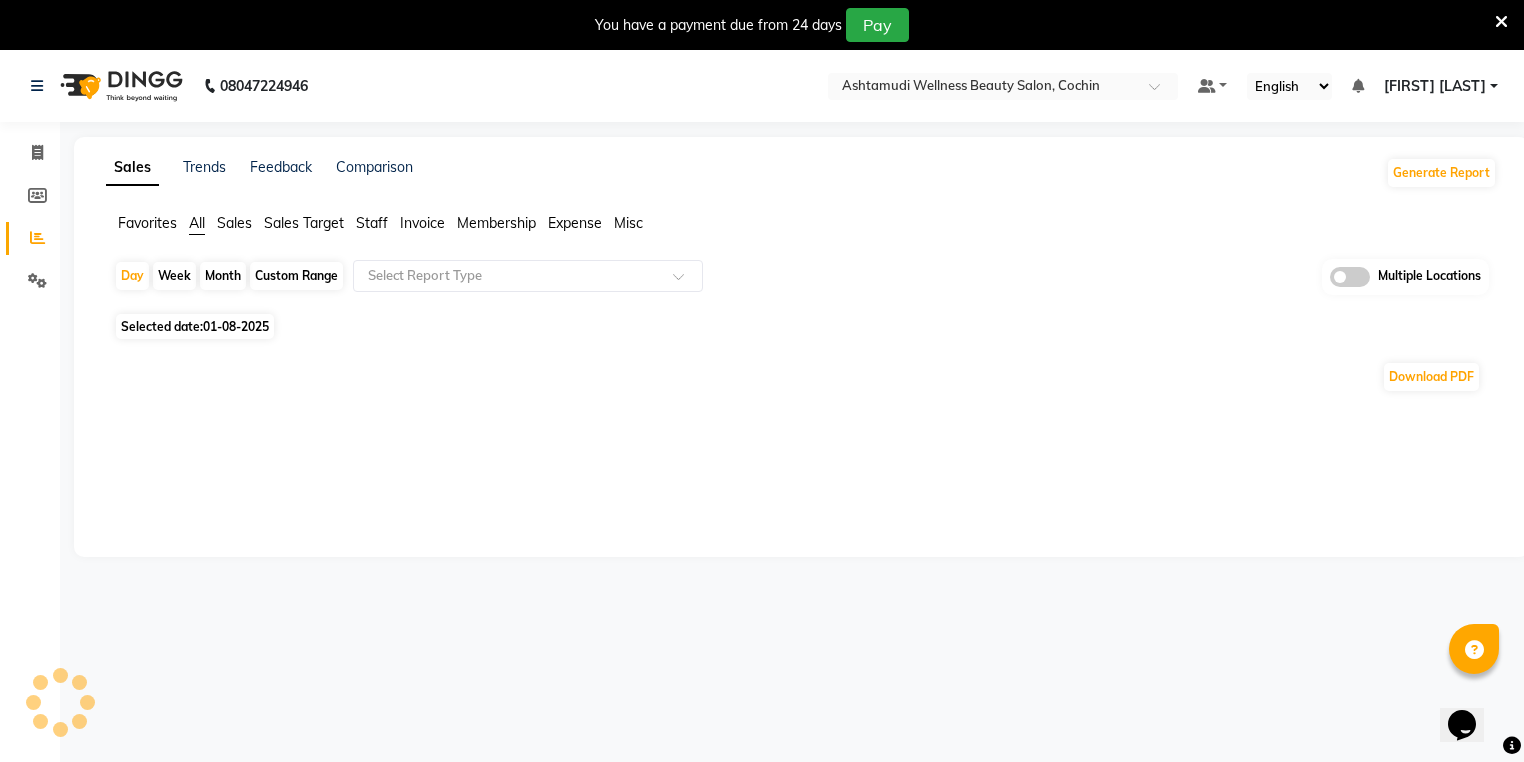click on "08047224946 Select Location × Ashtamudi Wellness Beauty Salon, Cochin Default Panel My Panel English ENGLISH Español العربية मराठी हिंदी ગુજરાતી தமிழ் 中文 Notifications nothing to show ATHIRA A Manage Profile Change Password Sign out  Version:3.15.11" 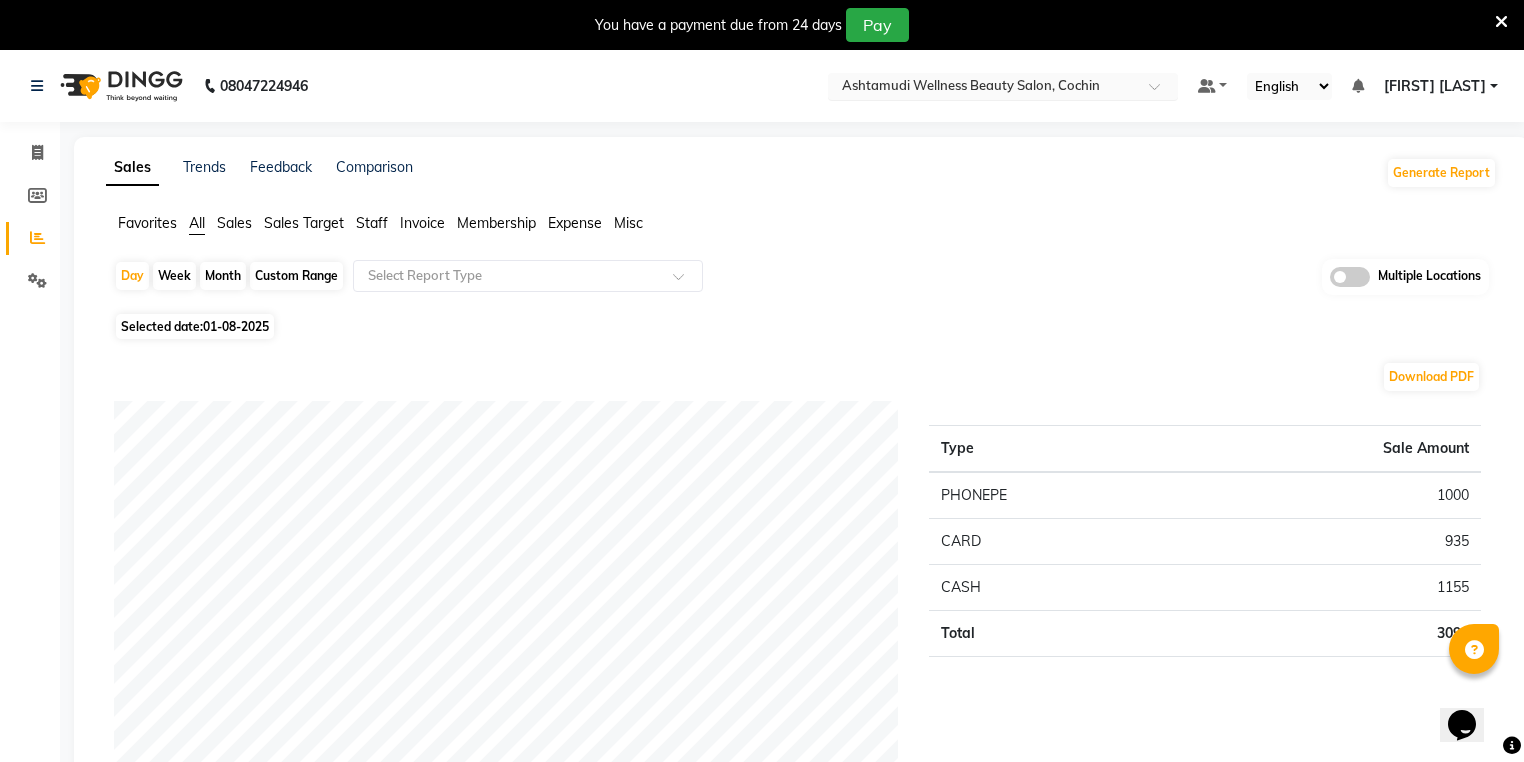 click at bounding box center [983, 88] 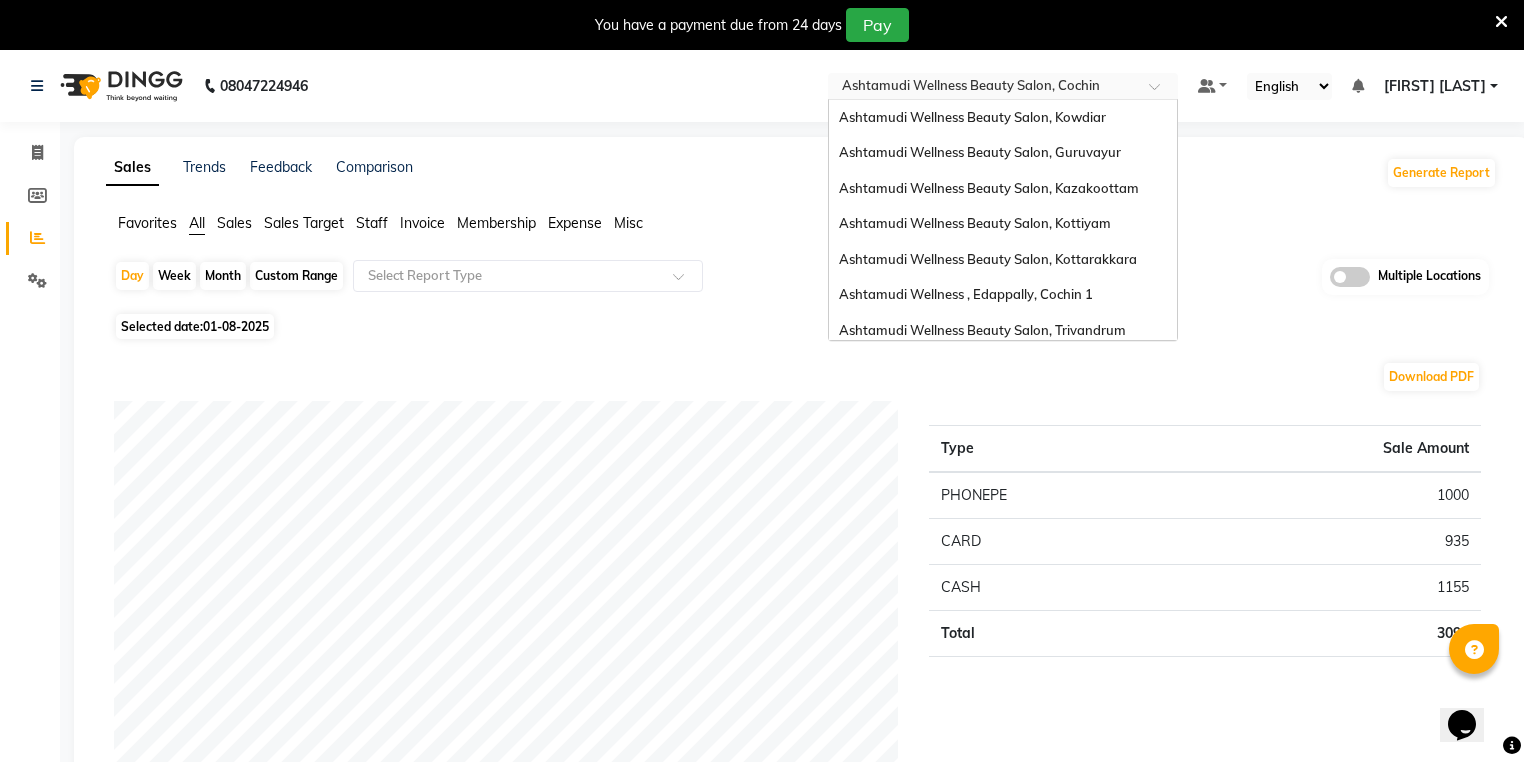 scroll, scrollTop: 312, scrollLeft: 0, axis: vertical 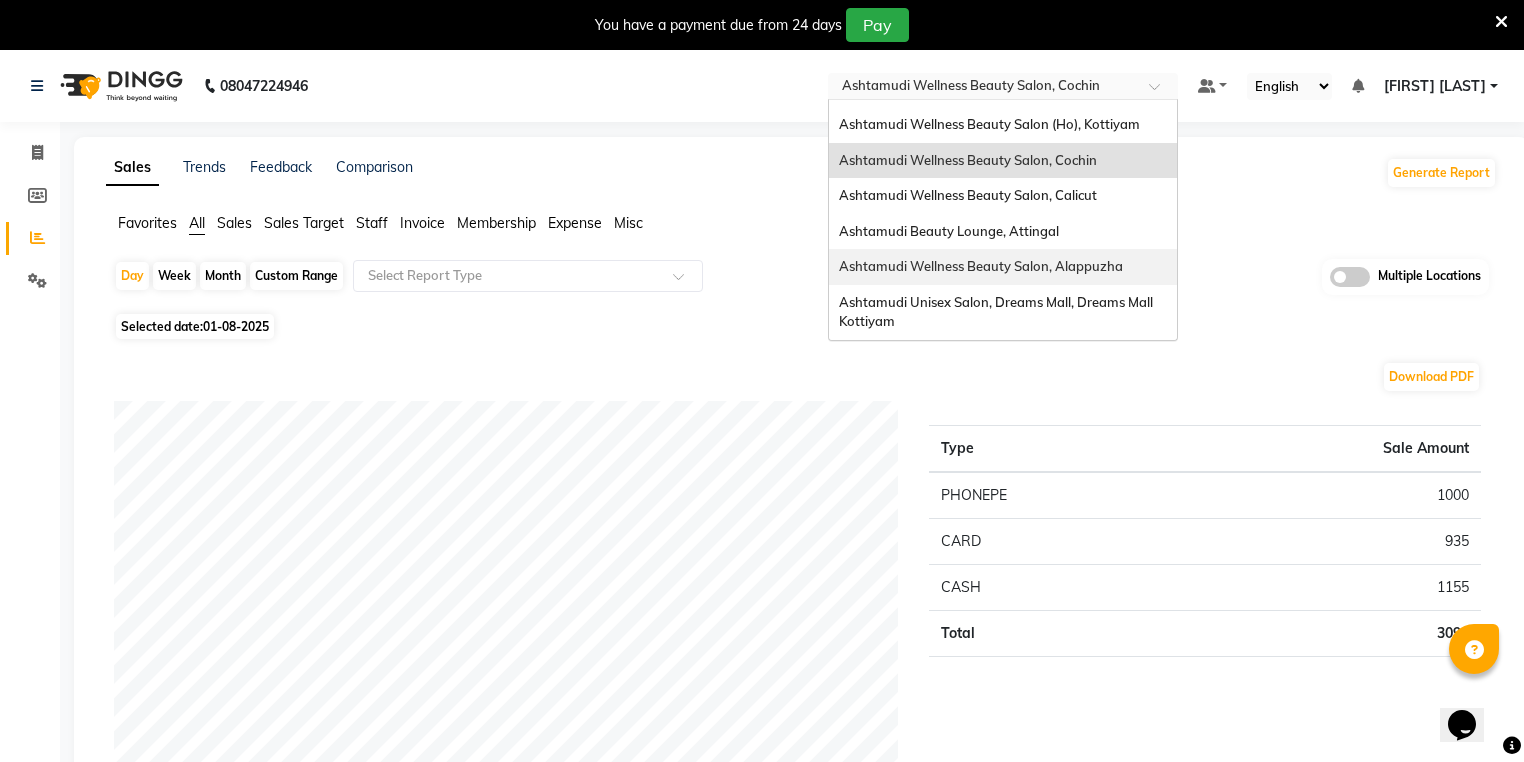 click on "Ashtamudi Wellness Beauty Salon, Alappuzha" at bounding box center (1003, 267) 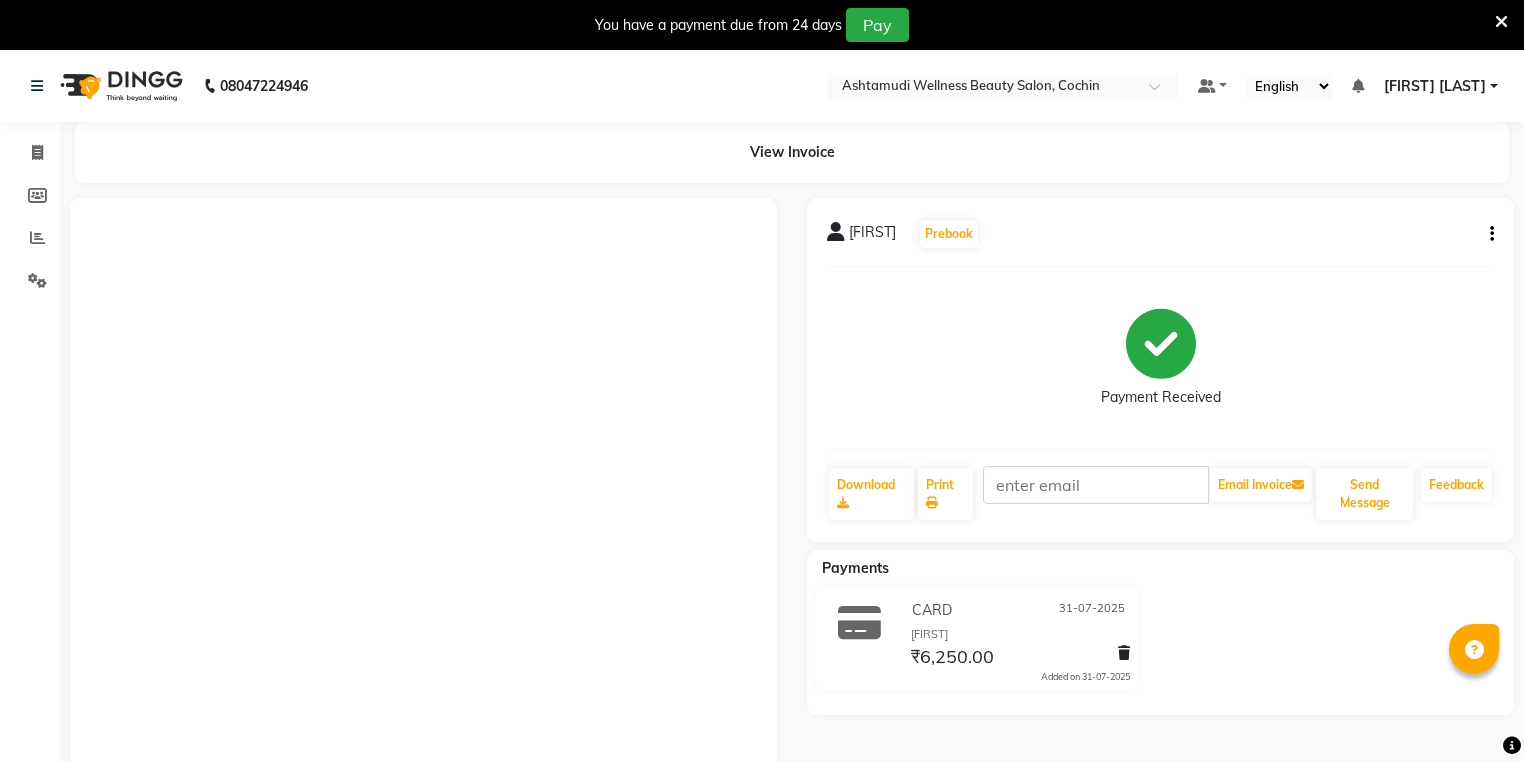 scroll, scrollTop: 0, scrollLeft: 0, axis: both 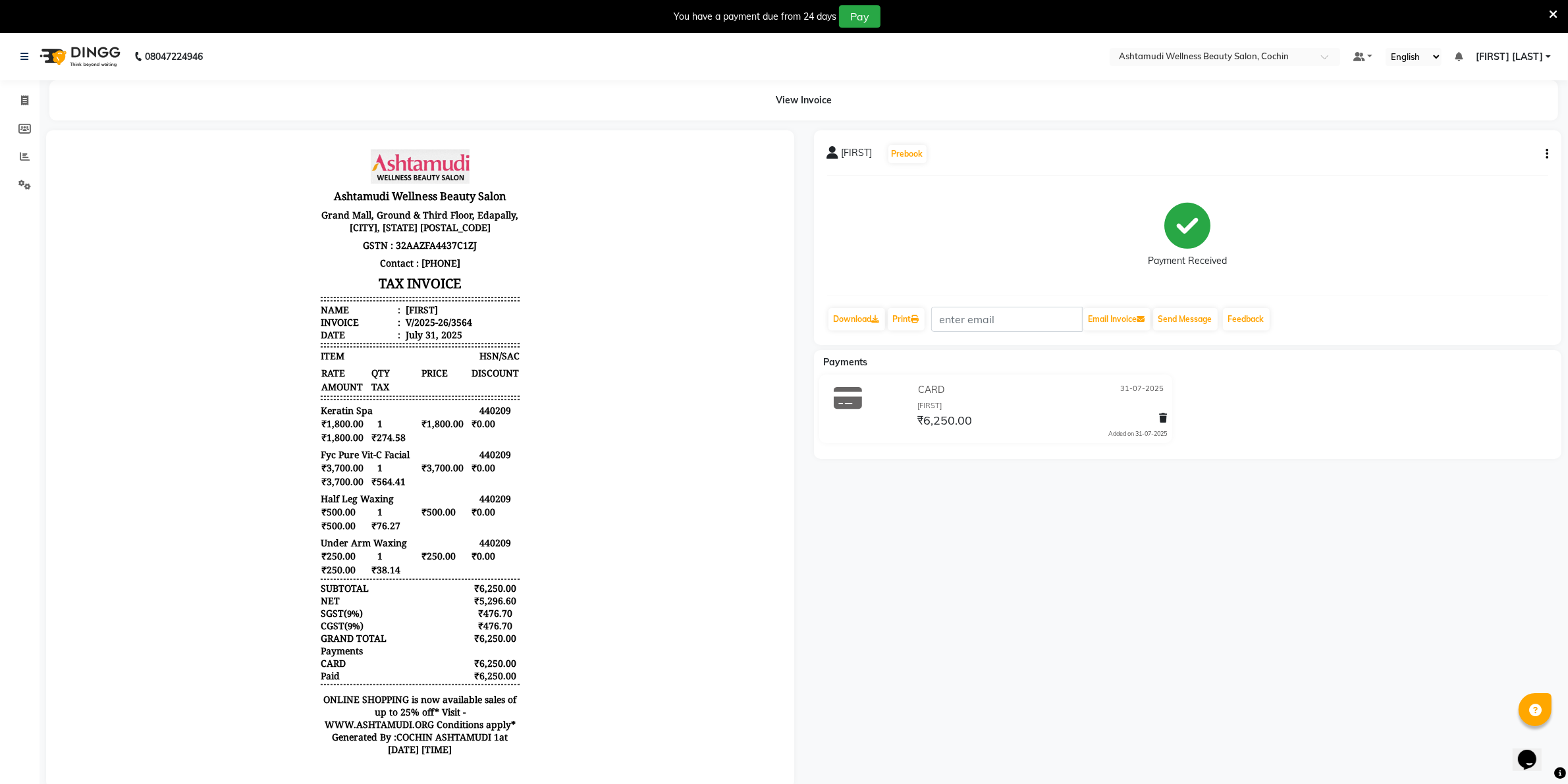 click on "Ashtamudi Wellness Beauty Salon
Grand Mall, Ground &  Third Floor,  Edapally, Kochi, Kerala 682024
GSTN :
32AAZFA4437C1ZJ
Contact : 9778691075
TAX INVOICE
Name  :
Alphonsa
Invoice  :
V/2025-26/3564
Date  :
July 31, 2025
ITEM
HSN/SAC
RATE QTY PRICE TAX" at bounding box center [419, 456] 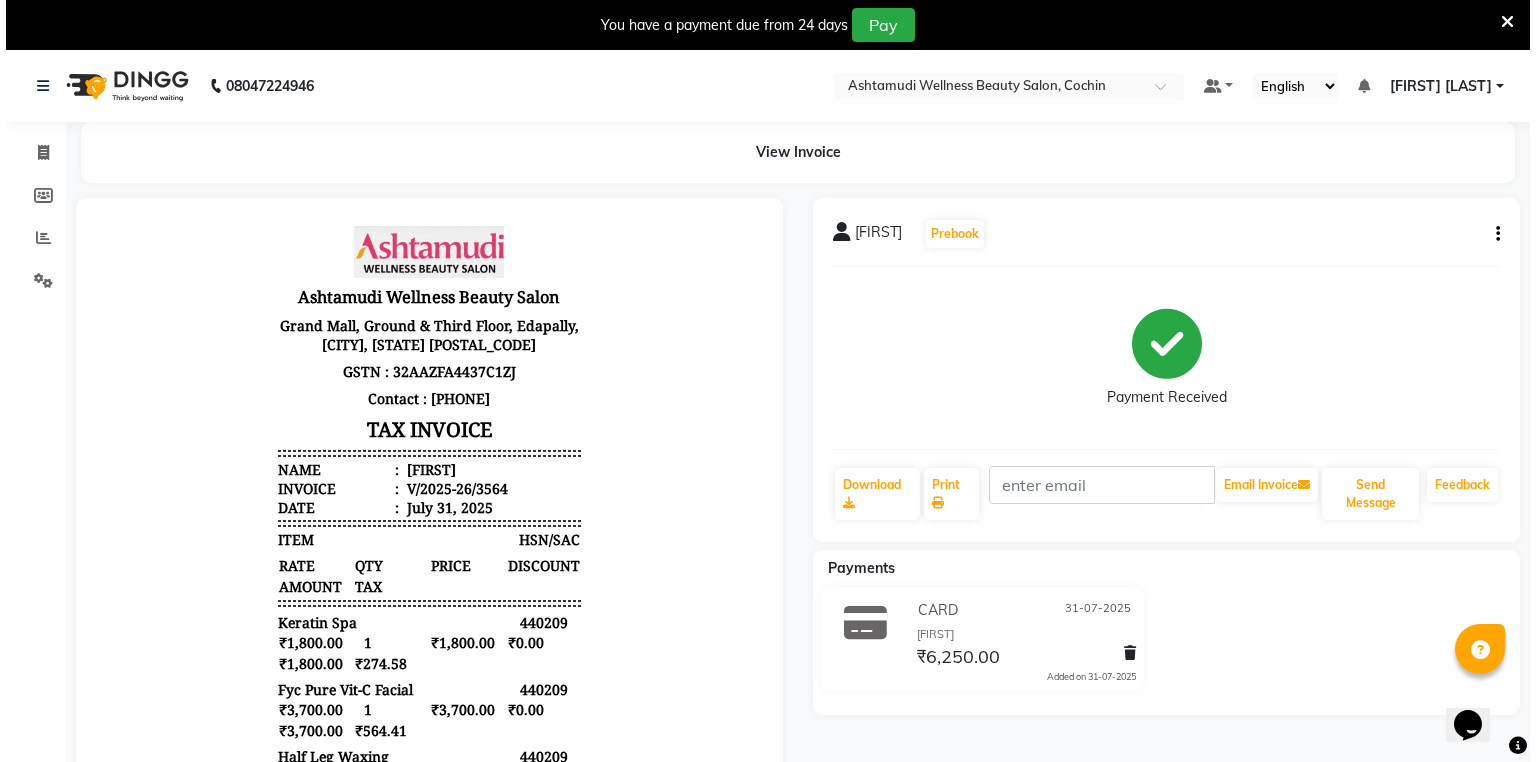scroll, scrollTop: 8, scrollLeft: 0, axis: vertical 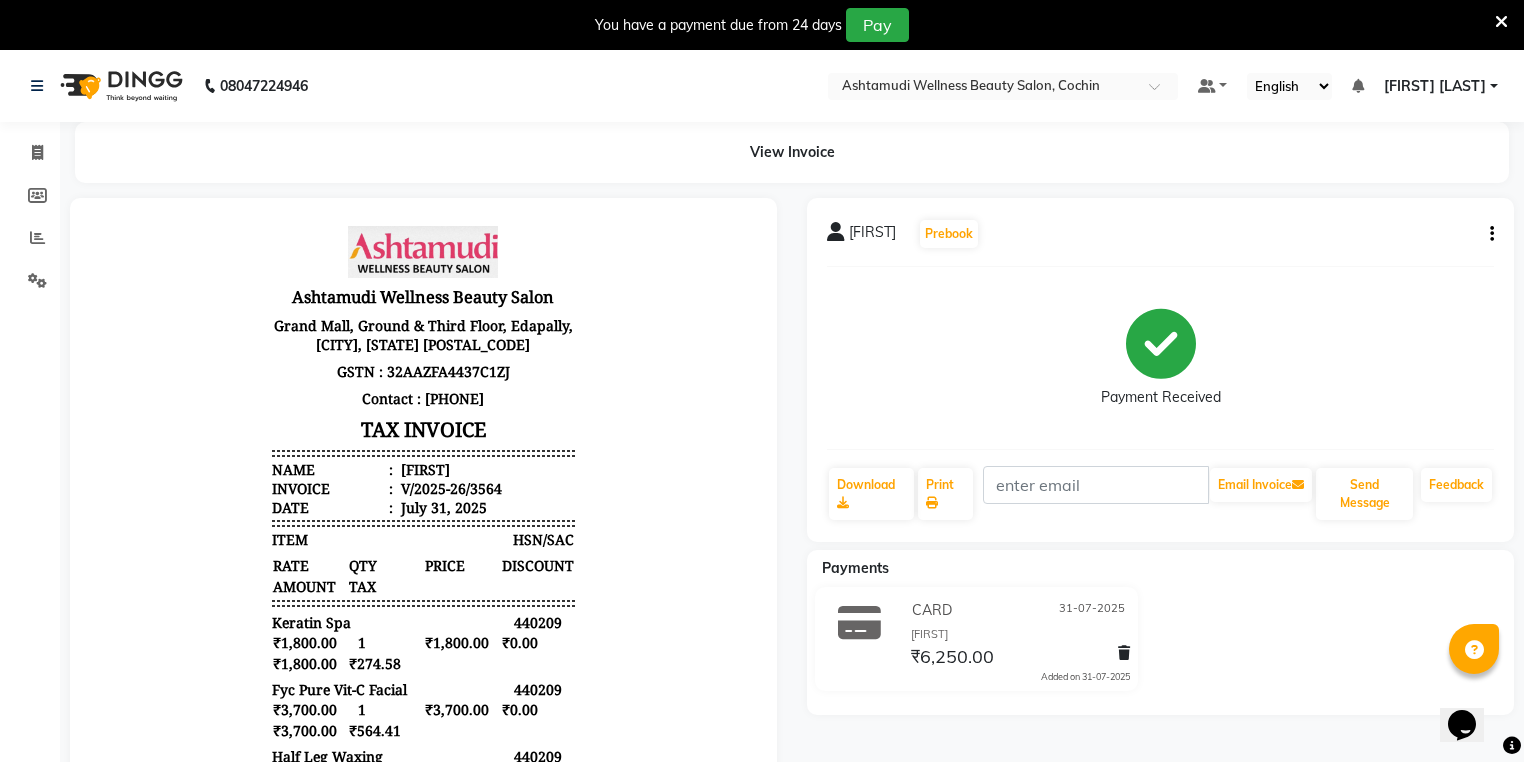 drag, startPoint x: 0, startPoint y: 381, endPoint x: 30, endPoint y: 216, distance: 167.7051 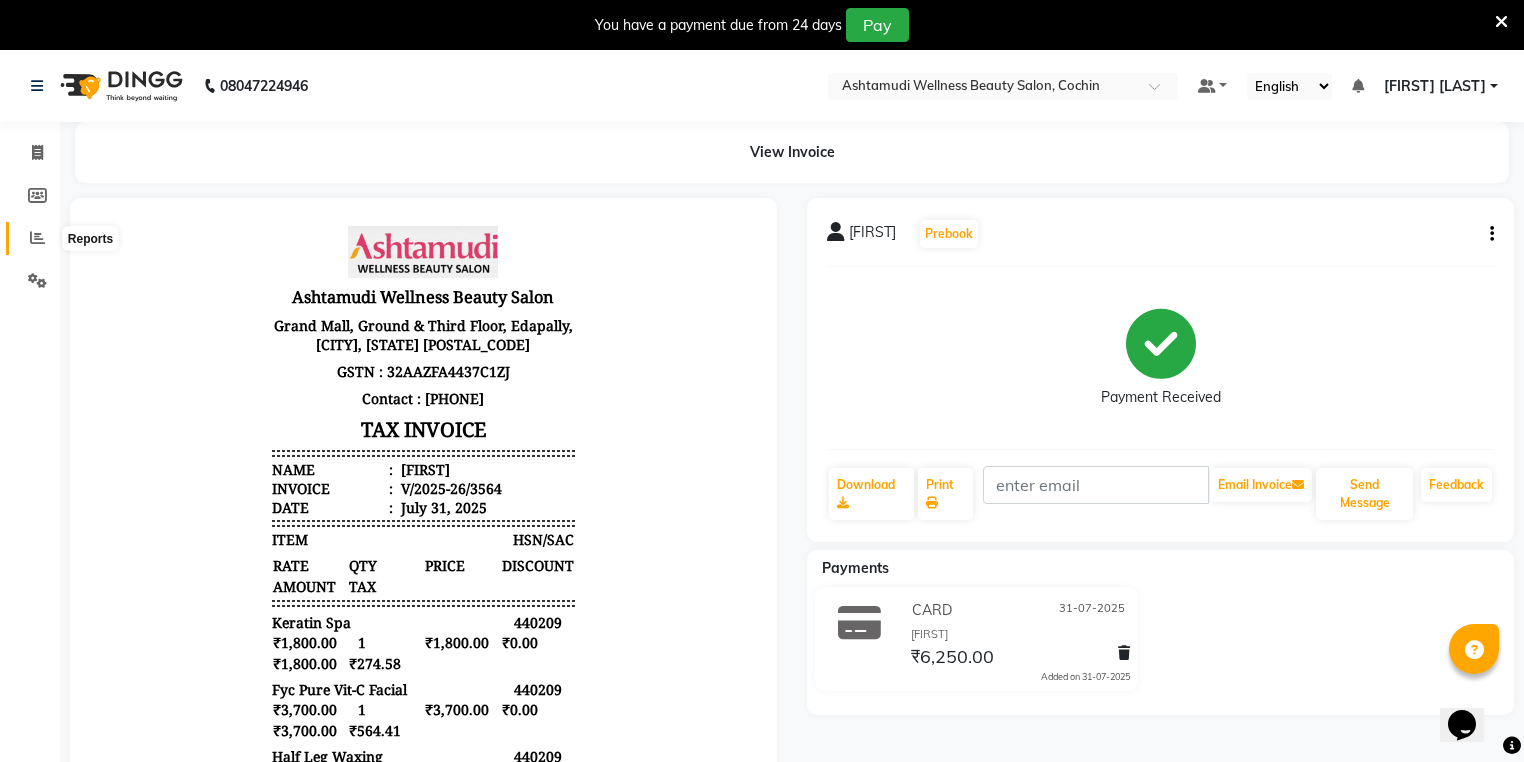 click 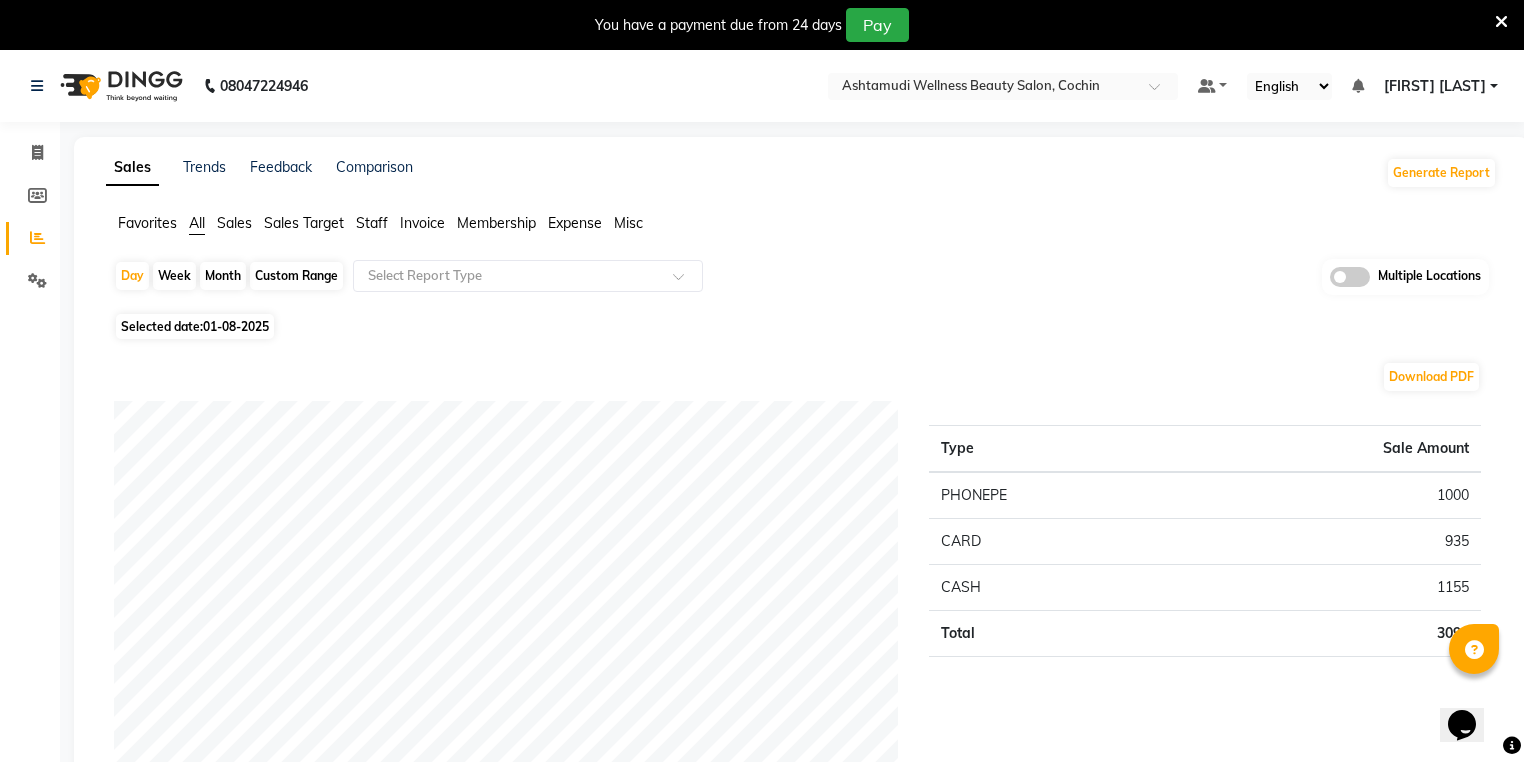 click at bounding box center (1501, 22) 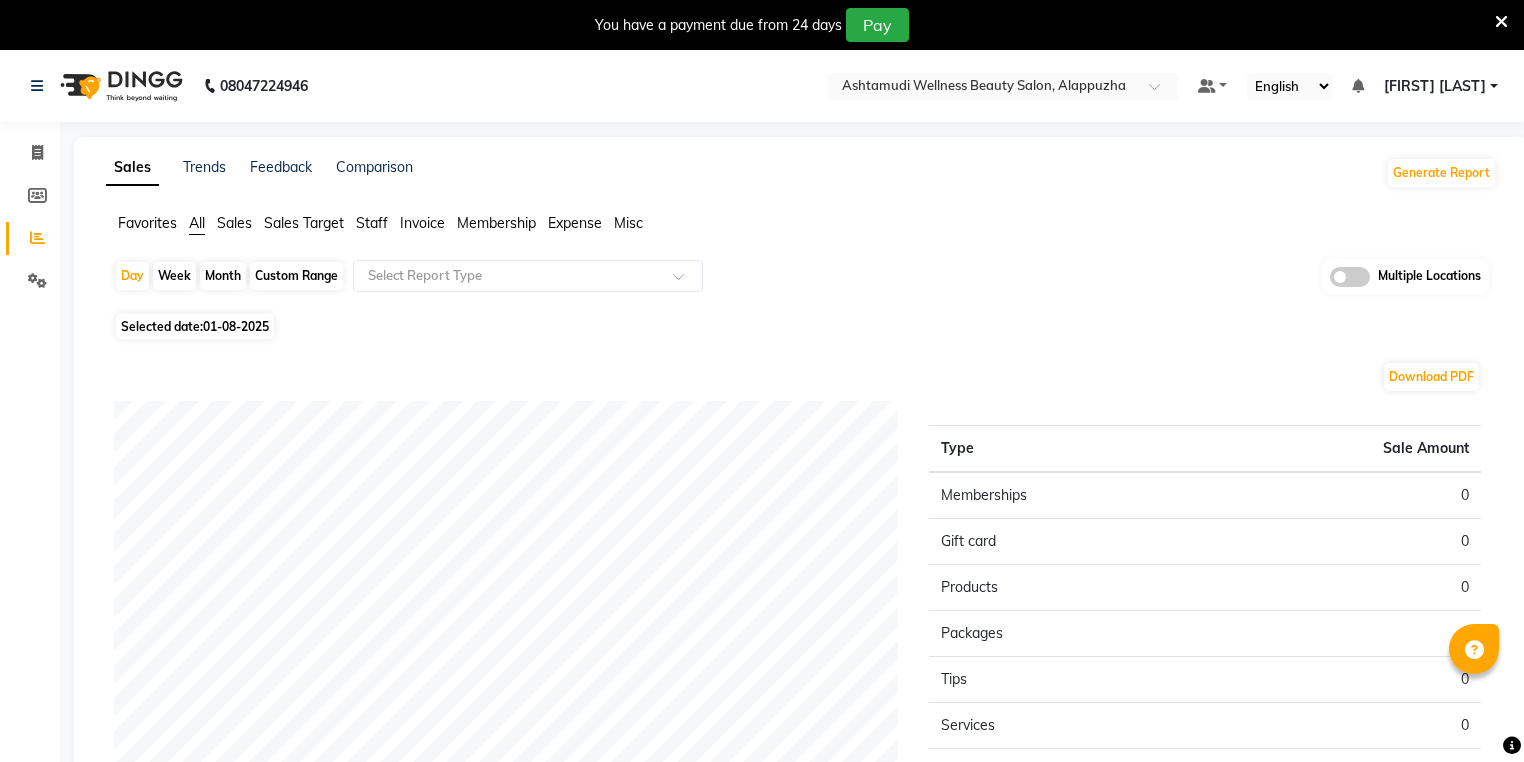 scroll, scrollTop: 0, scrollLeft: 0, axis: both 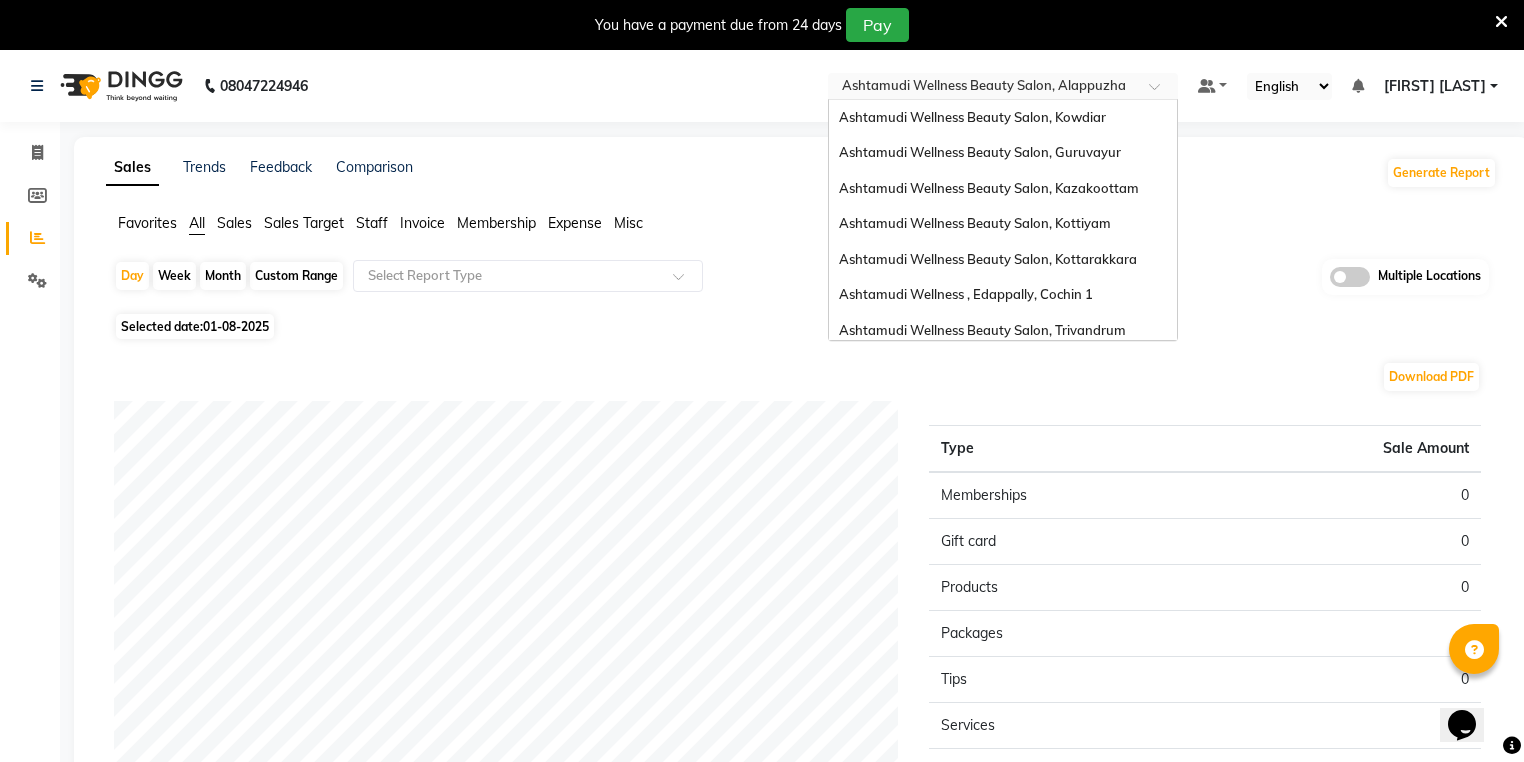 click at bounding box center [983, 88] 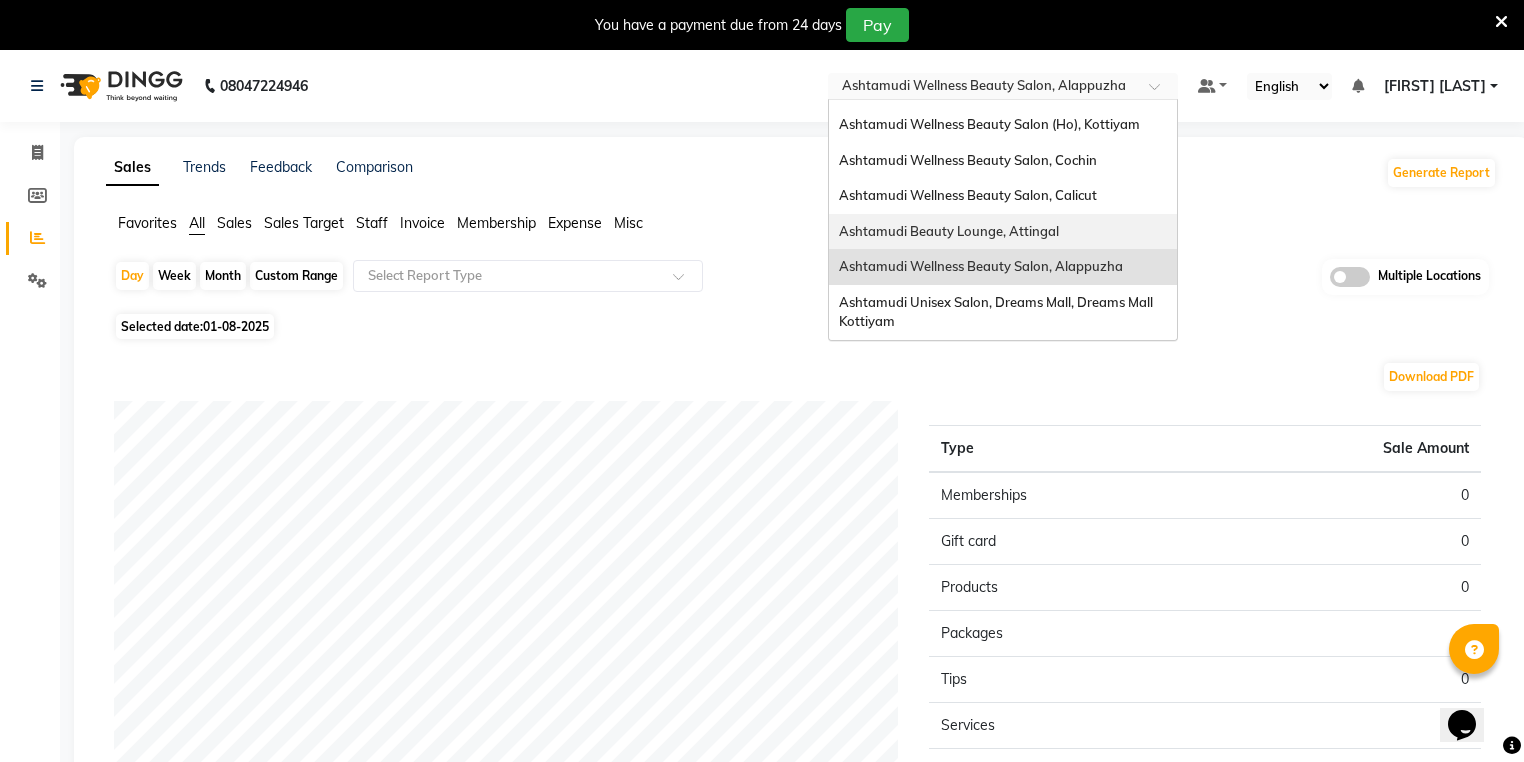 click on "Ashtamudi Beauty Lounge, Attingal" at bounding box center (1003, 232) 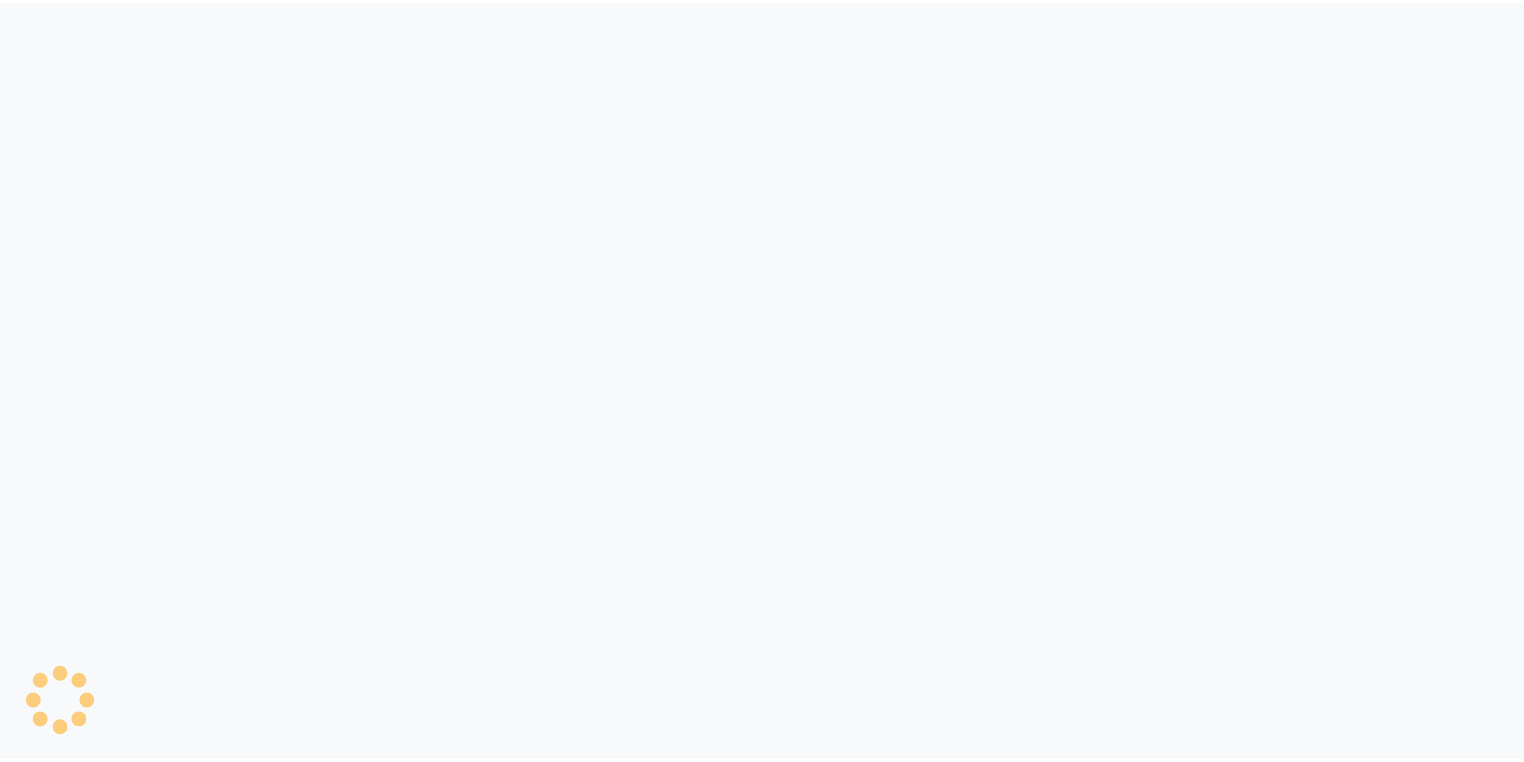 scroll, scrollTop: 0, scrollLeft: 0, axis: both 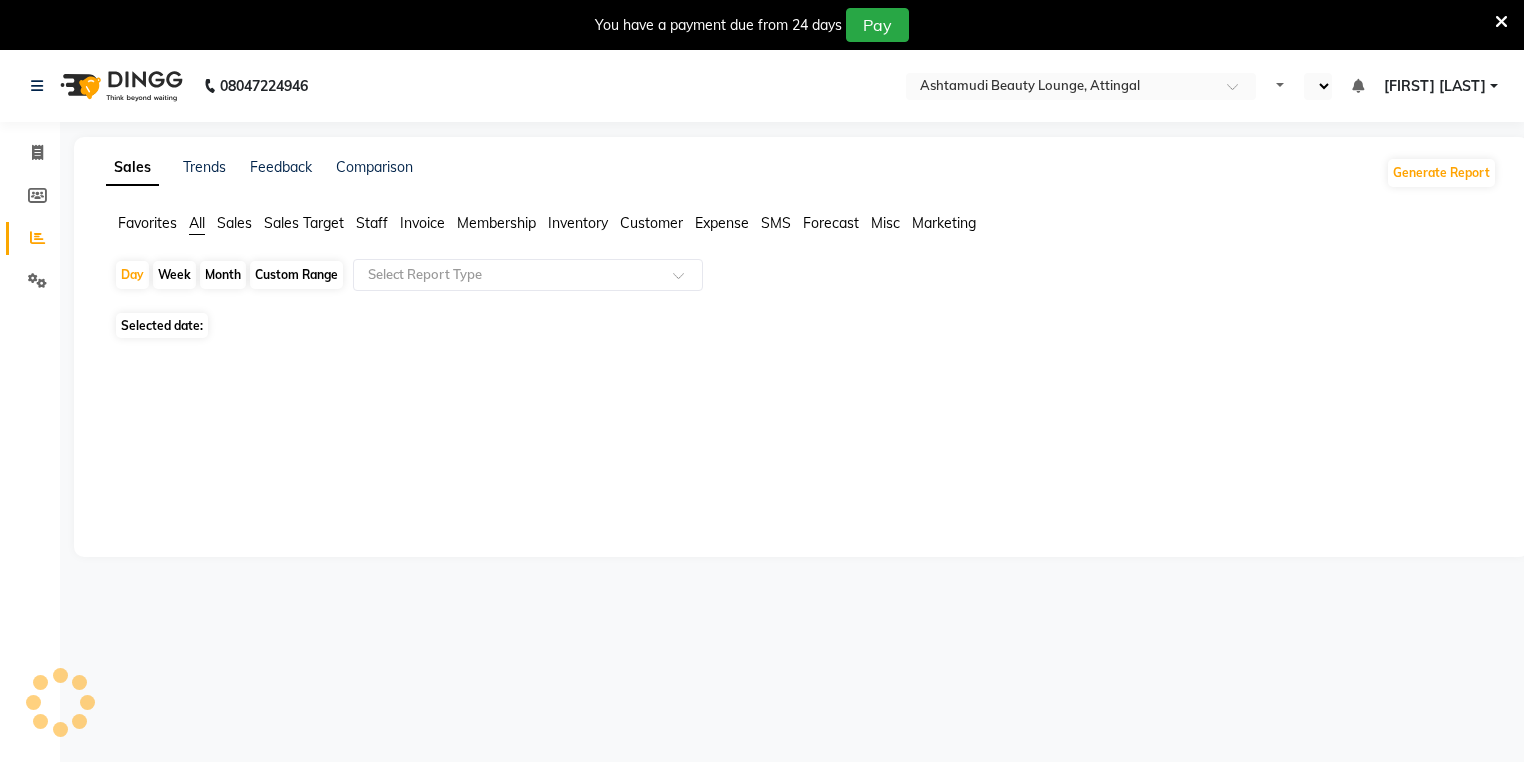 select on "en" 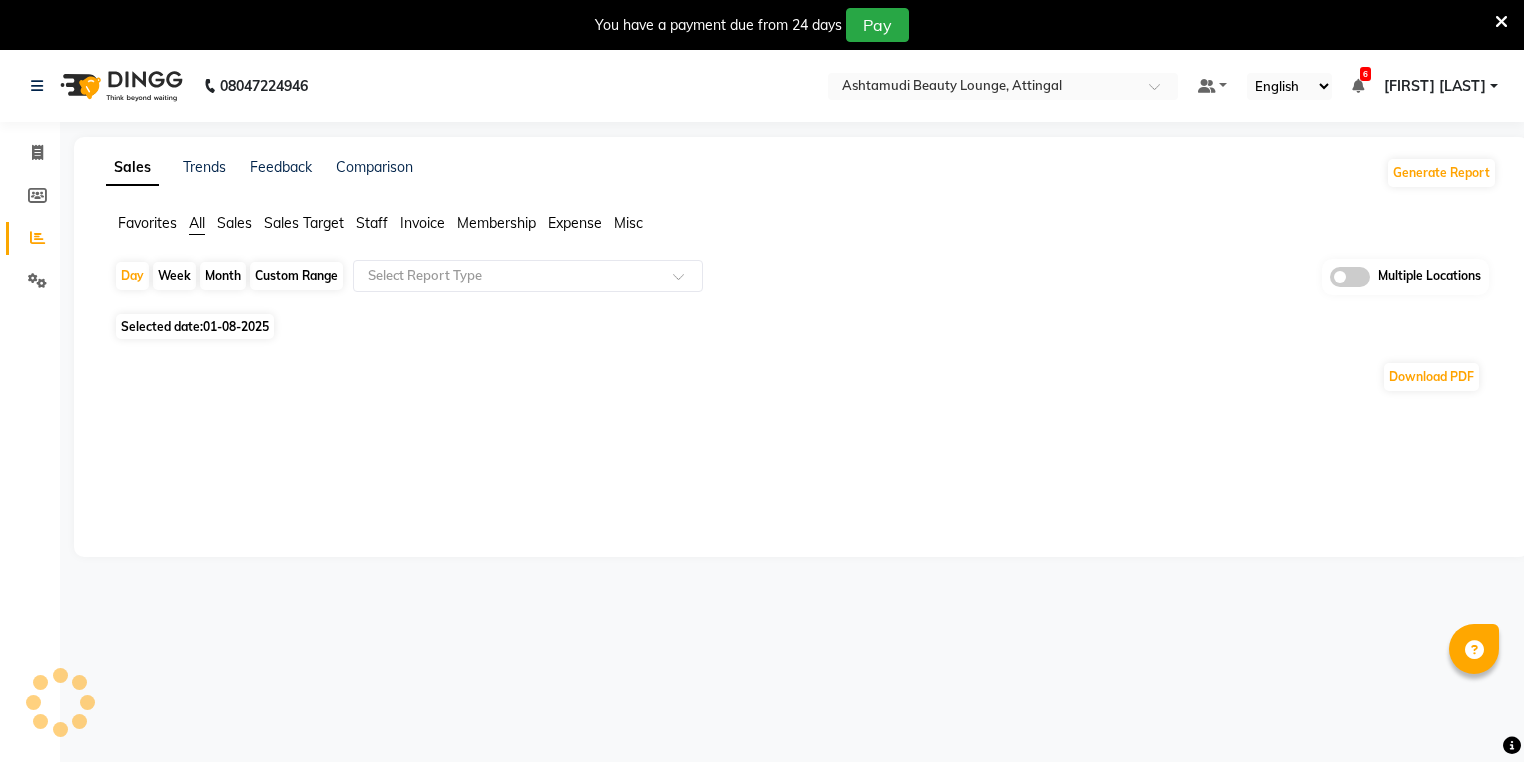 click at bounding box center (983, 88) 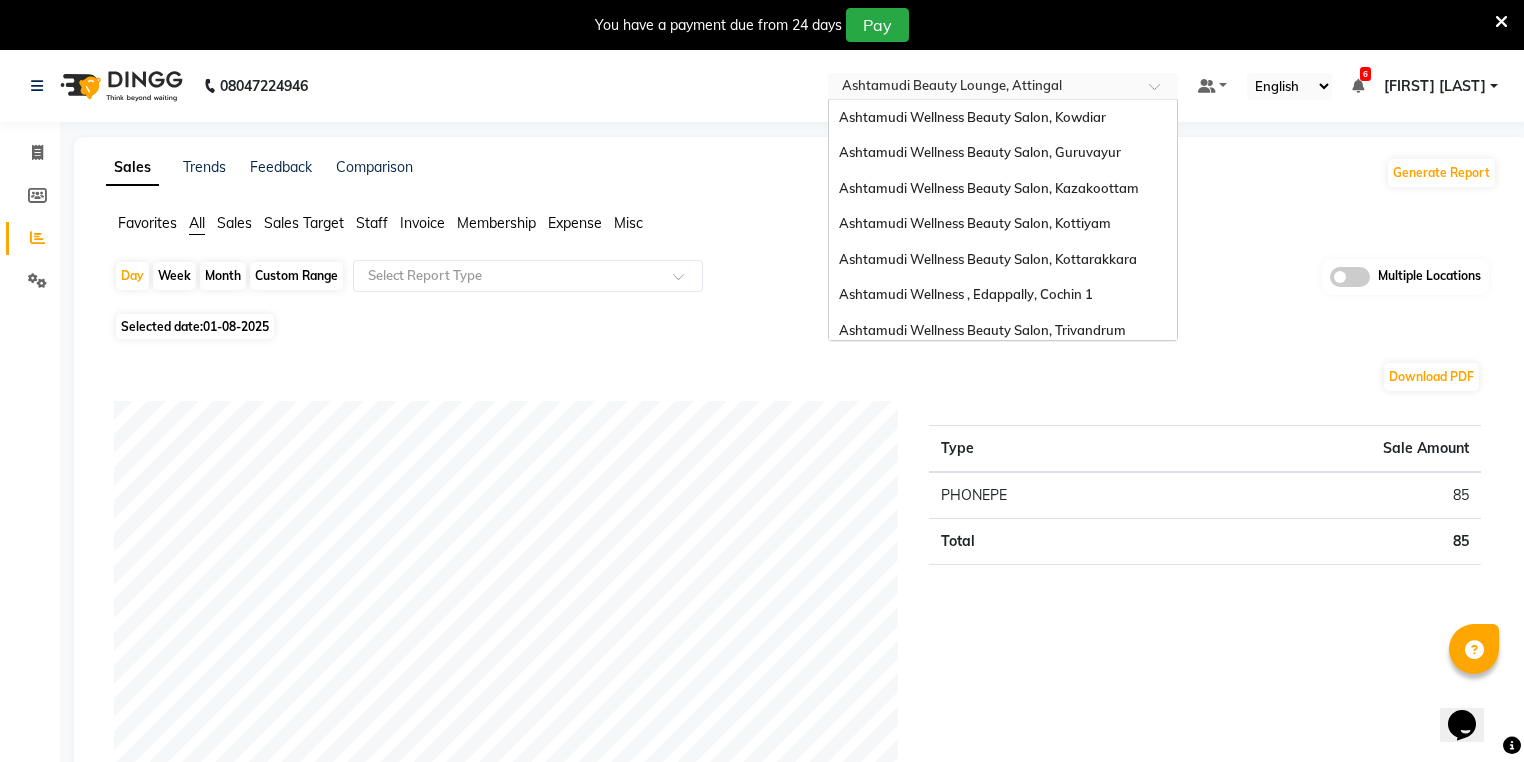scroll, scrollTop: 312, scrollLeft: 0, axis: vertical 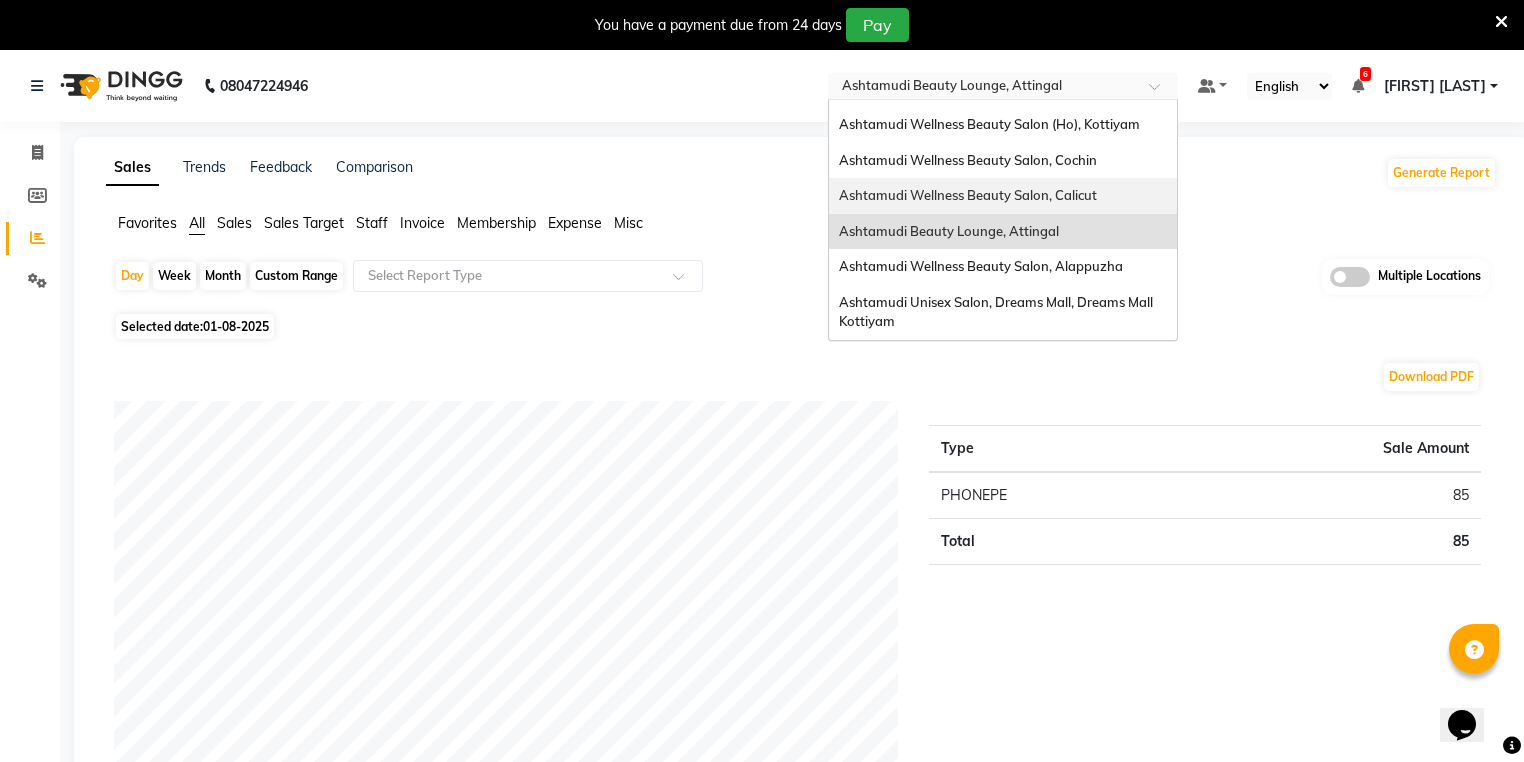 click on "Ashtamudi Wellness Beauty Salon, Calicut" at bounding box center [1003, 196] 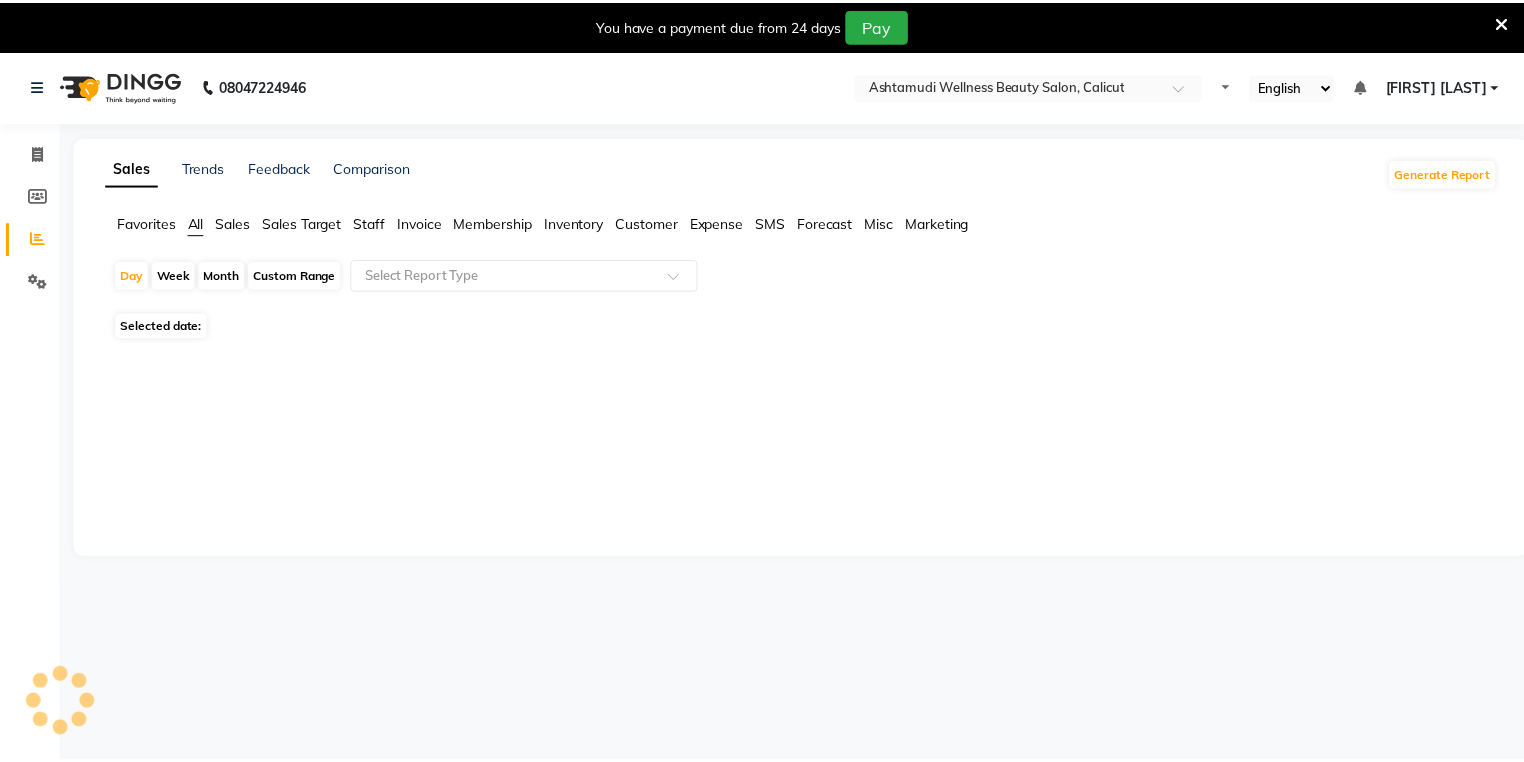 scroll, scrollTop: 0, scrollLeft: 0, axis: both 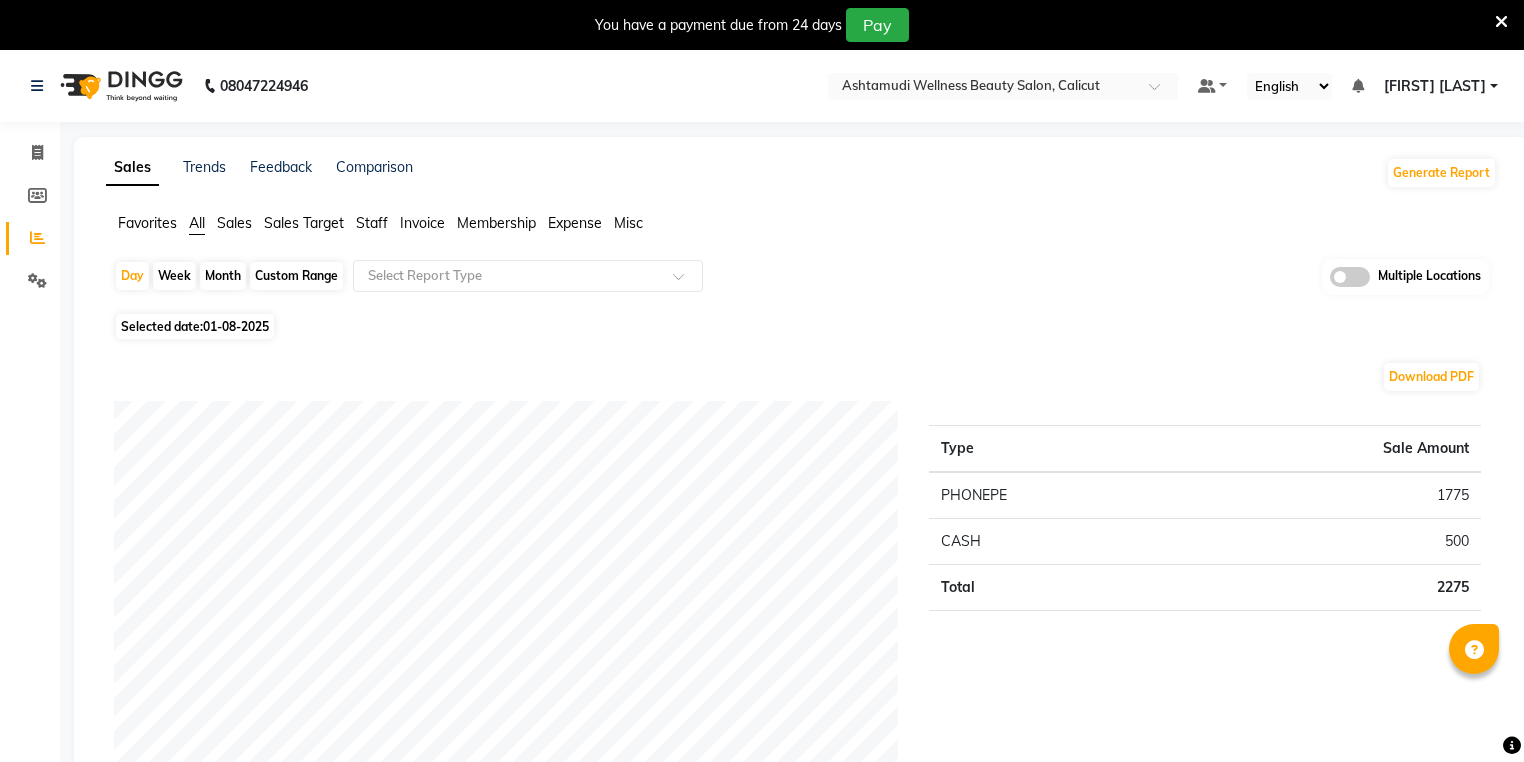 click on "Day   Week   Month   Custom Range  Select Report Type Multiple Locations" 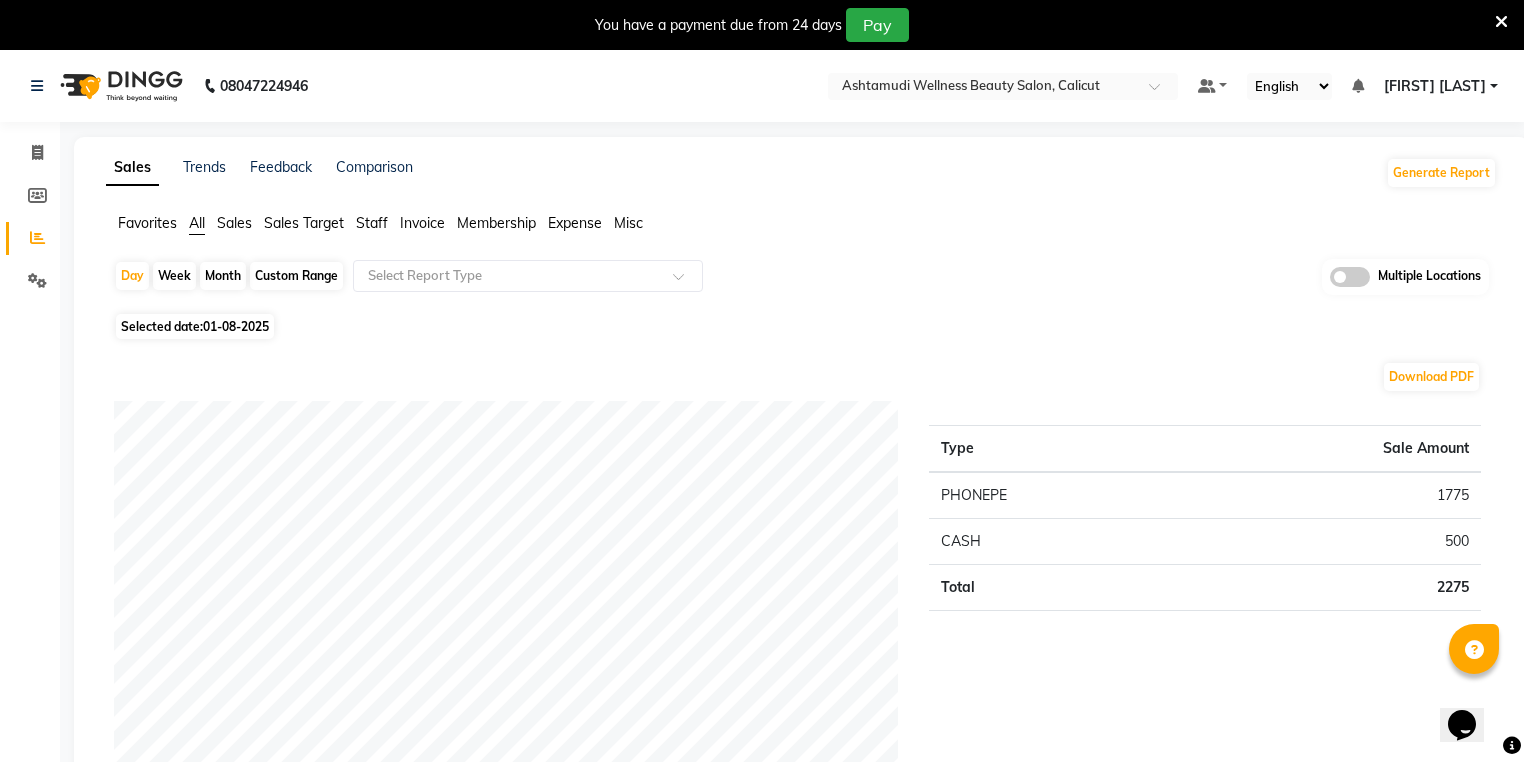 scroll, scrollTop: 0, scrollLeft: 0, axis: both 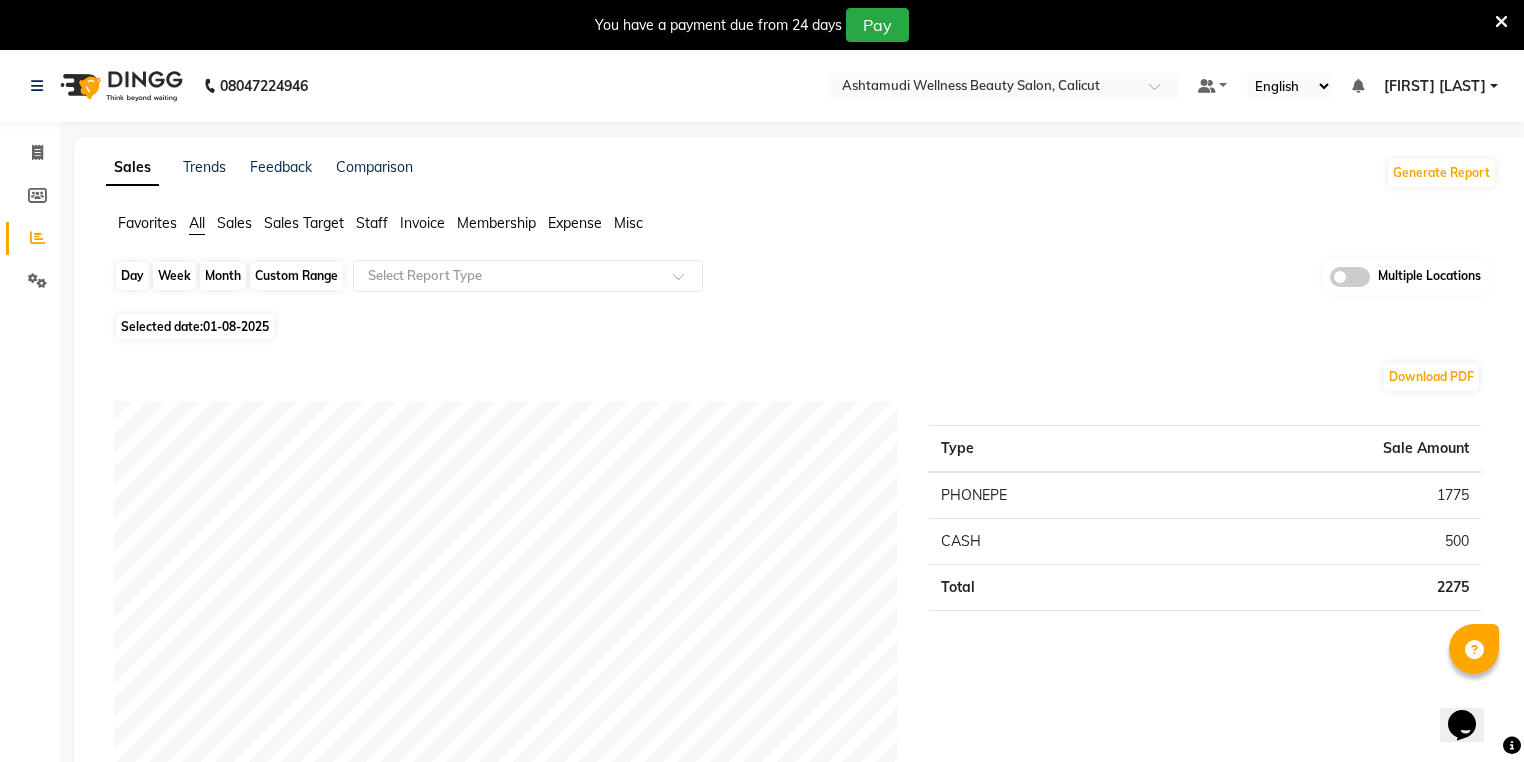 click on "Day" 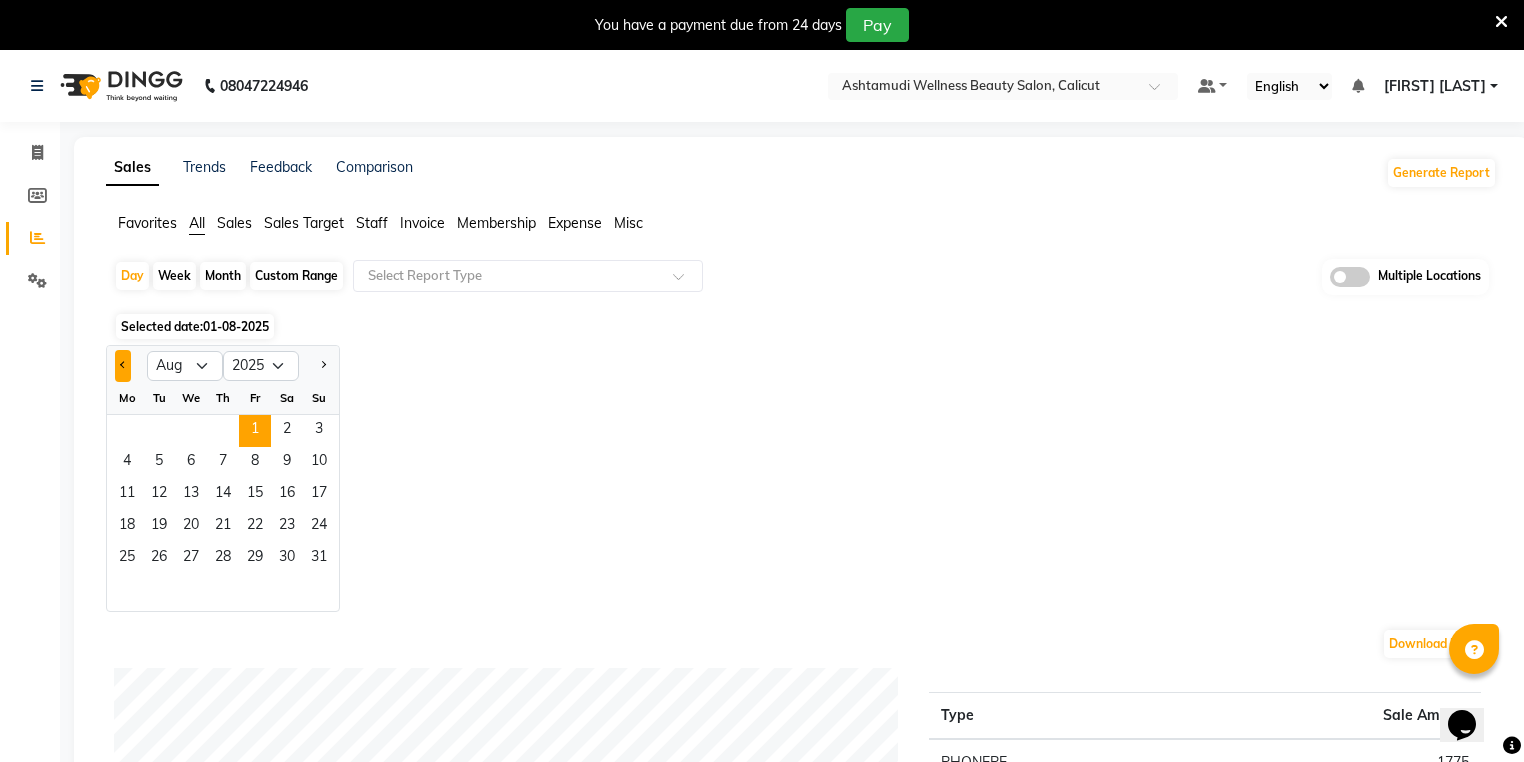 click 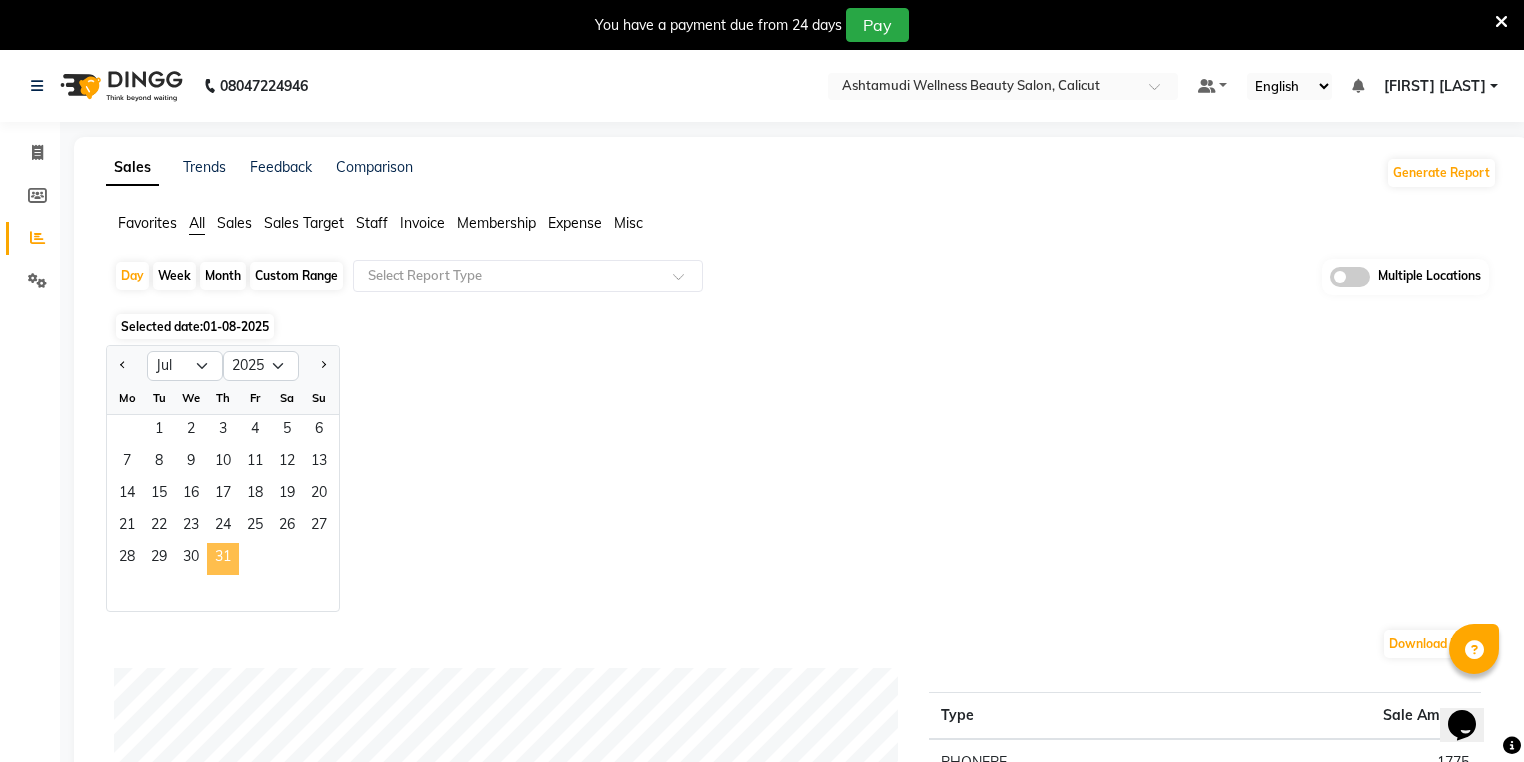 click on "31" 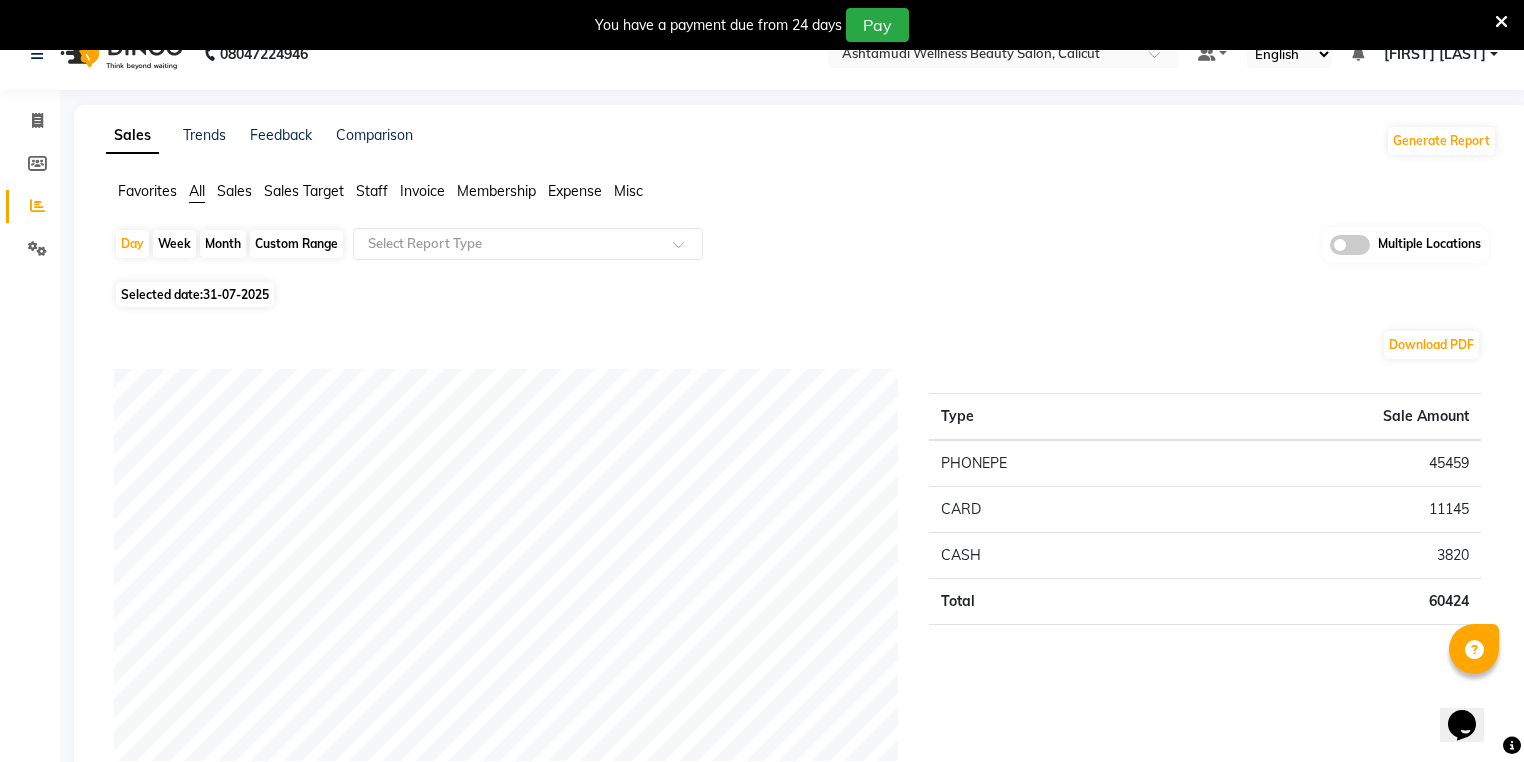 scroll, scrollTop: 0, scrollLeft: 0, axis: both 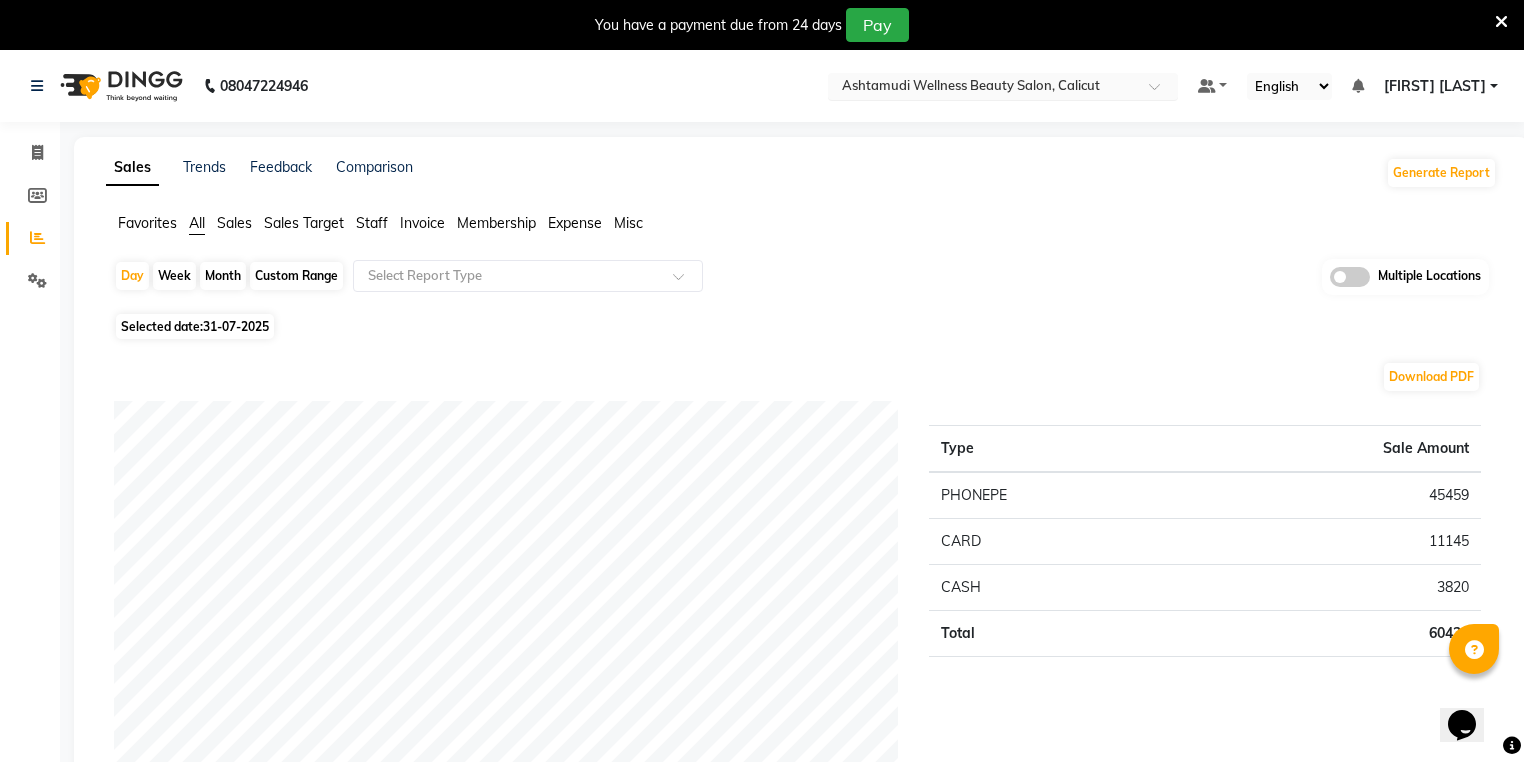 click at bounding box center (983, 88) 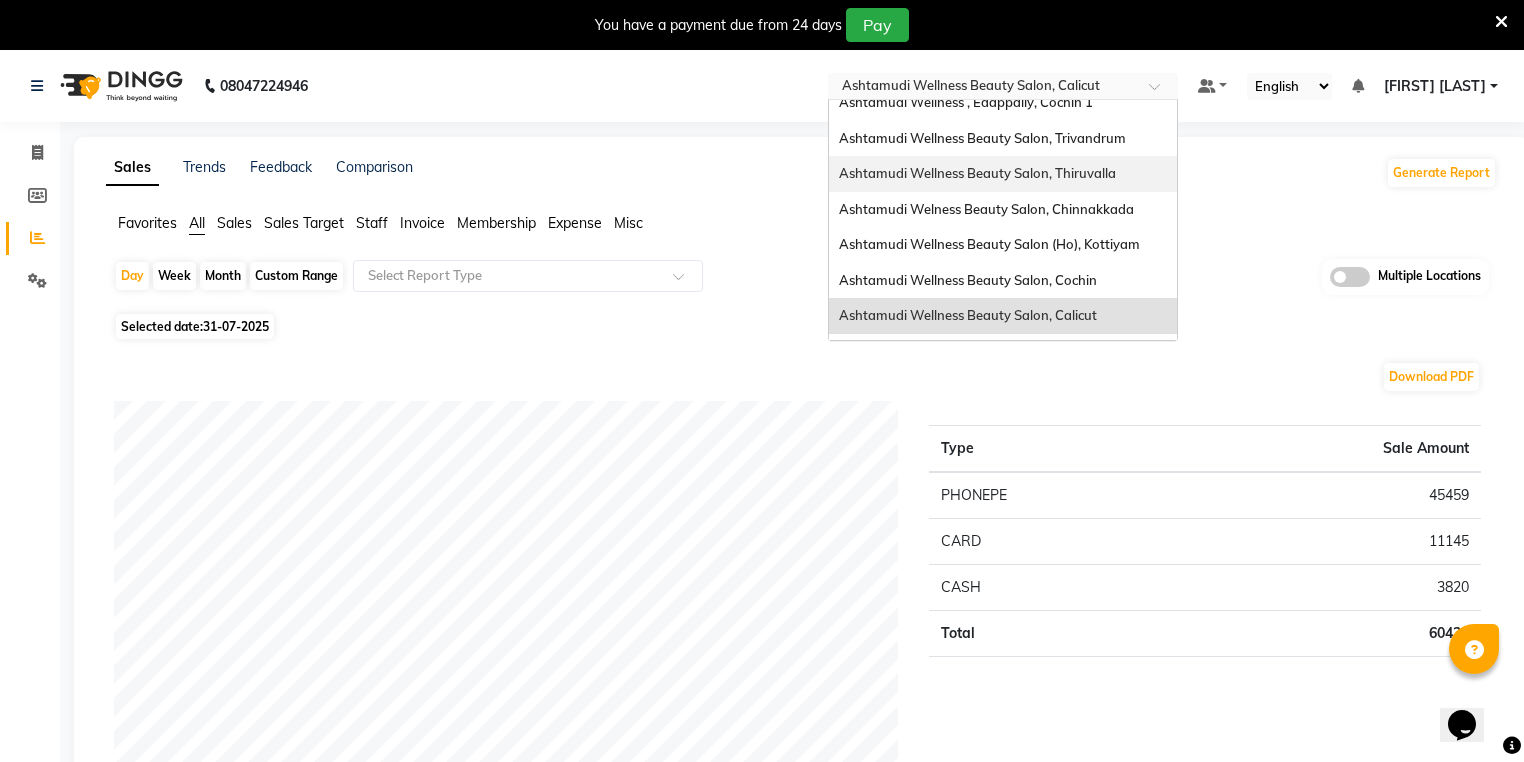 scroll, scrollTop: 312, scrollLeft: 0, axis: vertical 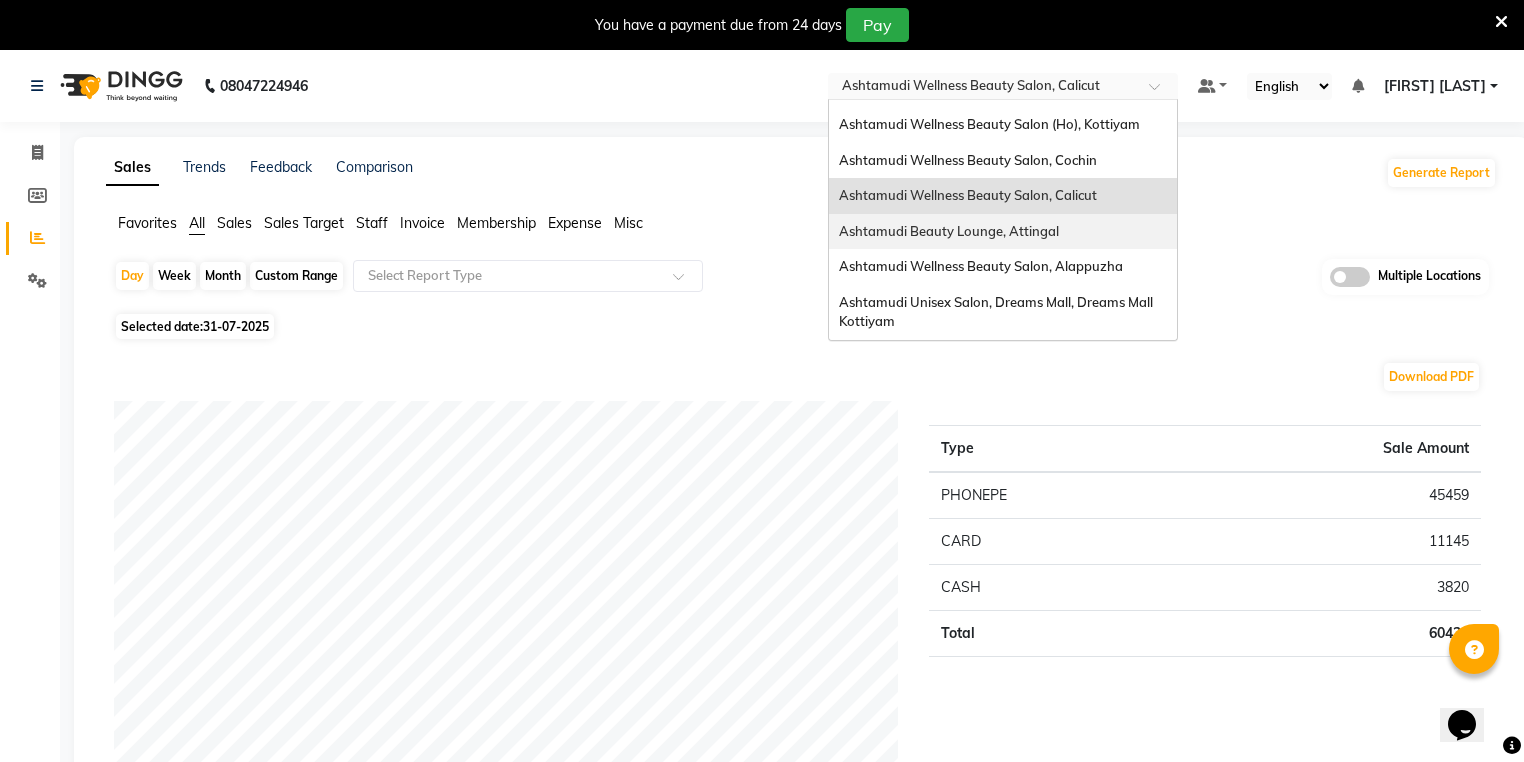 click on "Ashtamudi Beauty Lounge, Attingal" at bounding box center [949, 231] 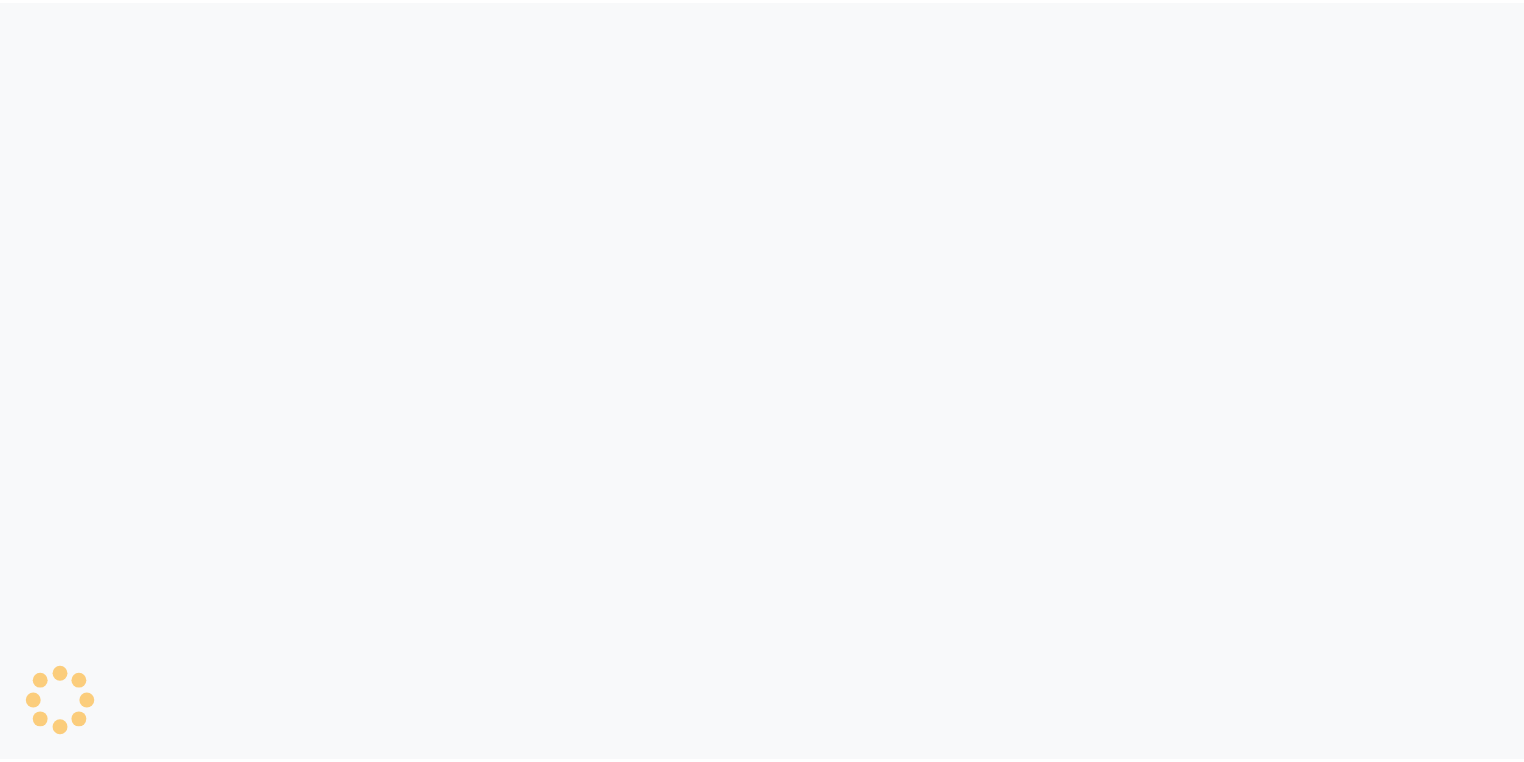 scroll, scrollTop: 0, scrollLeft: 0, axis: both 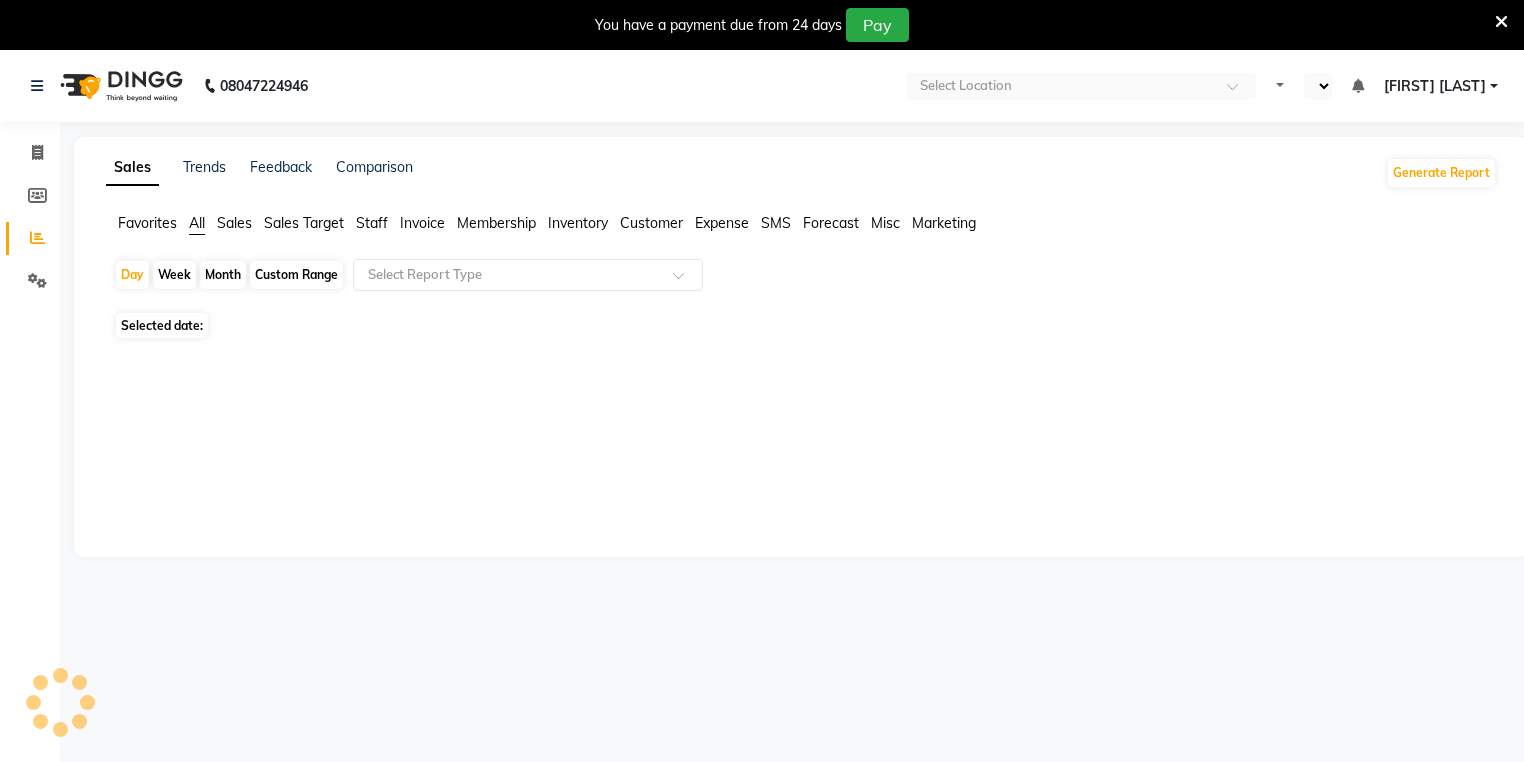 select on "en" 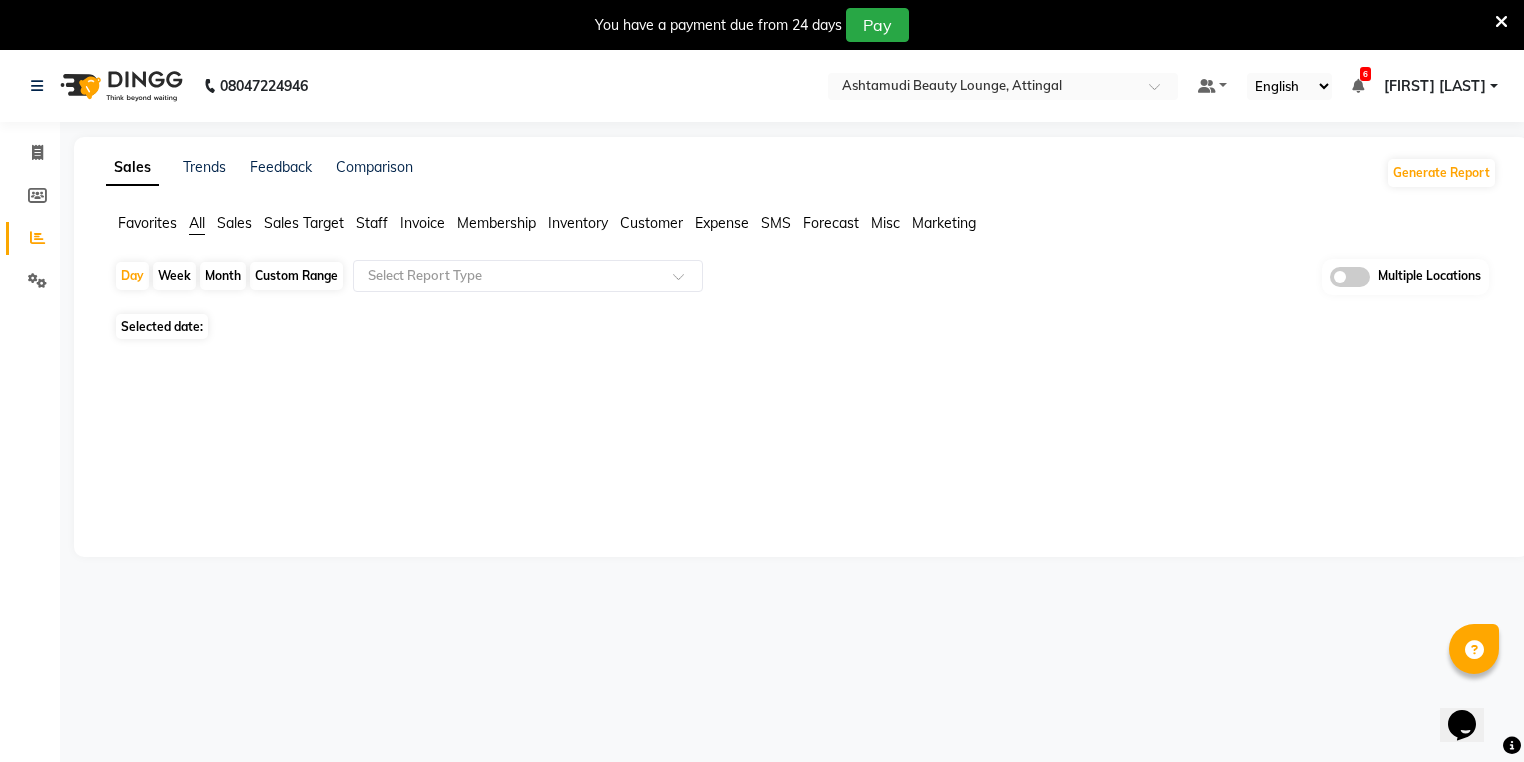 scroll, scrollTop: 0, scrollLeft: 0, axis: both 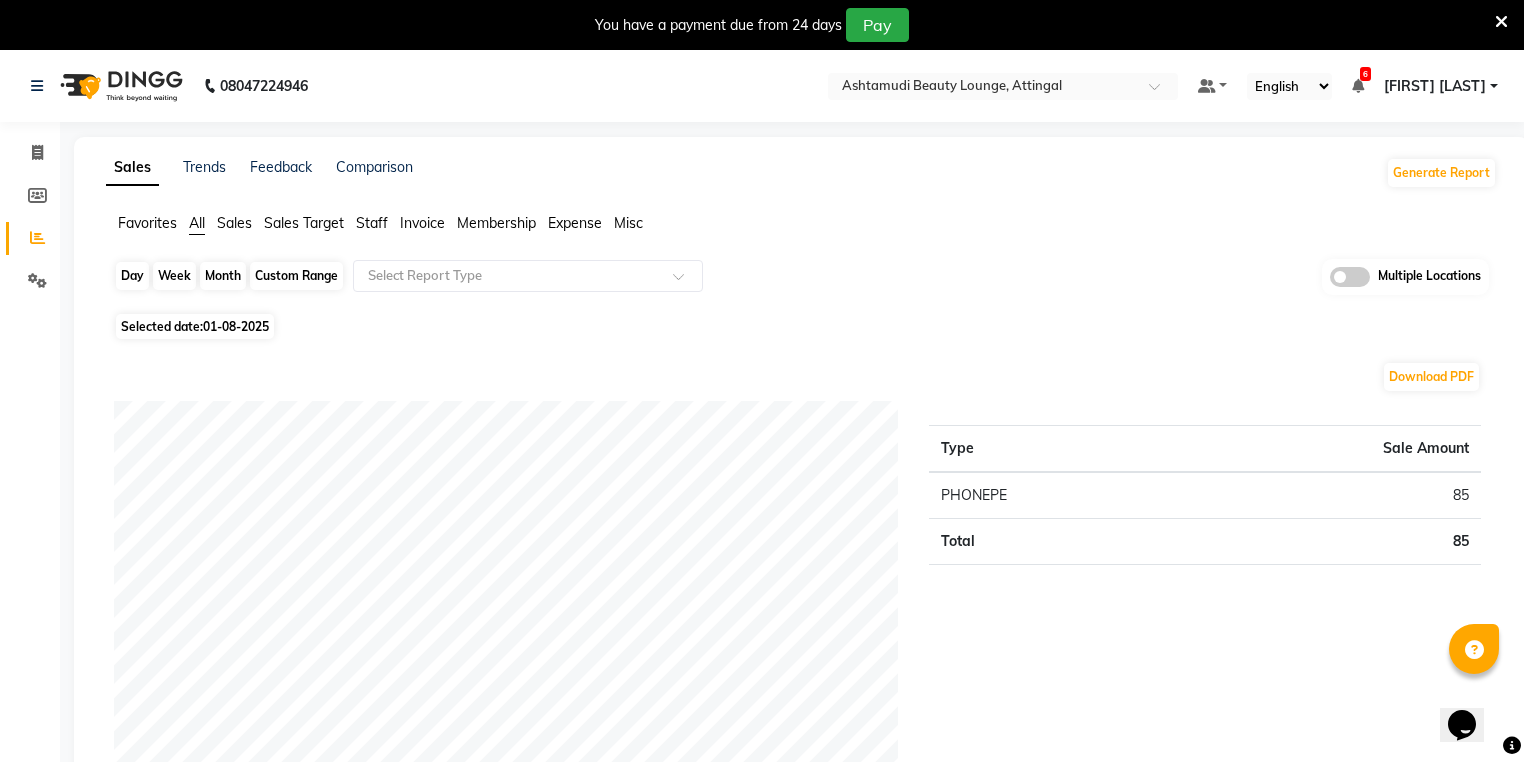 click on "Day" 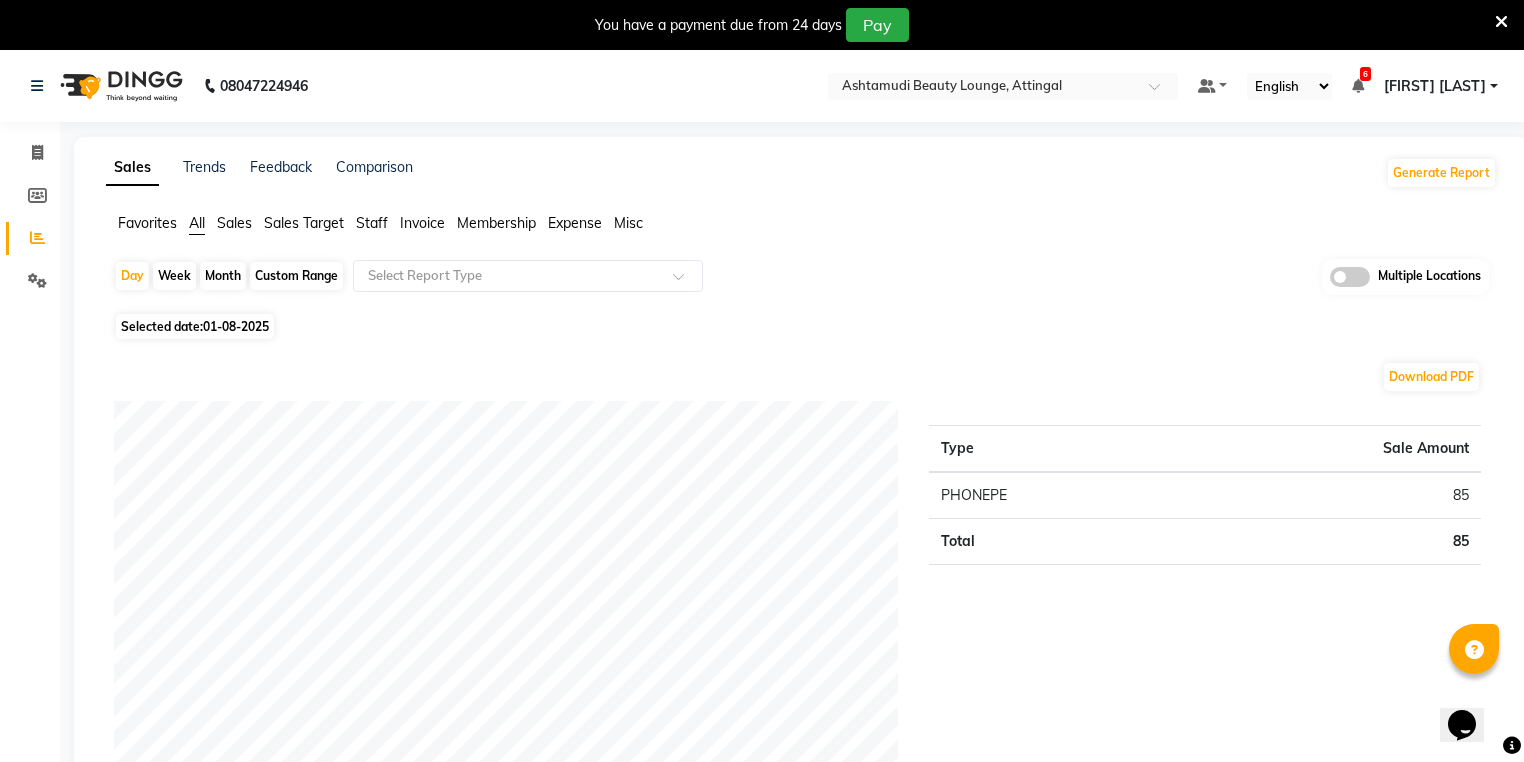select on "8" 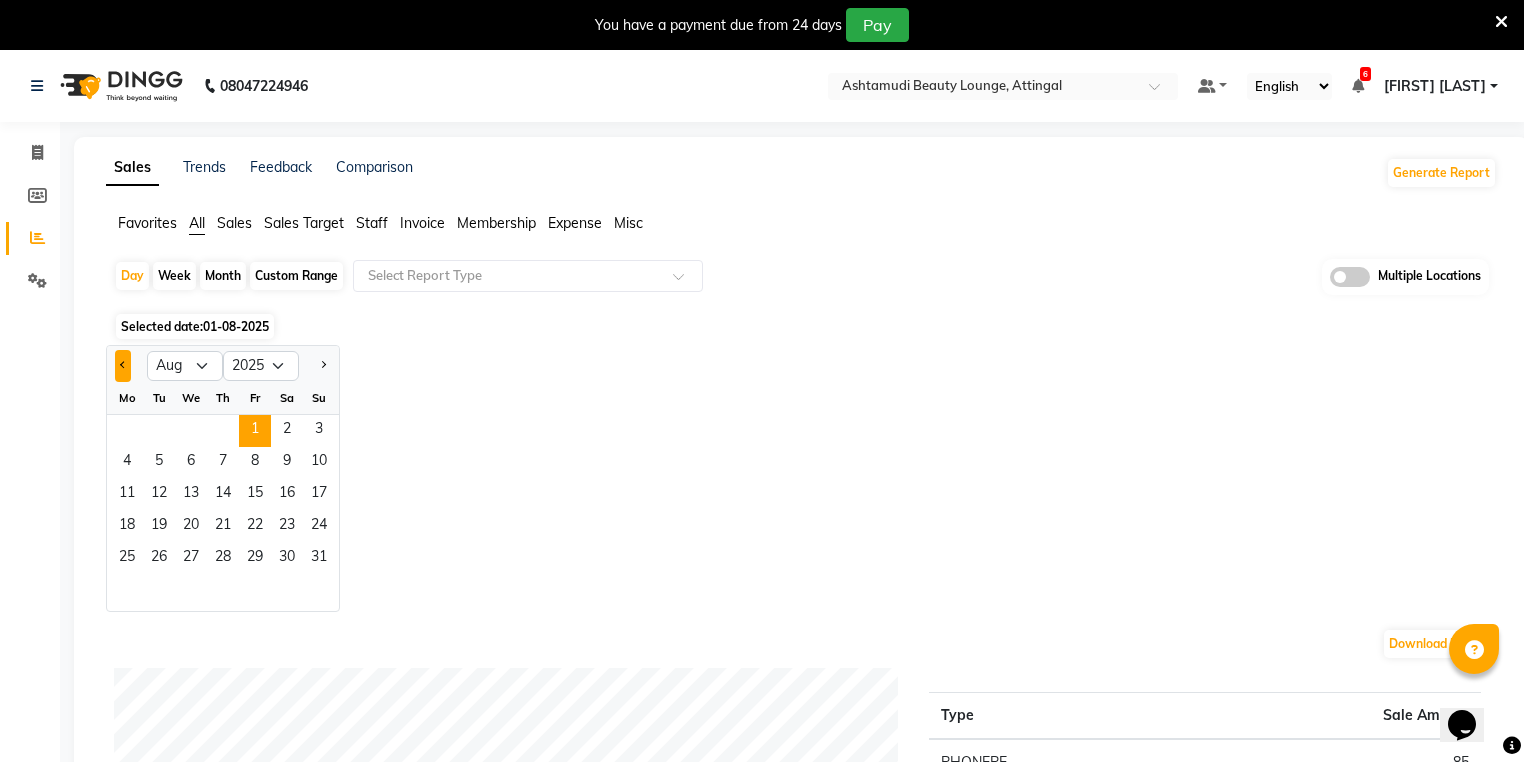 click 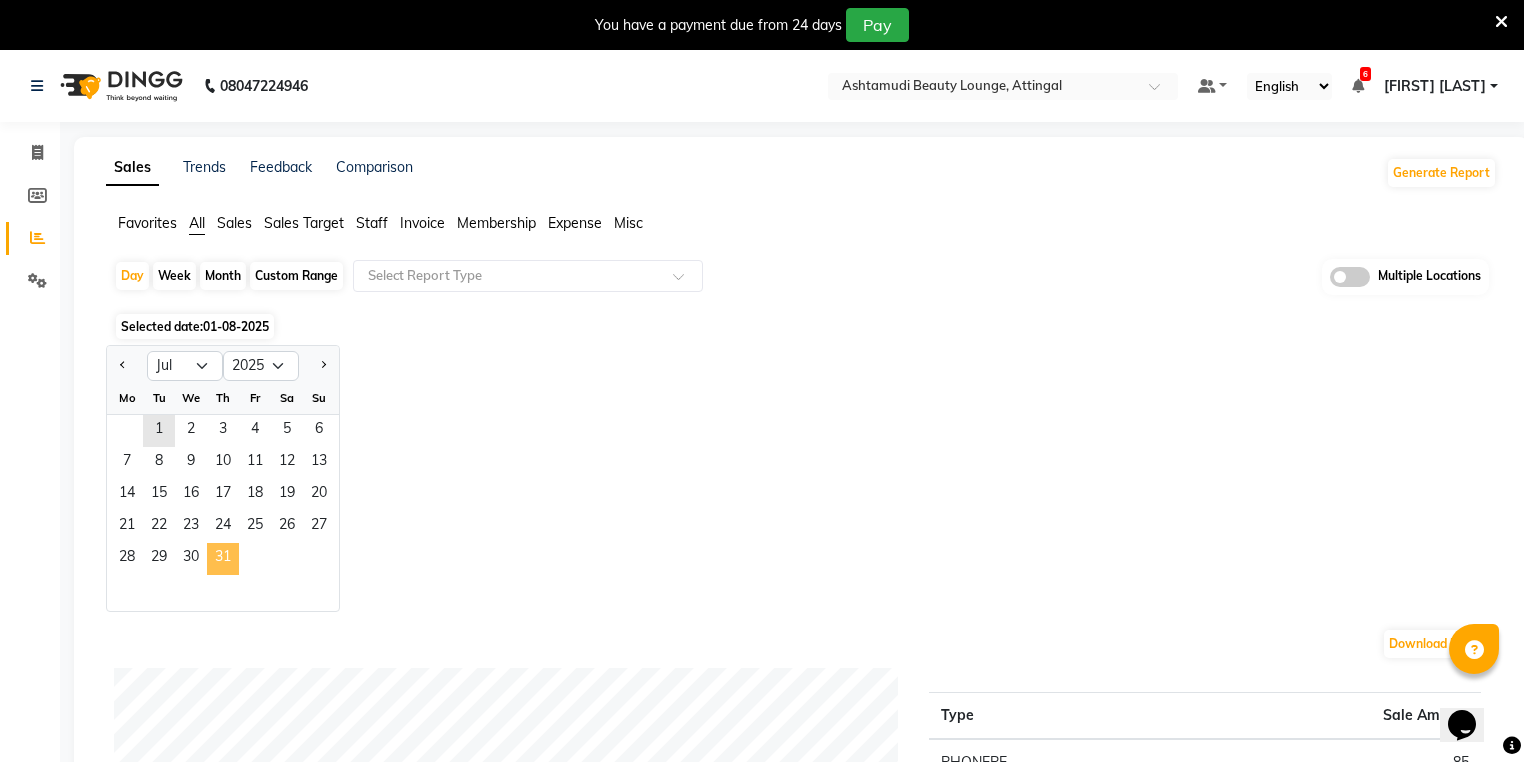 click on "31" 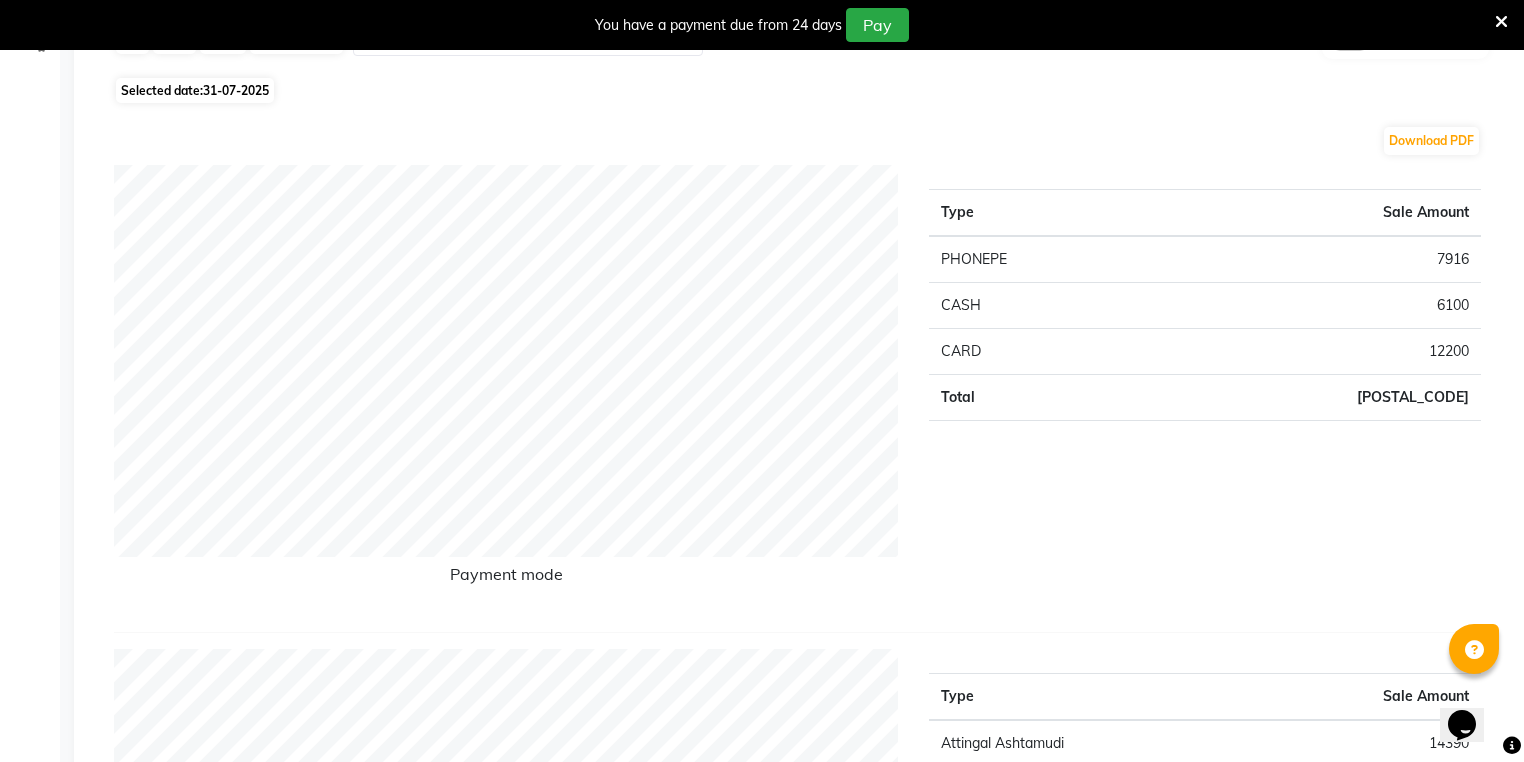 scroll, scrollTop: 0, scrollLeft: 0, axis: both 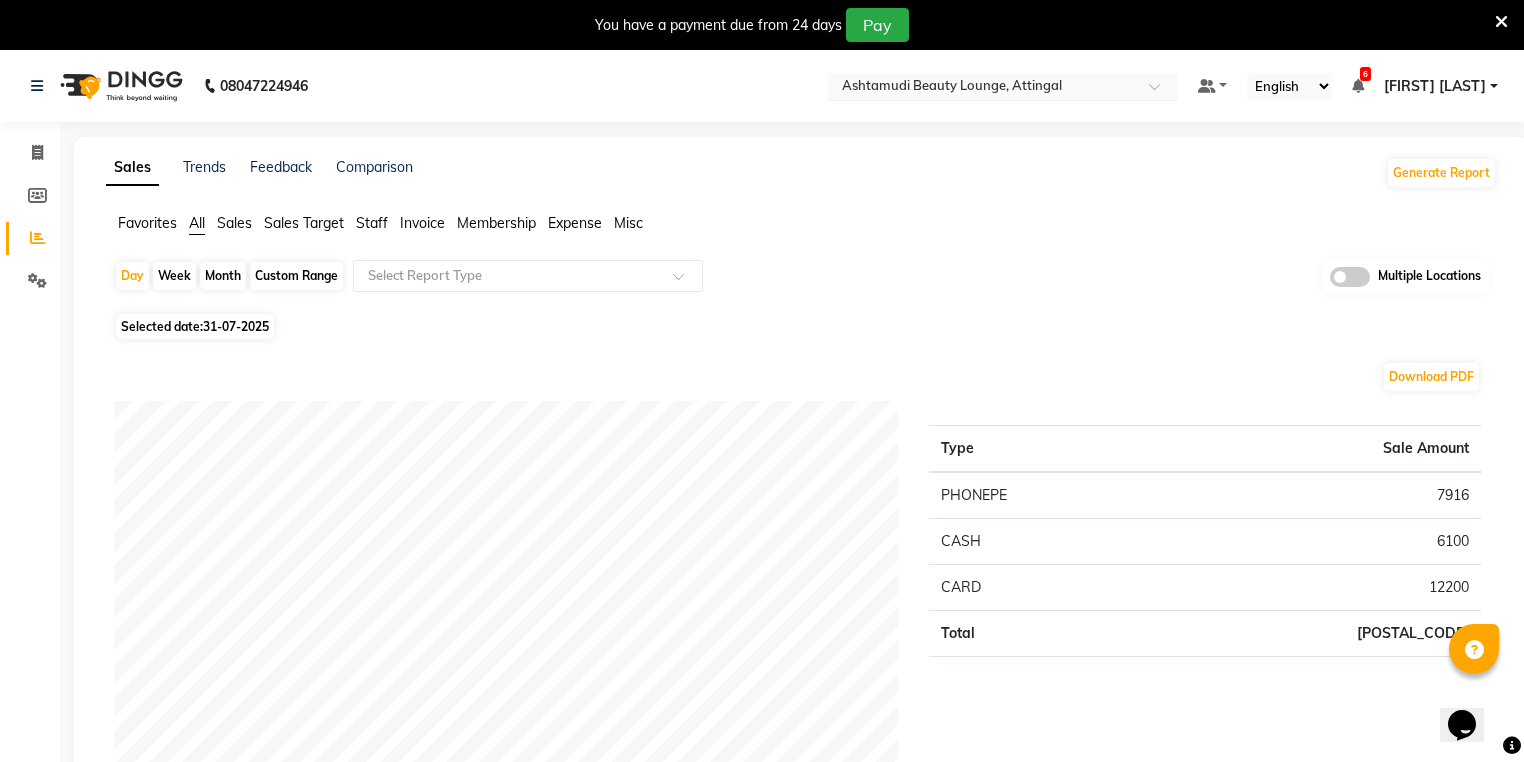 click on "Select Location × Ashtamudi Beauty Lounge, Attingal" at bounding box center [1003, 86] 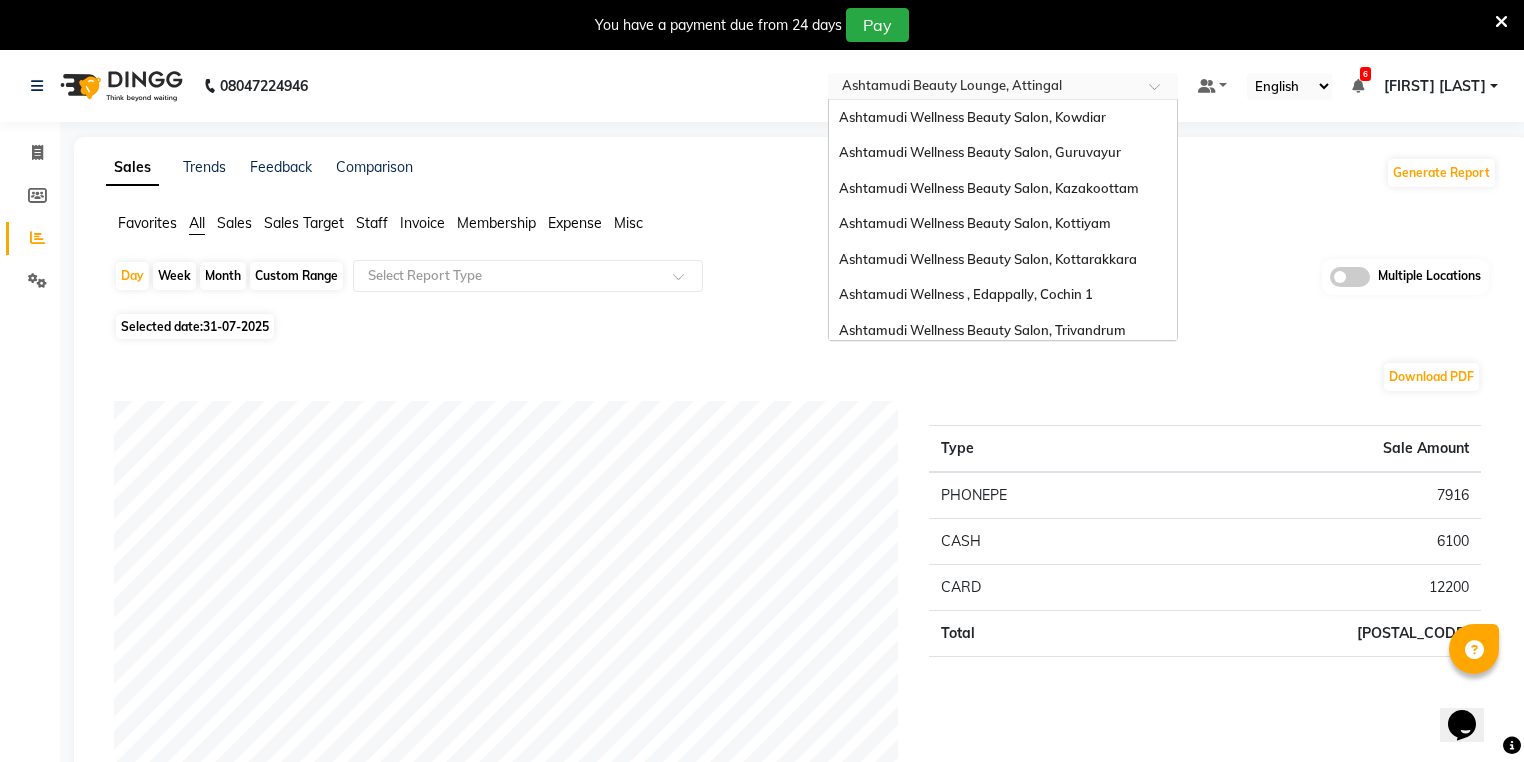 scroll, scrollTop: 312, scrollLeft: 0, axis: vertical 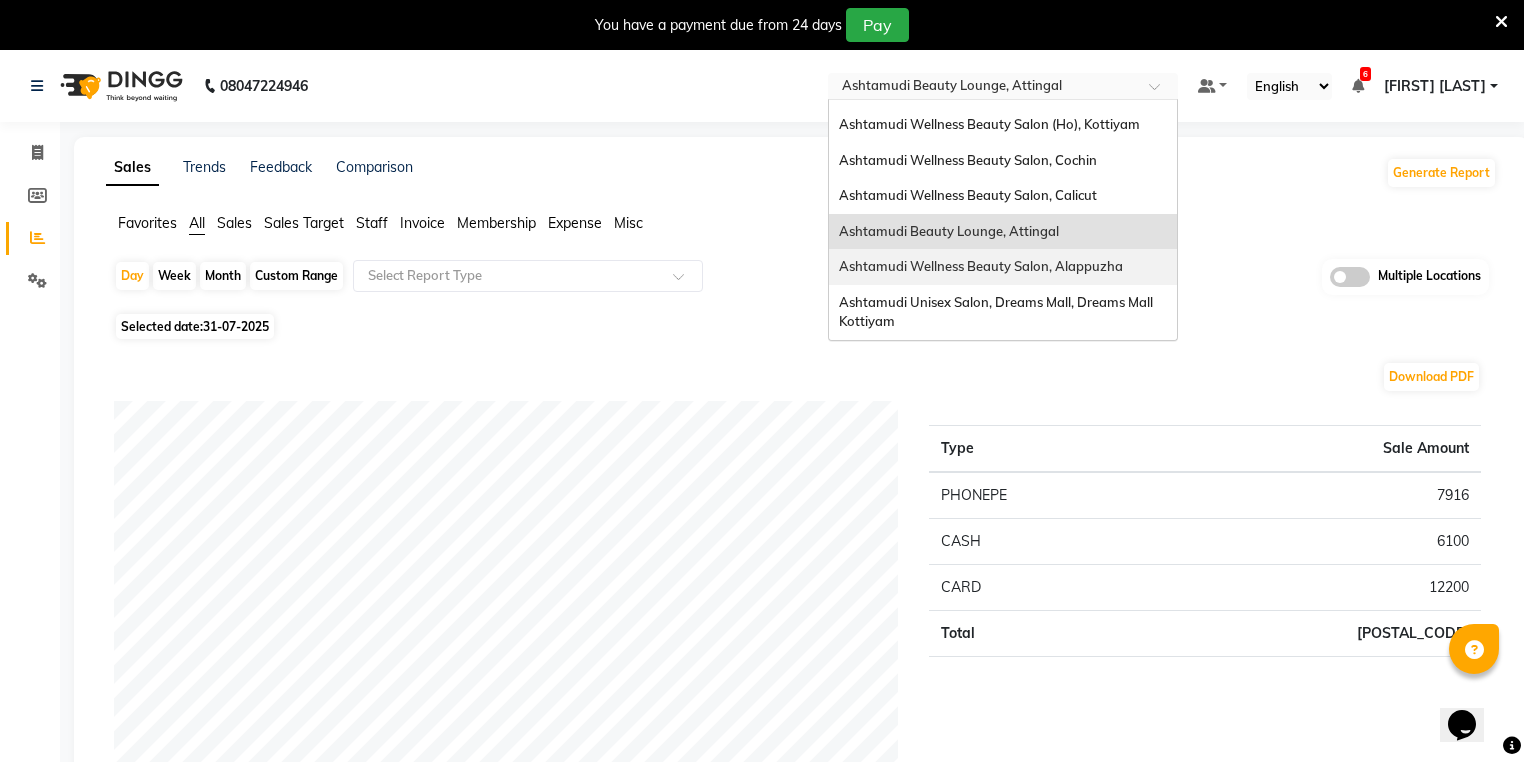 click on "Ashtamudi Wellness Beauty Salon, Alappuzha" at bounding box center [1003, 267] 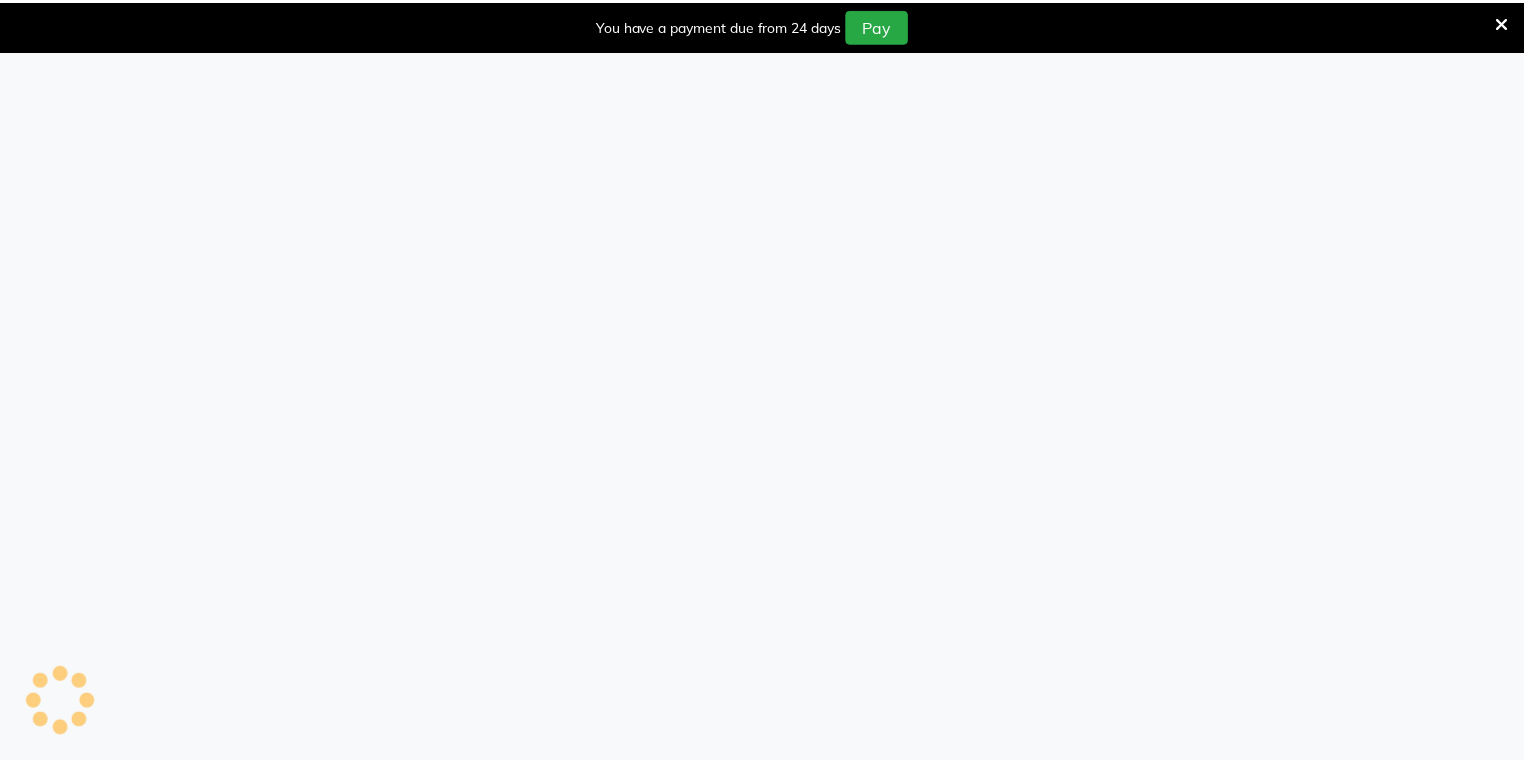 scroll, scrollTop: 0, scrollLeft: 0, axis: both 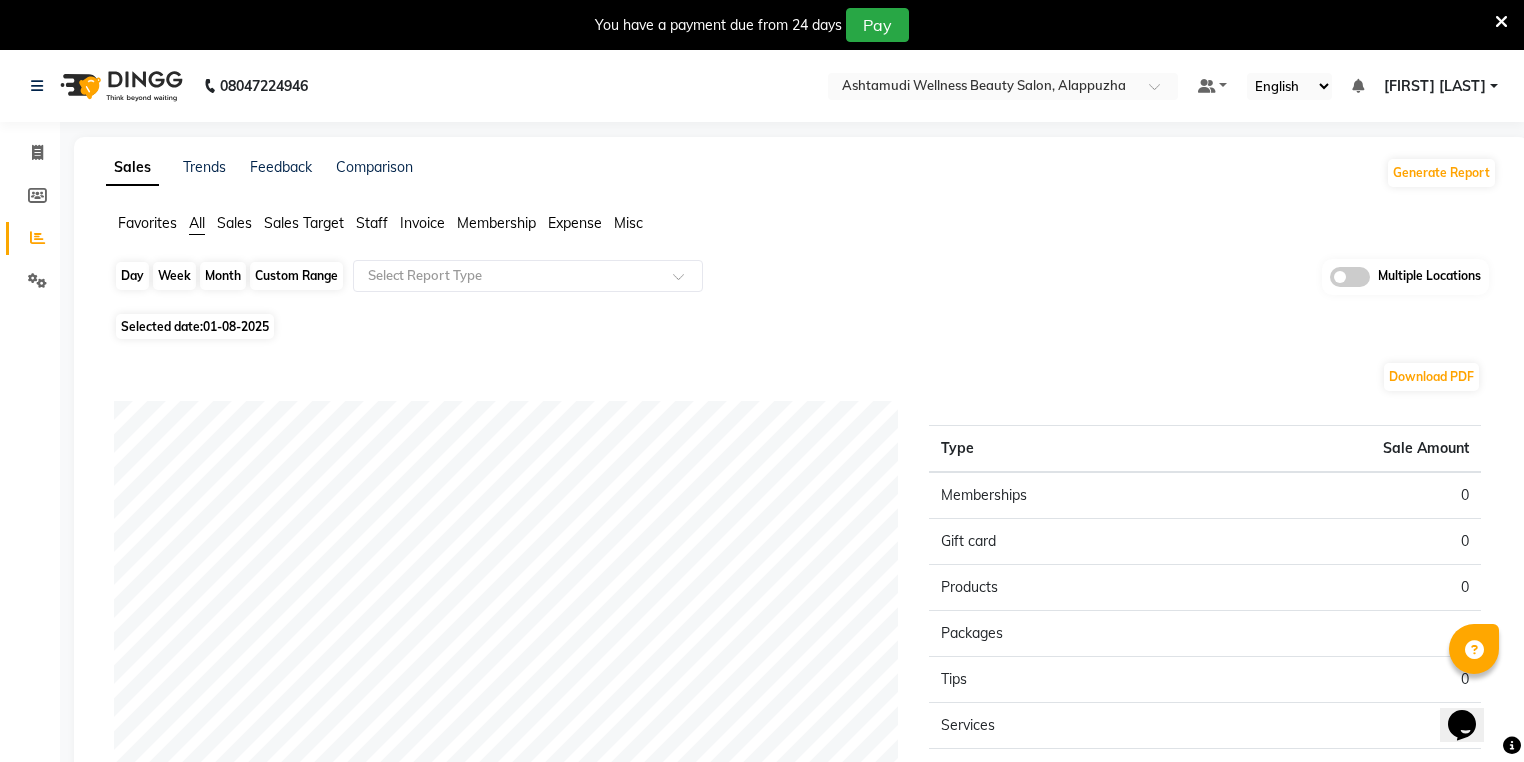 click on "Day" 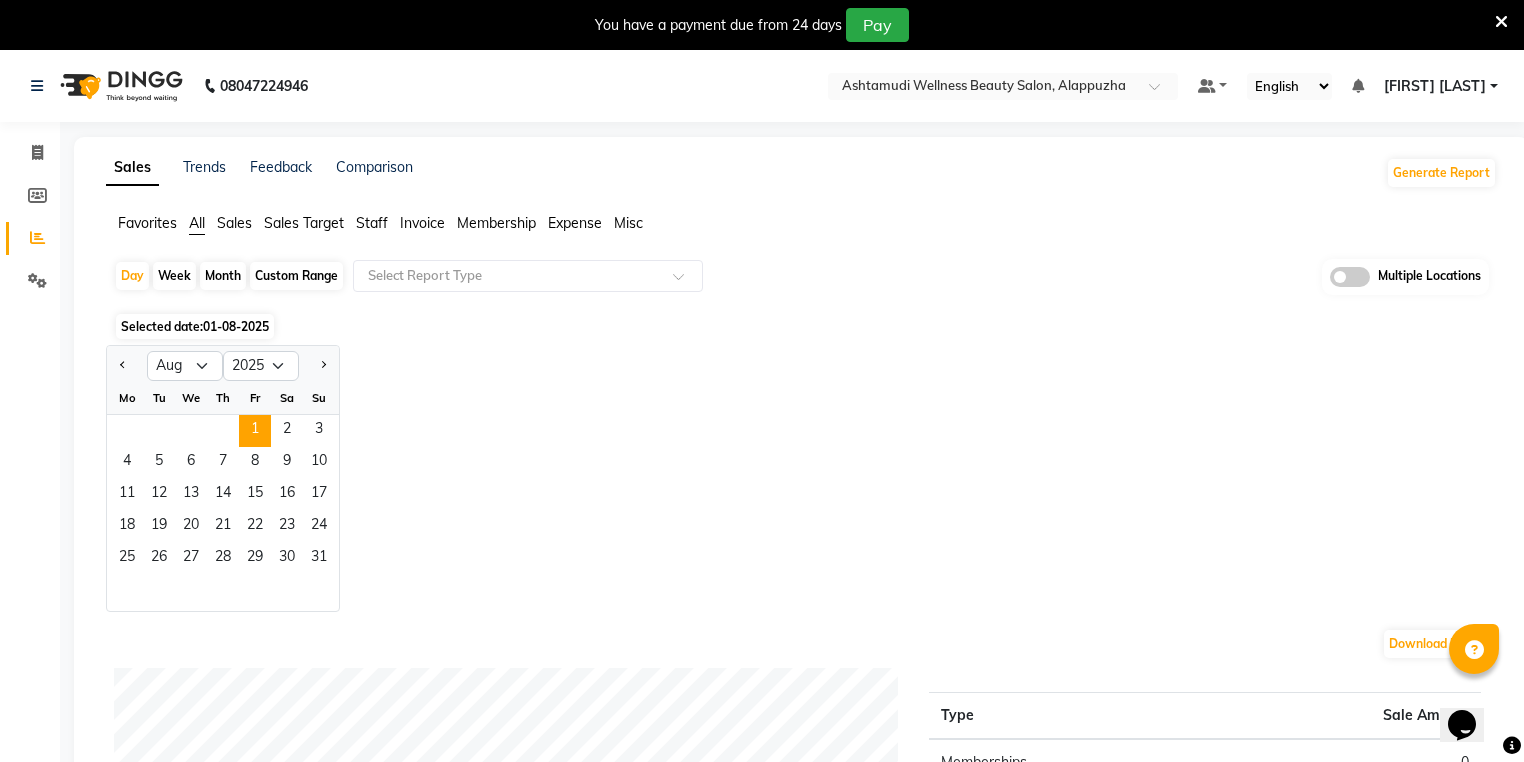 click 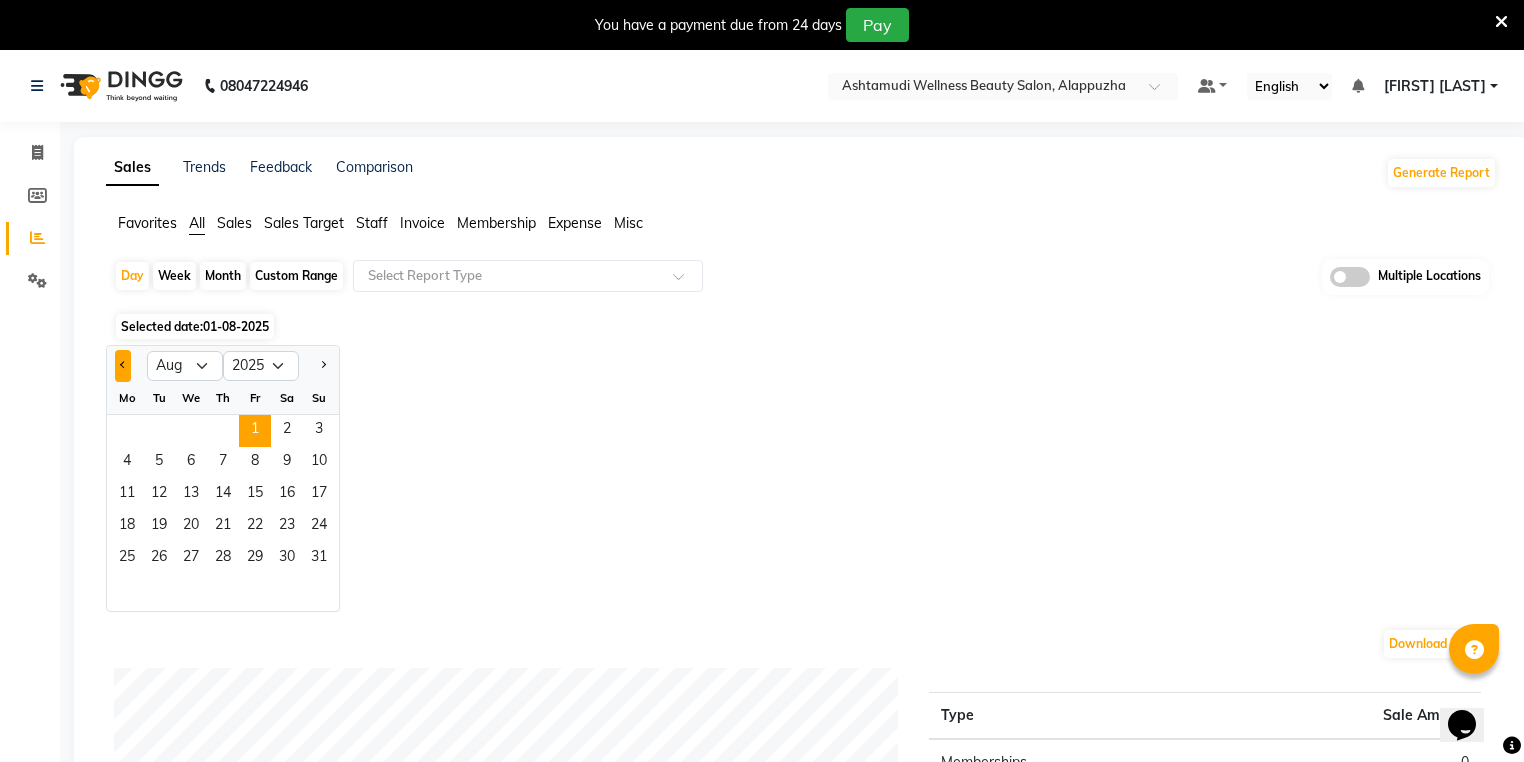 click 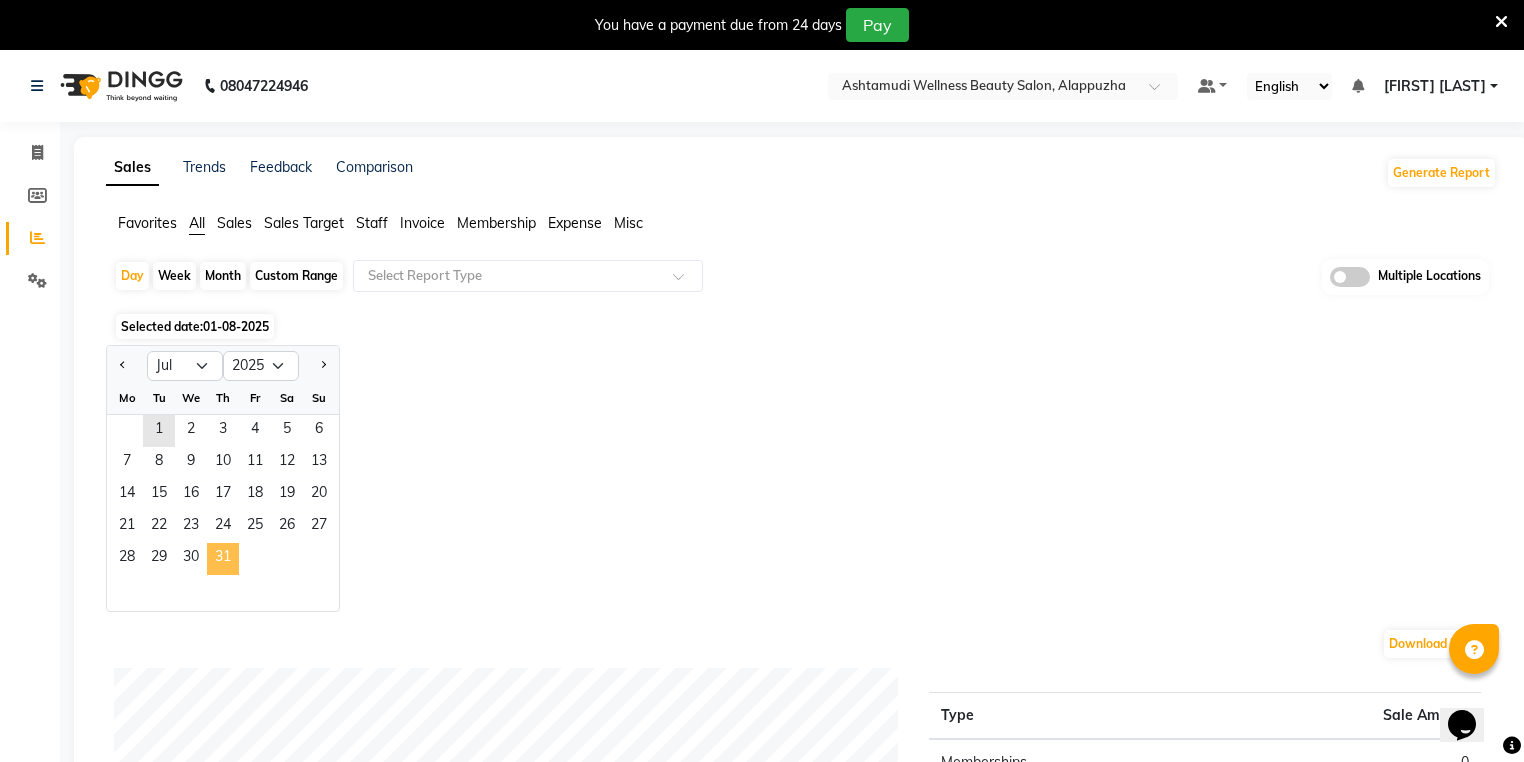 click on "31" 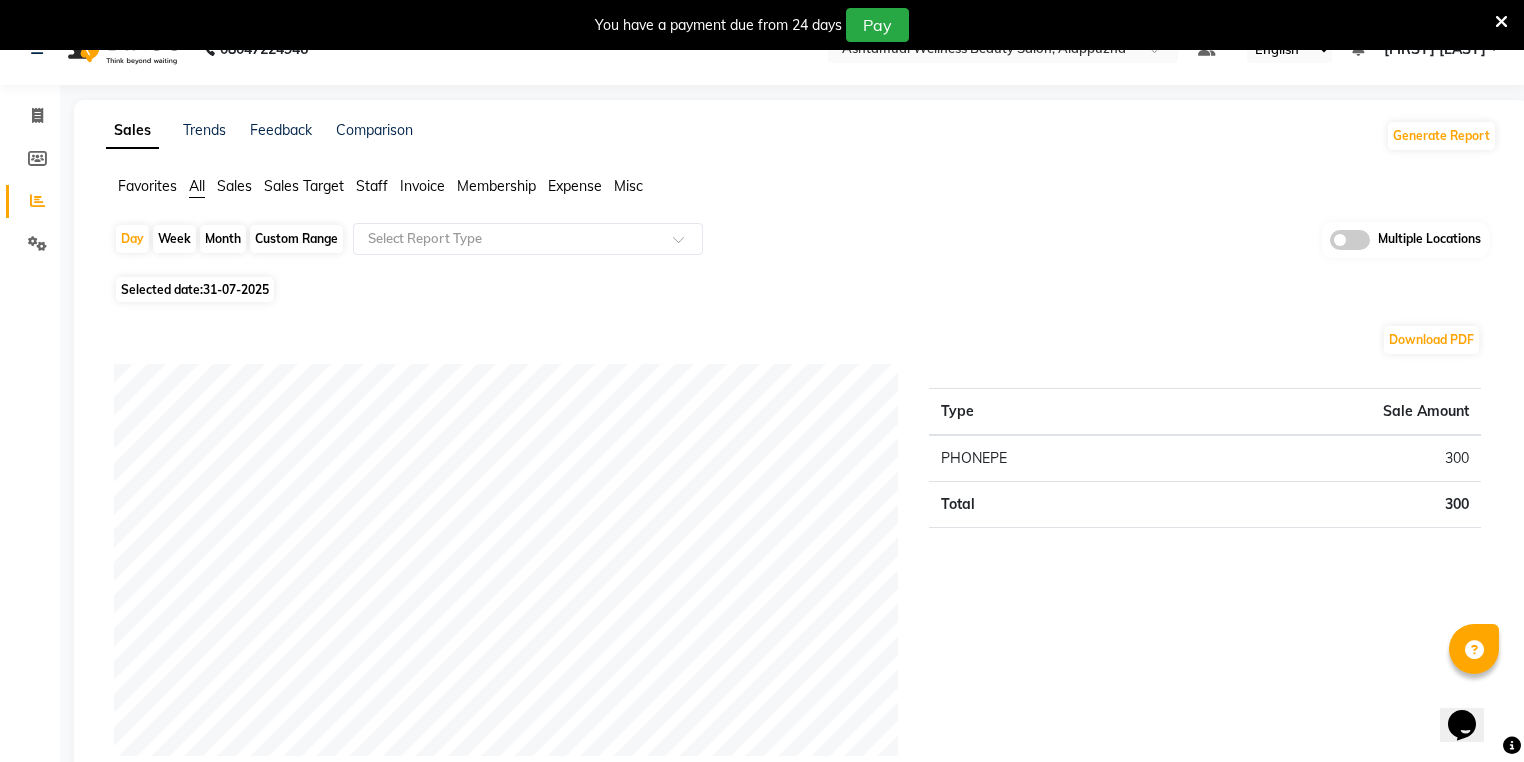 scroll, scrollTop: 0, scrollLeft: 0, axis: both 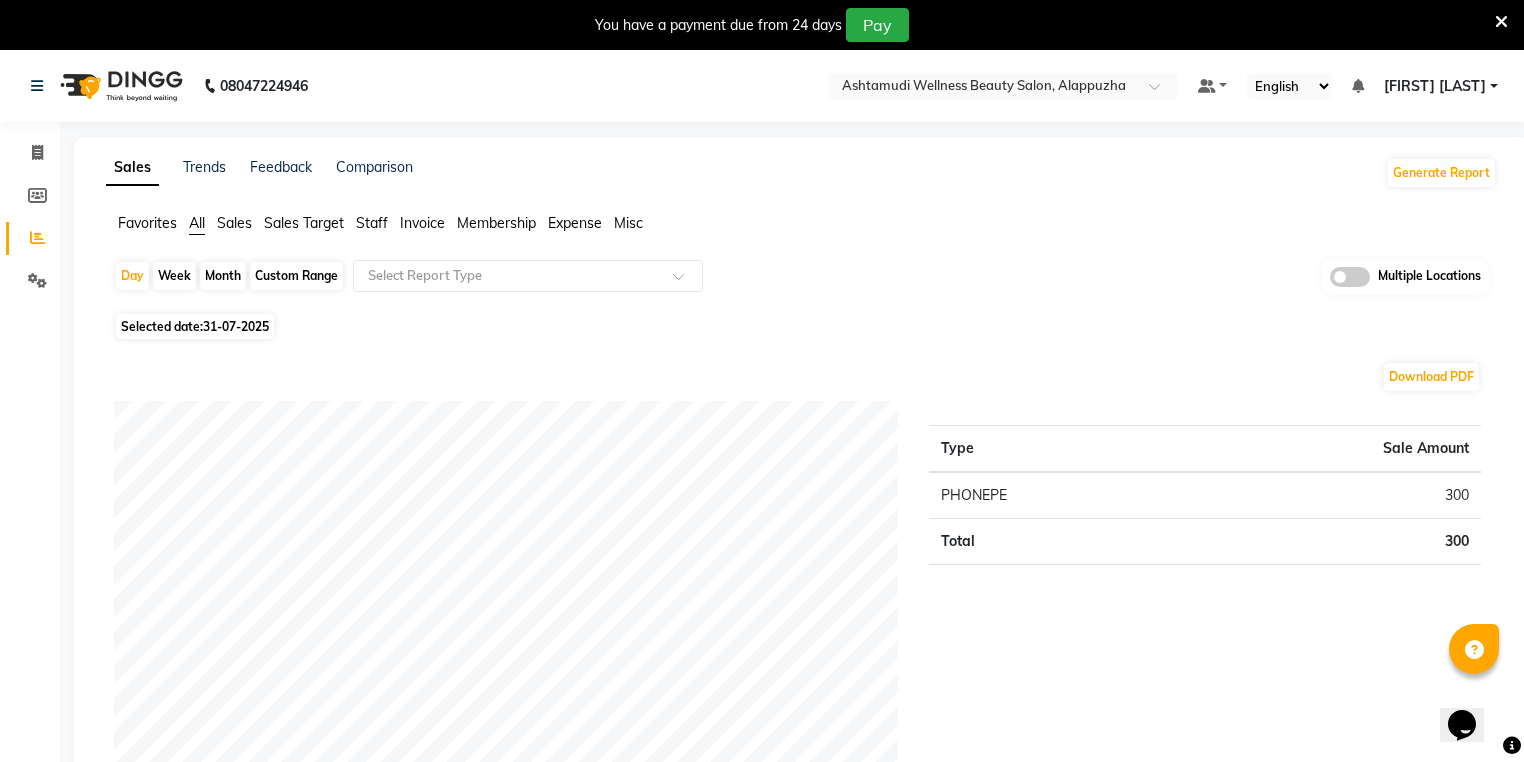 click on "08047224946 Select Location × Ashtamudi Wellness Beauty Salon, Alappuzha Default Panel My Panel English ENGLISH Español العربية मराठी हिंदी ગુજરાતી தமிழ் 中文 Notifications nothing to show ATHIRA A Manage Profile Change Password Sign out  Version:3.15.11" 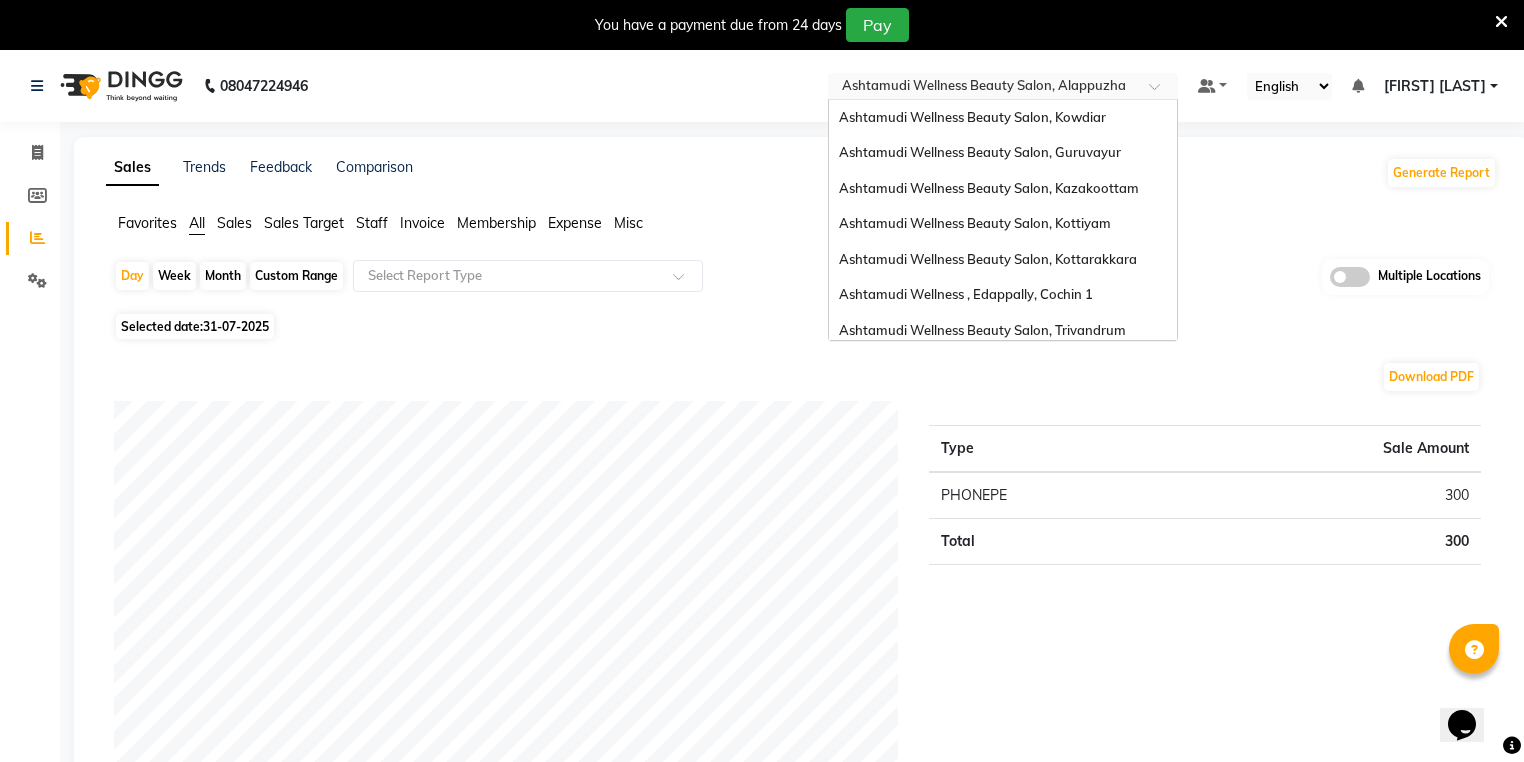 click at bounding box center (983, 88) 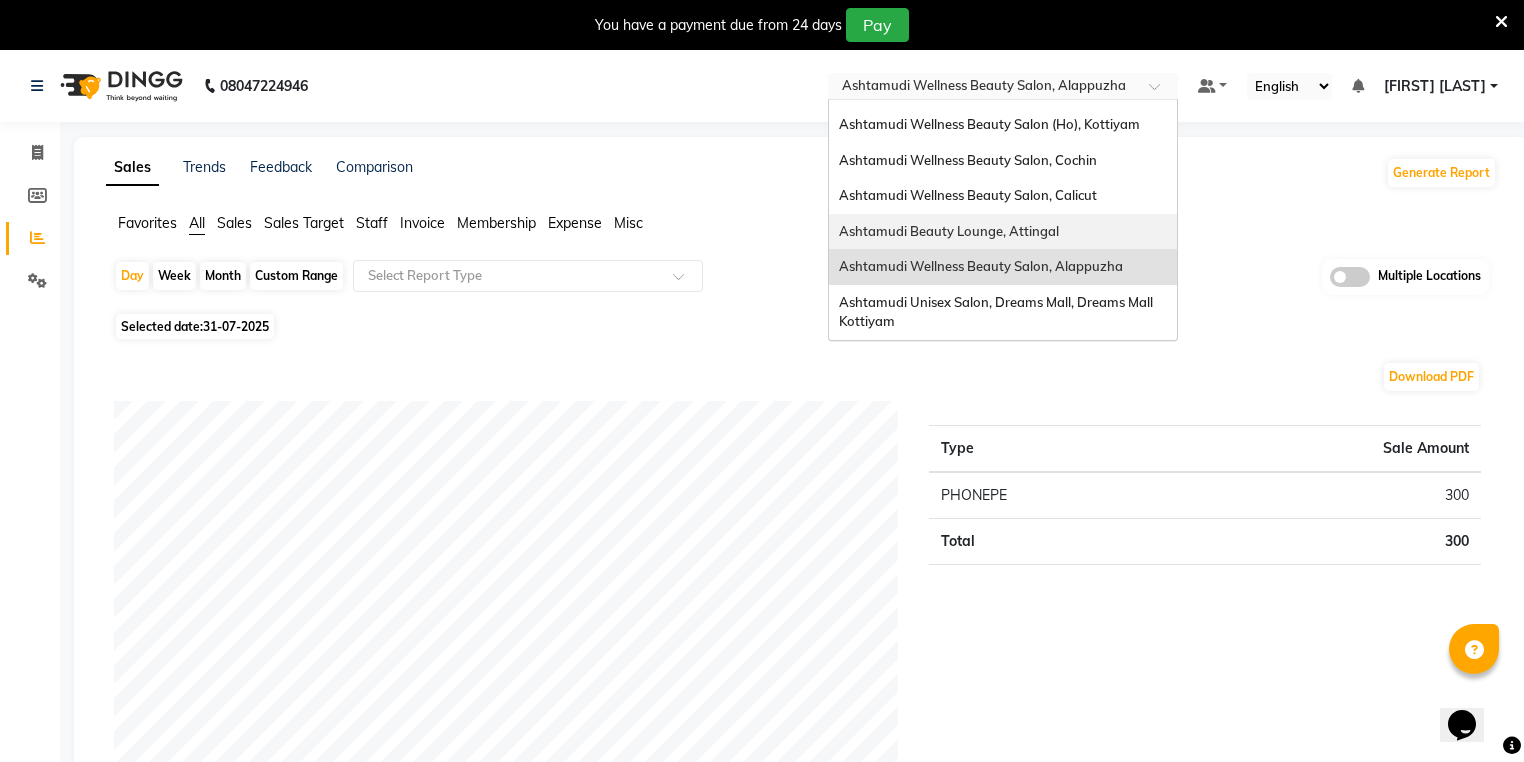 click on "Ashtamudi Beauty Lounge, Attingal" at bounding box center (1003, 232) 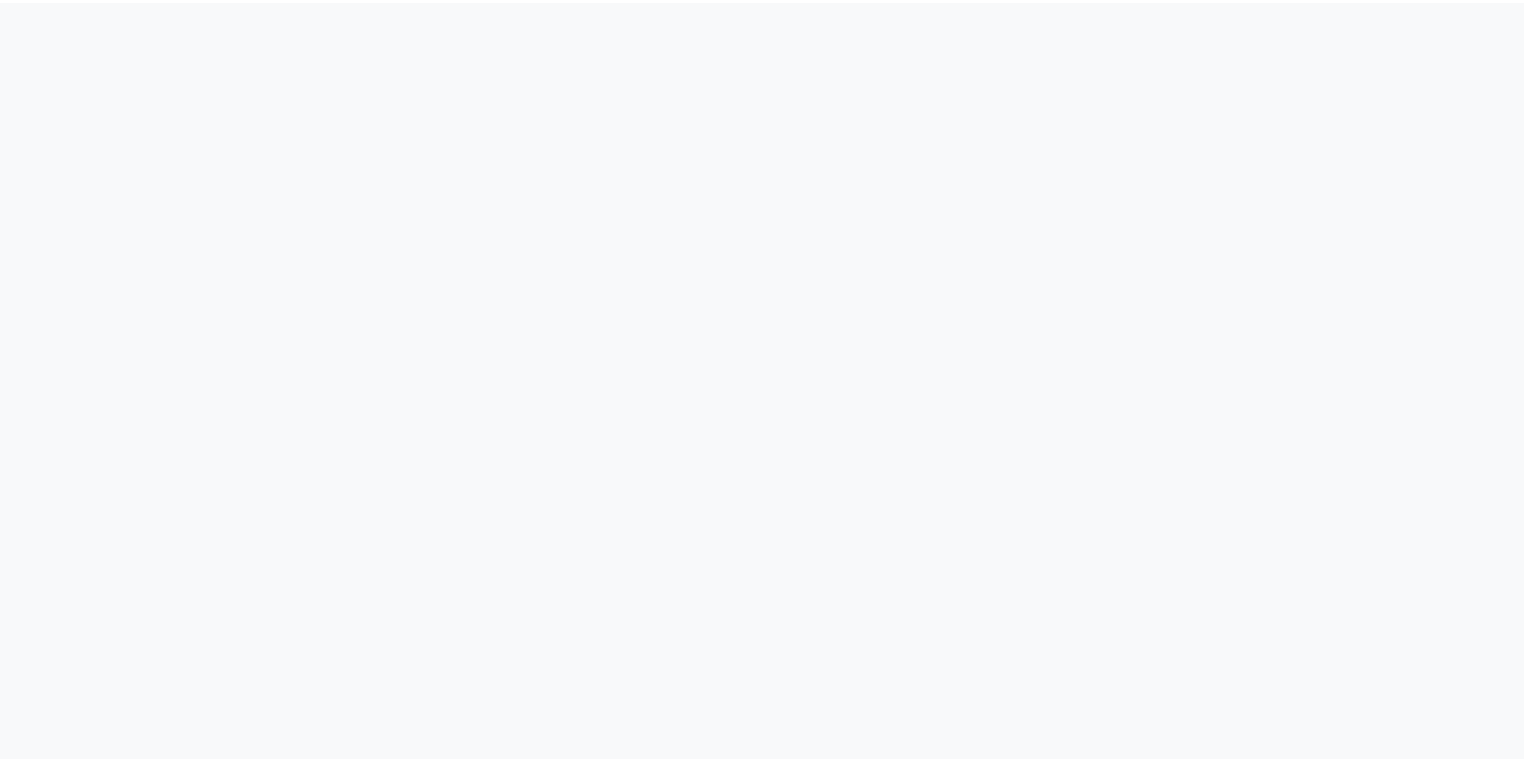 scroll, scrollTop: 0, scrollLeft: 0, axis: both 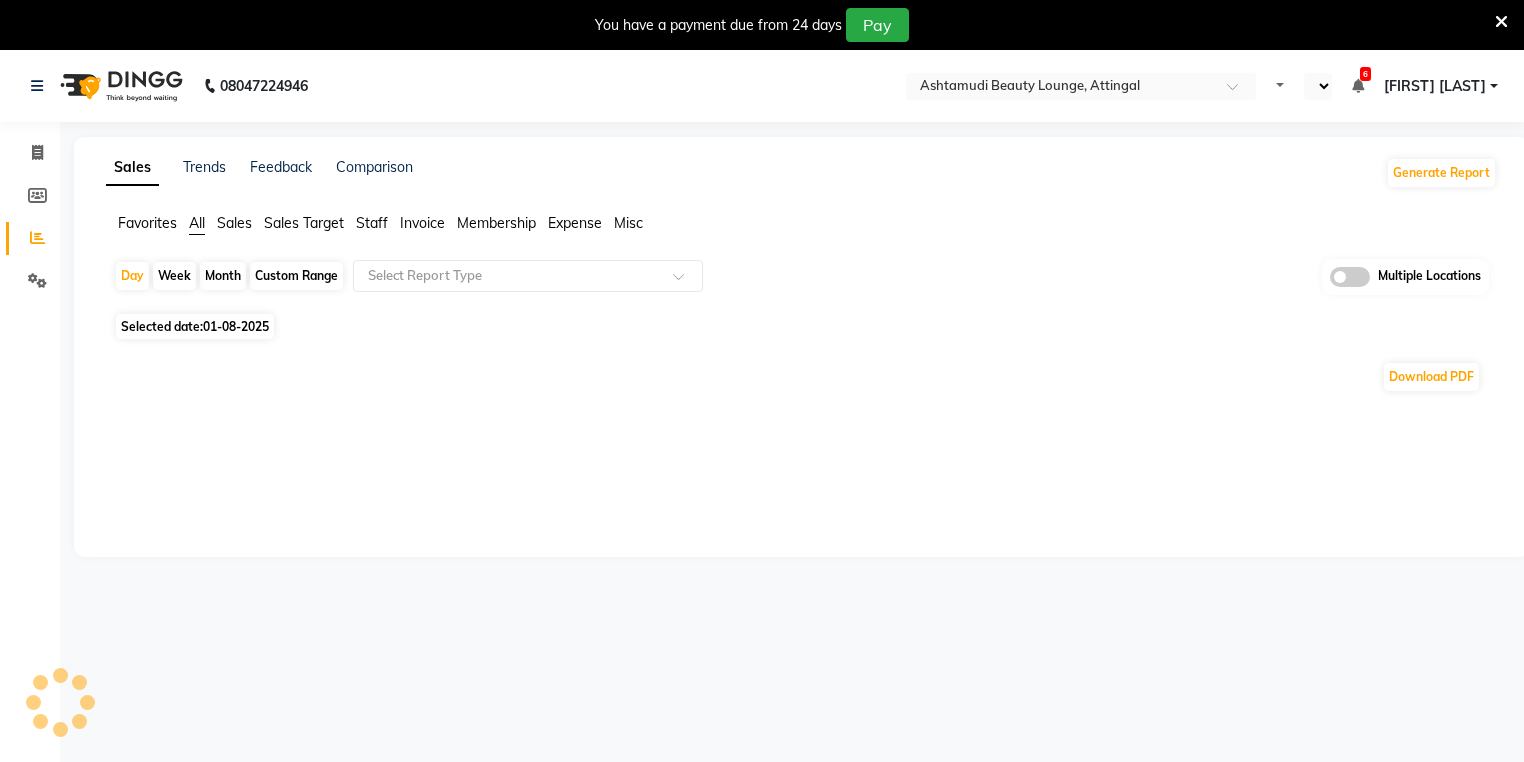 select on "en" 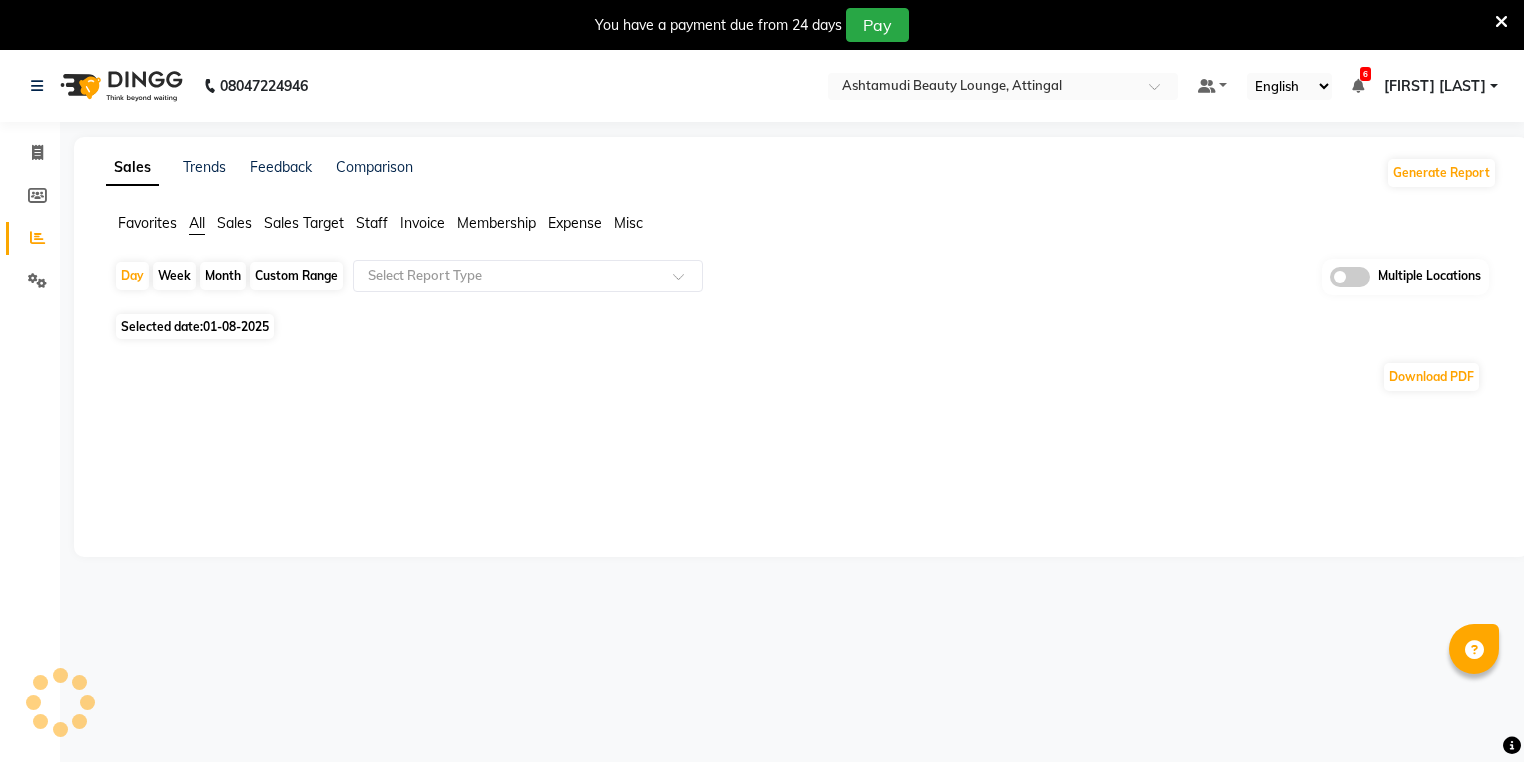 click on "Day" 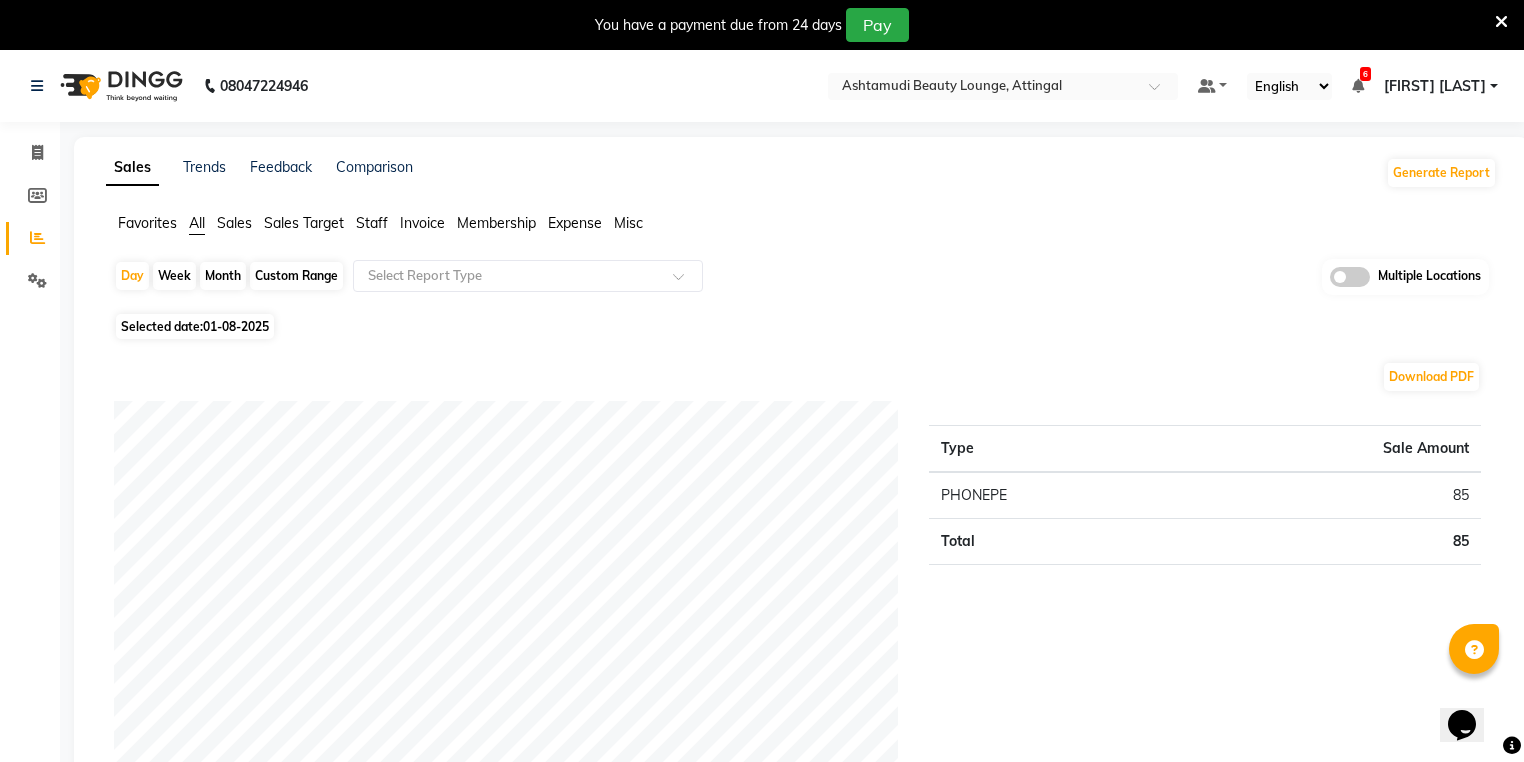 scroll, scrollTop: 0, scrollLeft: 0, axis: both 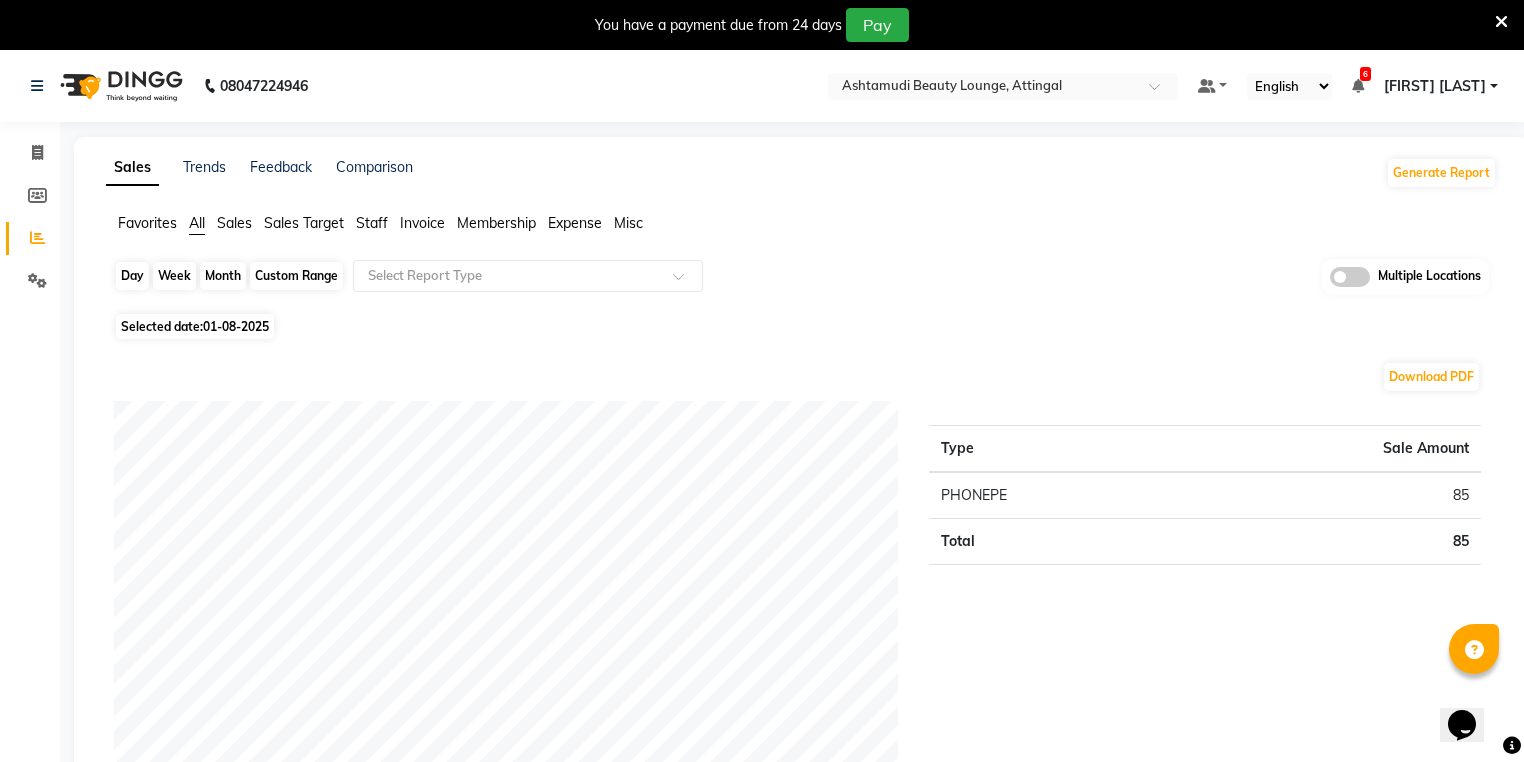 click on "Day" 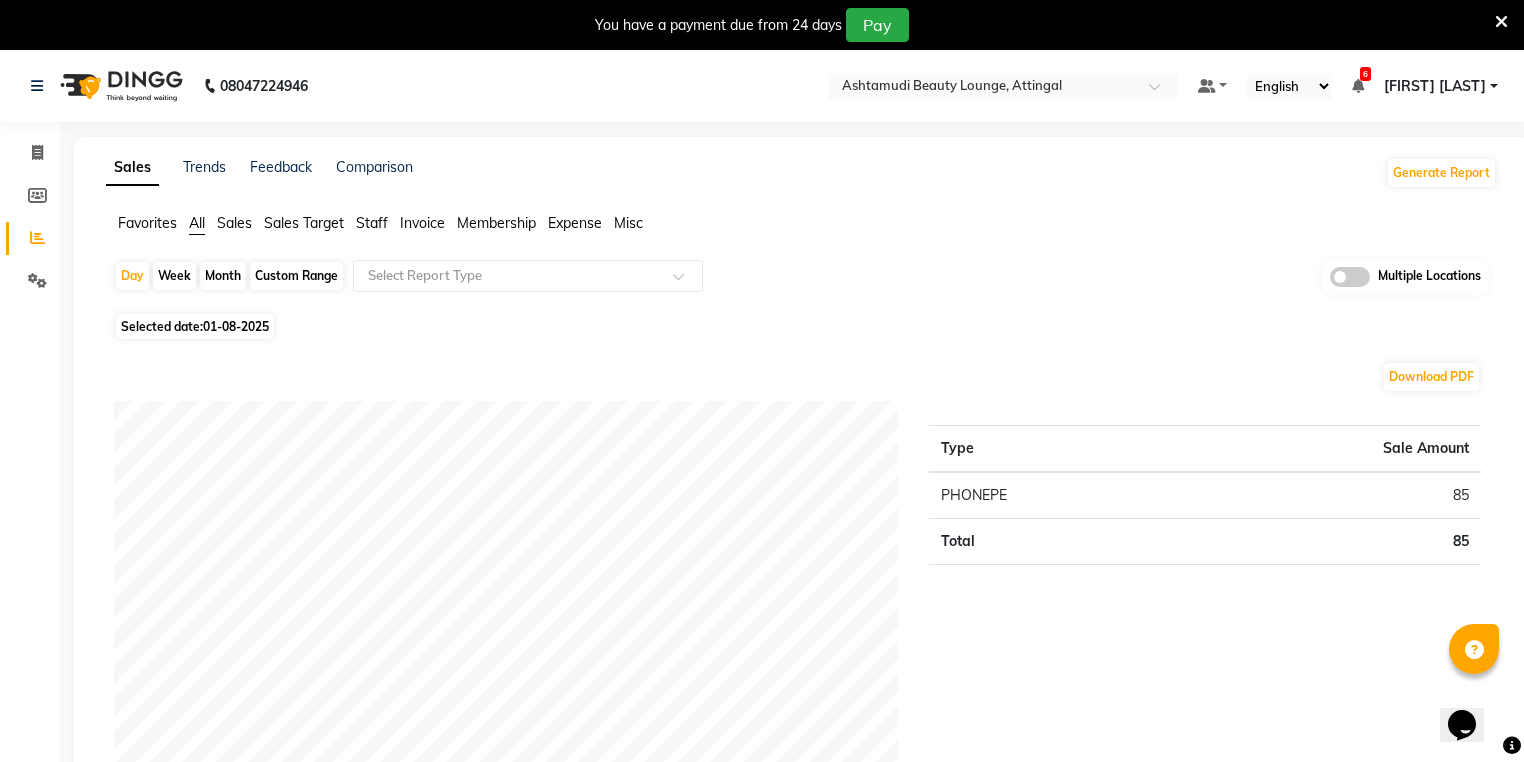 select on "8" 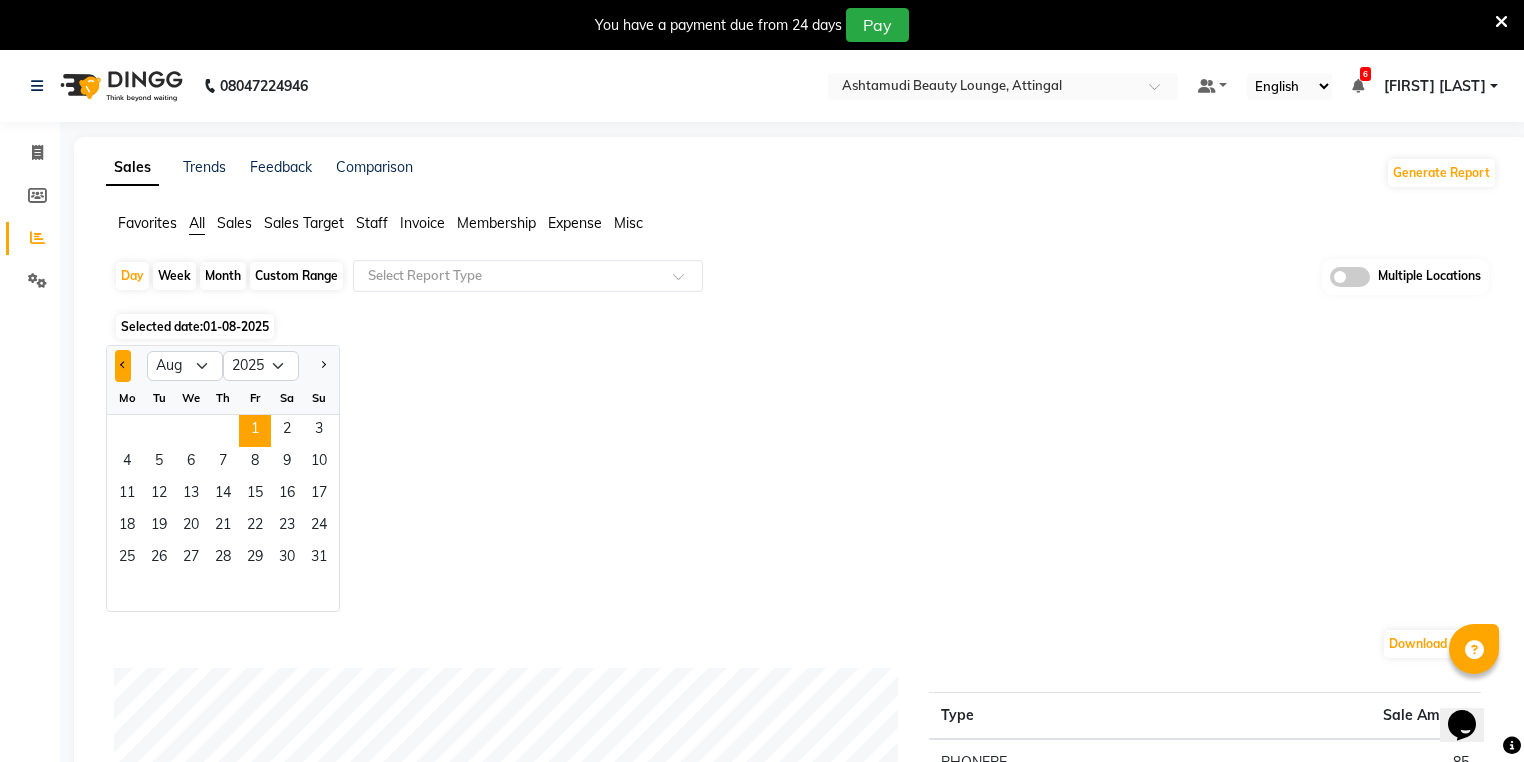 click 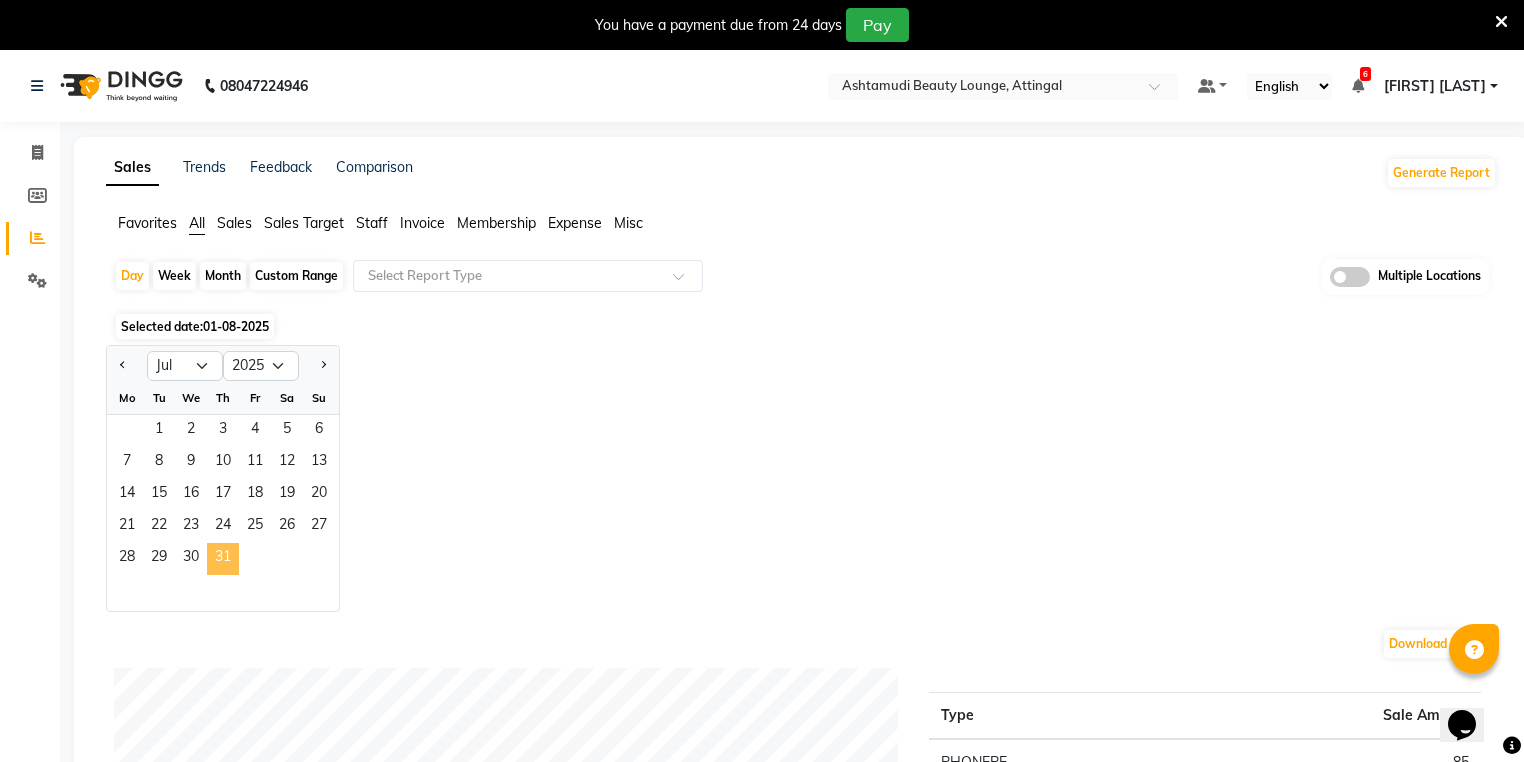 click on "31" 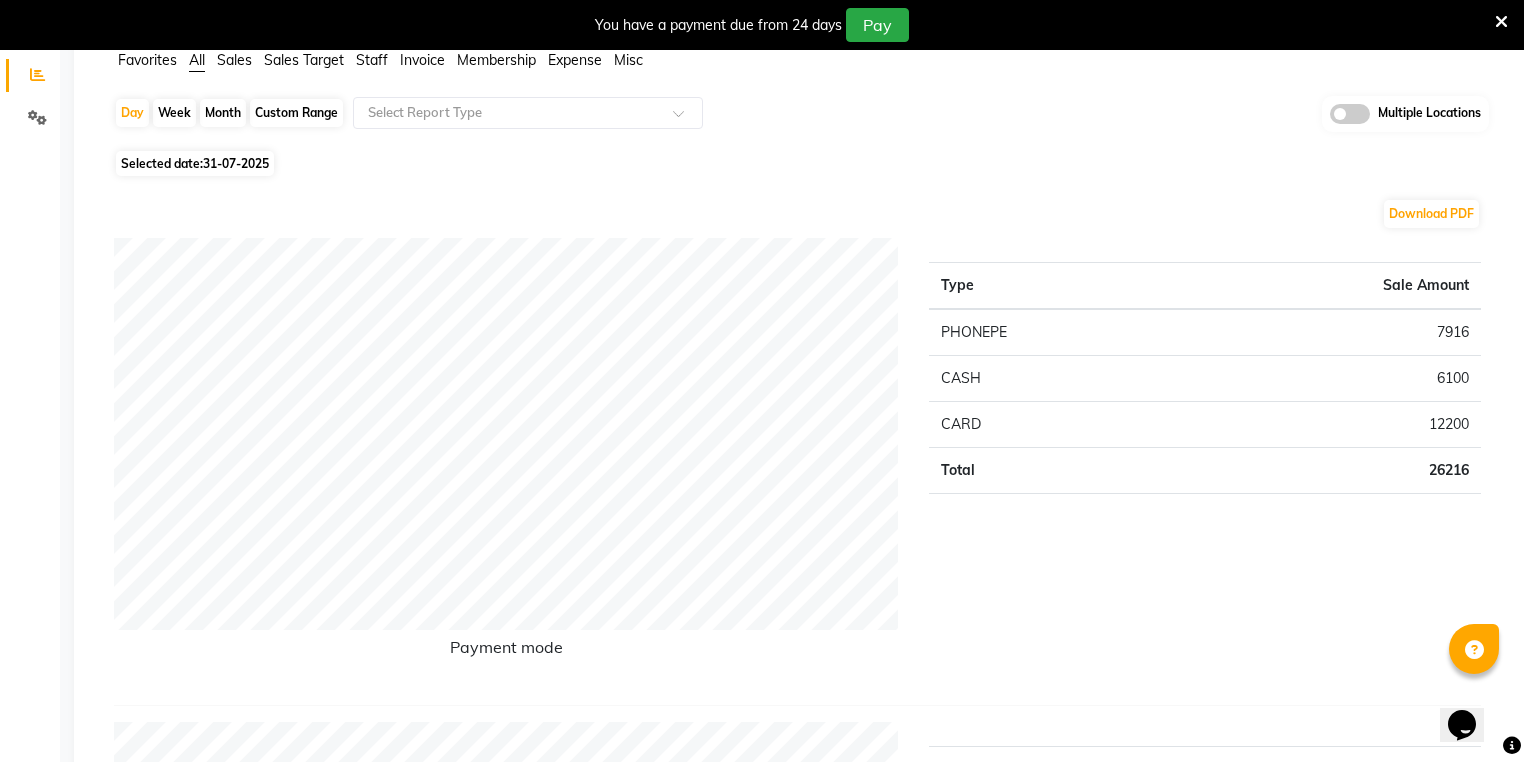 scroll, scrollTop: 0, scrollLeft: 0, axis: both 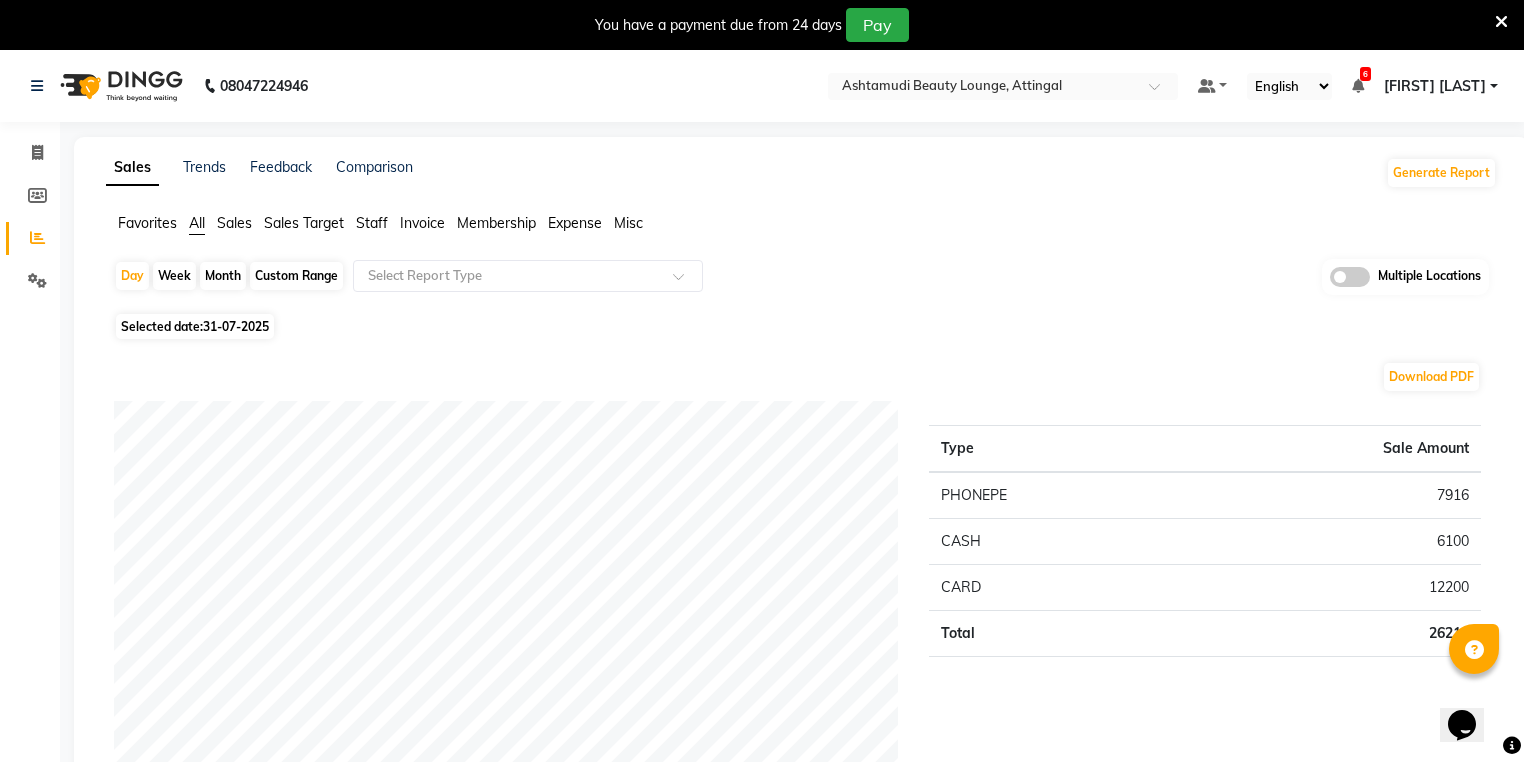 click on "08047224946 Select Location × Ashtamudi Beauty Lounge, Attingal Default Panel My Panel English ENGLISH Español العربية मराठी हिंदी ગુજરાતી தமிழ் 中文 6 Notifications nothing to show ATHIRA A Manage Profile Change Password Sign out  Version:3.15.11" 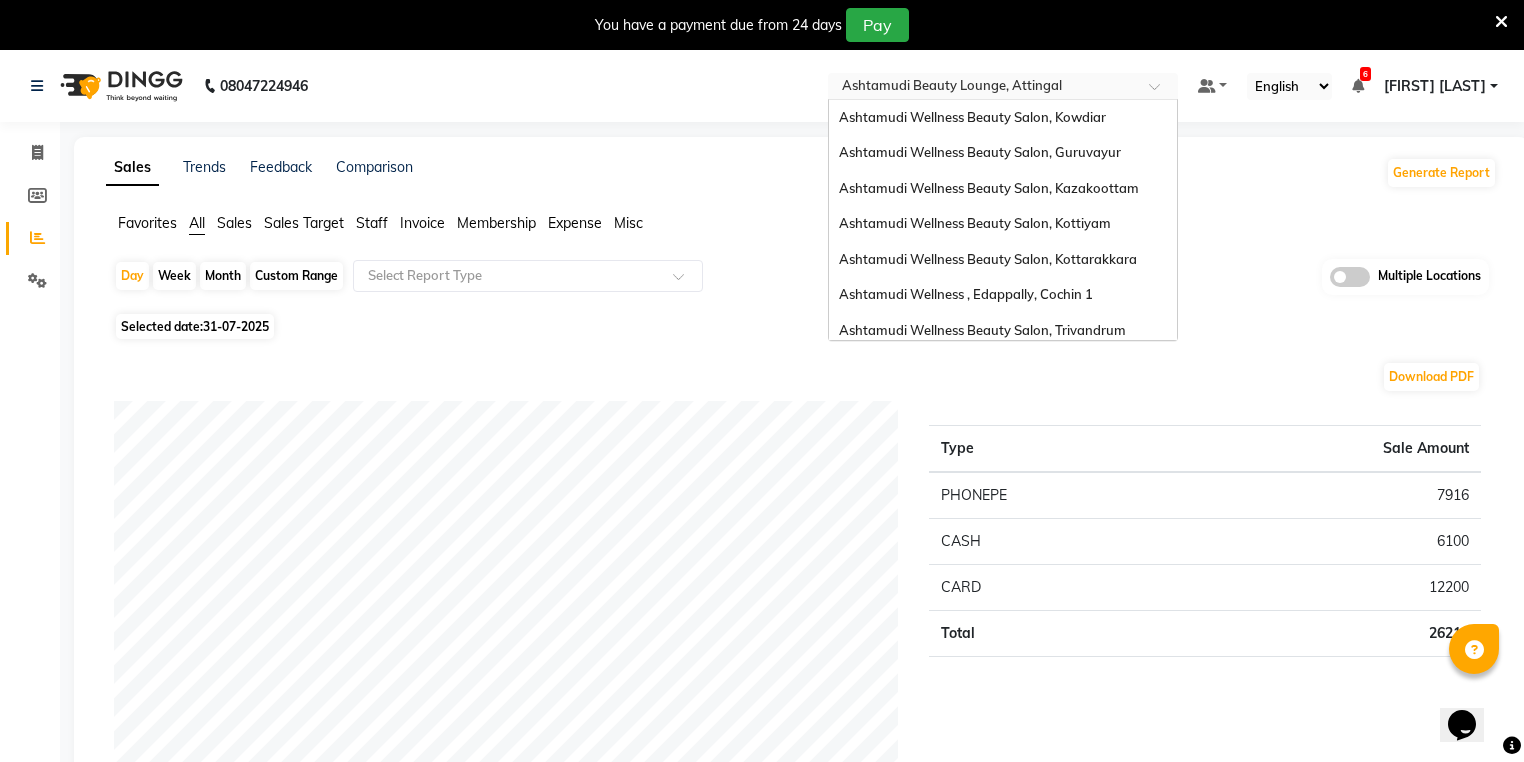 click at bounding box center (983, 88) 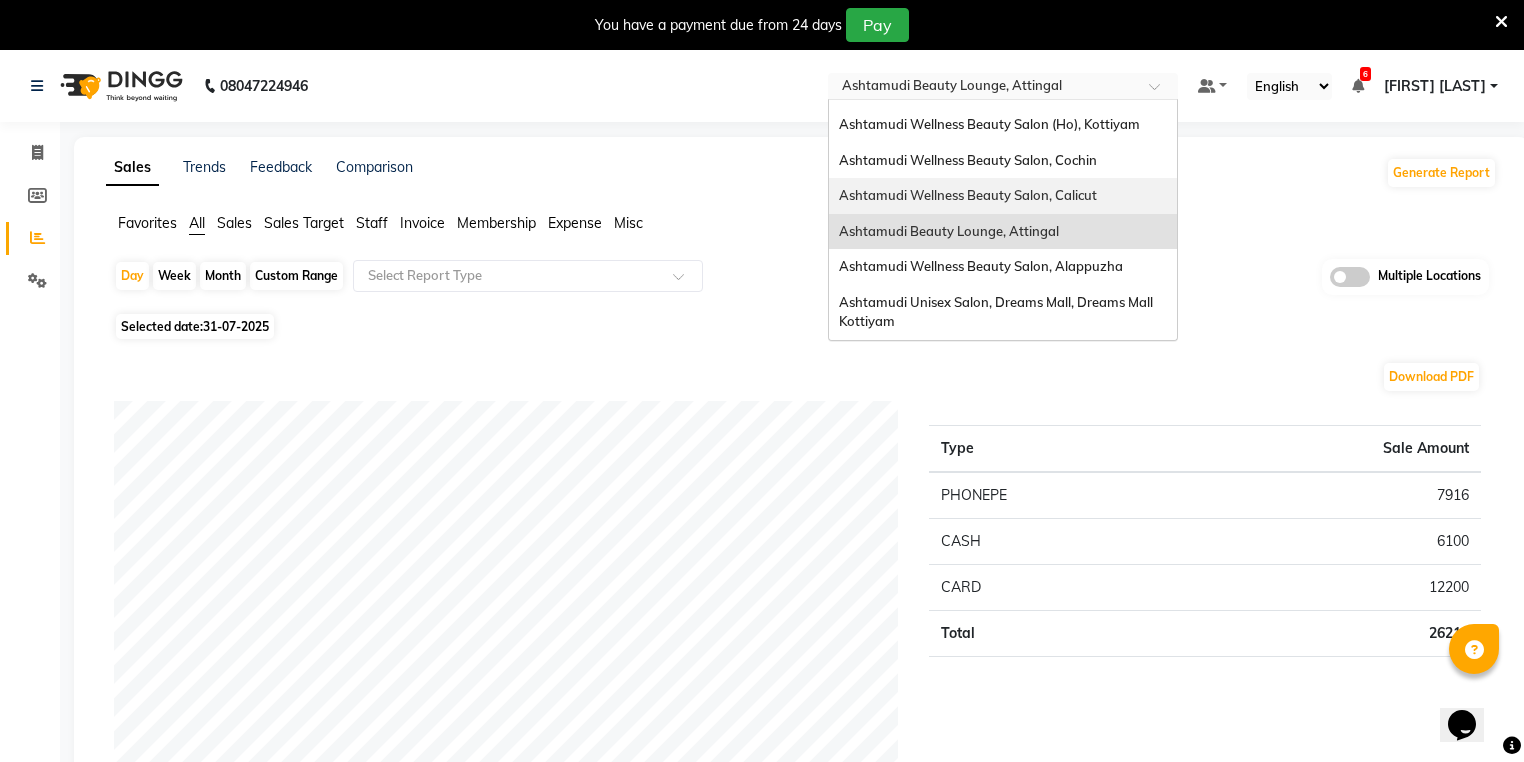 click on "Ashtamudi Wellness Beauty Salon, Calicut" at bounding box center (968, 195) 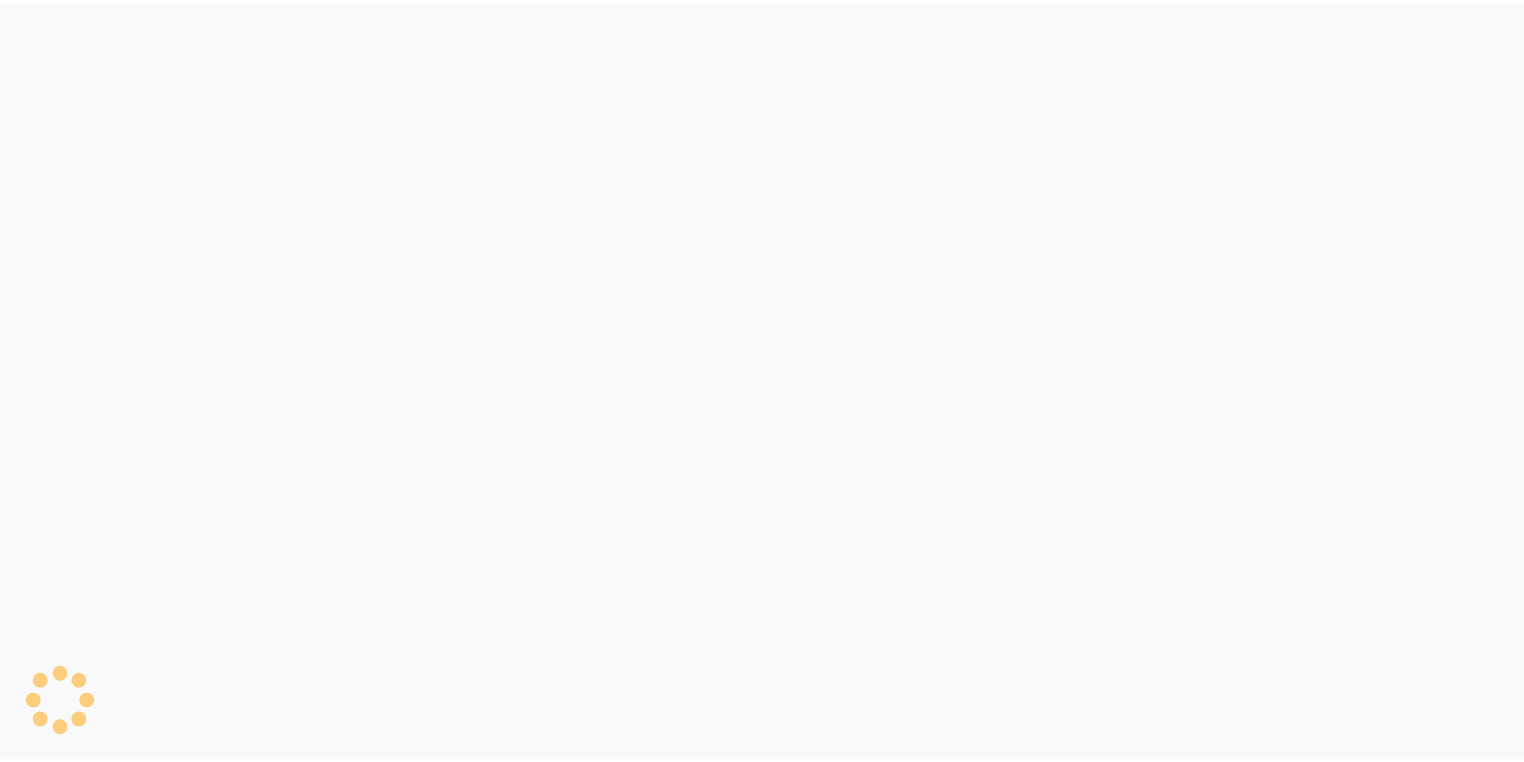 scroll, scrollTop: 0, scrollLeft: 0, axis: both 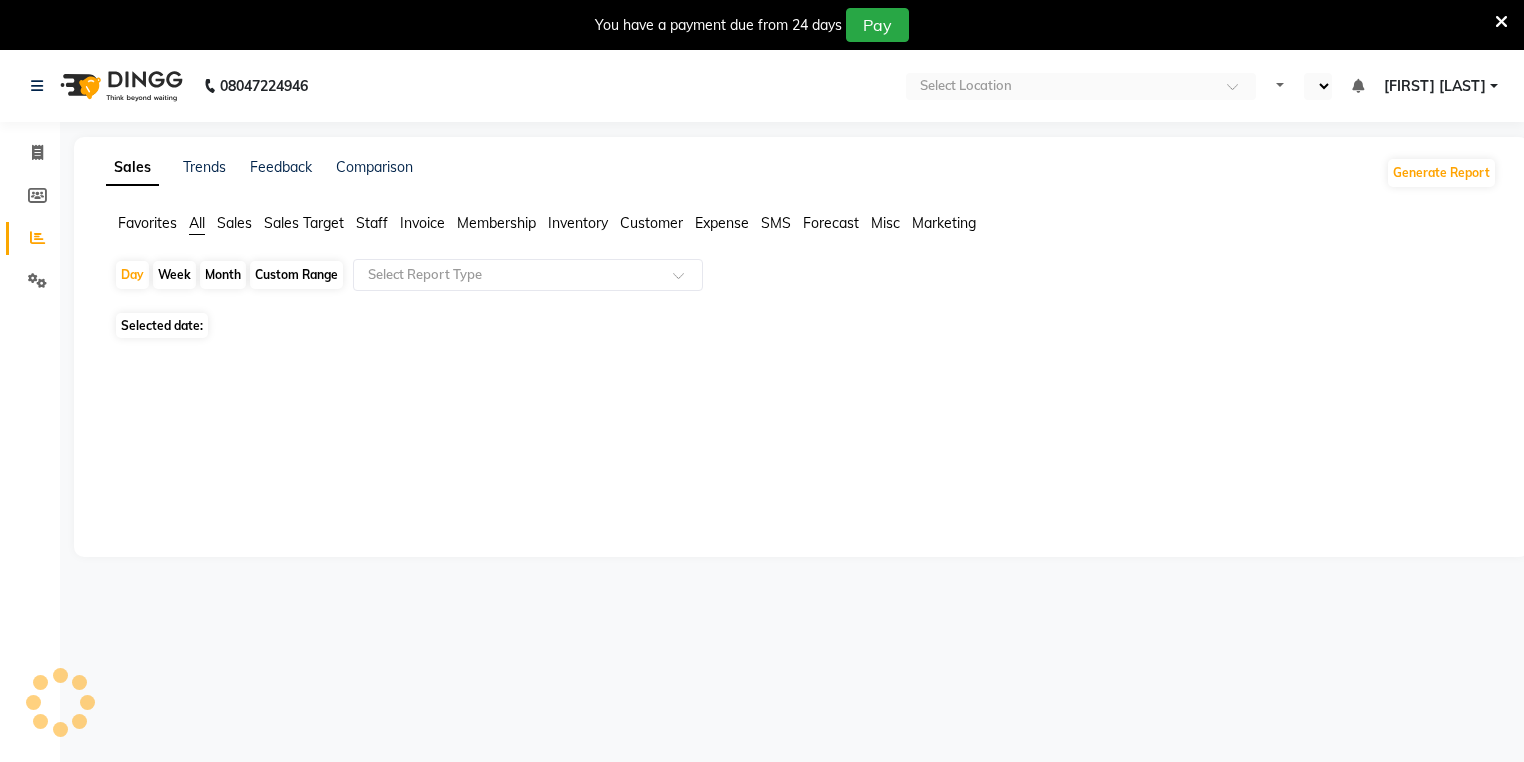select on "en" 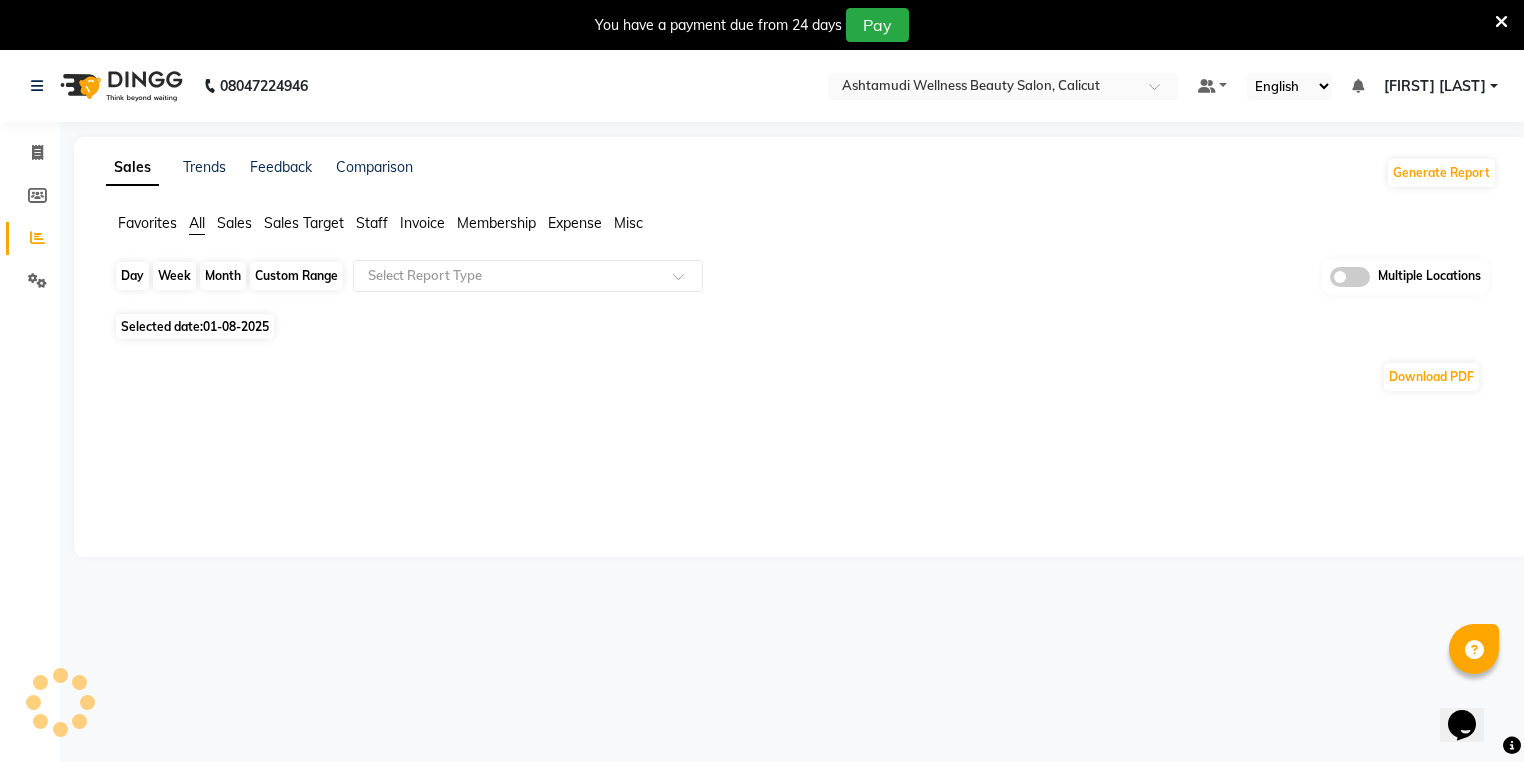 scroll, scrollTop: 0, scrollLeft: 0, axis: both 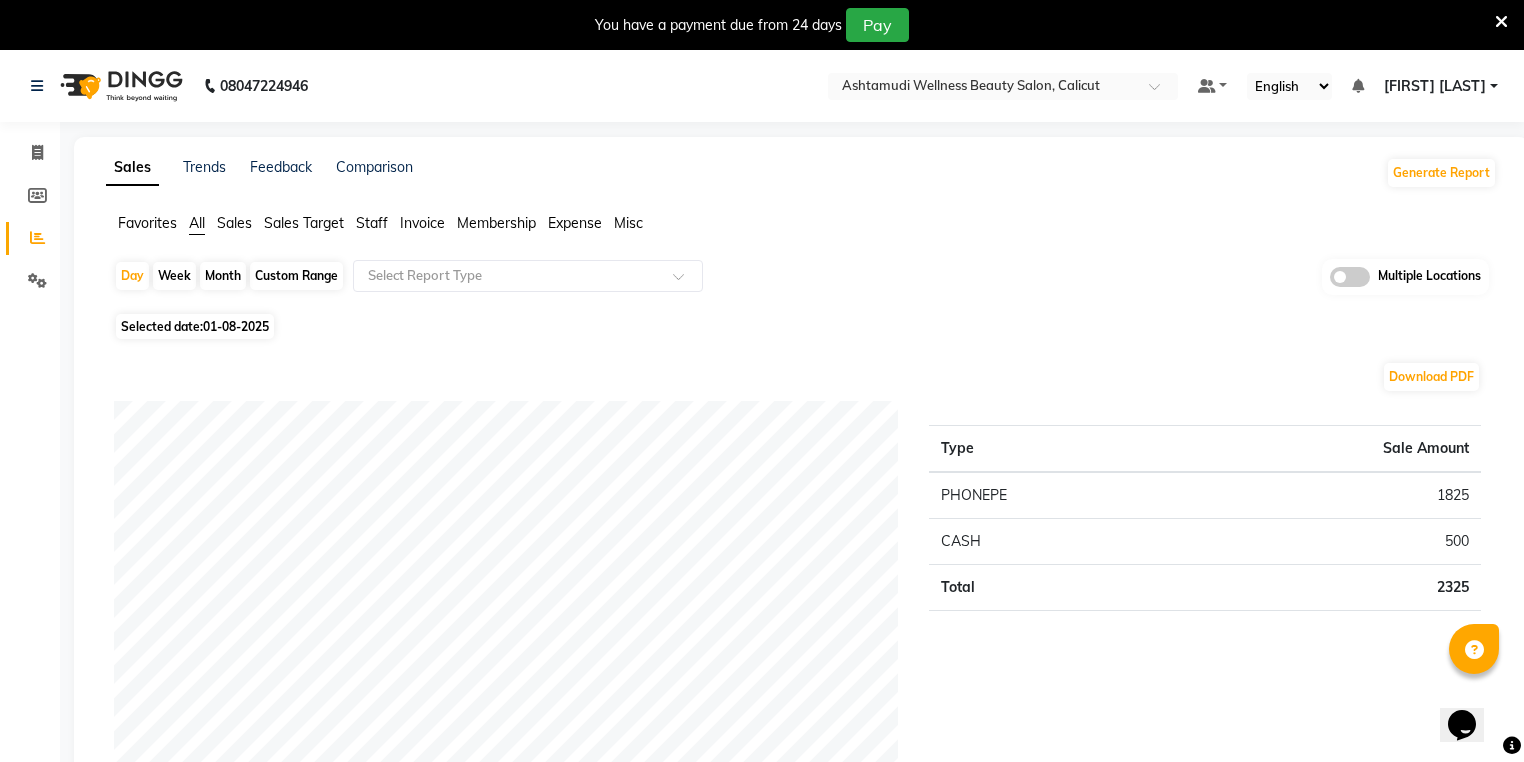 click on "Day   Week   Month   Custom Range  Select Report Type Multiple Locations" 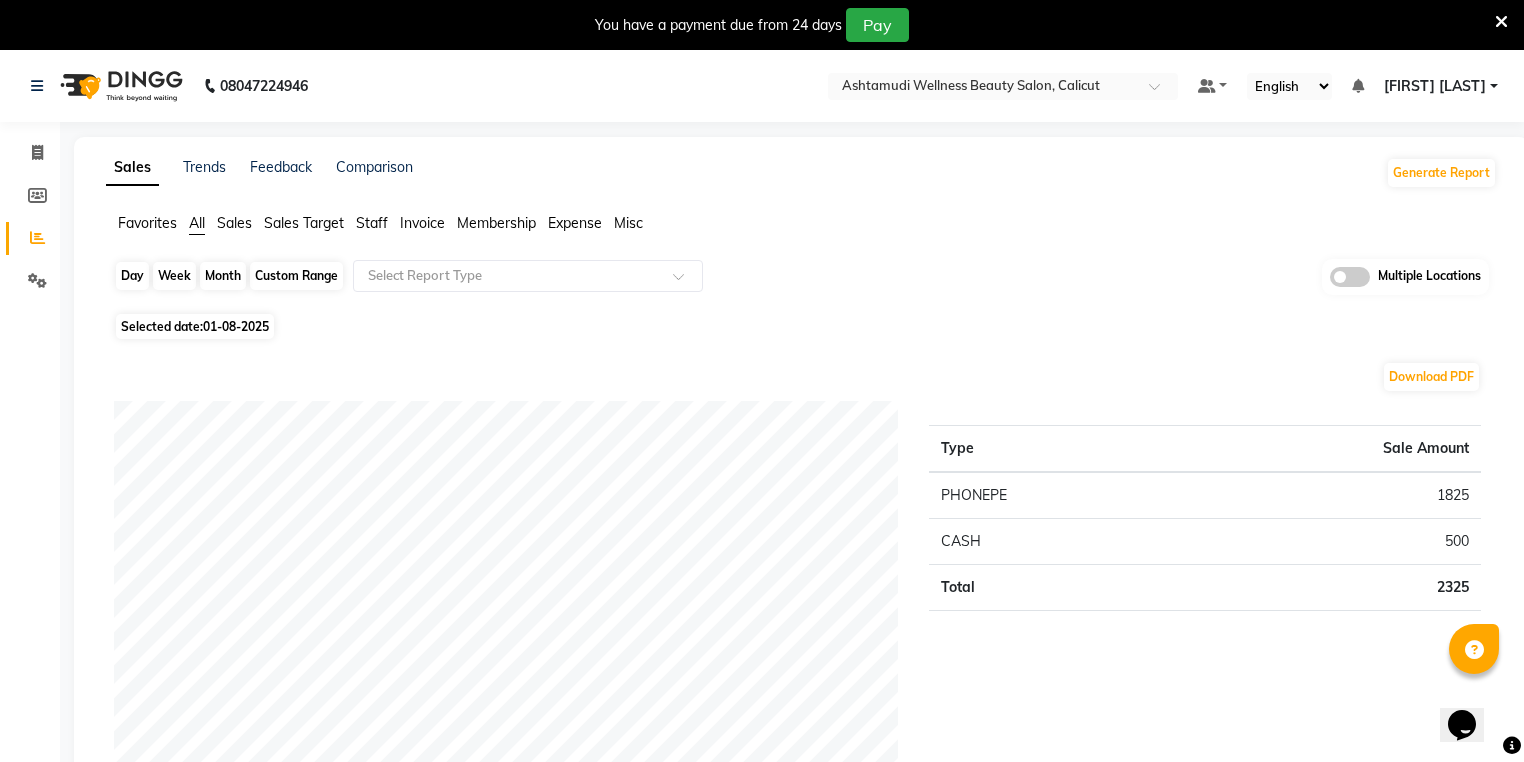 click on "Day" 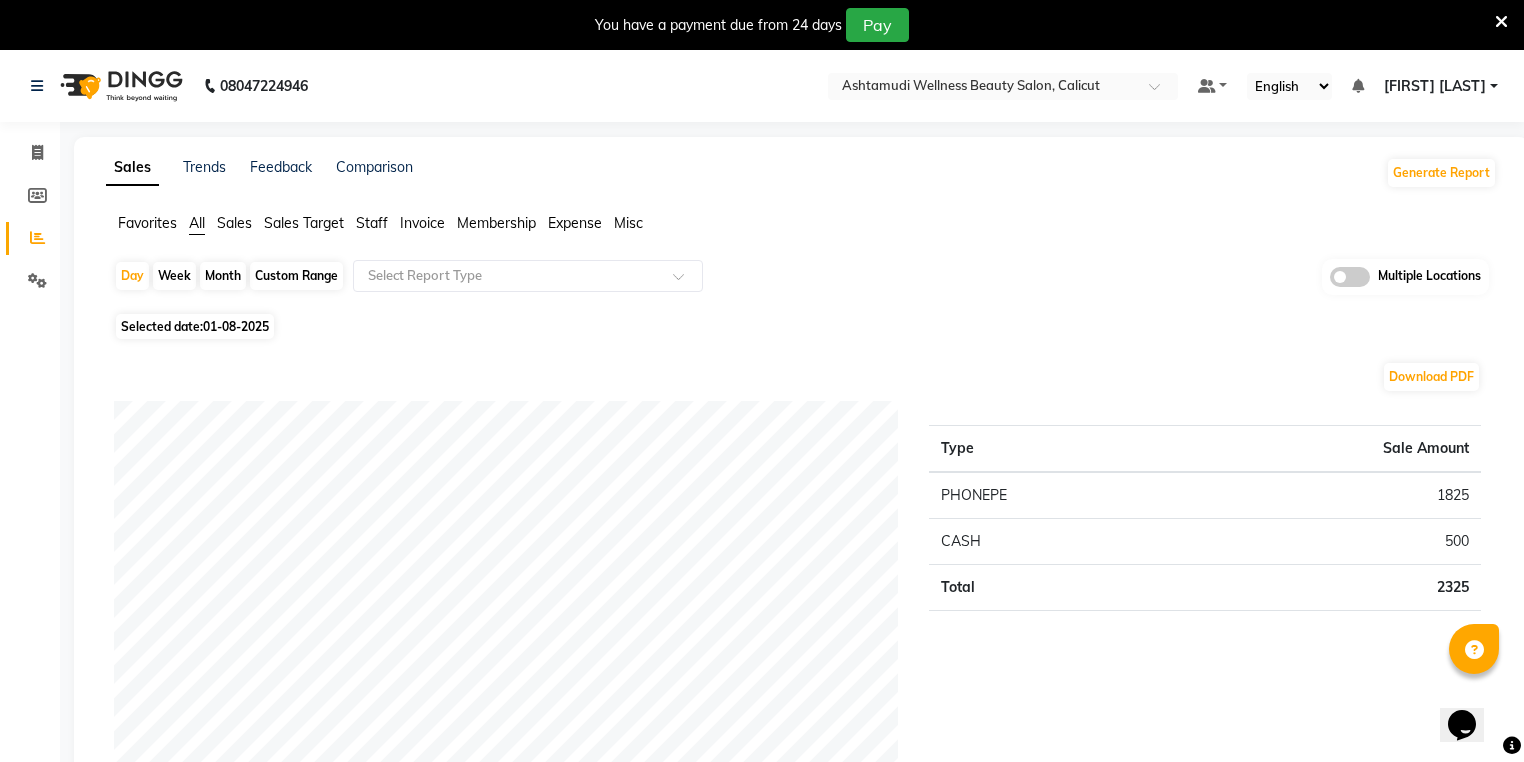 select on "8" 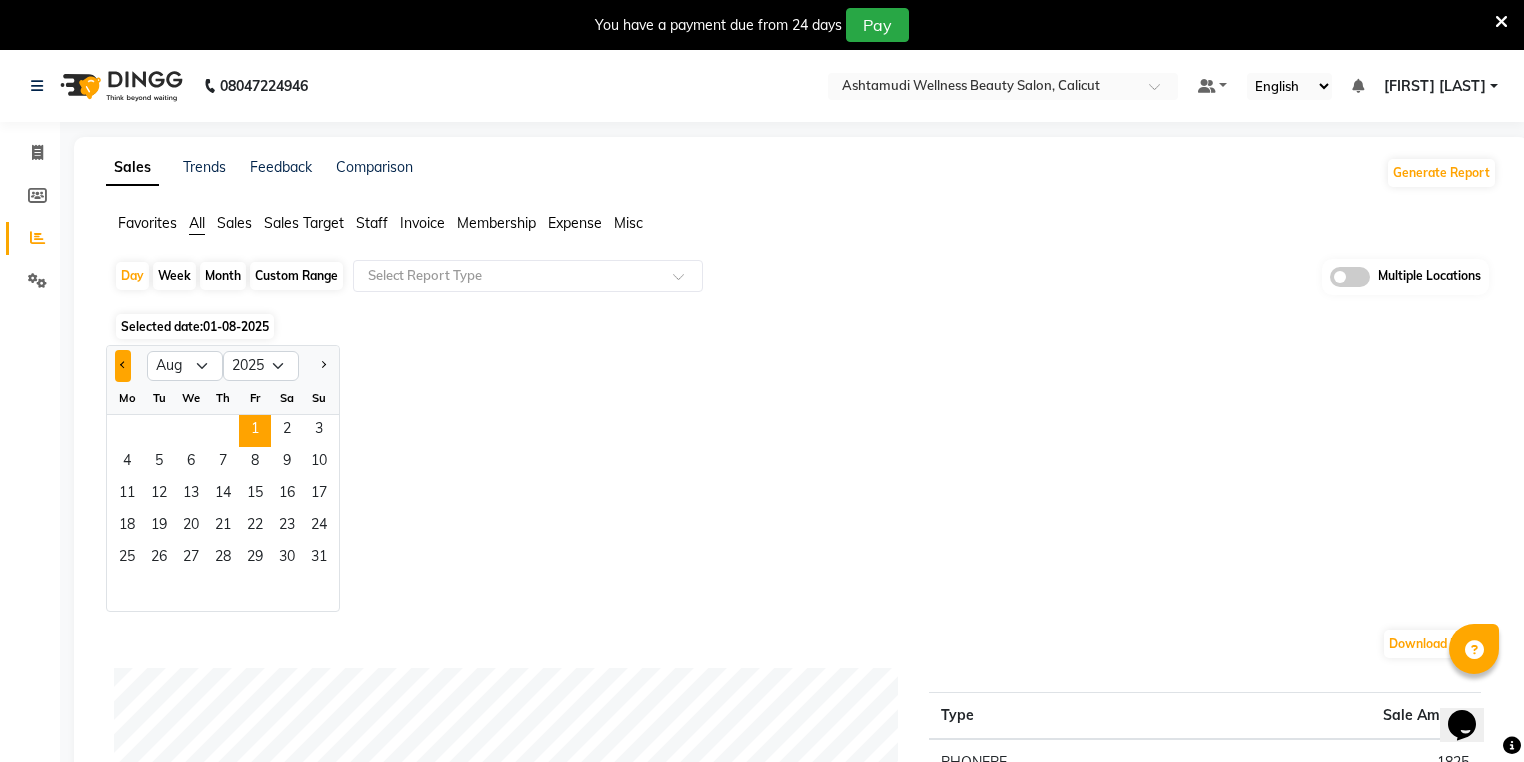 click 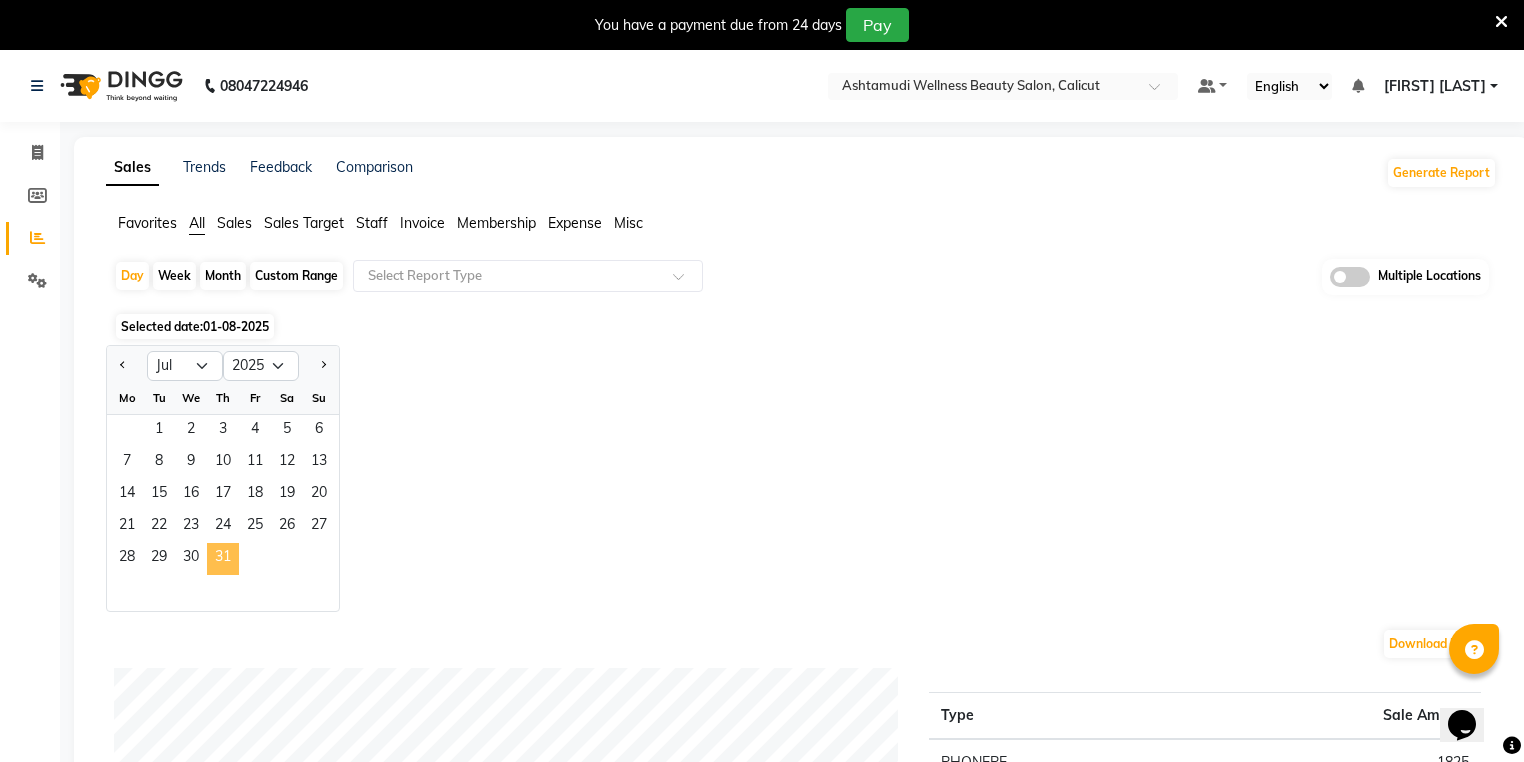 click on "31" 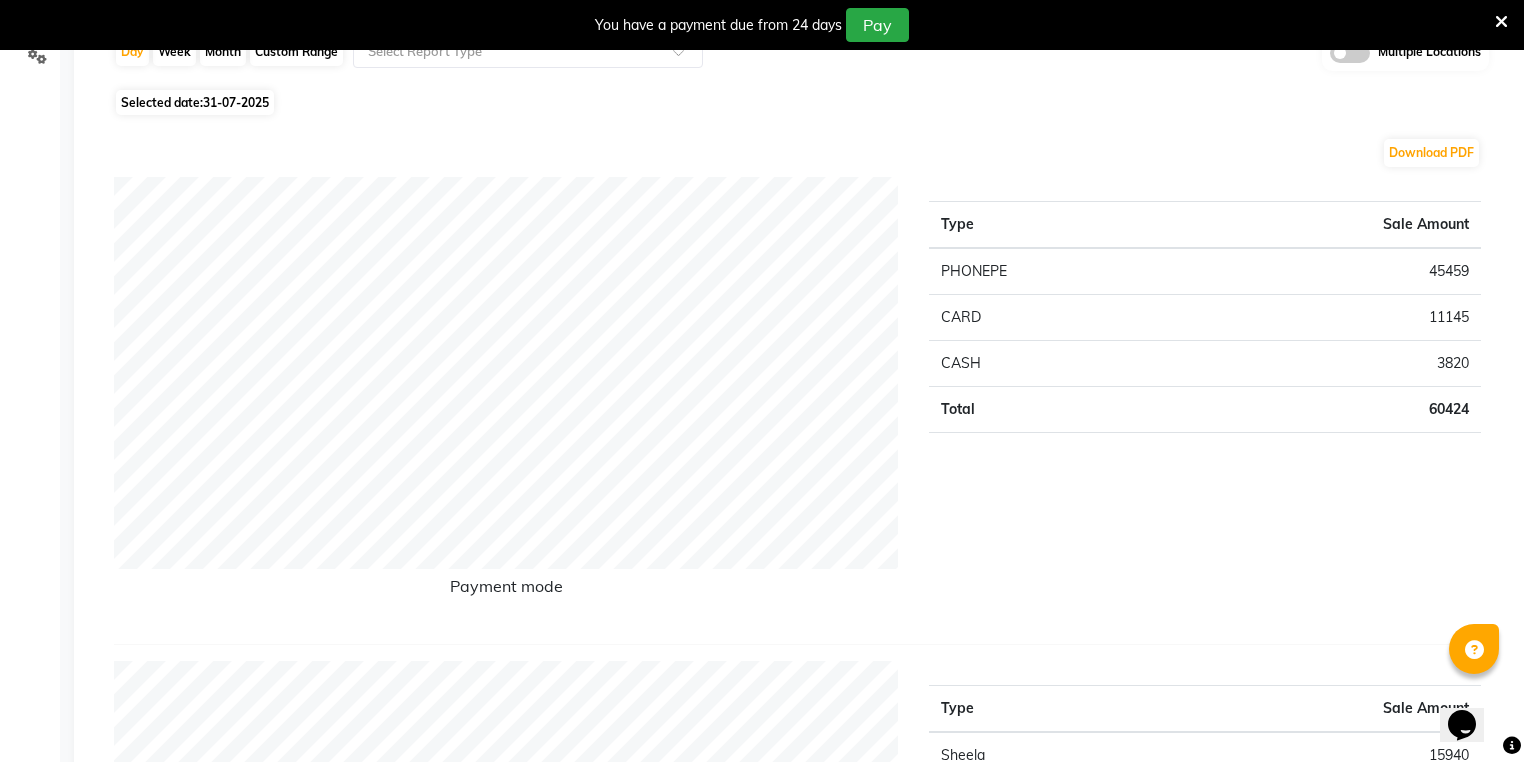 scroll, scrollTop: 0, scrollLeft: 0, axis: both 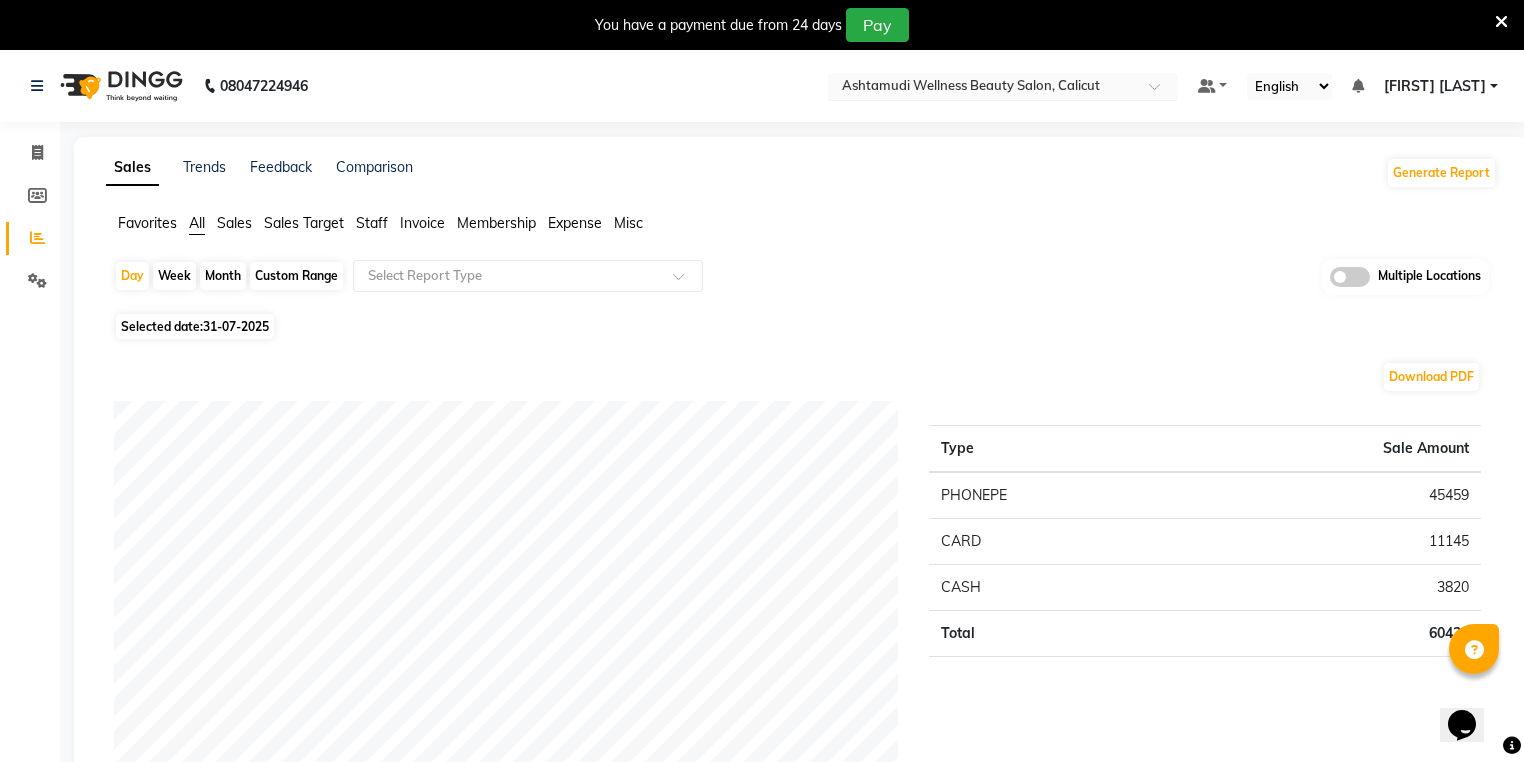 click at bounding box center [983, 88] 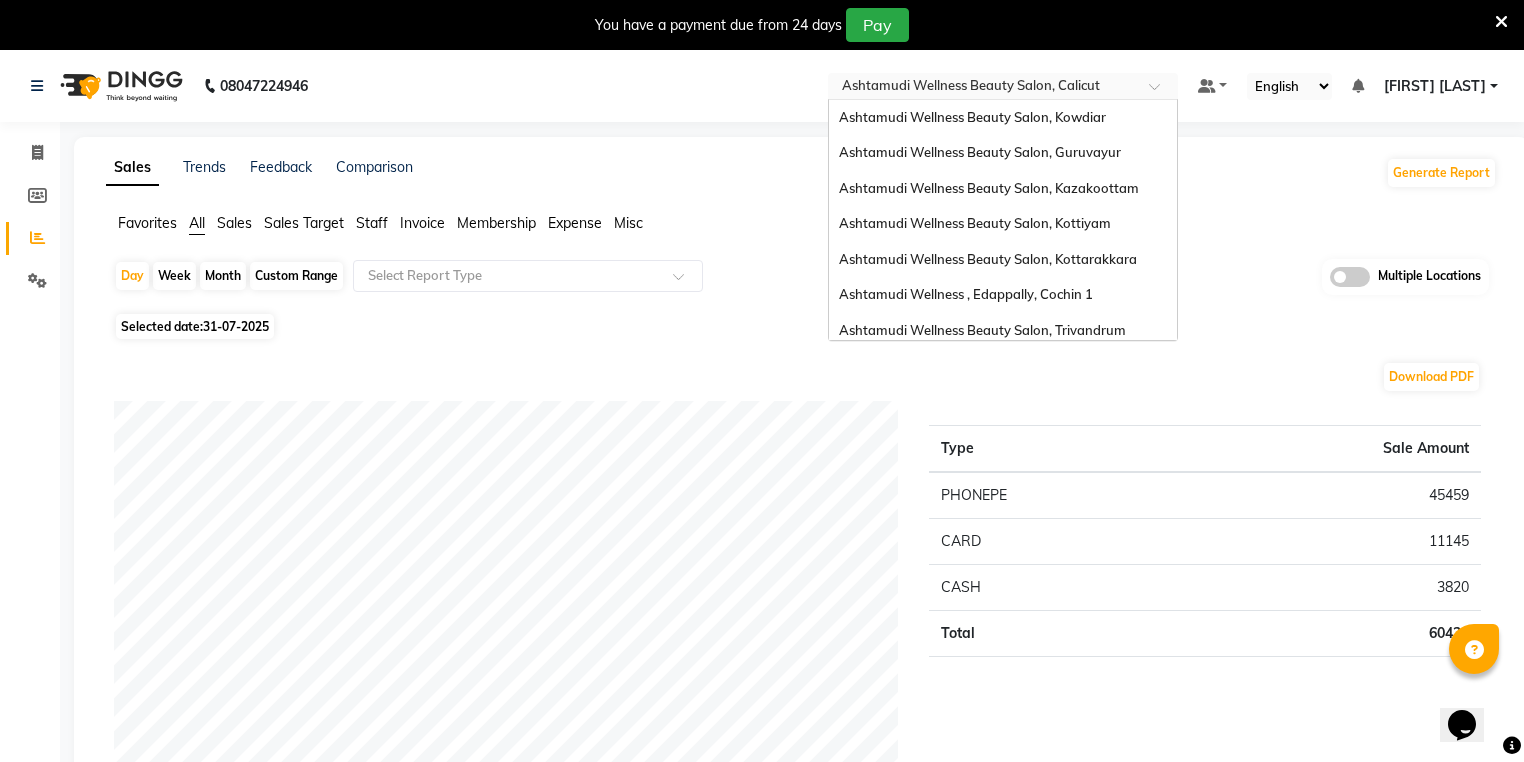 scroll, scrollTop: 312, scrollLeft: 0, axis: vertical 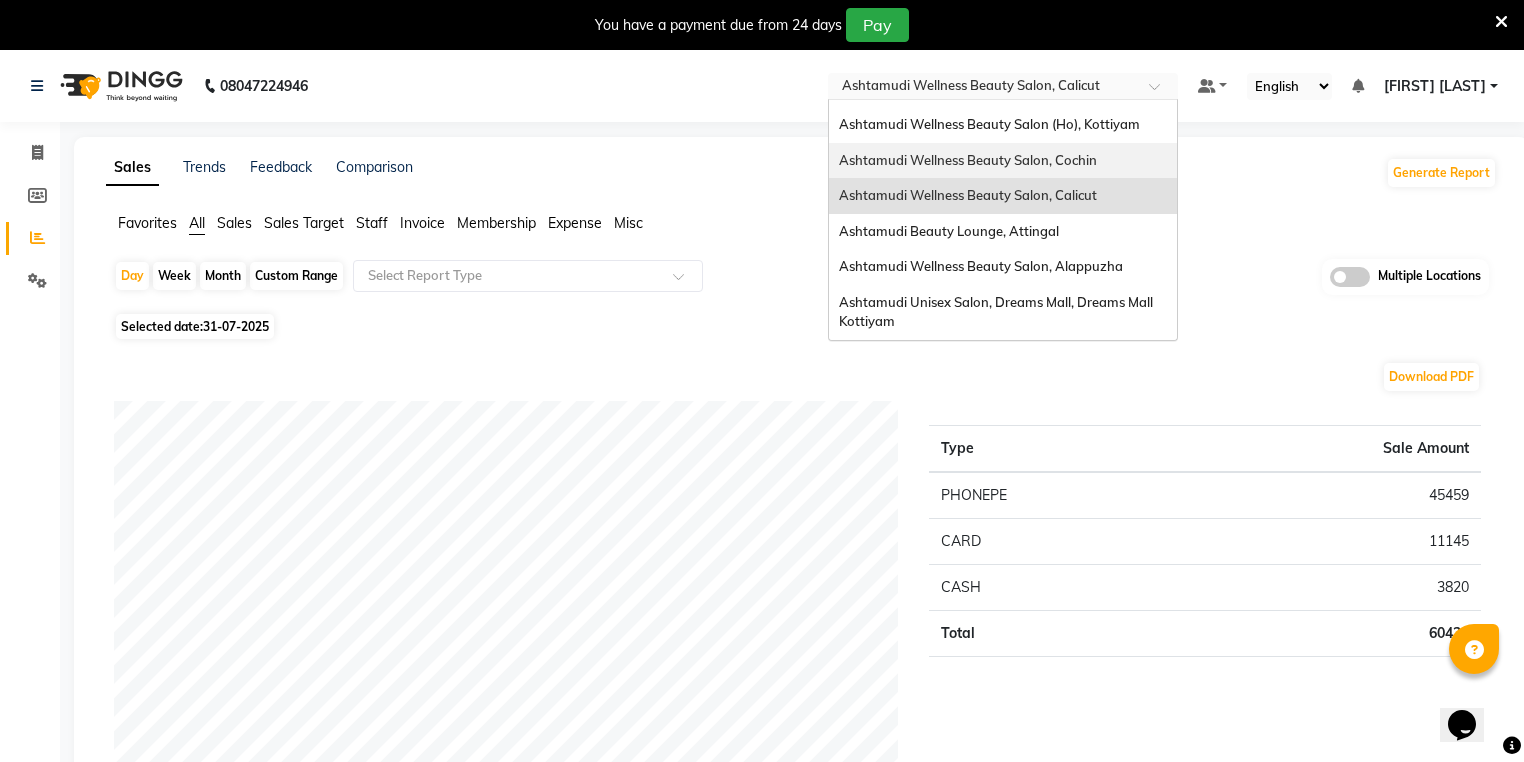click on "Ashtamudi Wellness Beauty Salon, Cochin" at bounding box center (1003, 161) 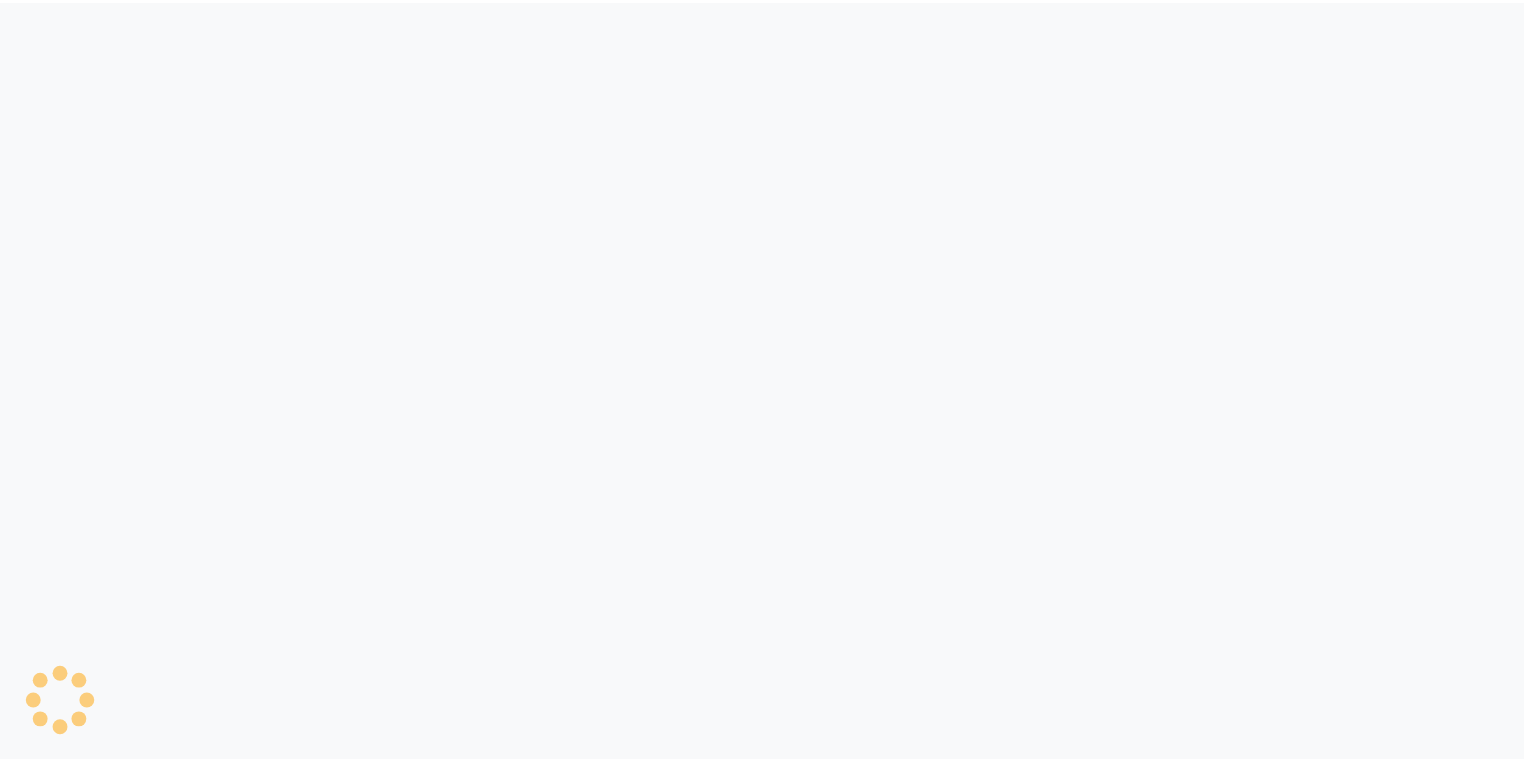scroll, scrollTop: 0, scrollLeft: 0, axis: both 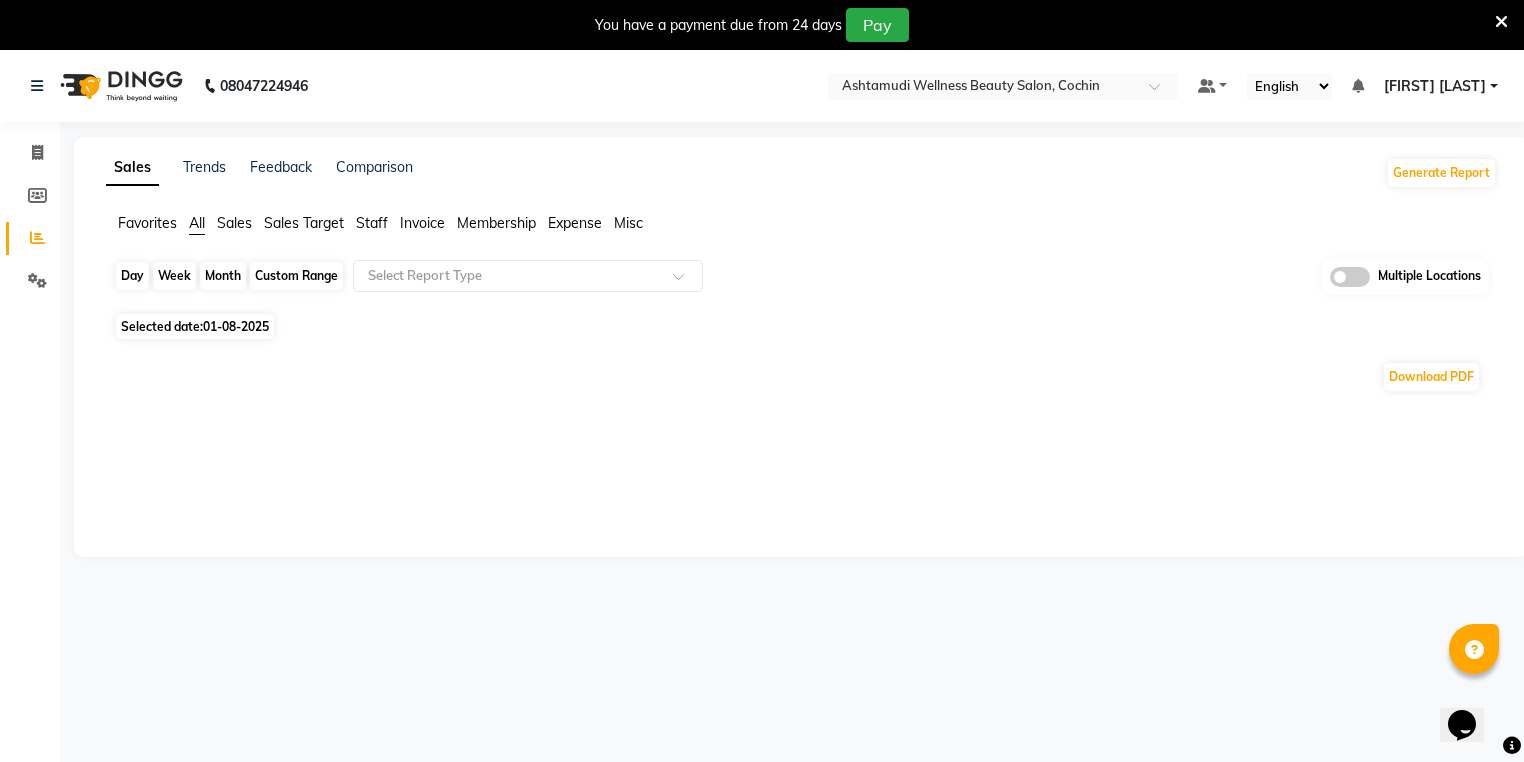 click on "Day" 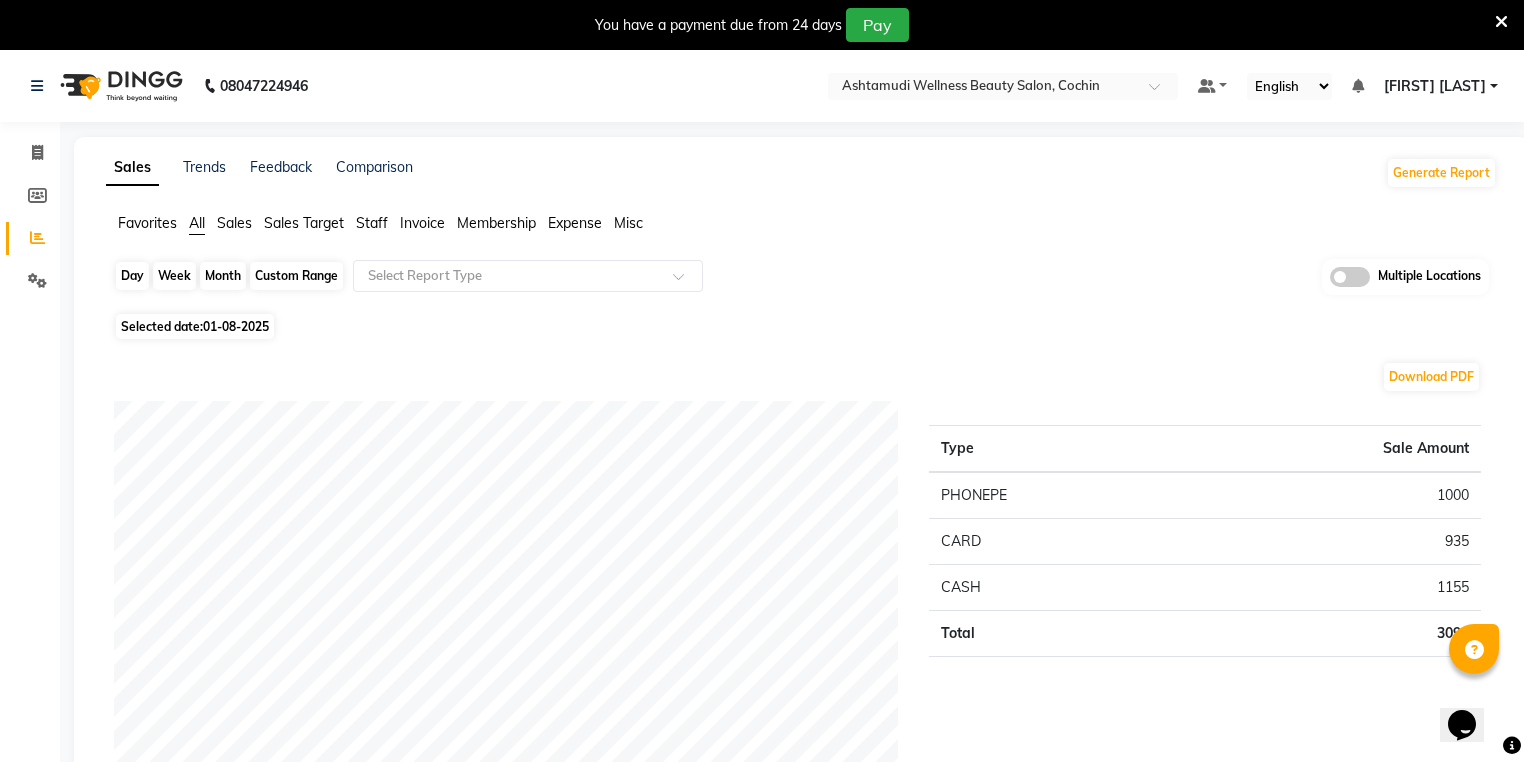 click on "Day" 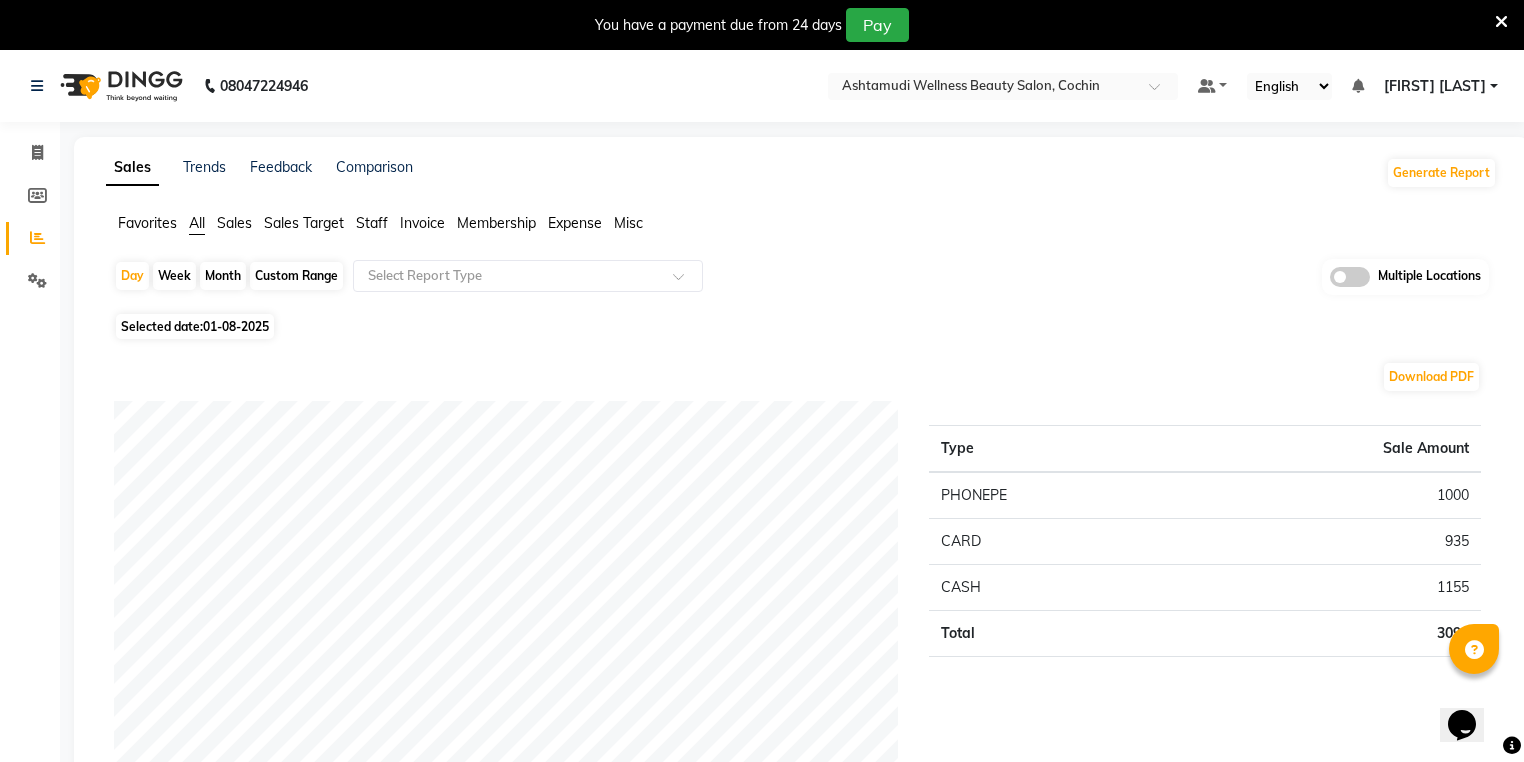 select on "8" 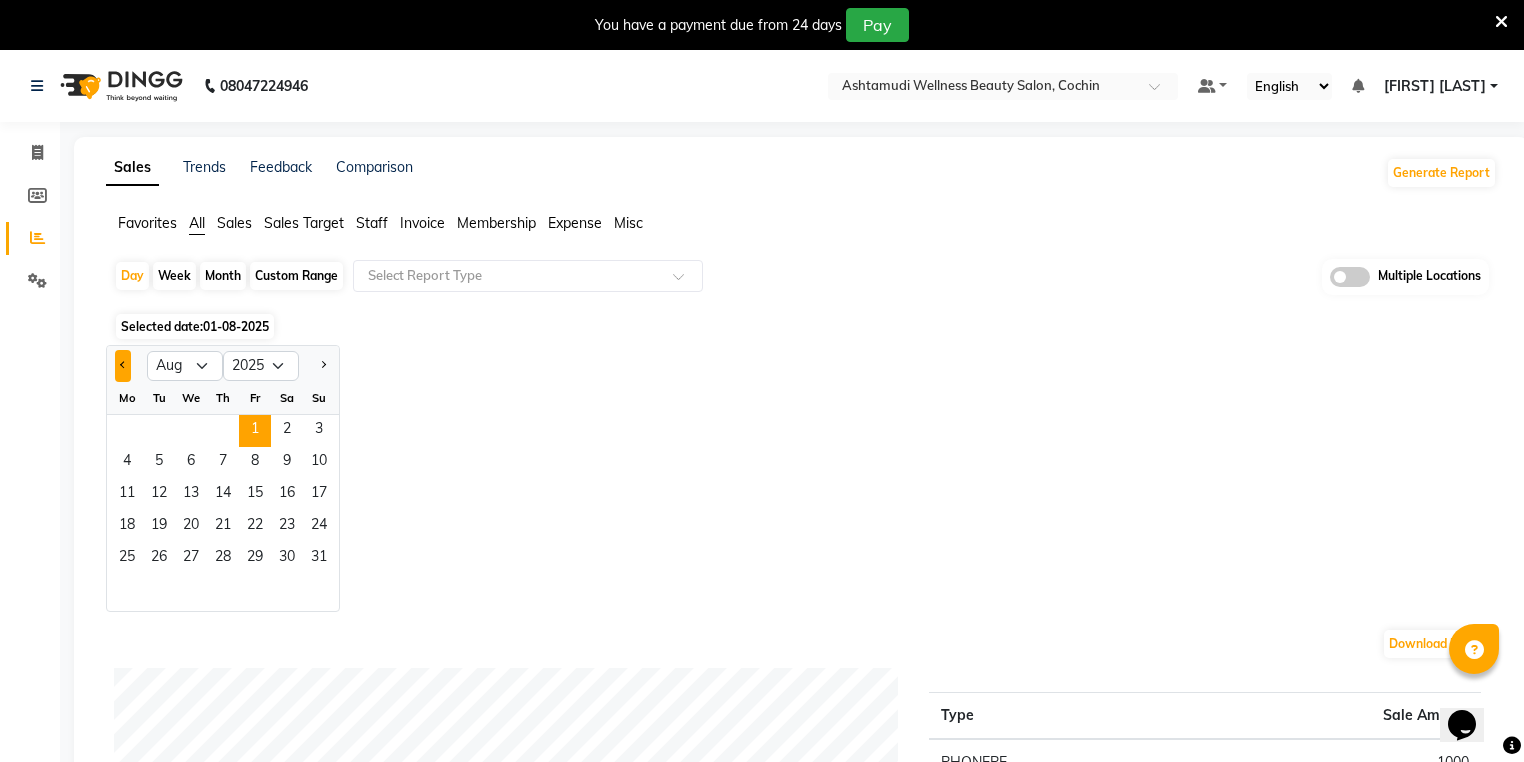click 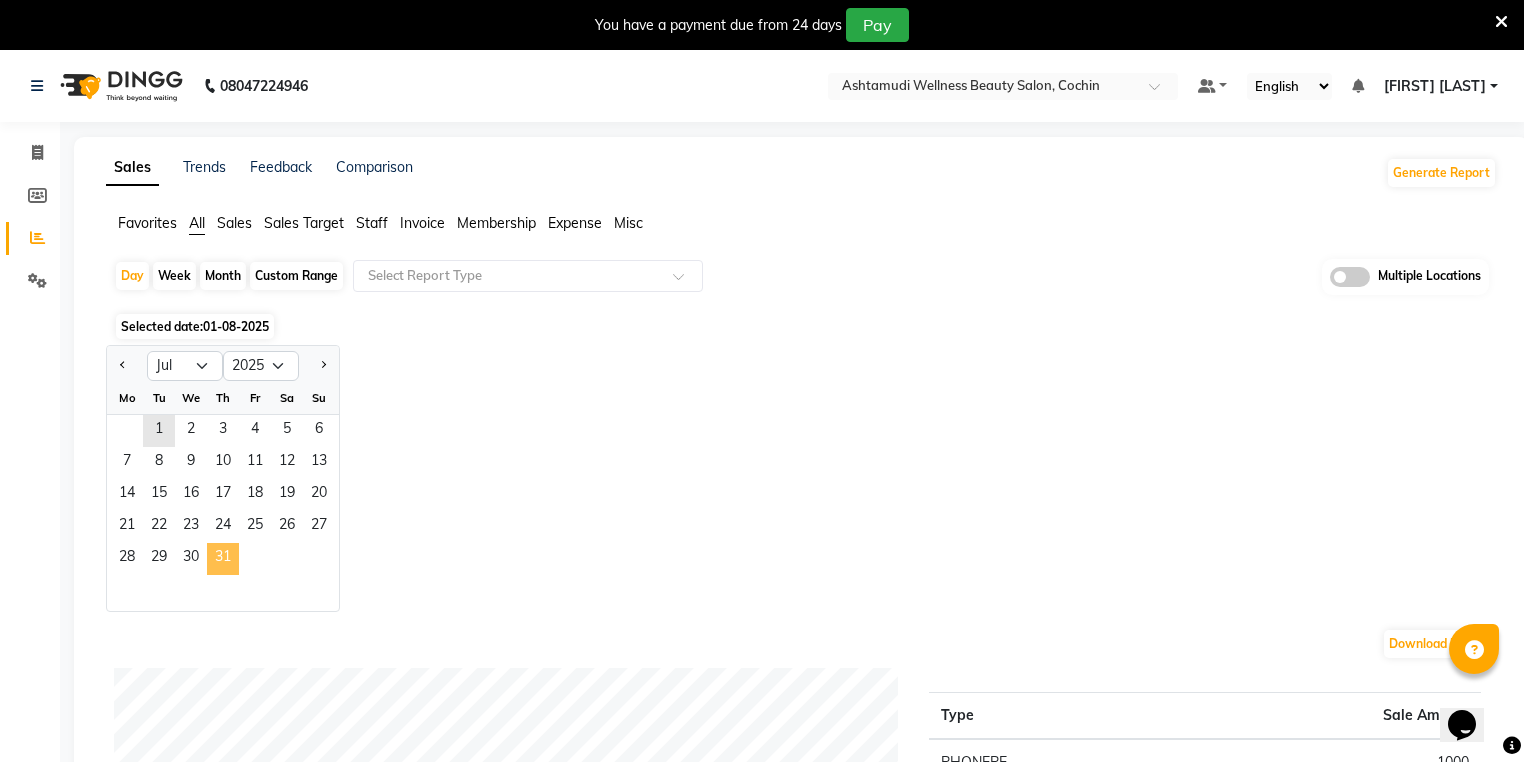 click on "31" 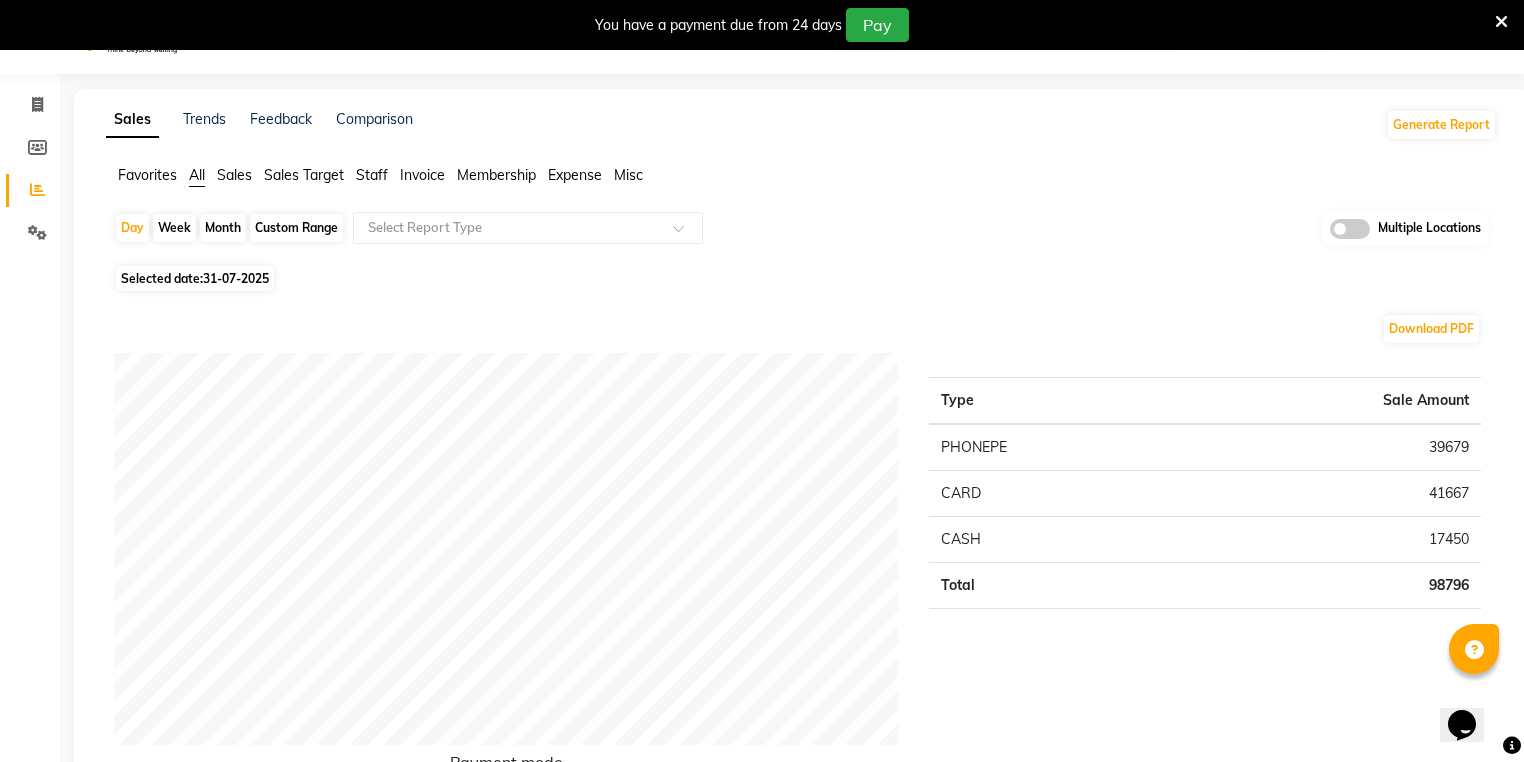 scroll, scrollTop: 0, scrollLeft: 0, axis: both 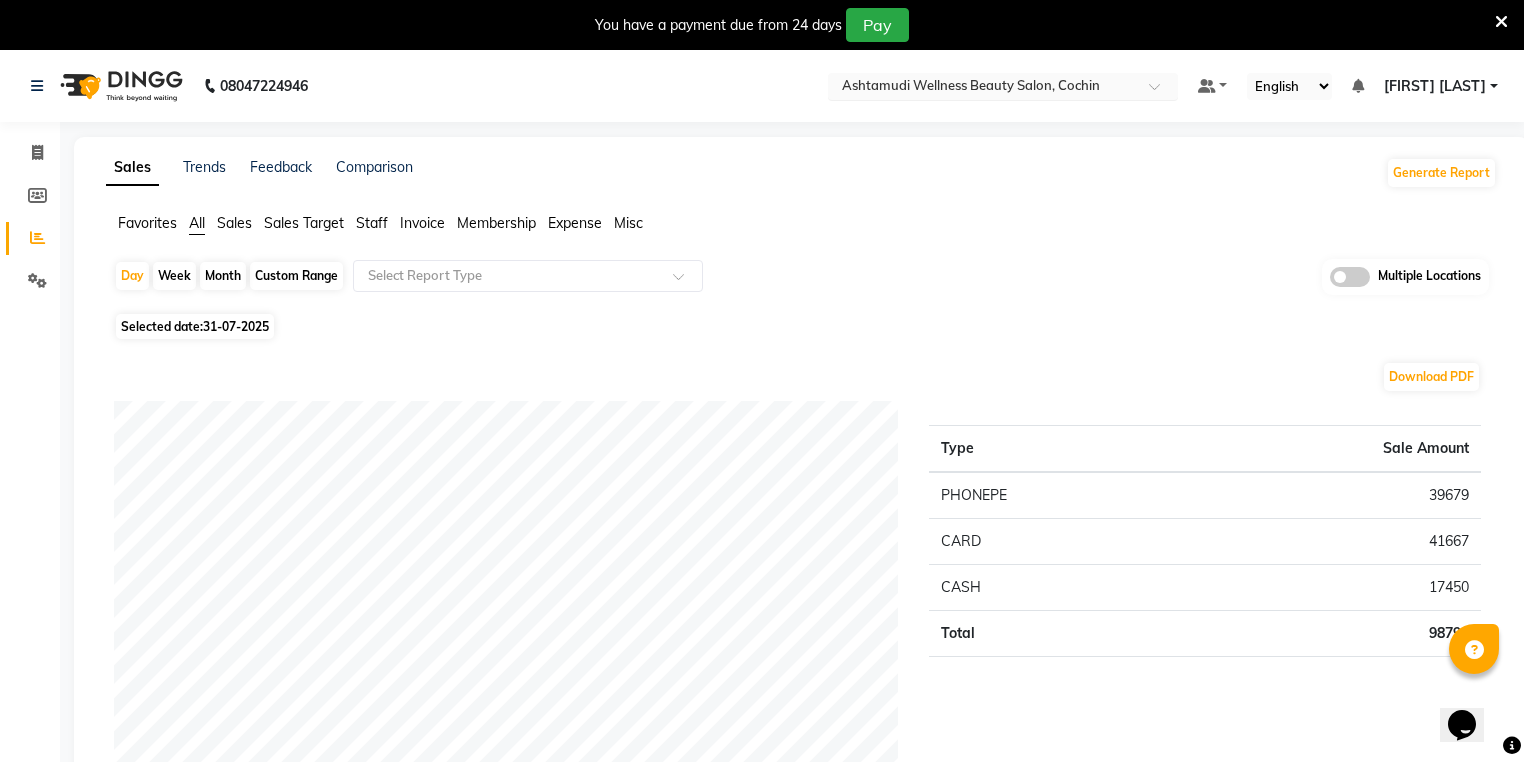 click at bounding box center (983, 88) 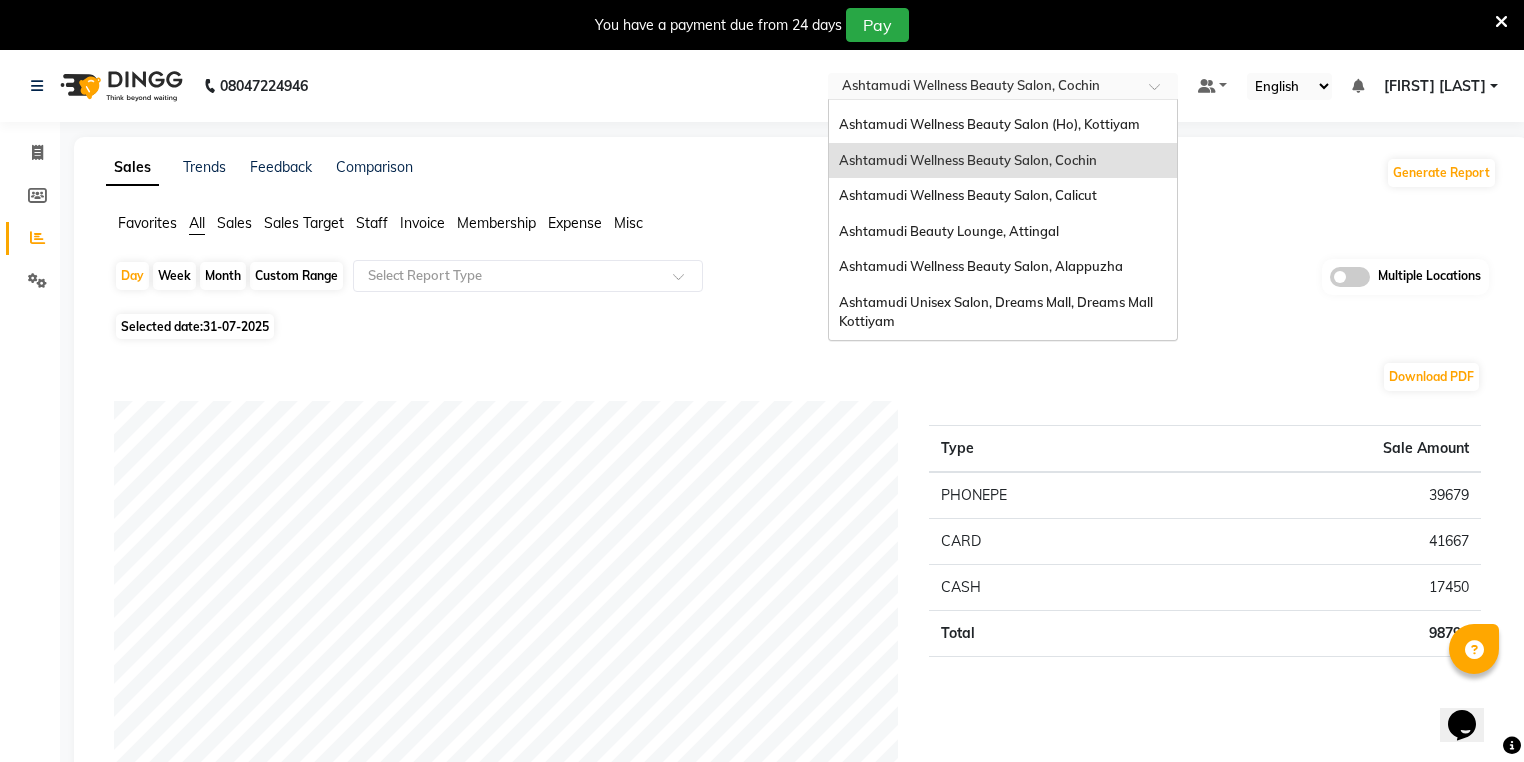 scroll, scrollTop: 0, scrollLeft: 0, axis: both 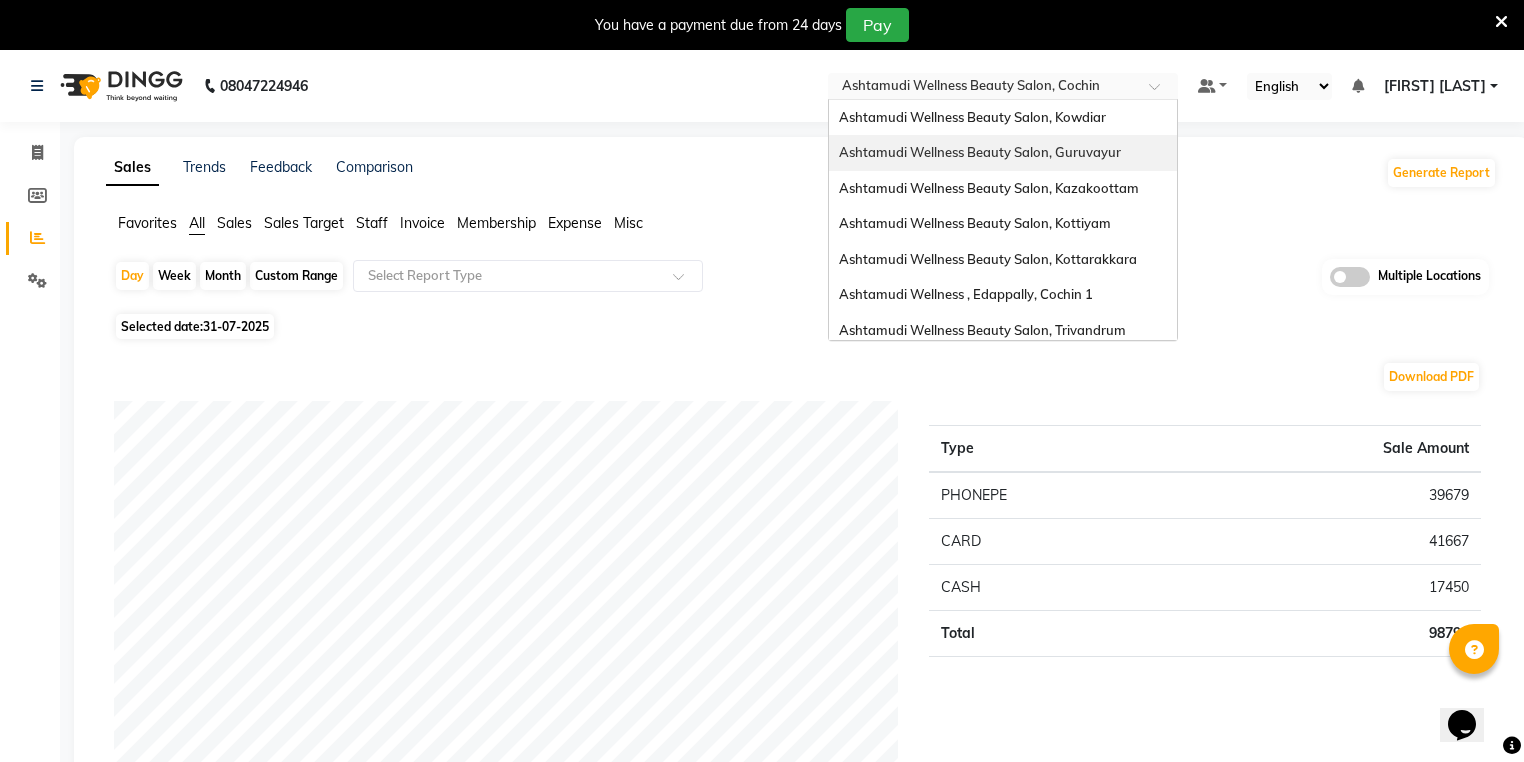 click on "Ashtamudi Wellness Beauty Salon, Guruvayur" at bounding box center (980, 152) 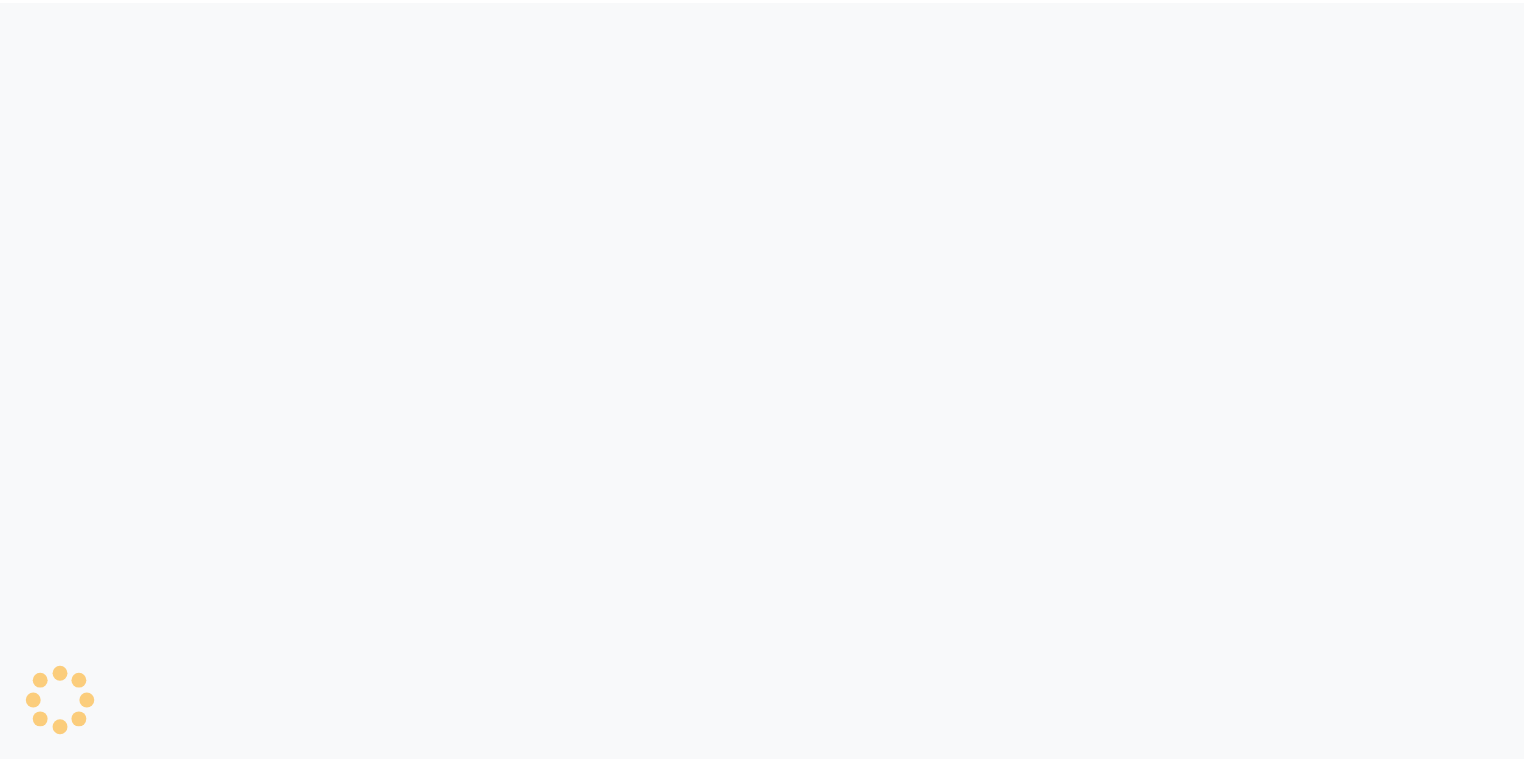 scroll, scrollTop: 0, scrollLeft: 0, axis: both 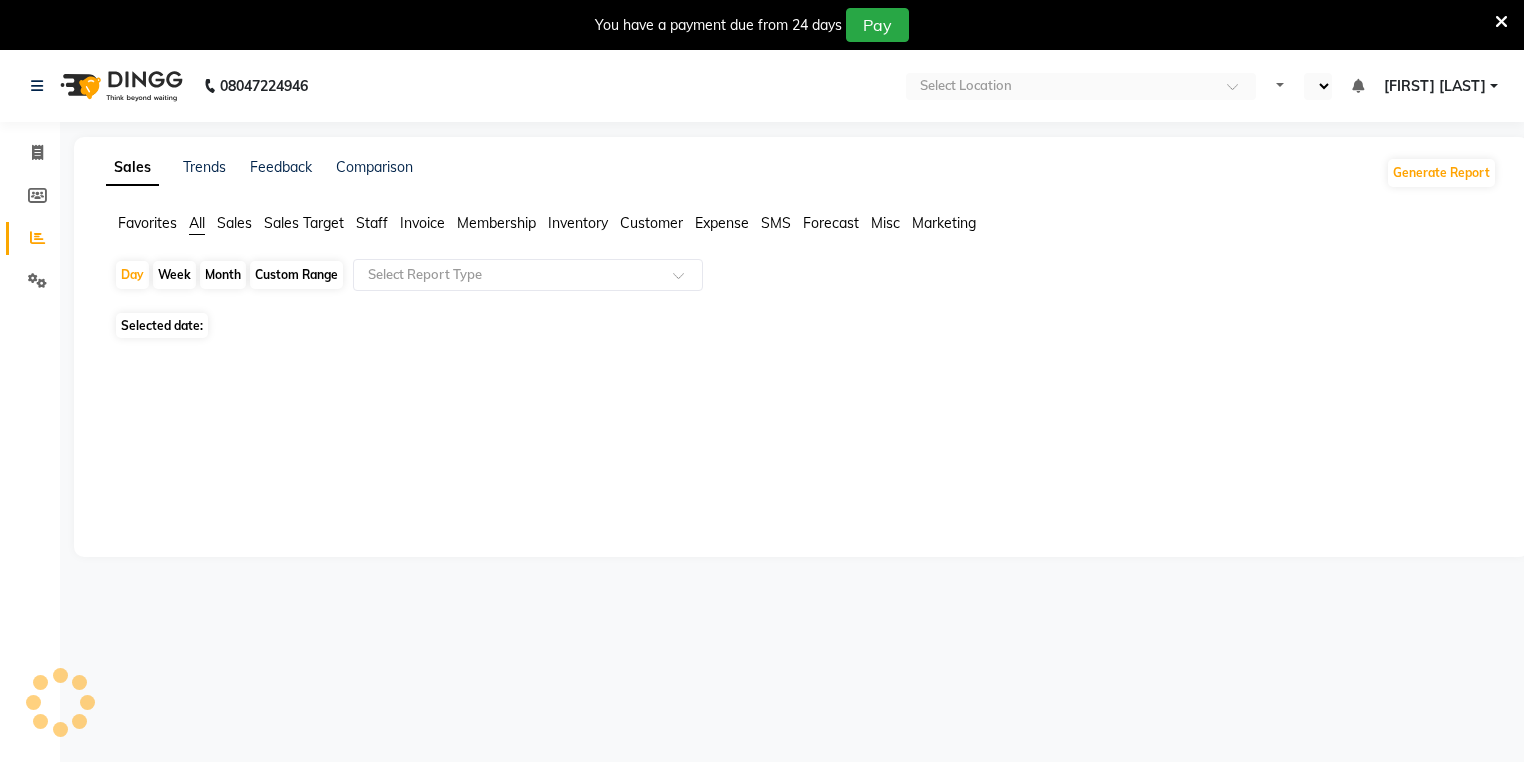 select on "en" 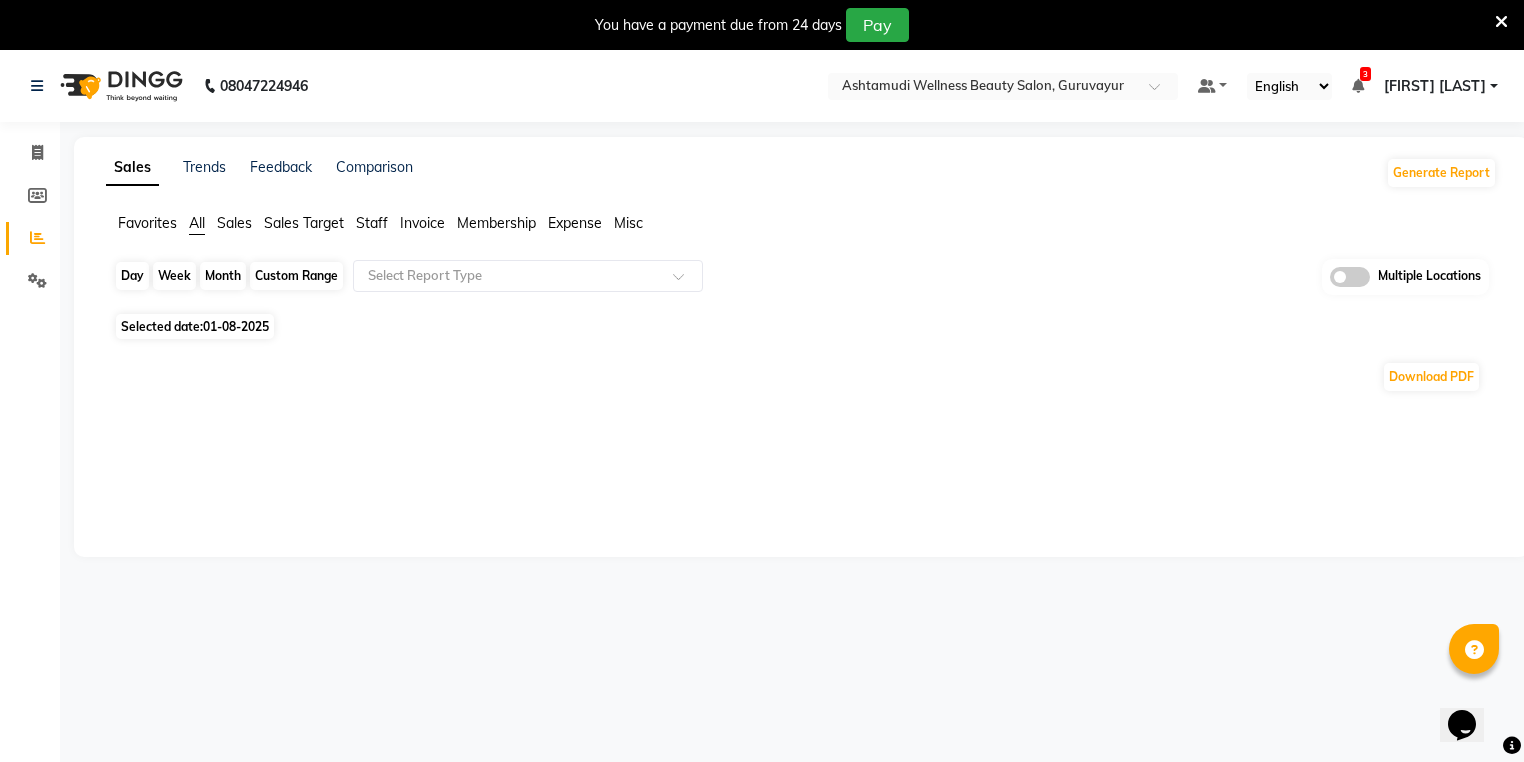 scroll, scrollTop: 0, scrollLeft: 0, axis: both 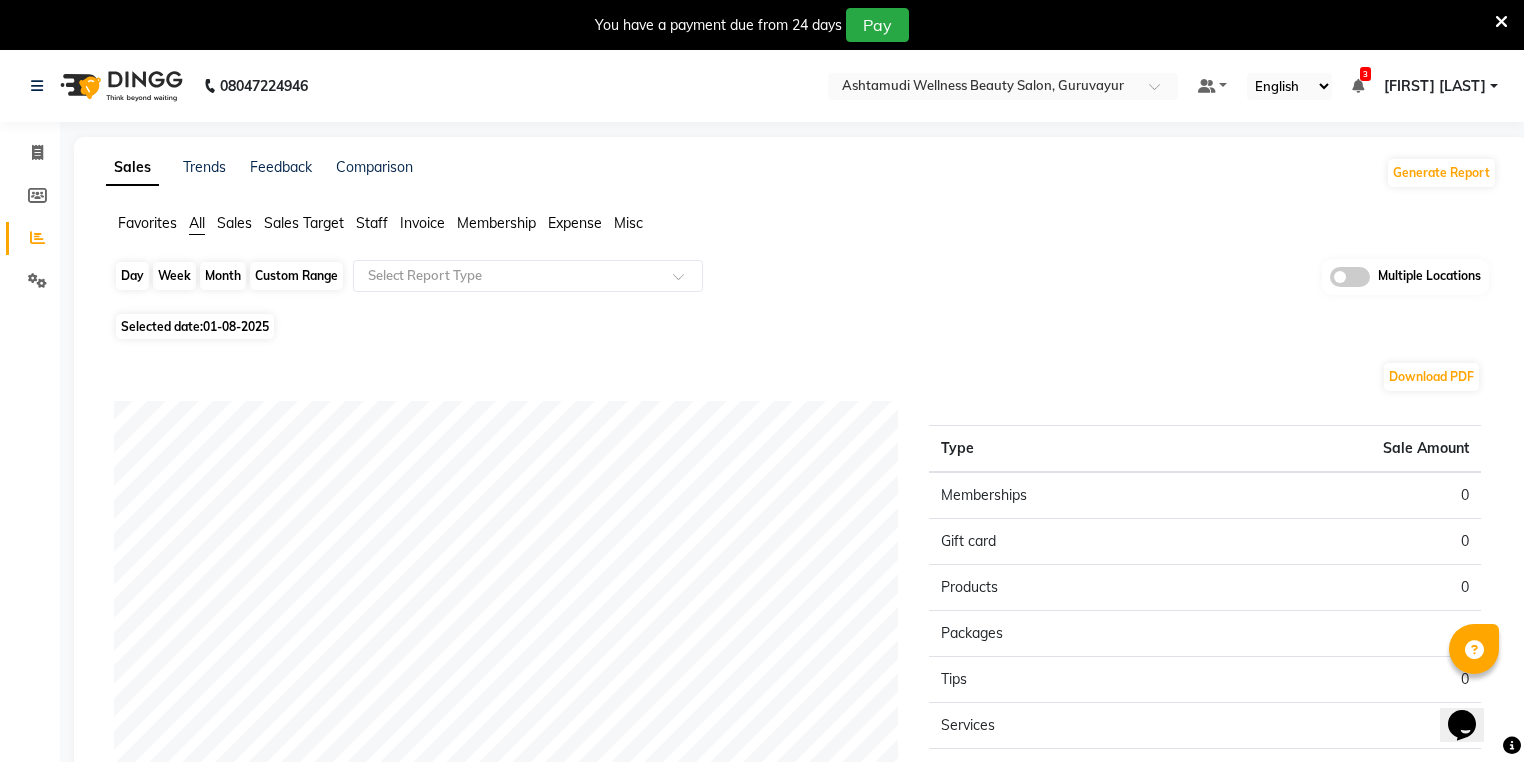 click on "Day" 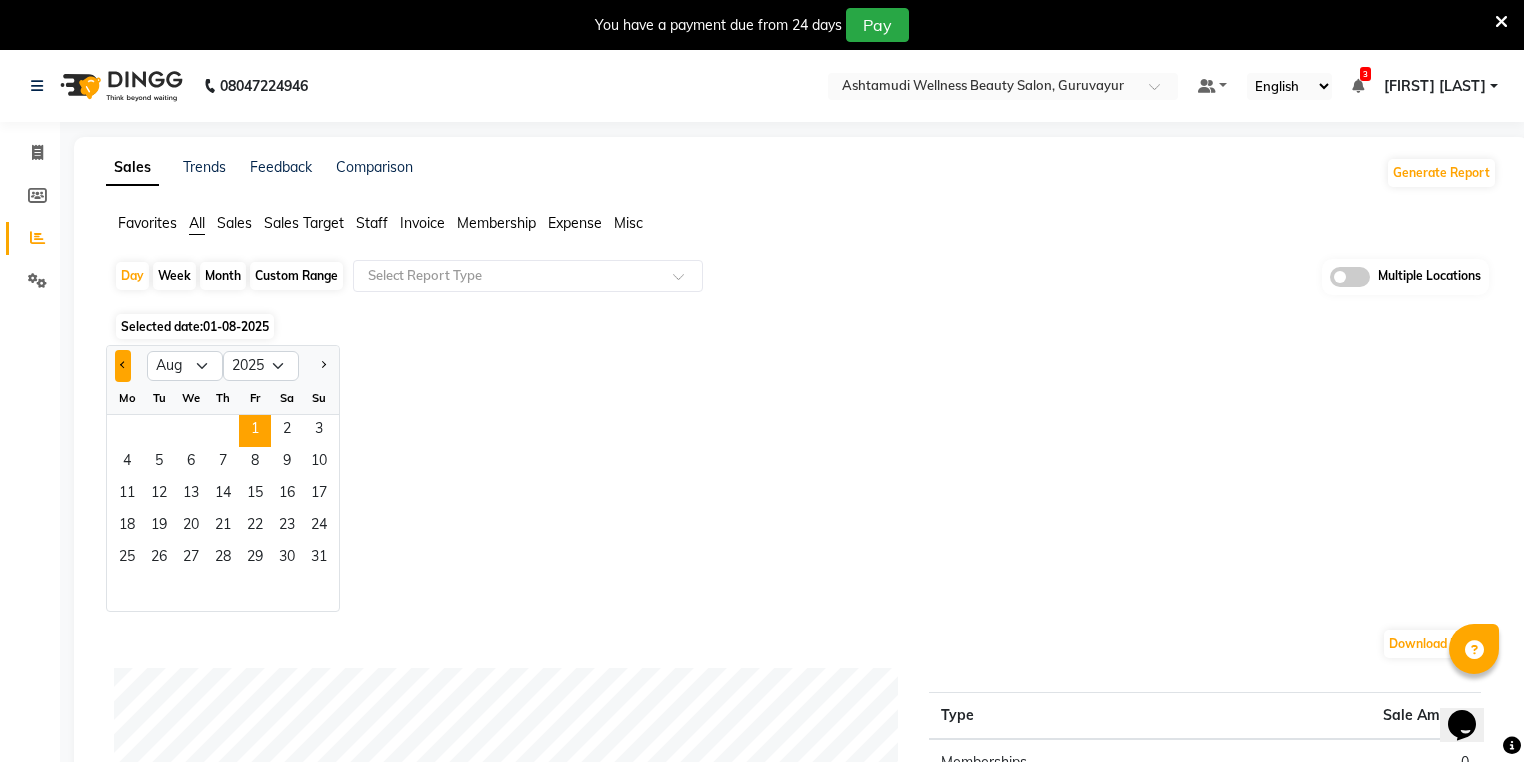 click 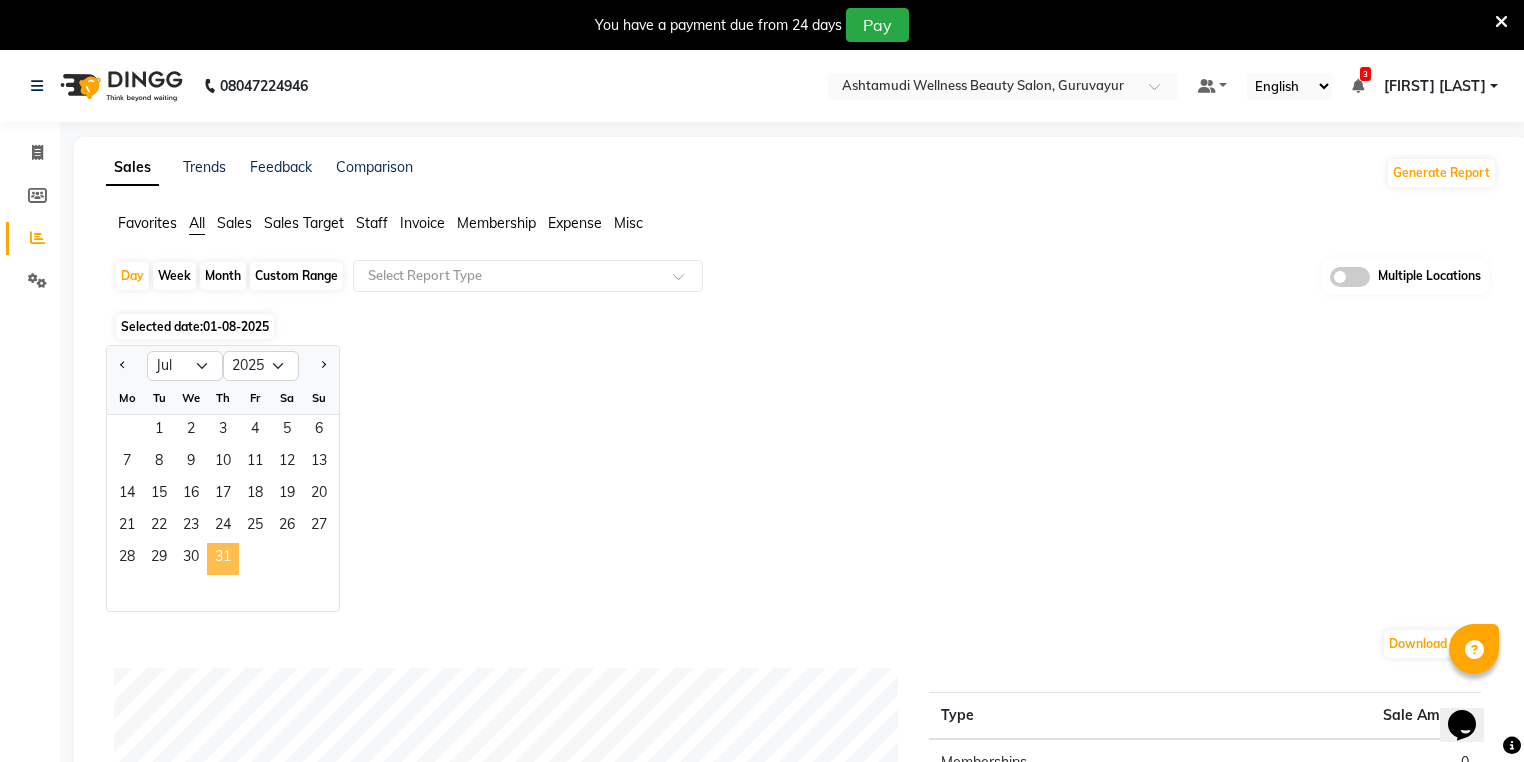 click on "31" 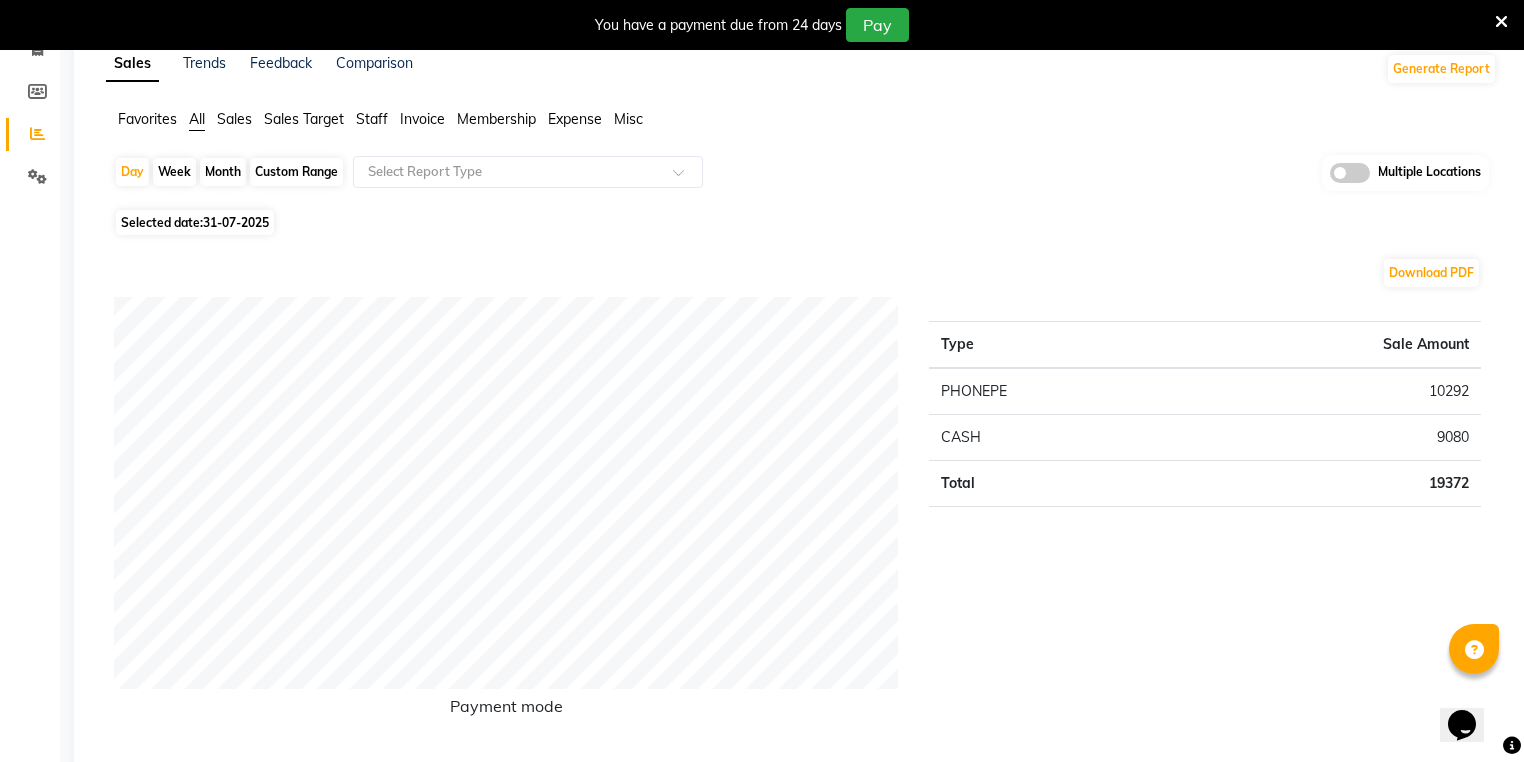 scroll, scrollTop: 0, scrollLeft: 0, axis: both 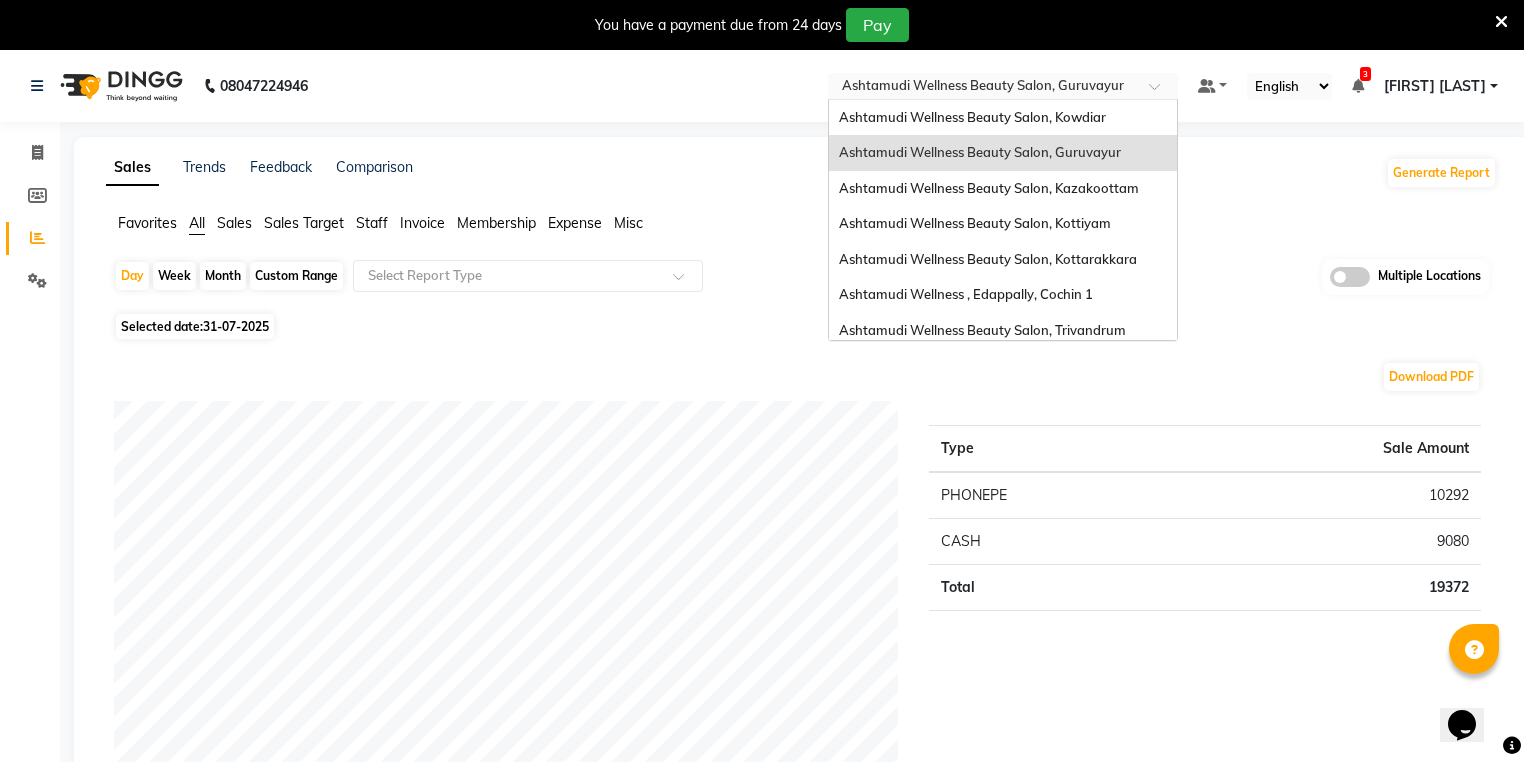 click at bounding box center [983, 88] 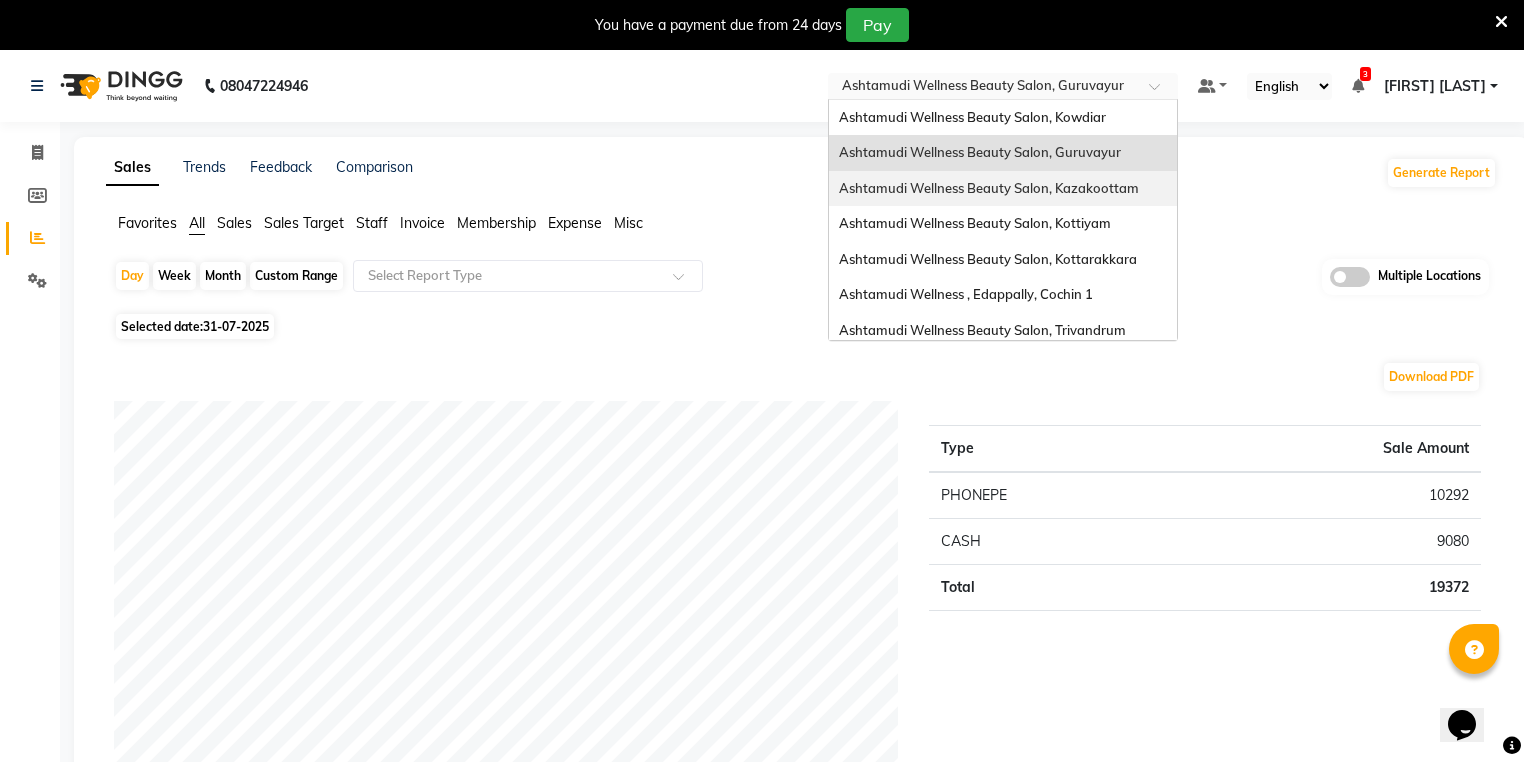 click on "Ashtamudi Wellness Beauty Salon, Kazakoottam" at bounding box center (989, 188) 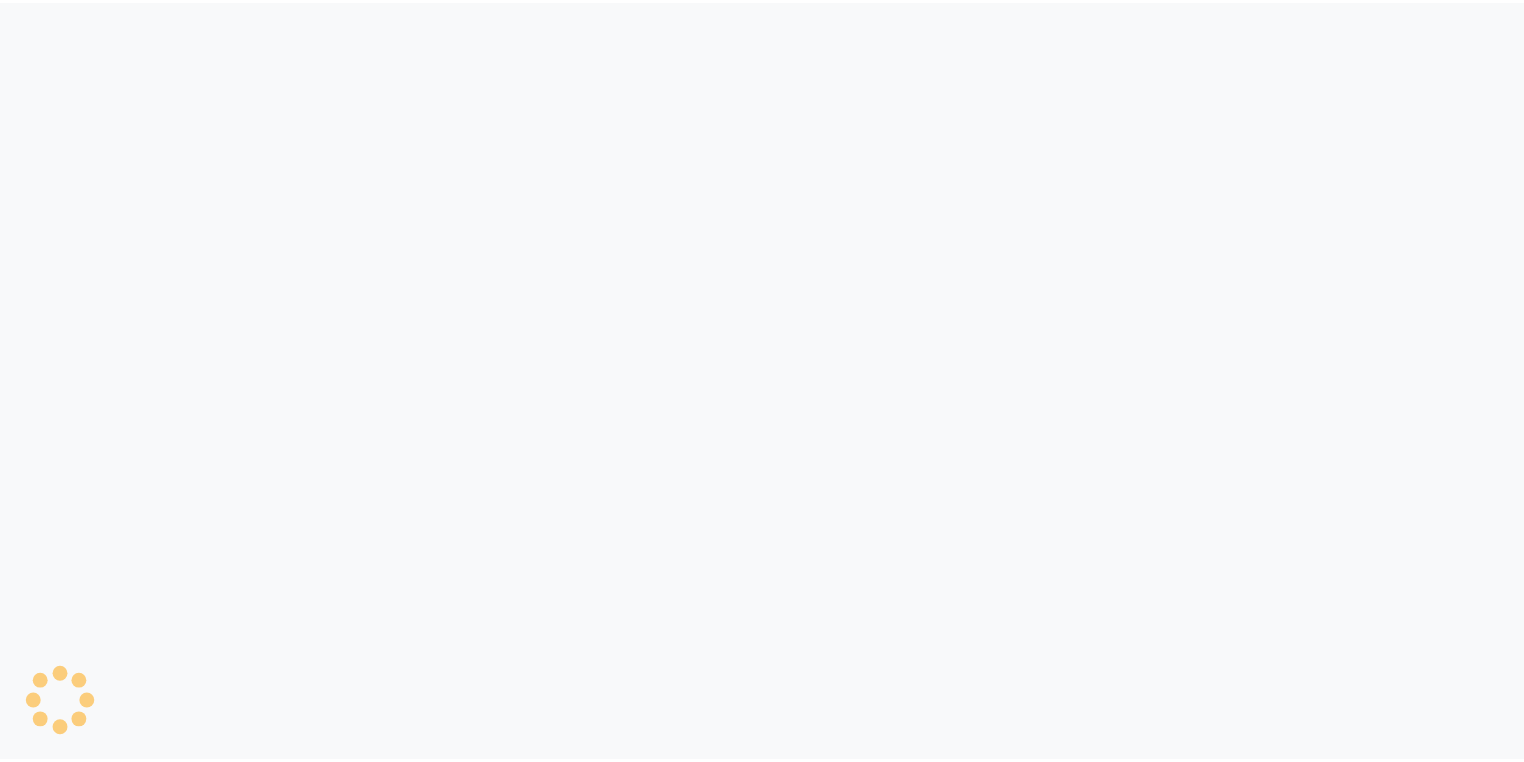 scroll, scrollTop: 0, scrollLeft: 0, axis: both 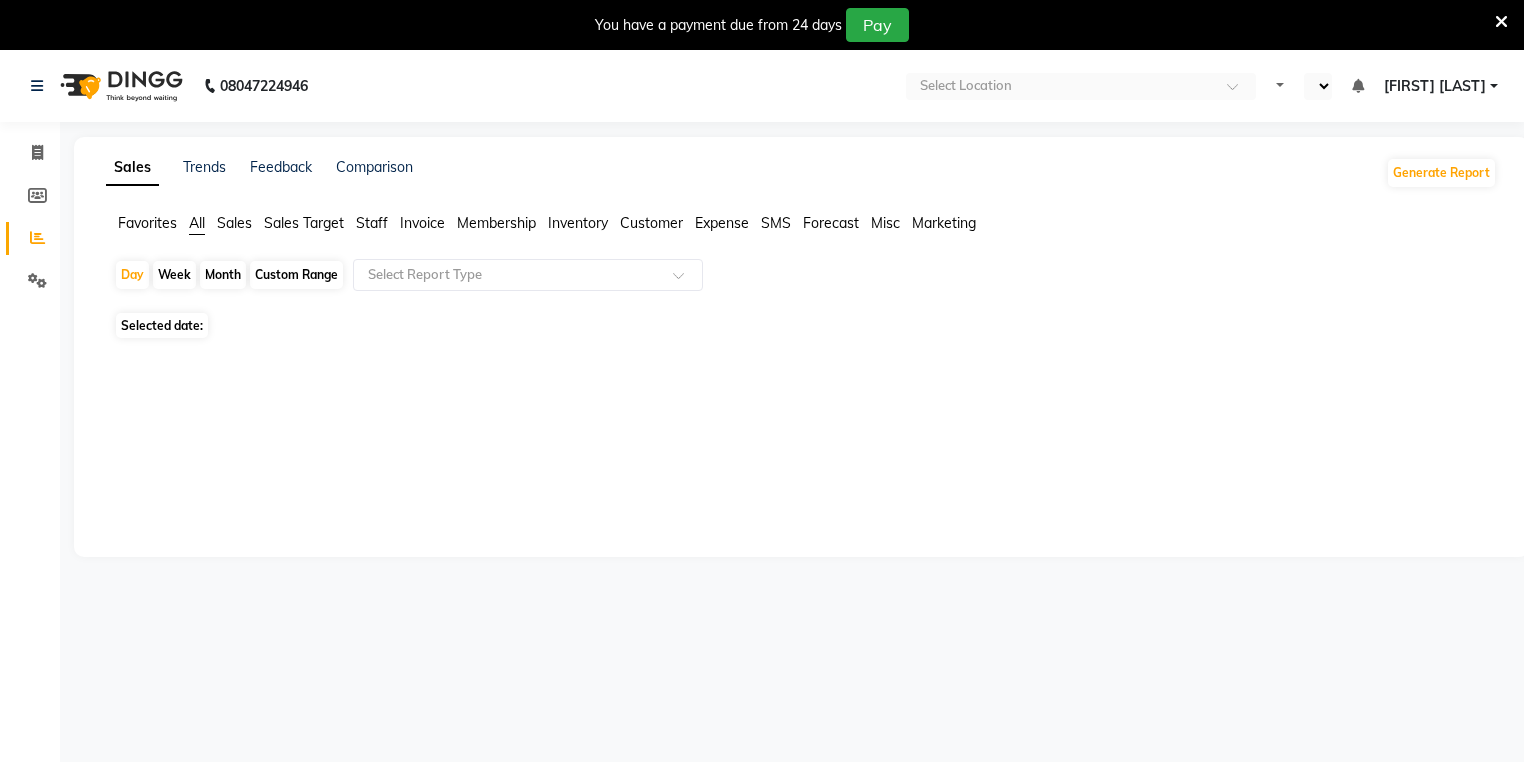 select on "en" 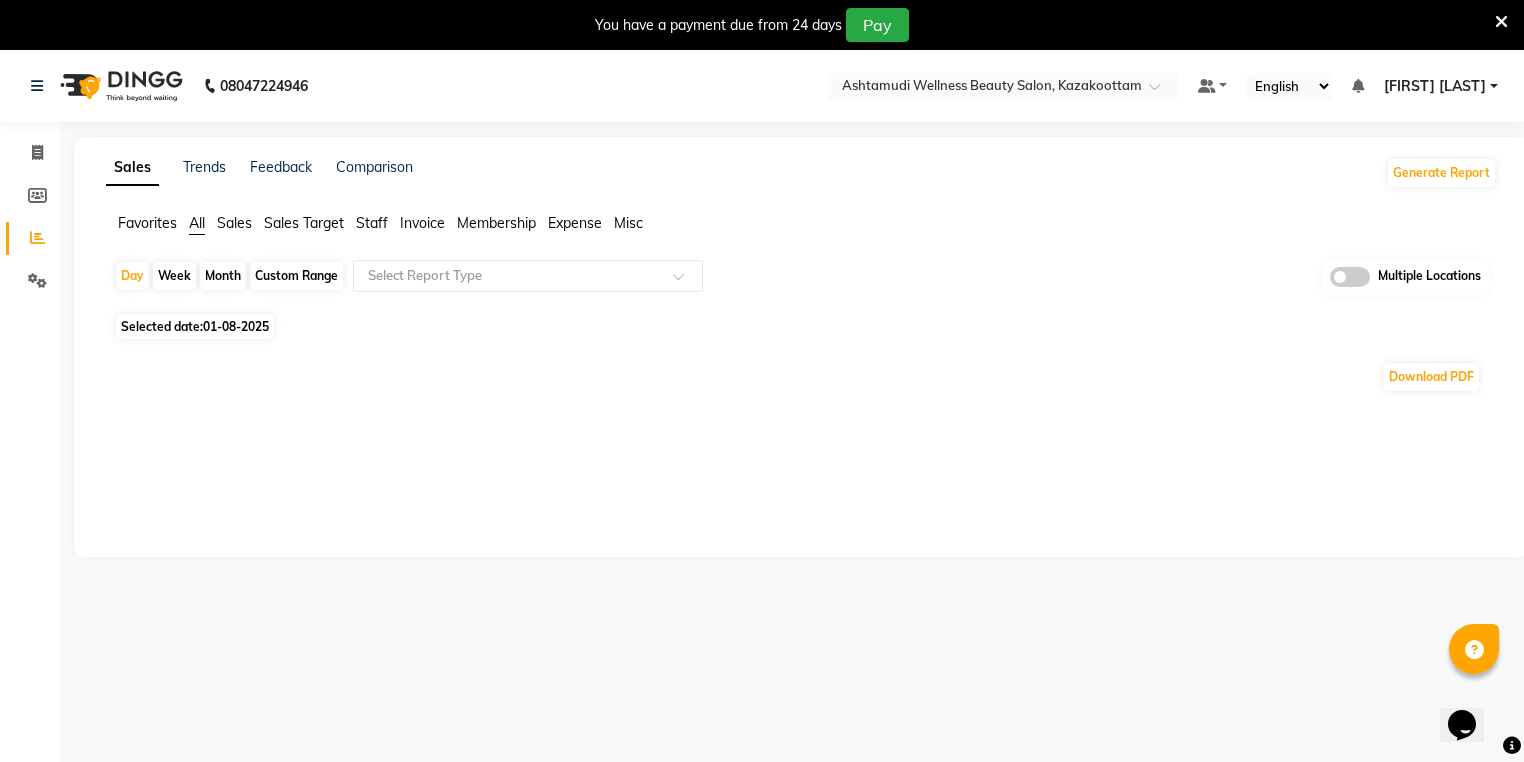 scroll, scrollTop: 0, scrollLeft: 0, axis: both 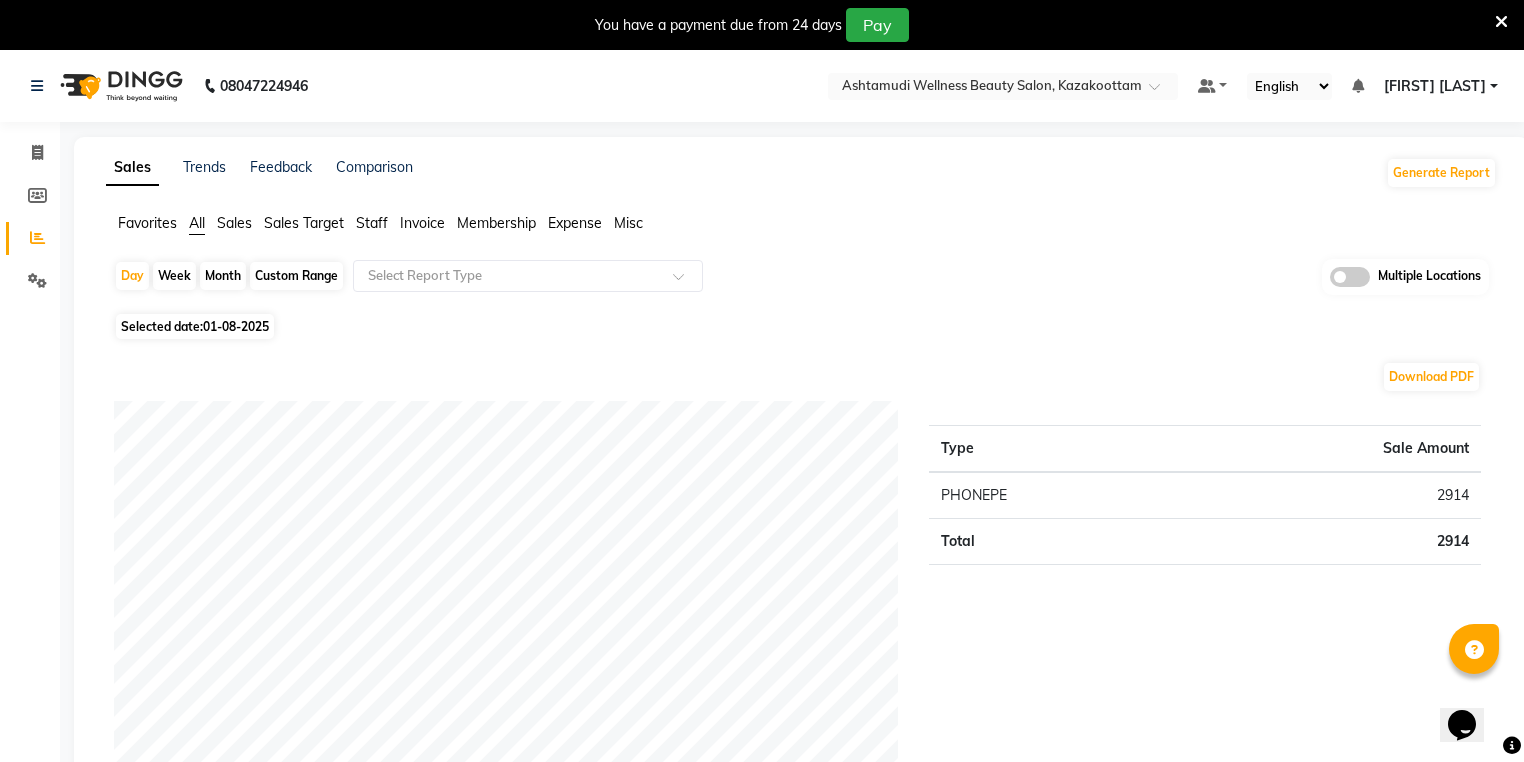 click on "Day   Week   Month   Custom Range  Select Report Type Multiple Locations" 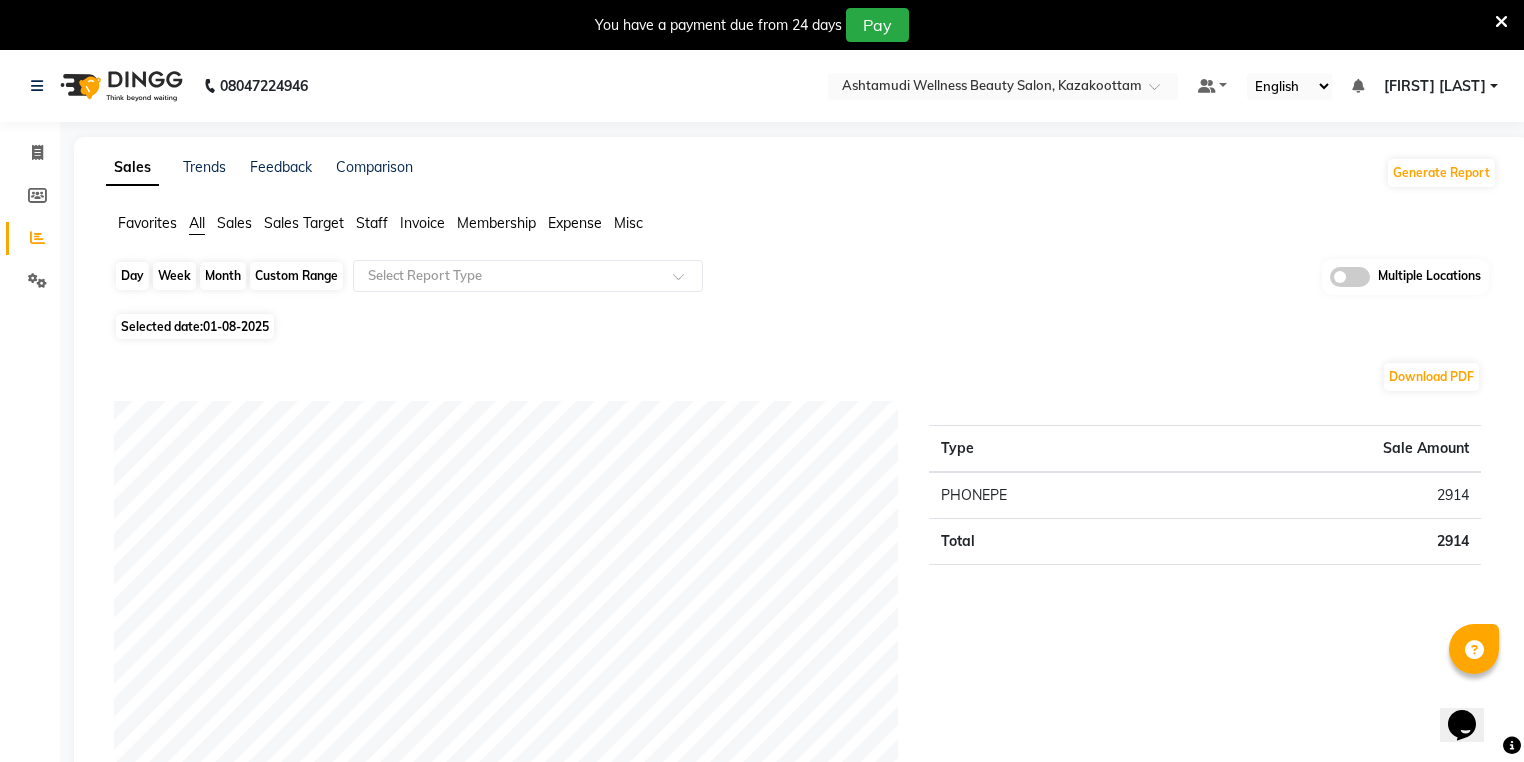 click on "Day" 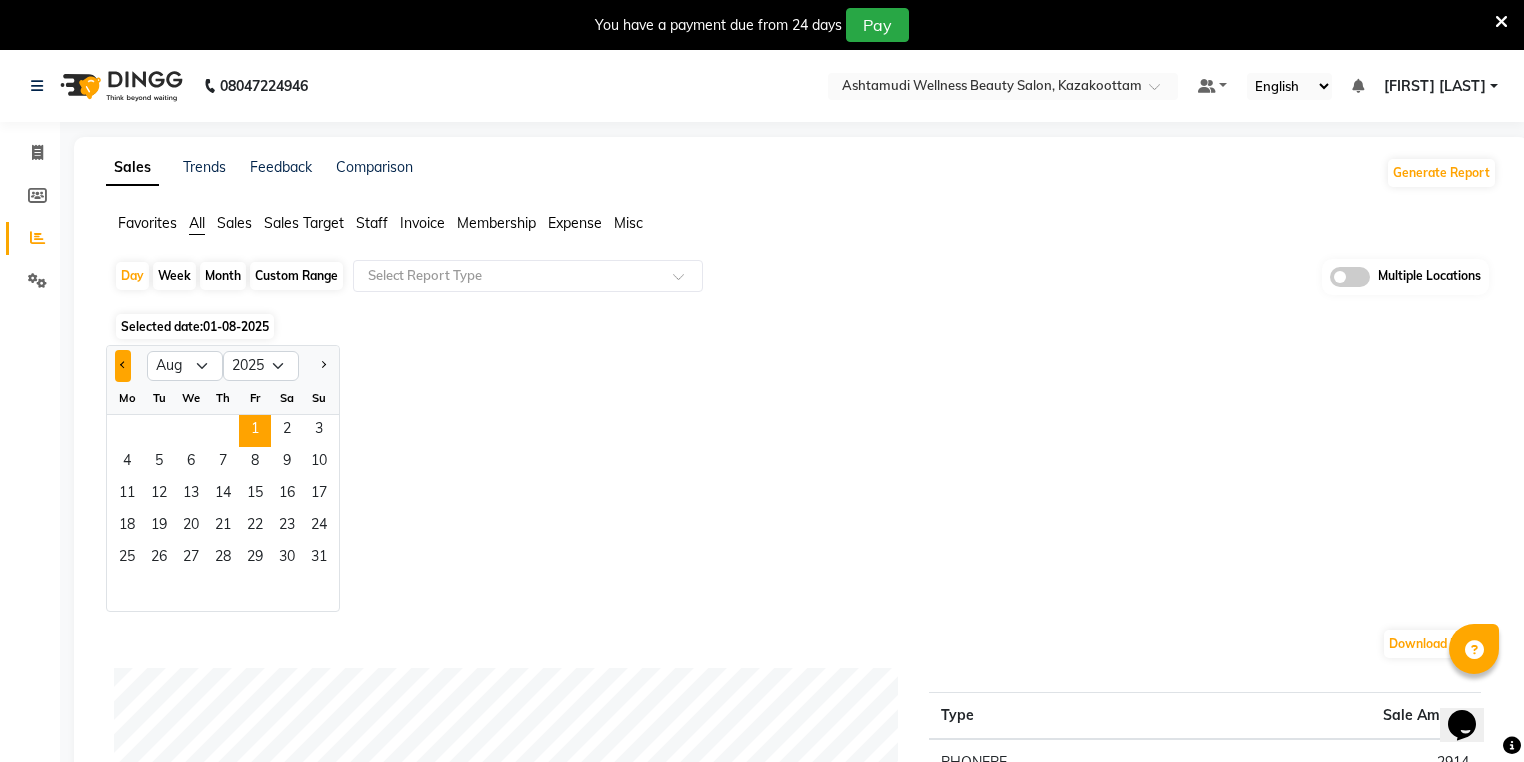 click 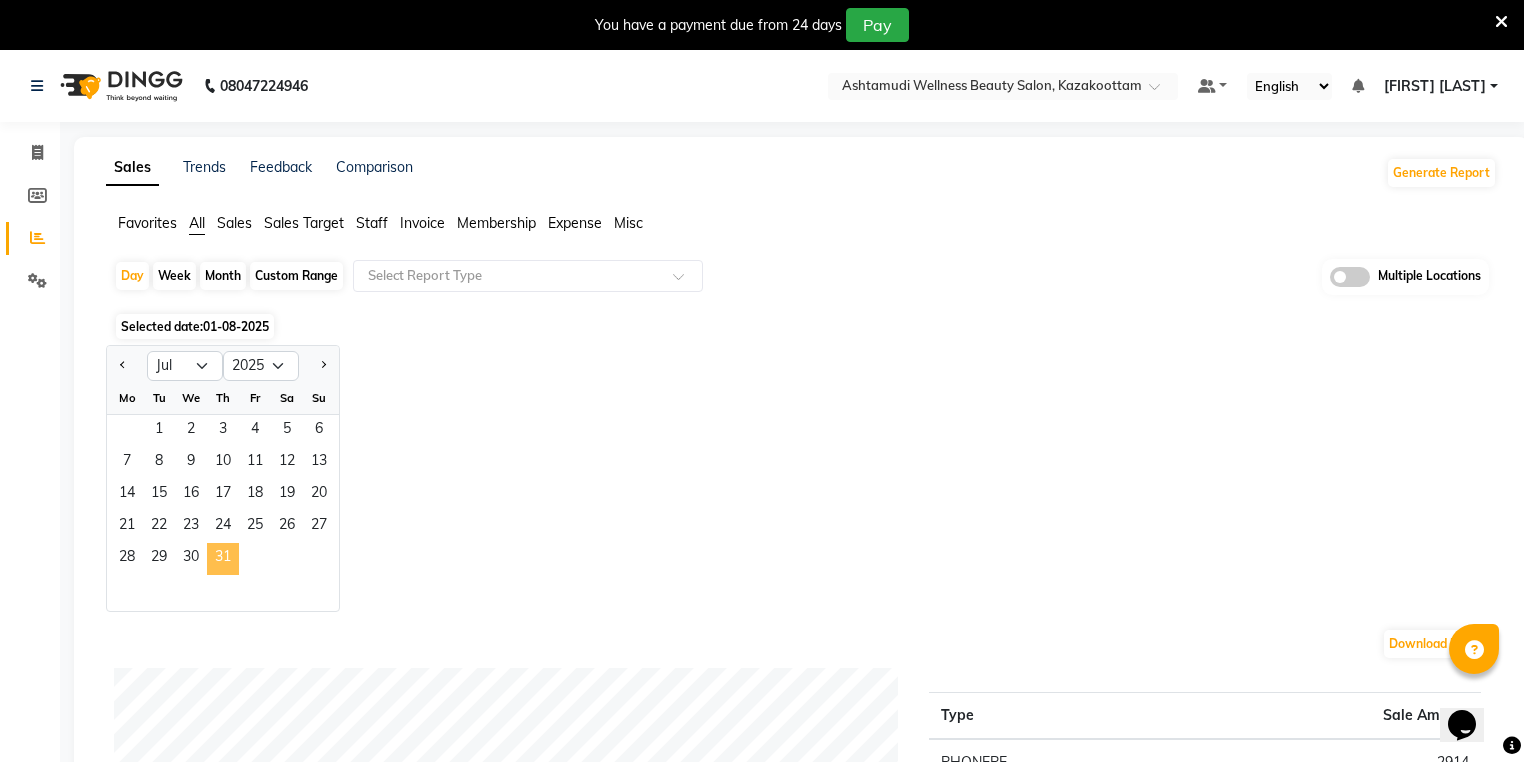 click on "31" 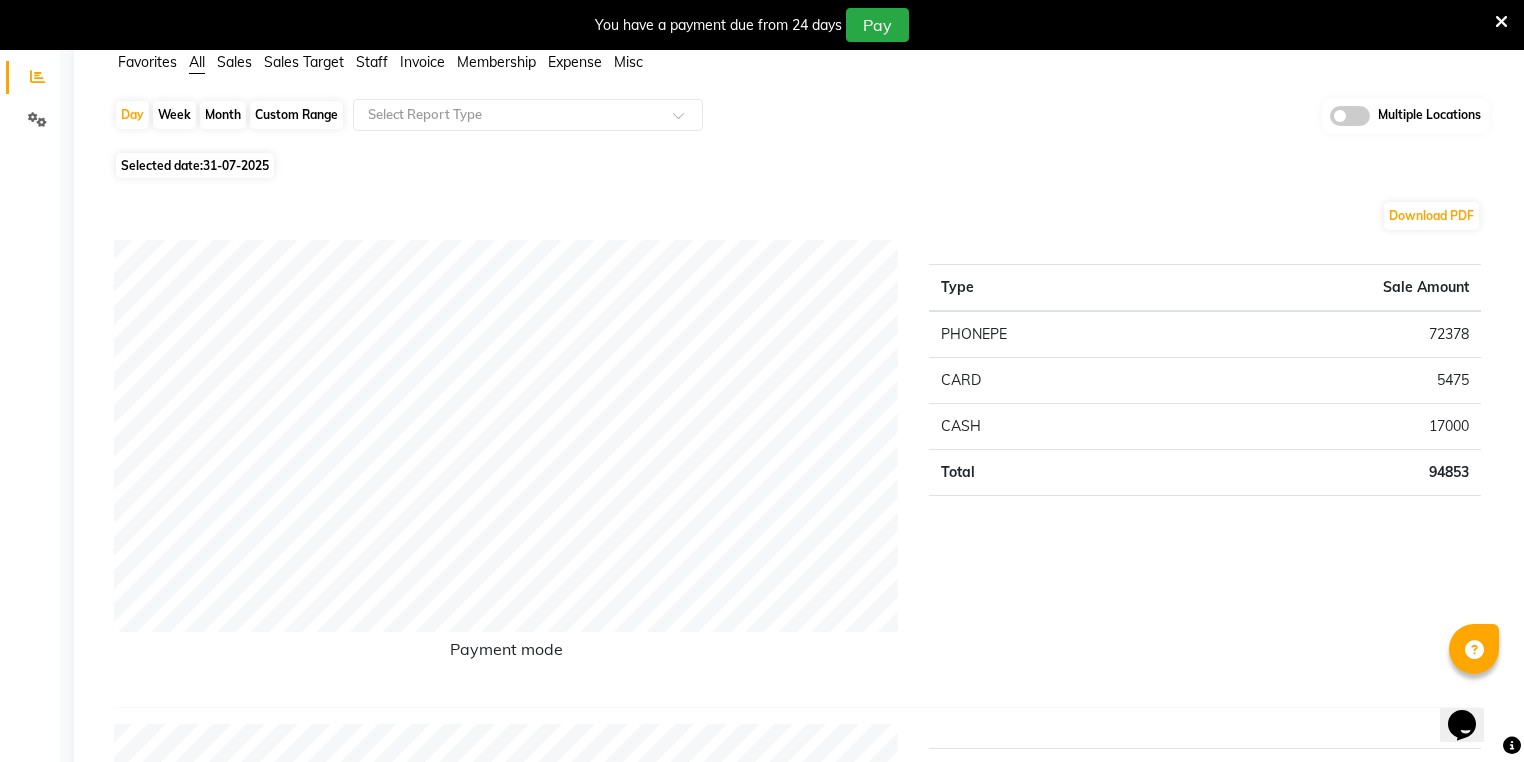 scroll, scrollTop: 0, scrollLeft: 0, axis: both 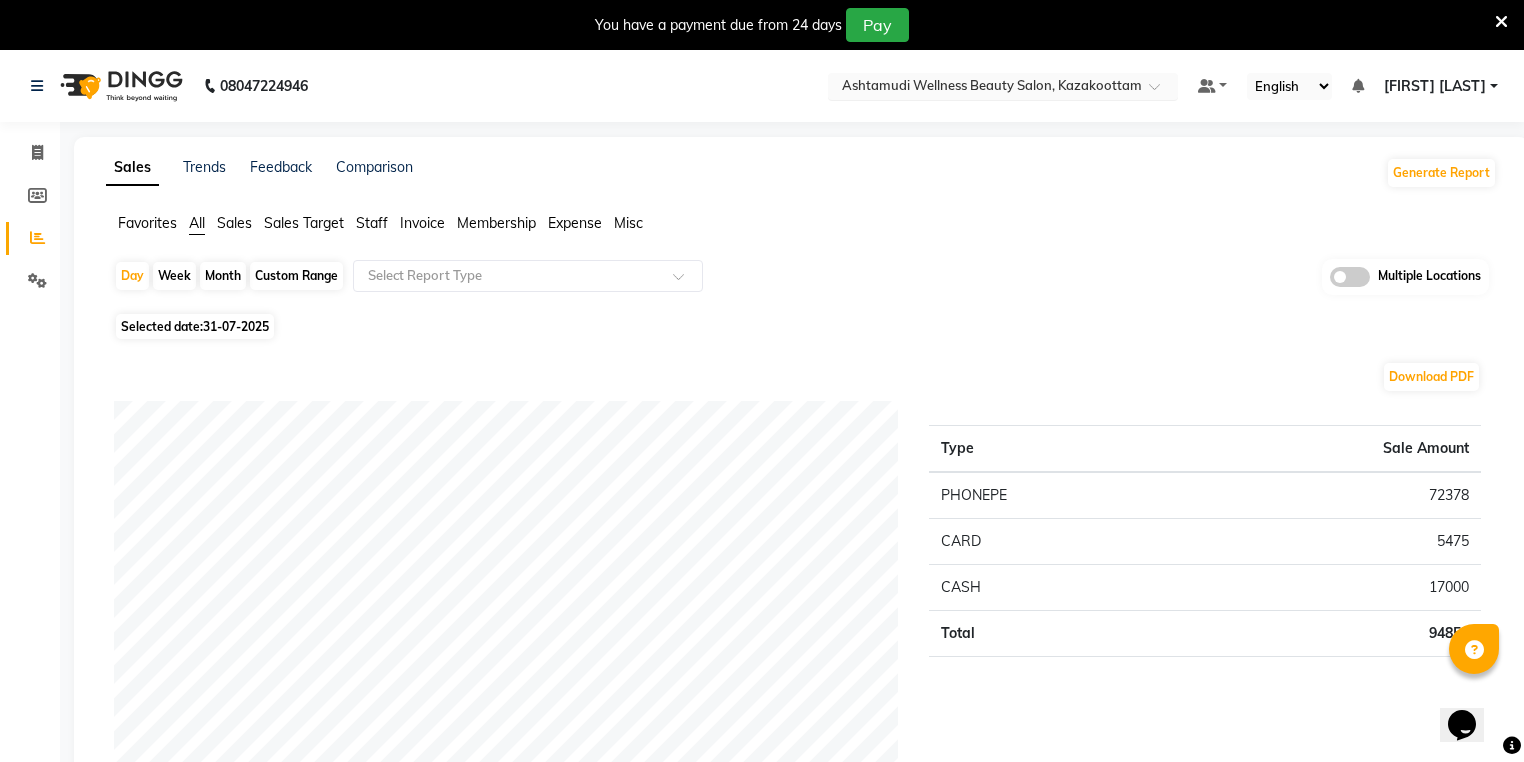click on "Select Location × Ashtamudi Wellness Beauty Salon, Kazakoottam" at bounding box center (1003, 86) 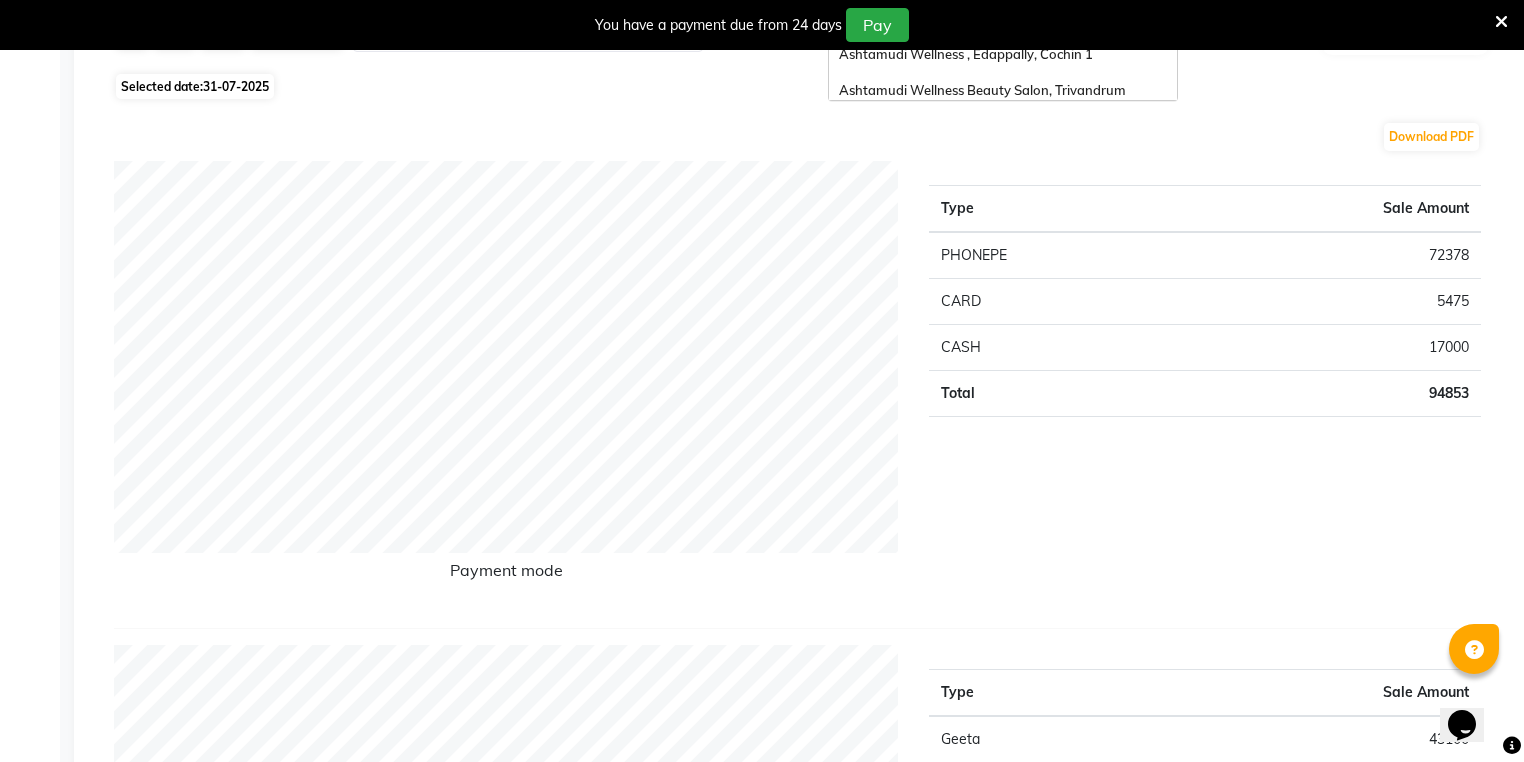 scroll, scrollTop: 0, scrollLeft: 0, axis: both 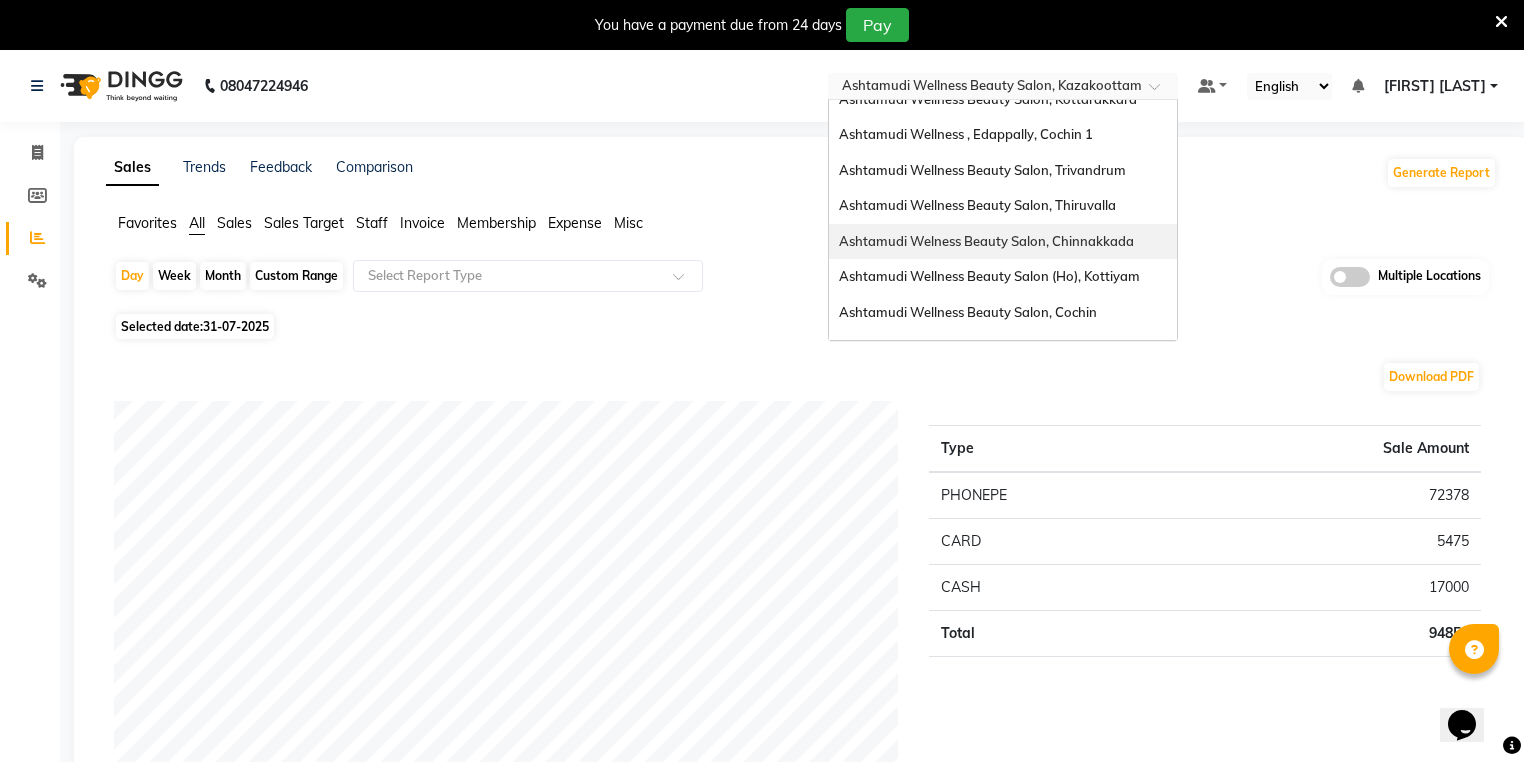 click on "Ashtamudi Welness Beauty Salon, Chinnakkada" at bounding box center [1003, 242] 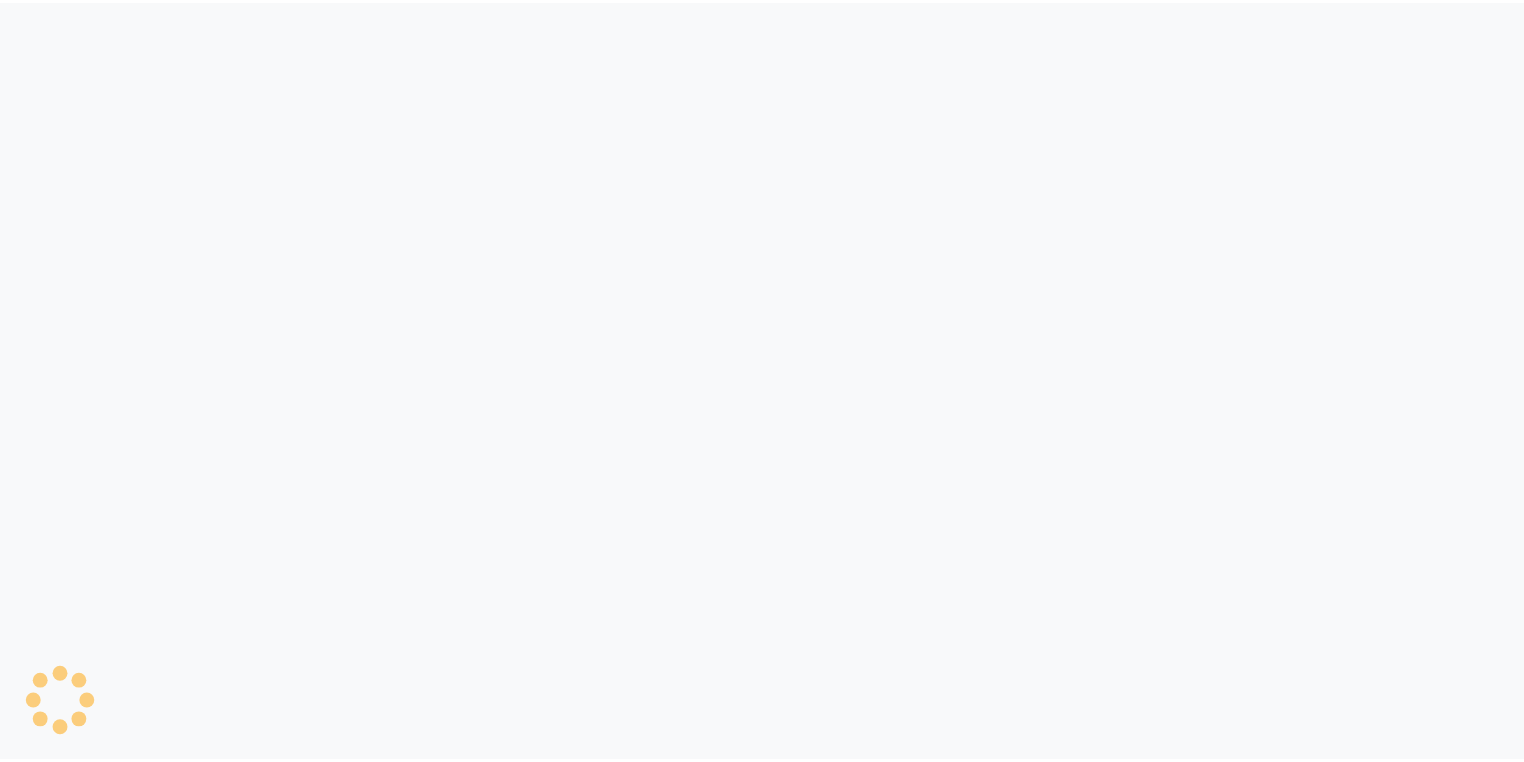 scroll, scrollTop: 0, scrollLeft: 0, axis: both 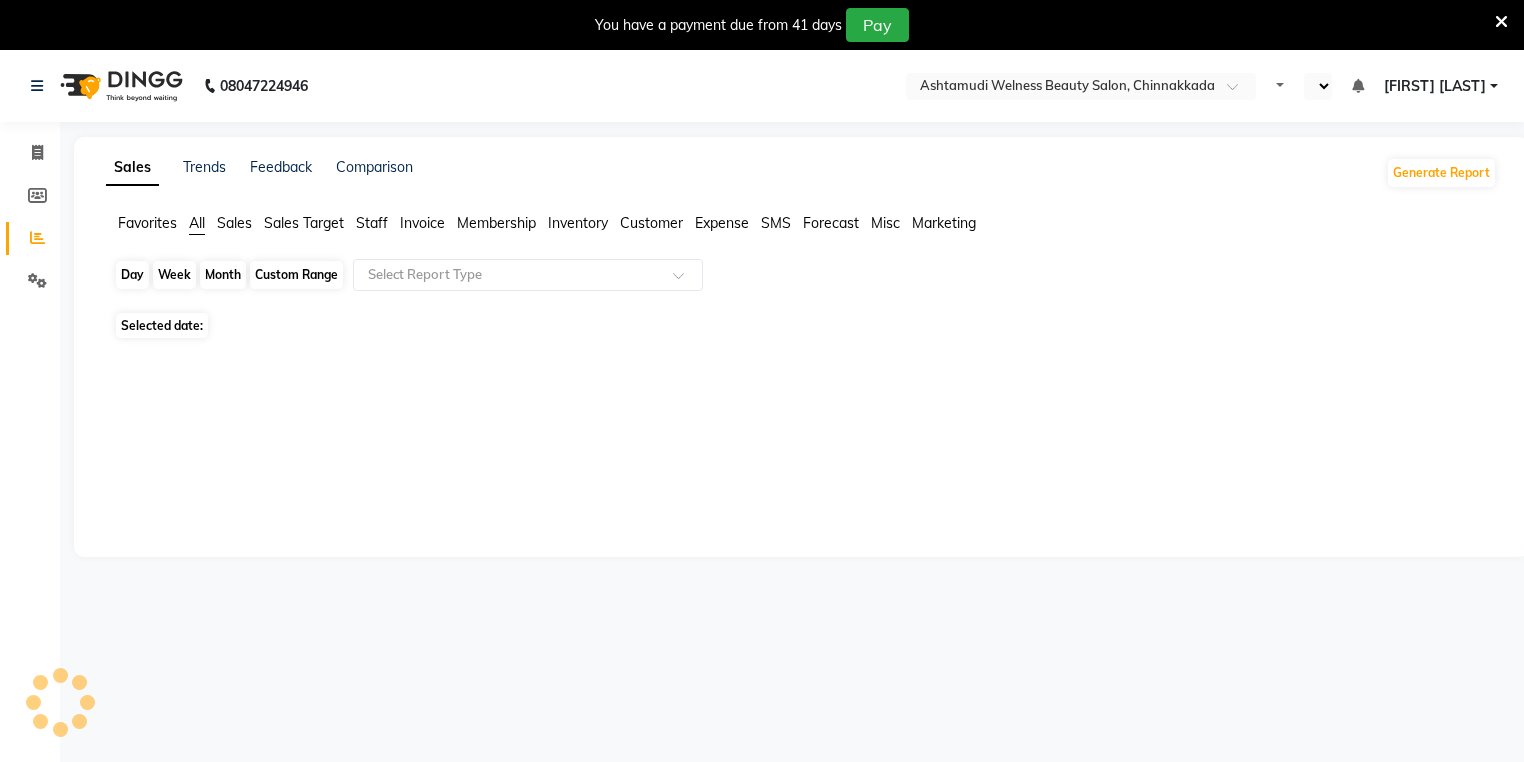 select on "en" 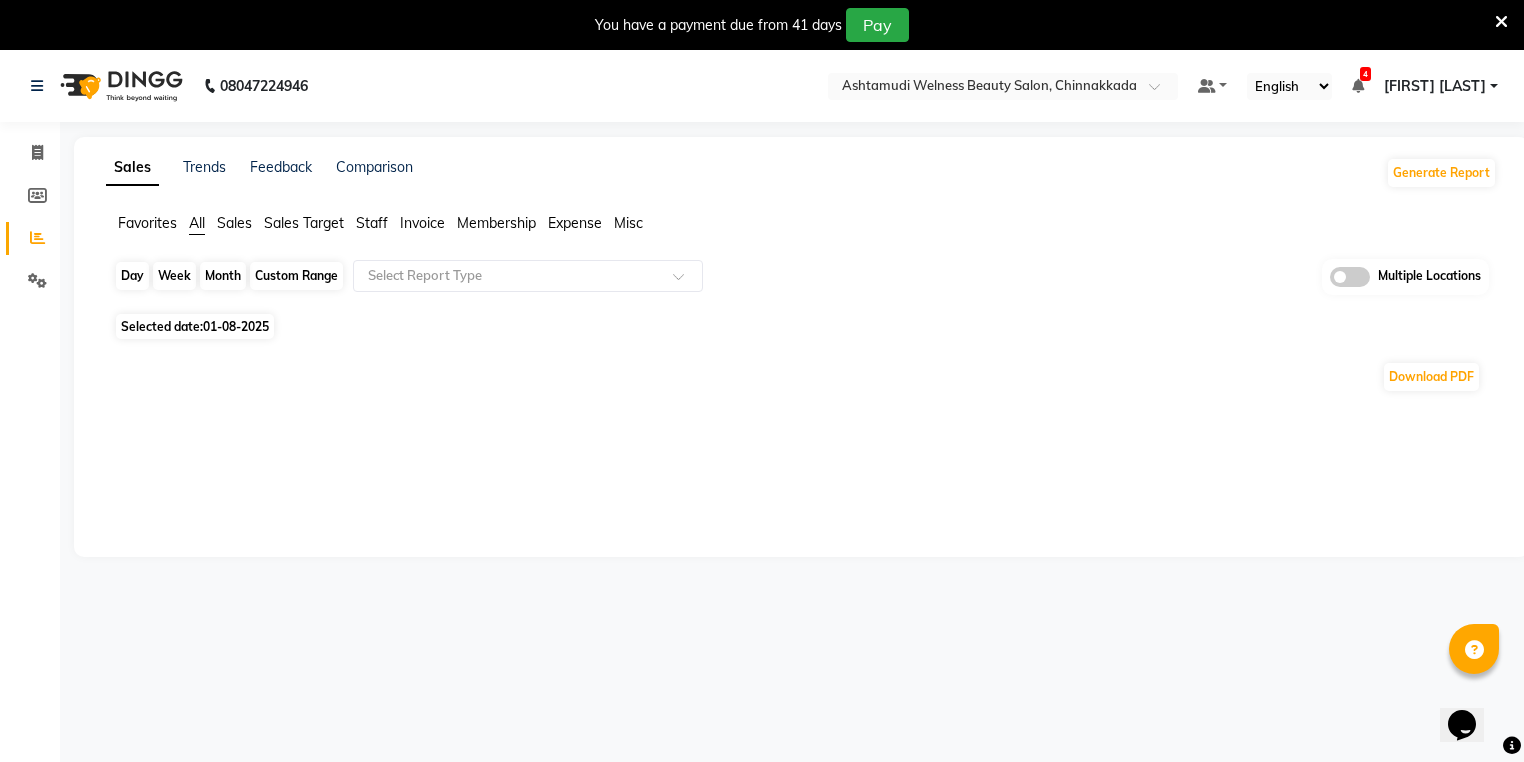 click on "Day" 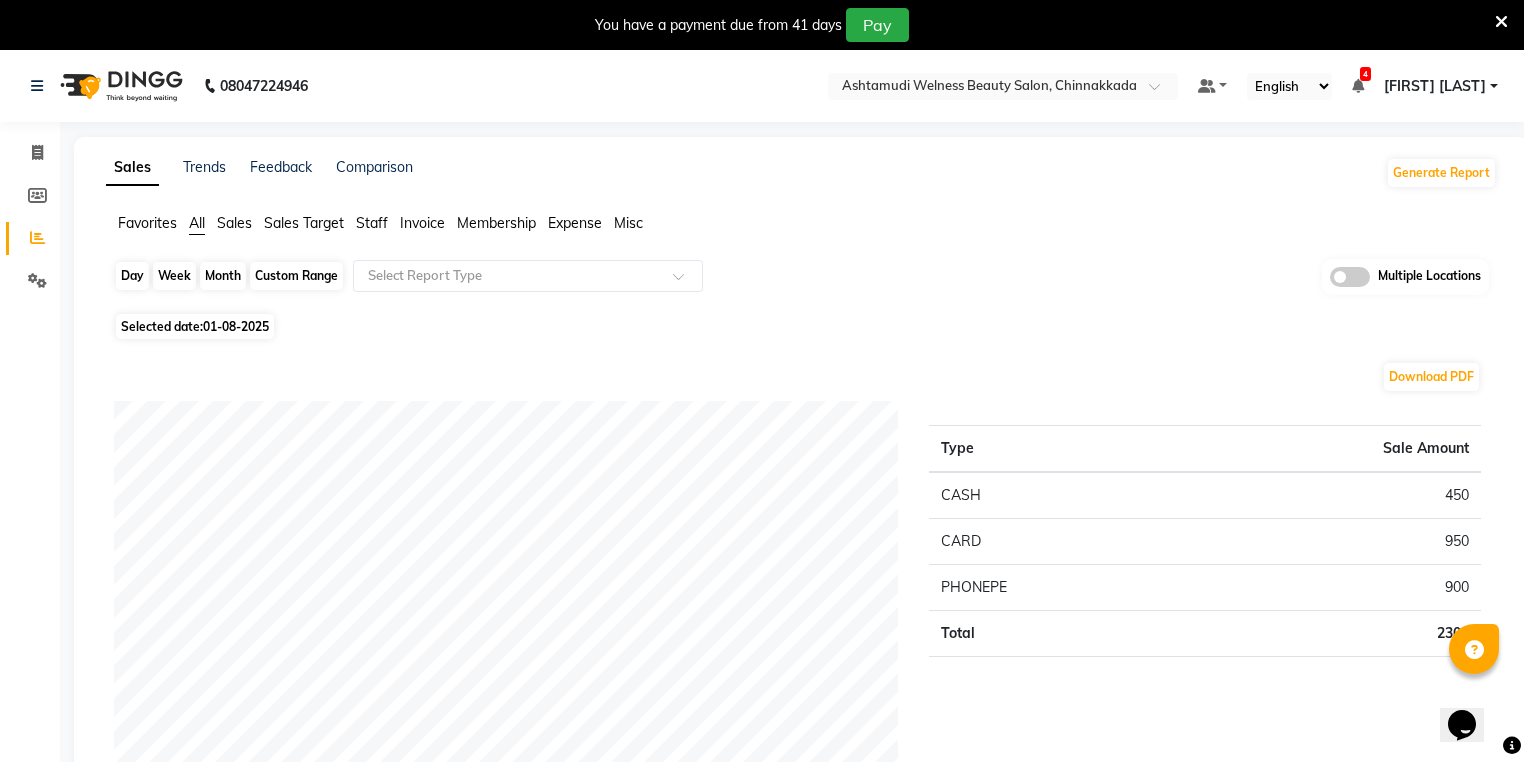 click on "Day" 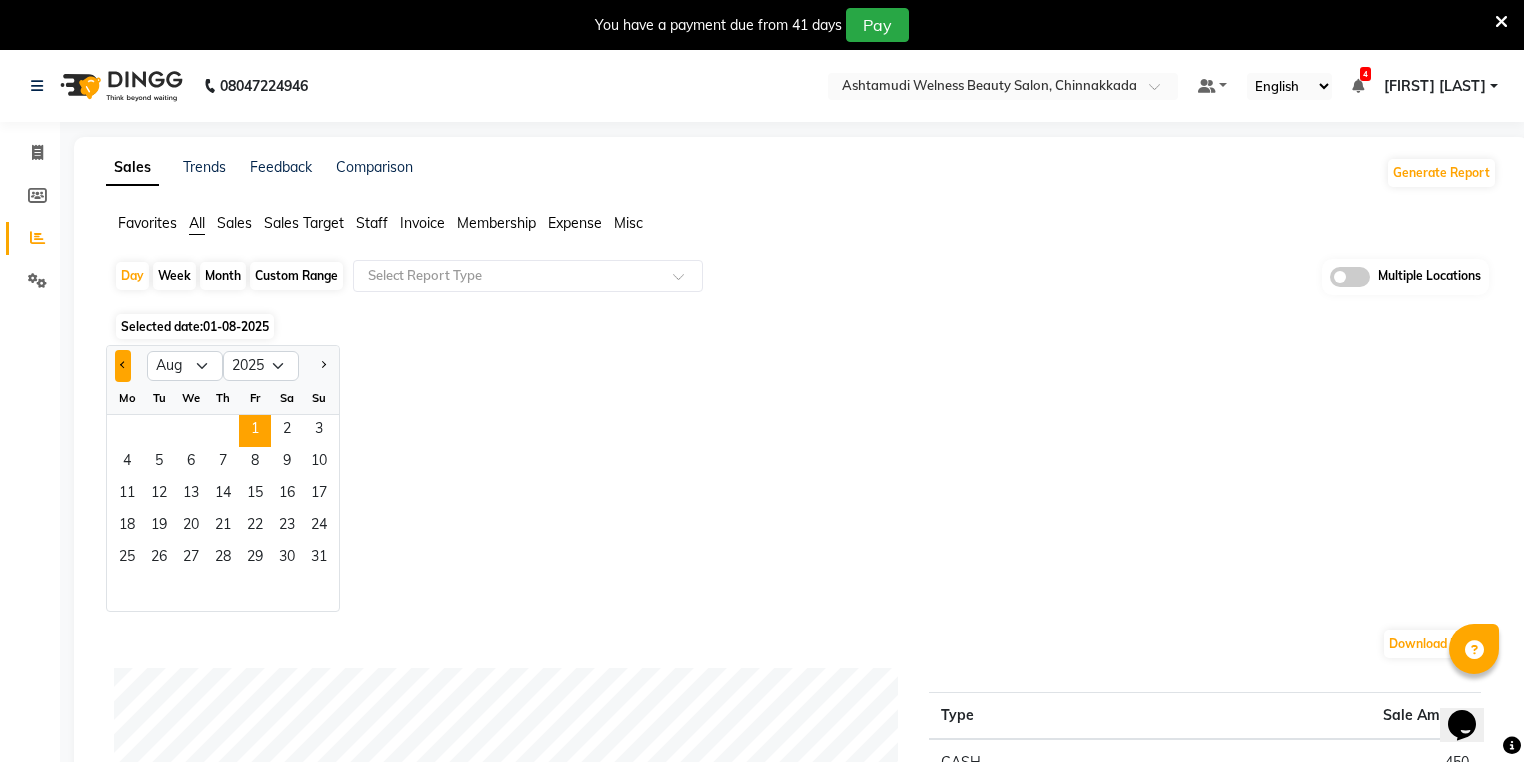 click 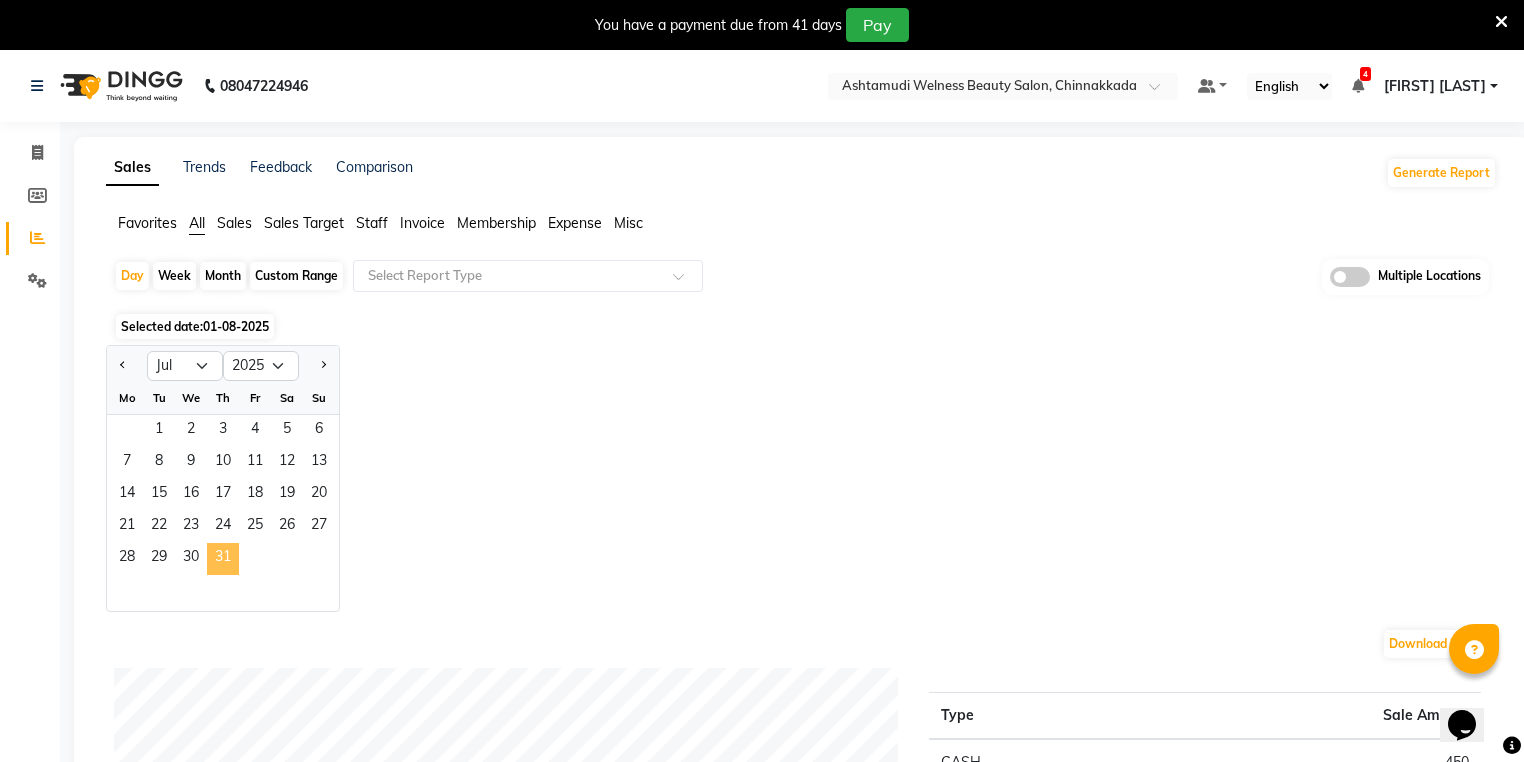 click on "31" 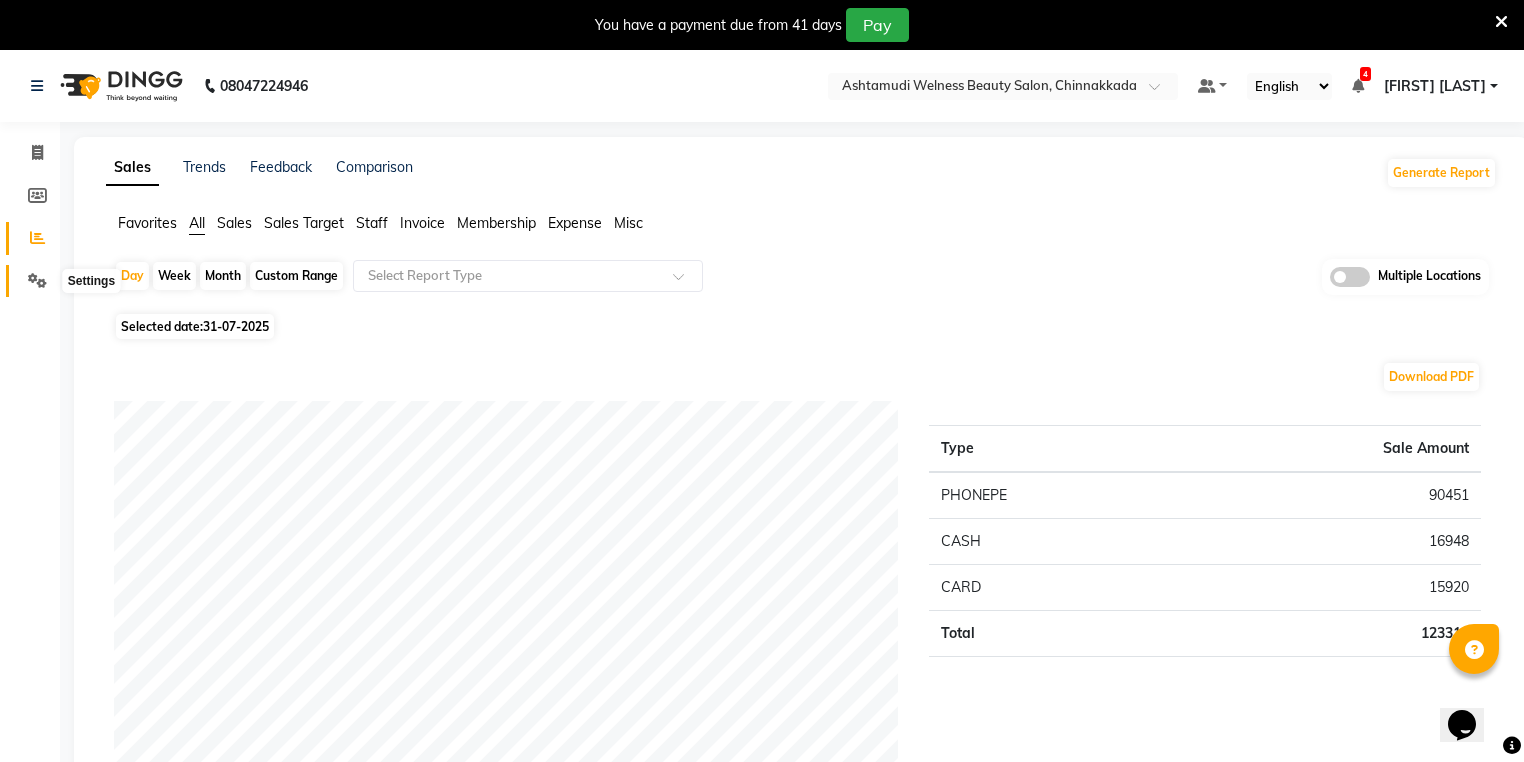 scroll, scrollTop: 0, scrollLeft: 0, axis: both 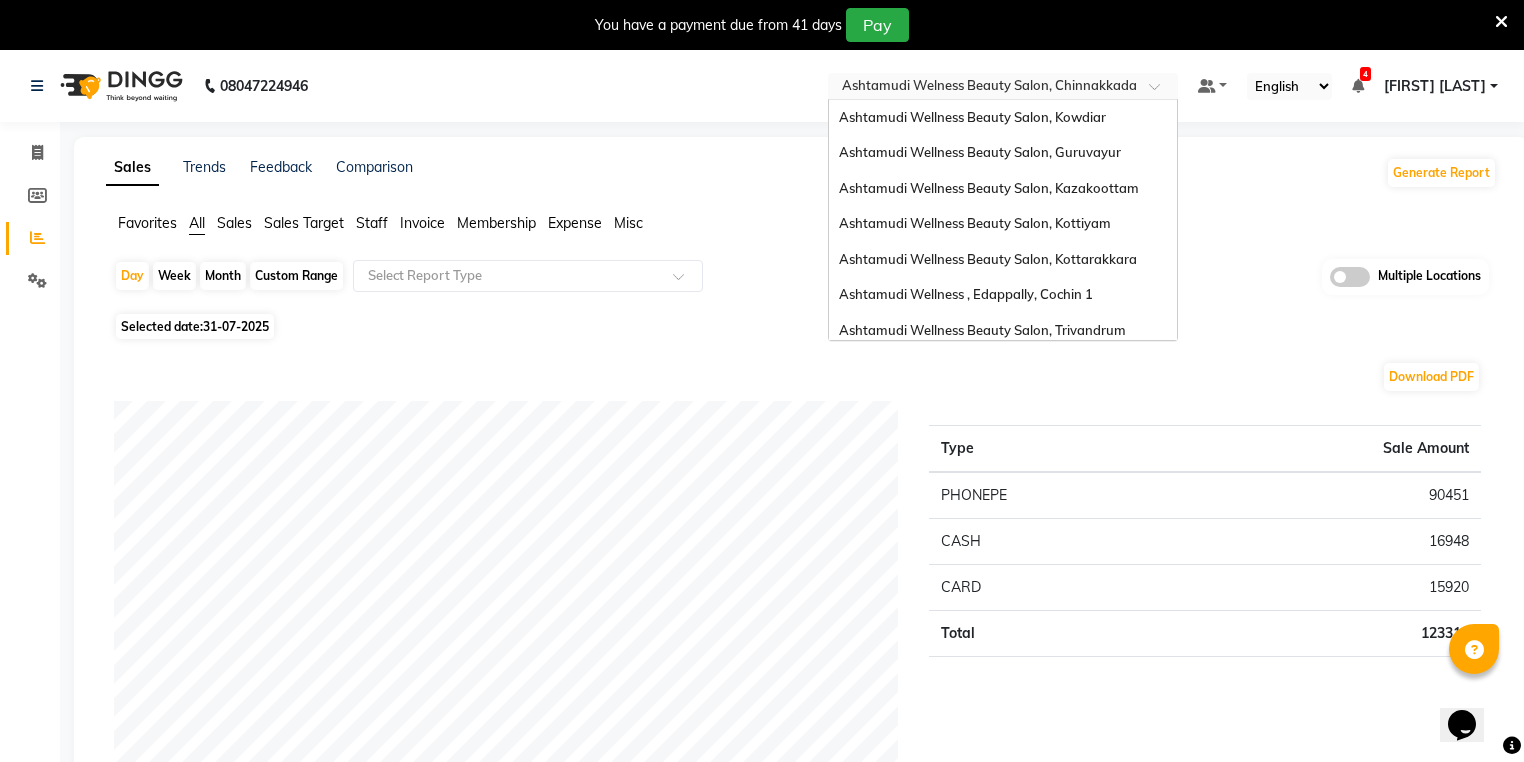 click on "× Ashtamudi Welness Beauty Salon, [CITY]" at bounding box center (989, 86) 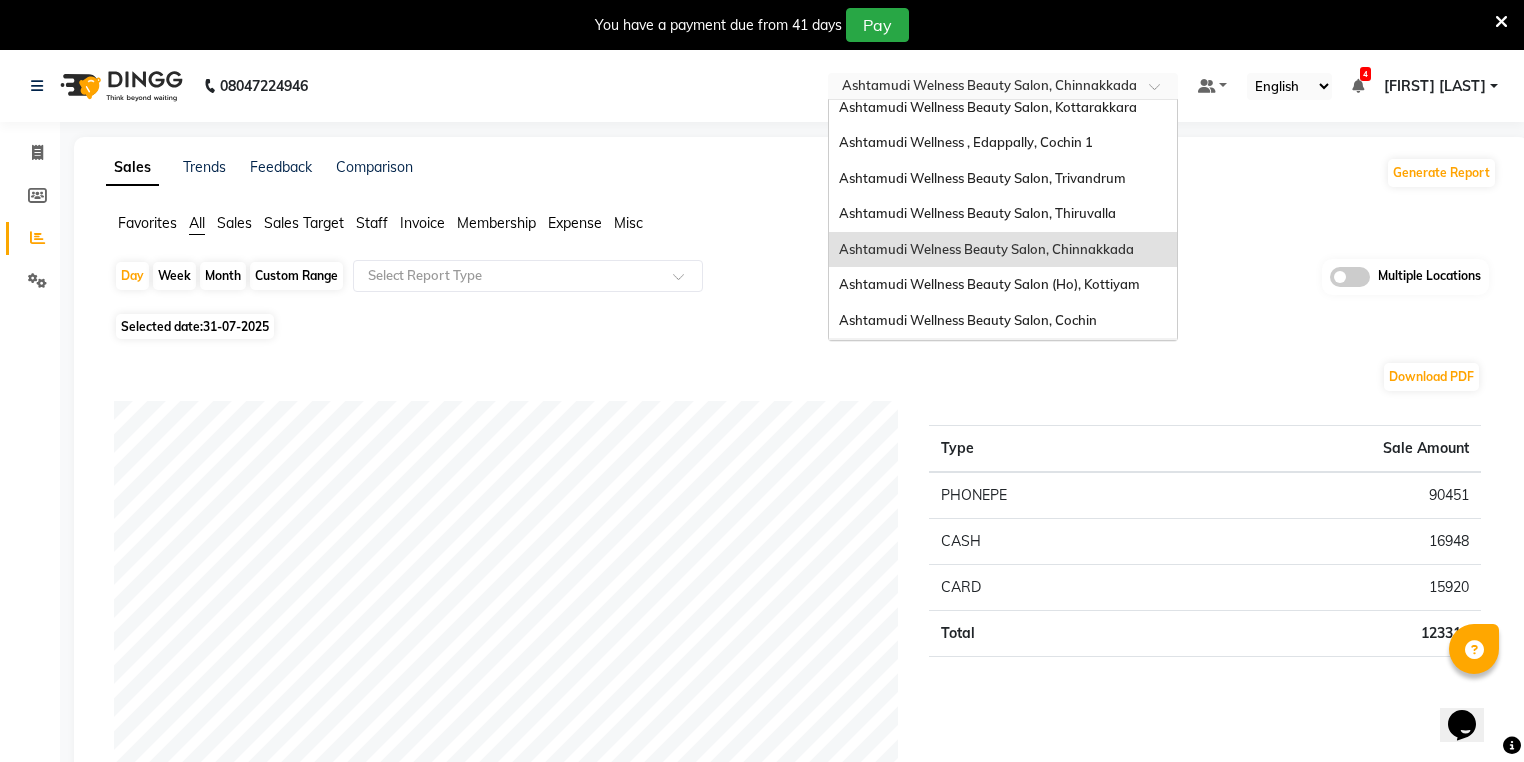 scroll, scrollTop: 0, scrollLeft: 0, axis: both 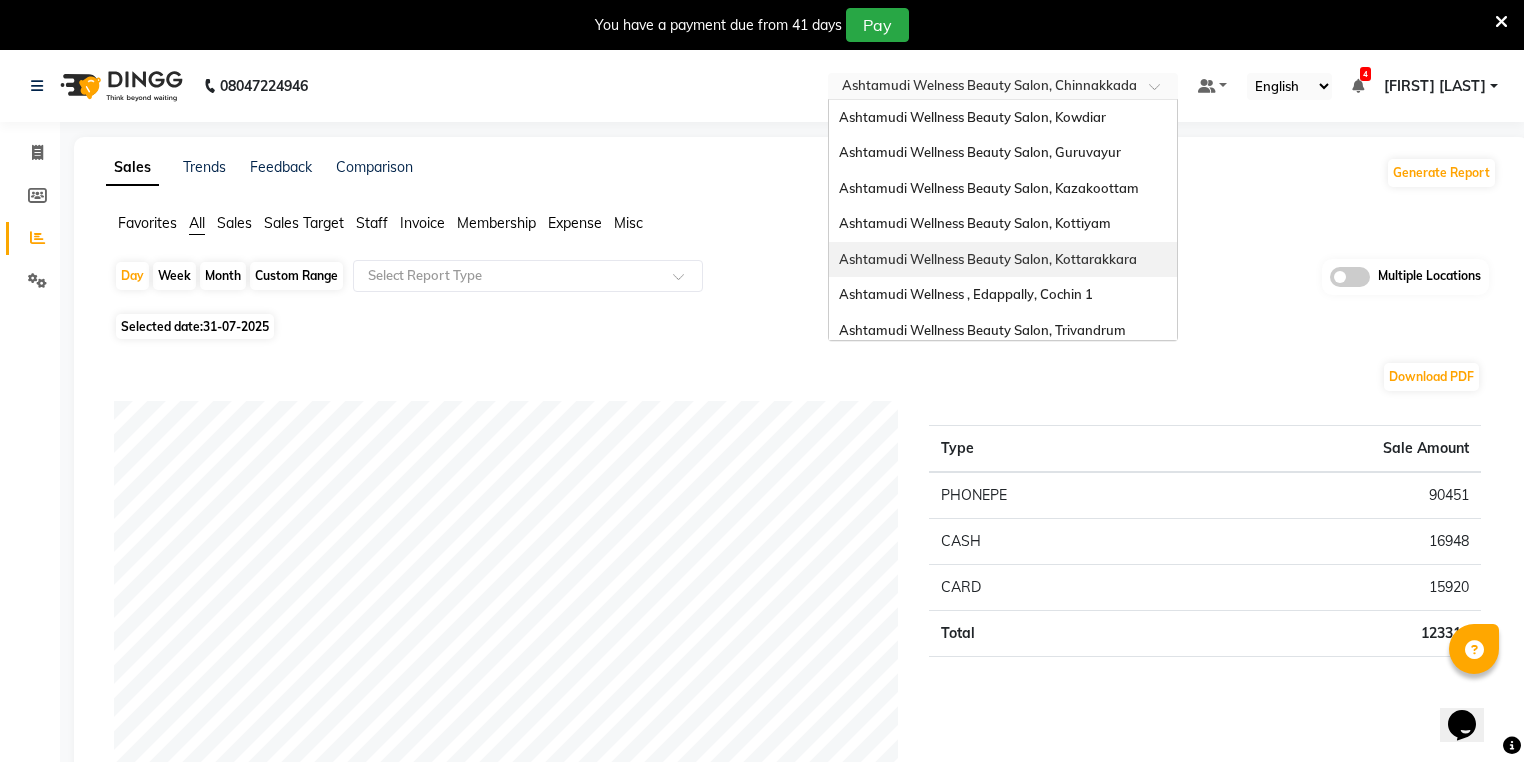 click on "Ashtamudi Wellness Beauty Salon, Kottarakkara" at bounding box center (988, 259) 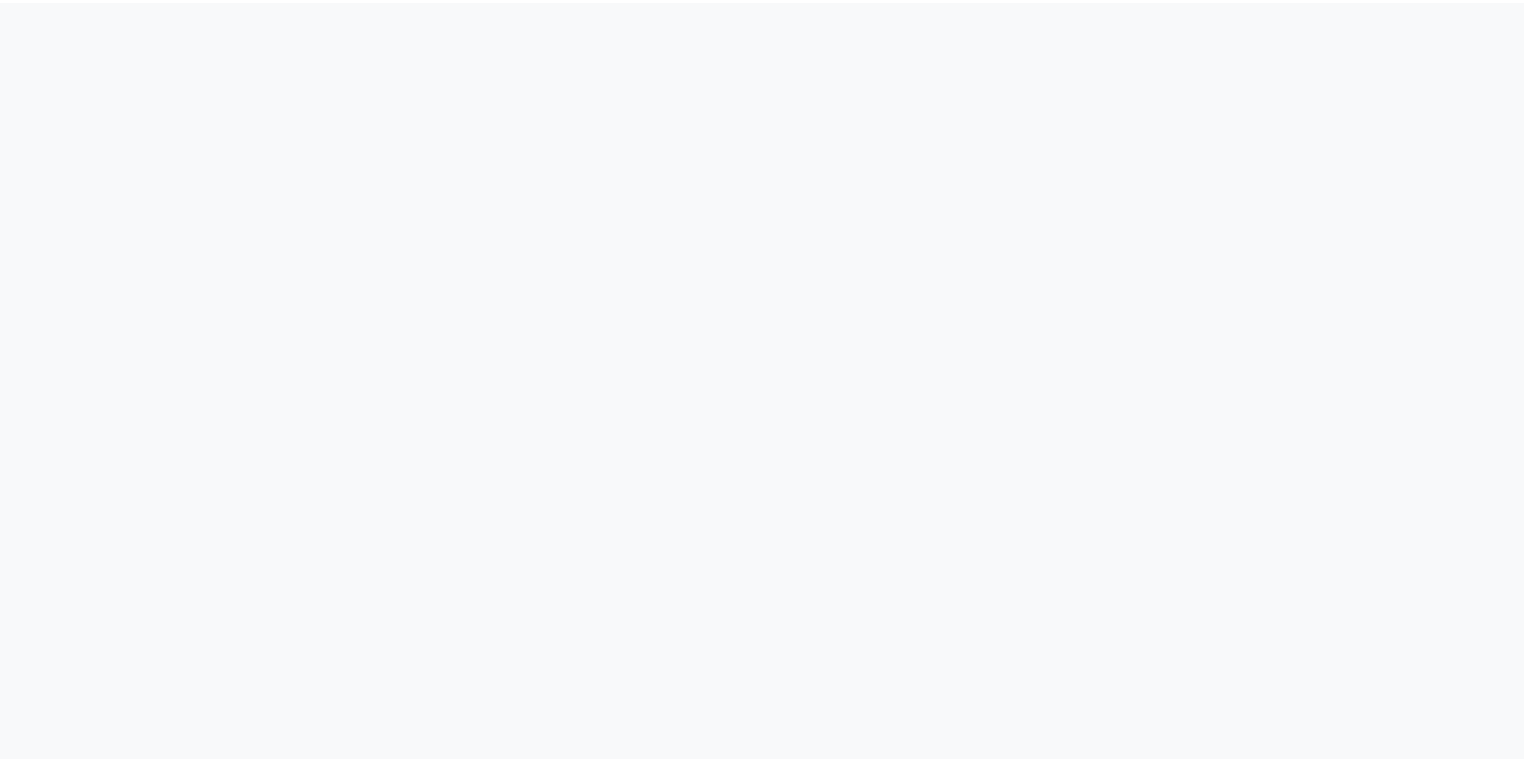 scroll, scrollTop: 0, scrollLeft: 0, axis: both 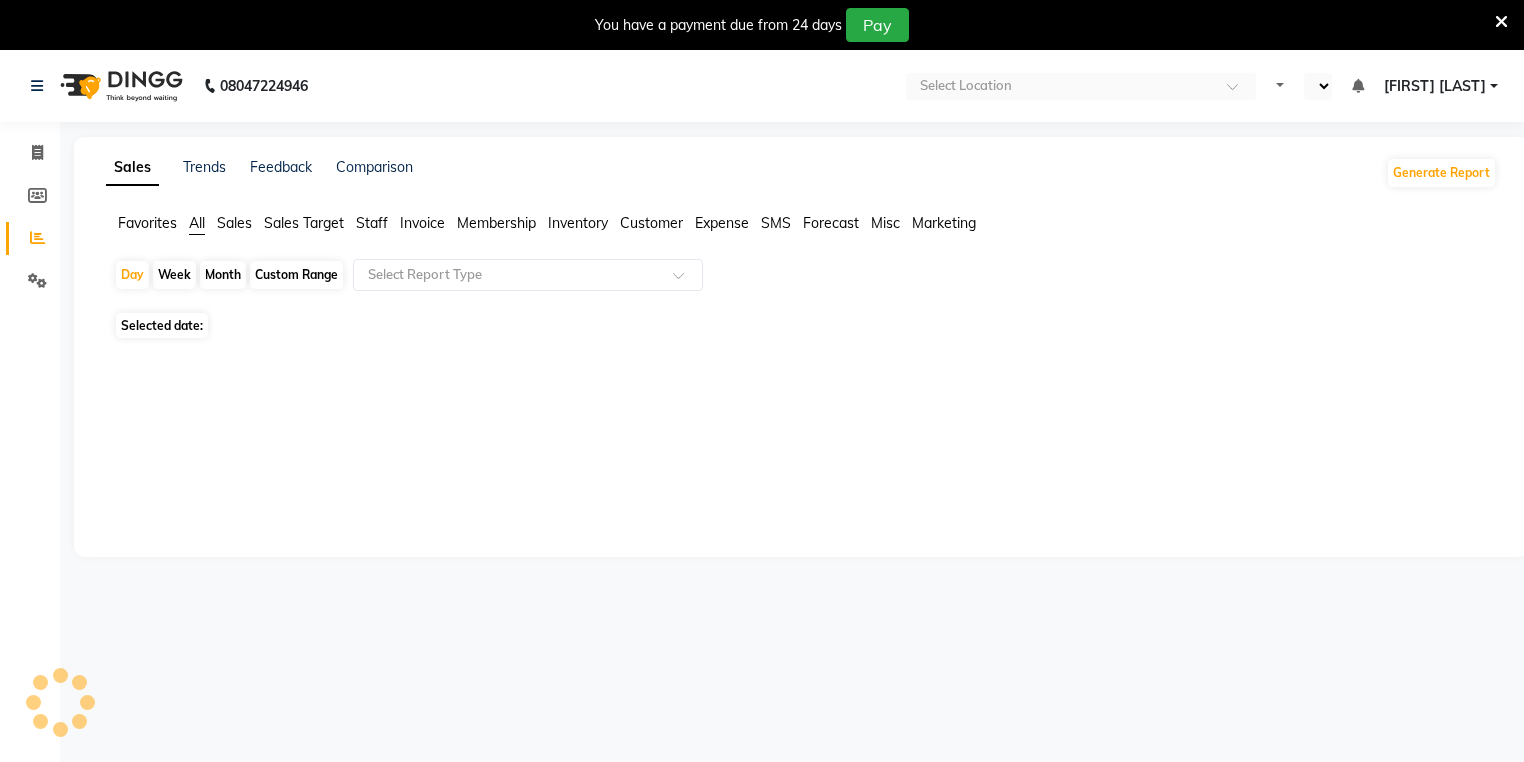 select on "en" 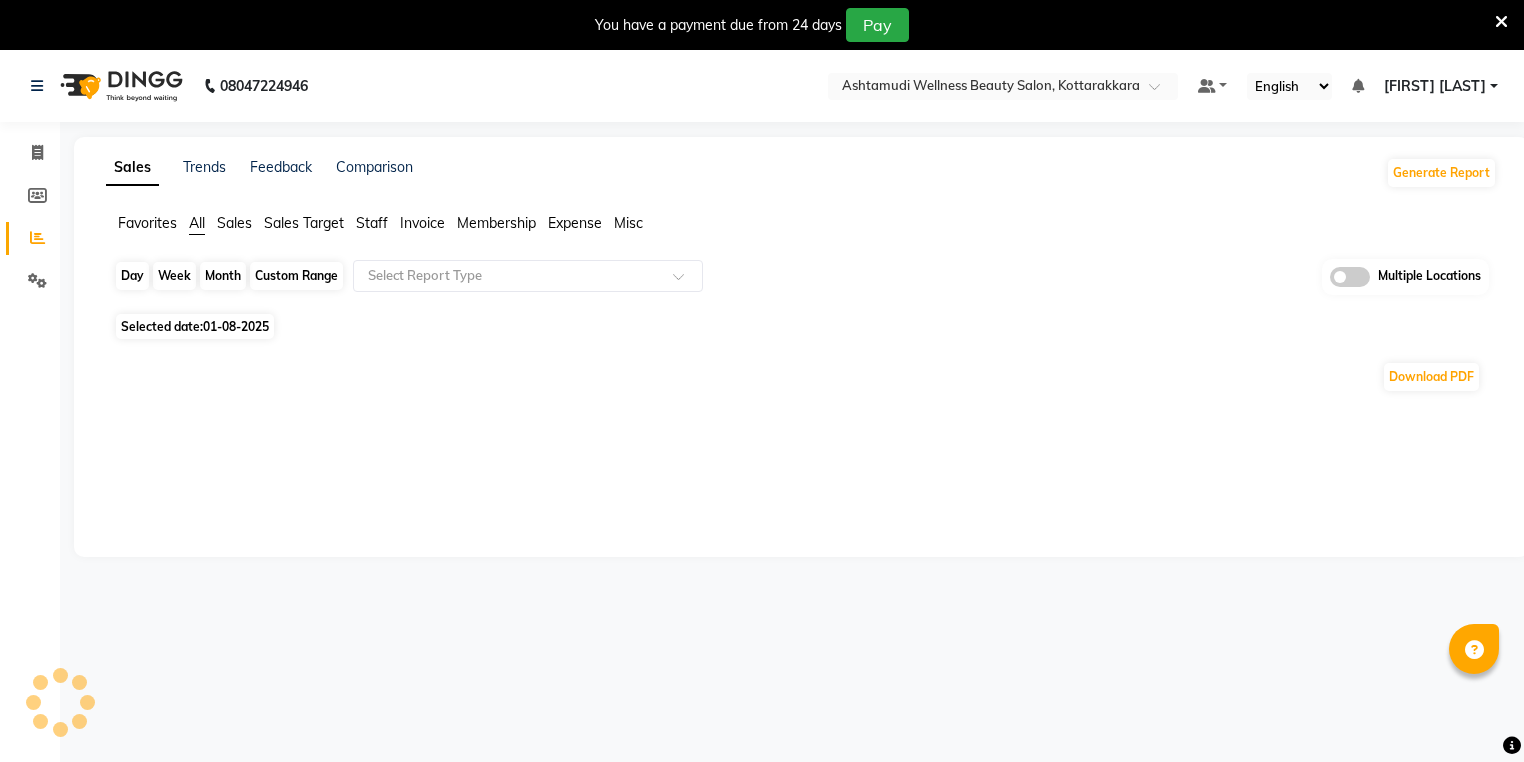 click on "Day" 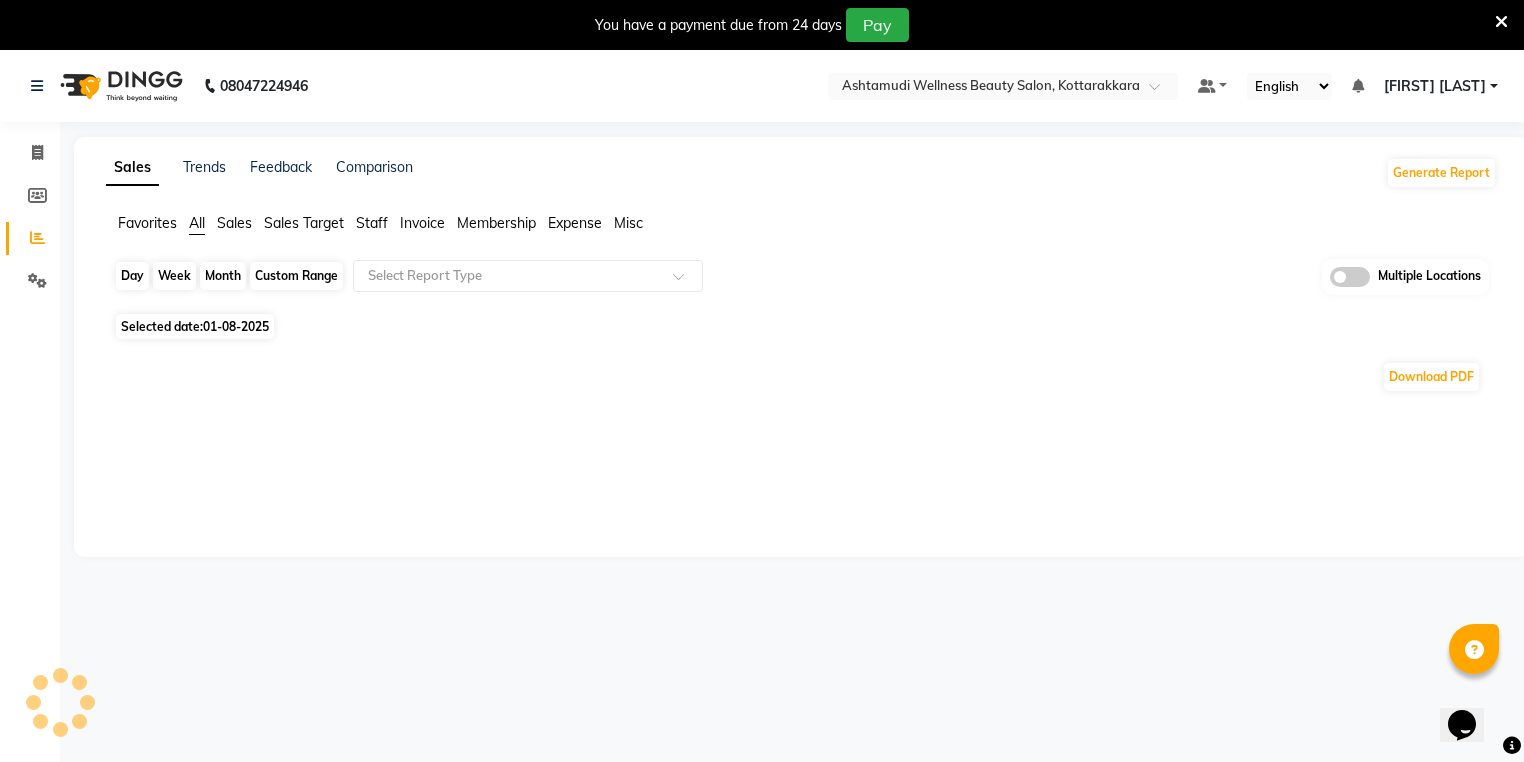 scroll, scrollTop: 0, scrollLeft: 0, axis: both 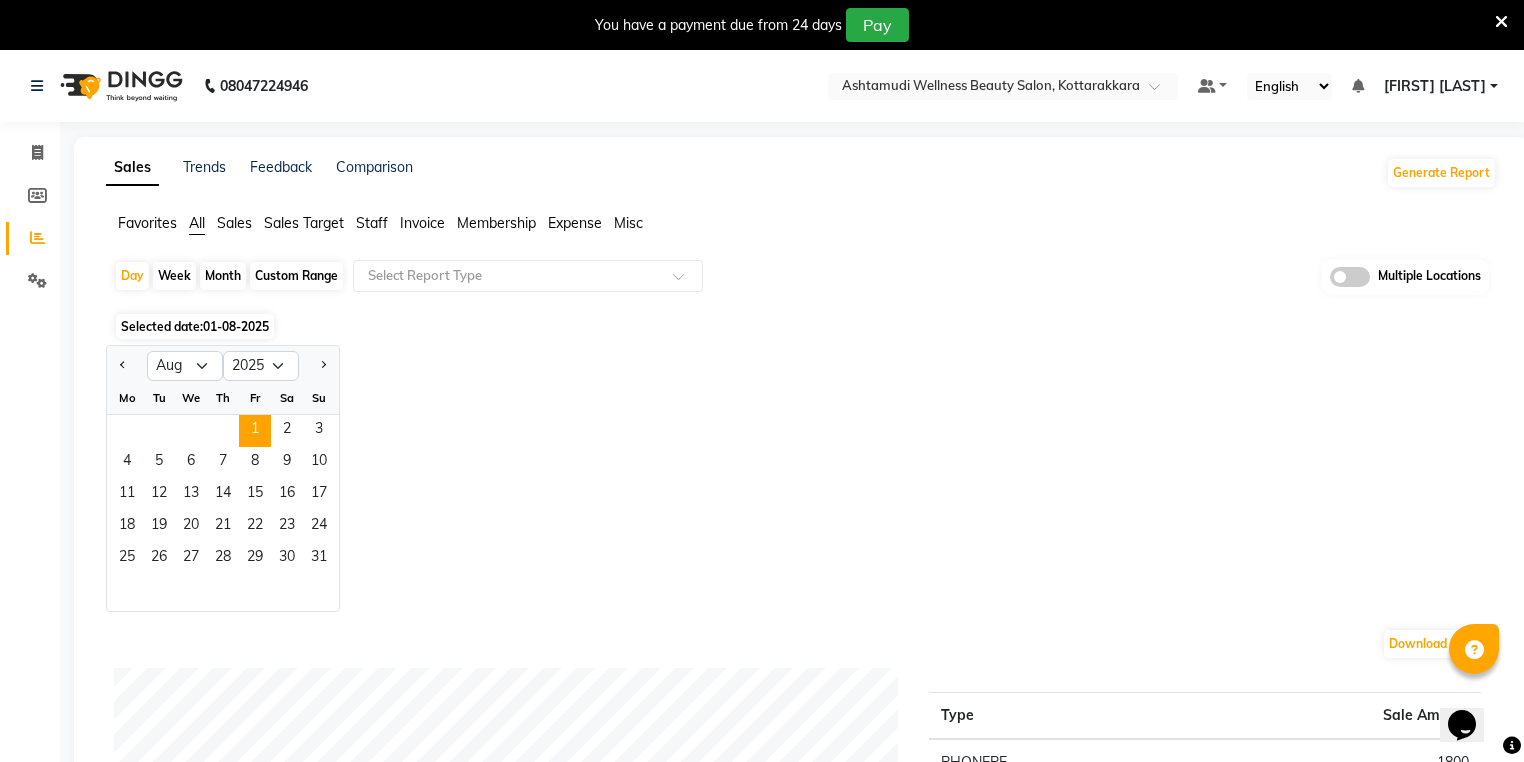 click 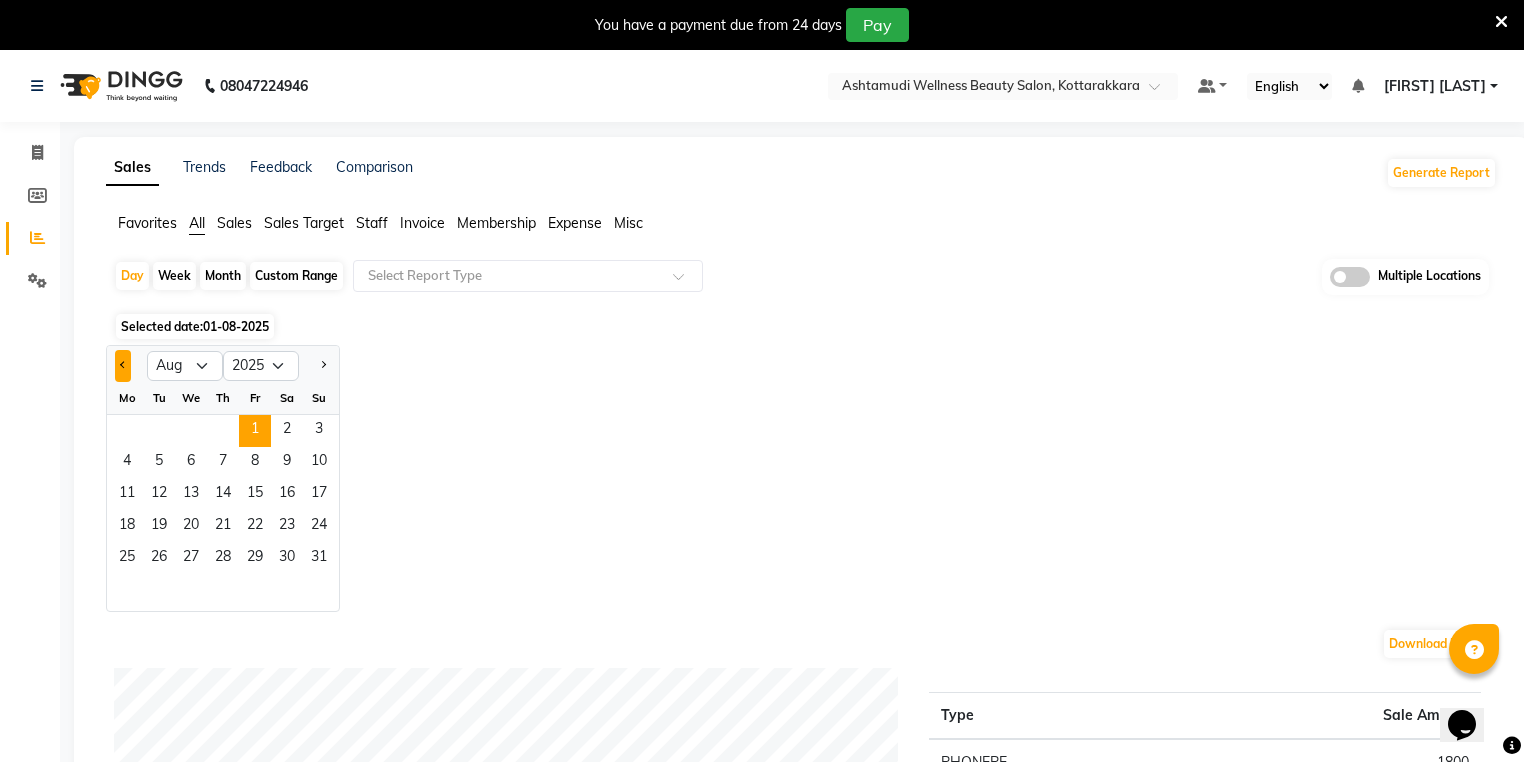 click 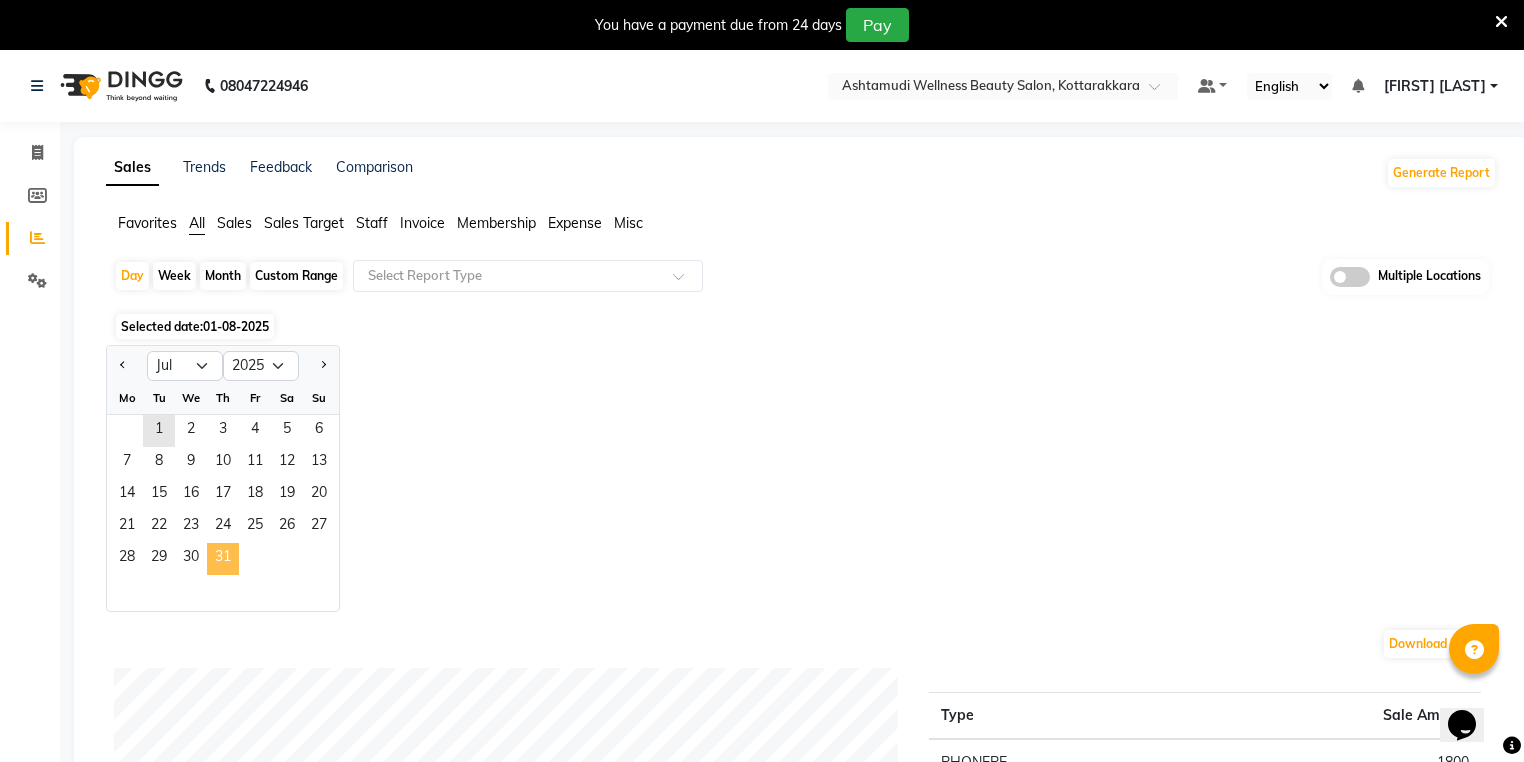 click on "31" 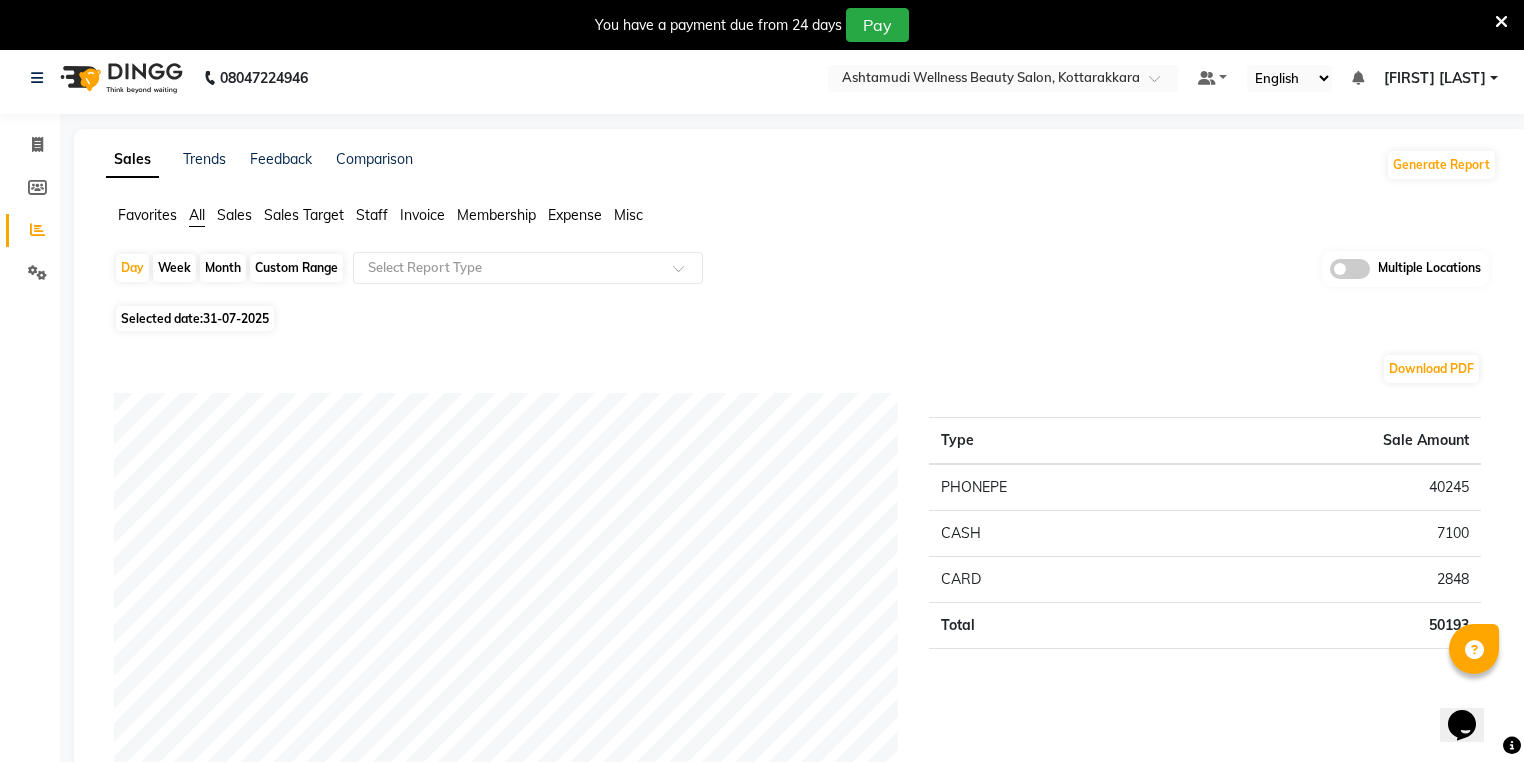 scroll, scrollTop: 0, scrollLeft: 0, axis: both 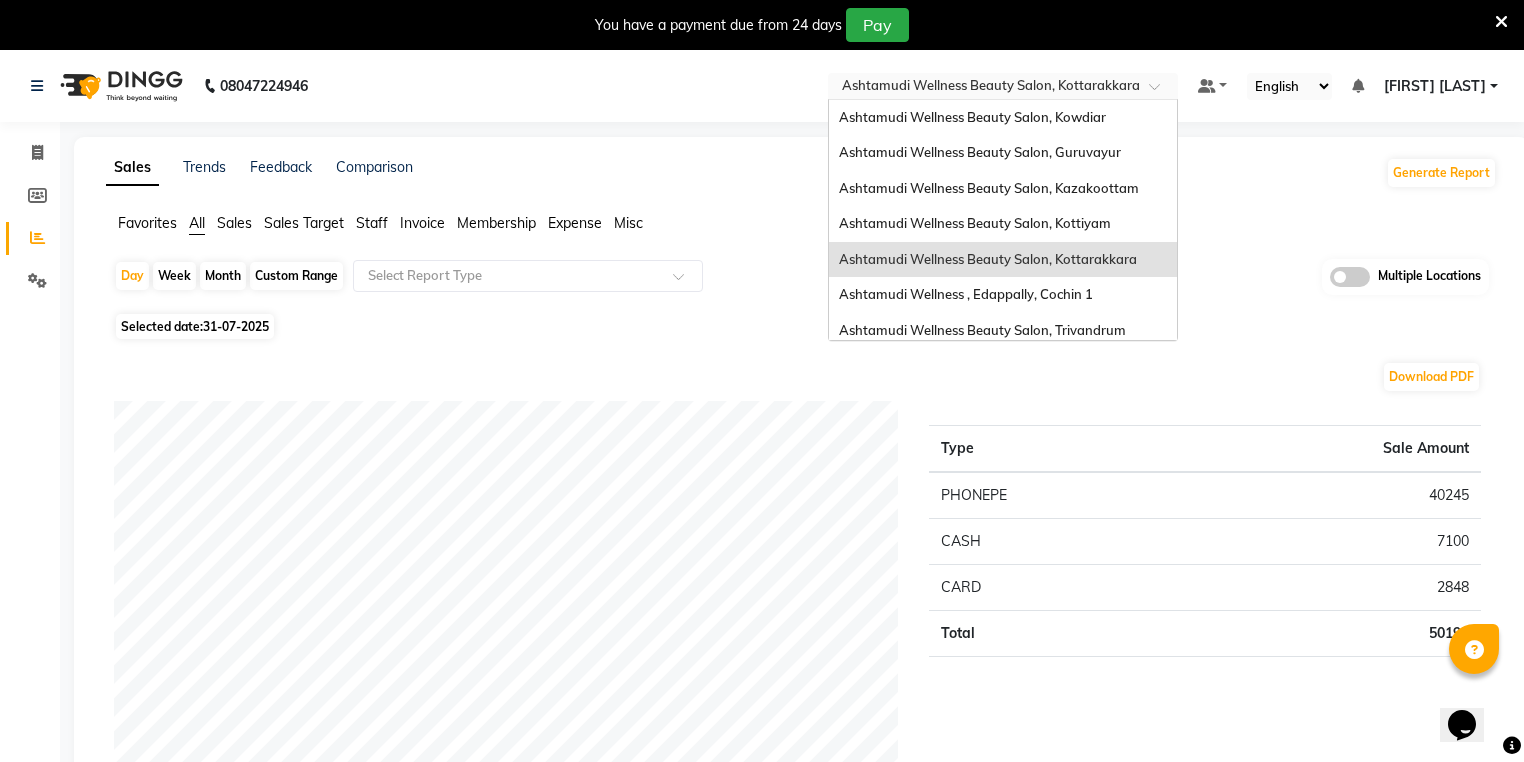 click at bounding box center [1003, 88] 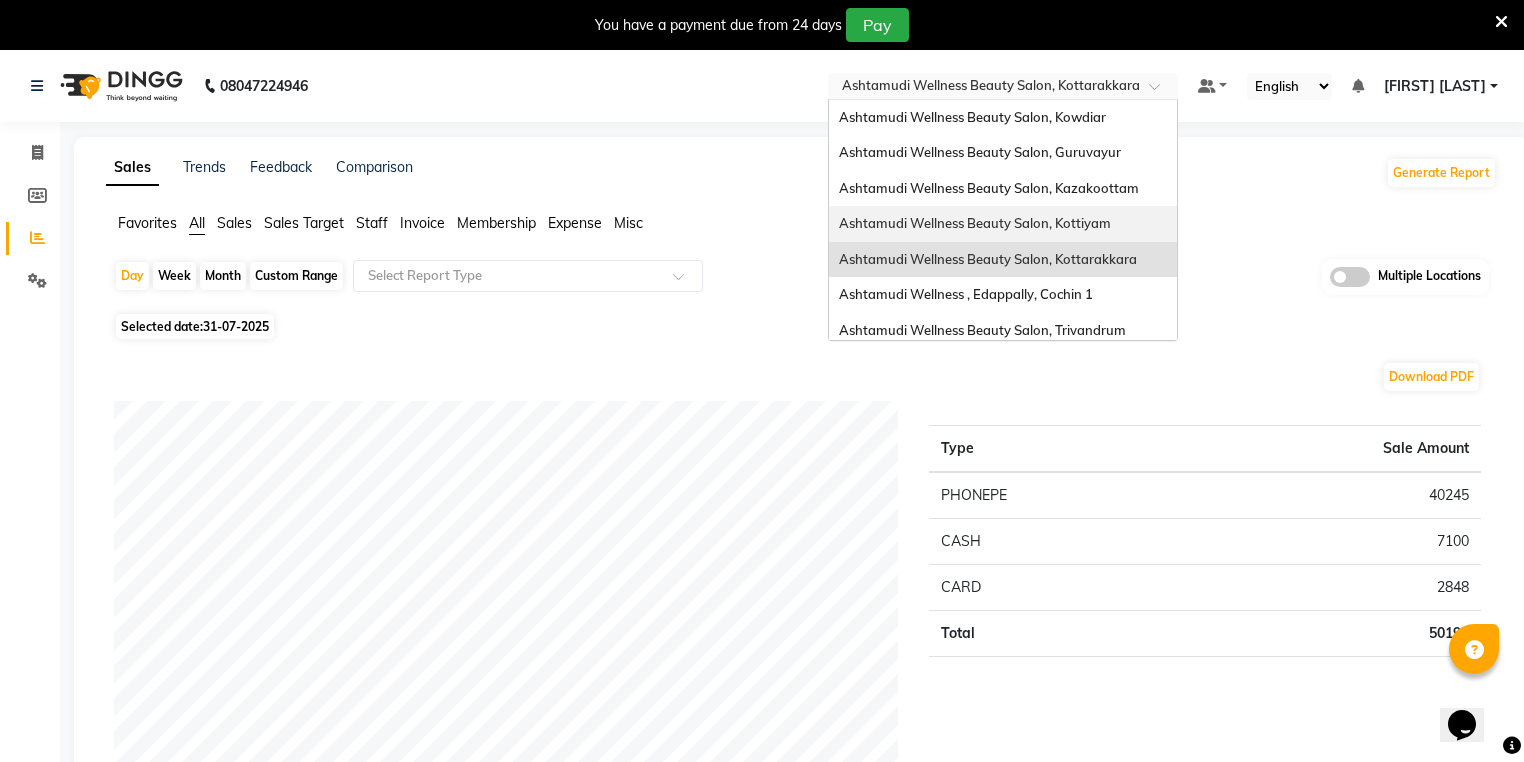 click on "Ashtamudi Wellness Beauty Salon, Kottiyam" at bounding box center (975, 223) 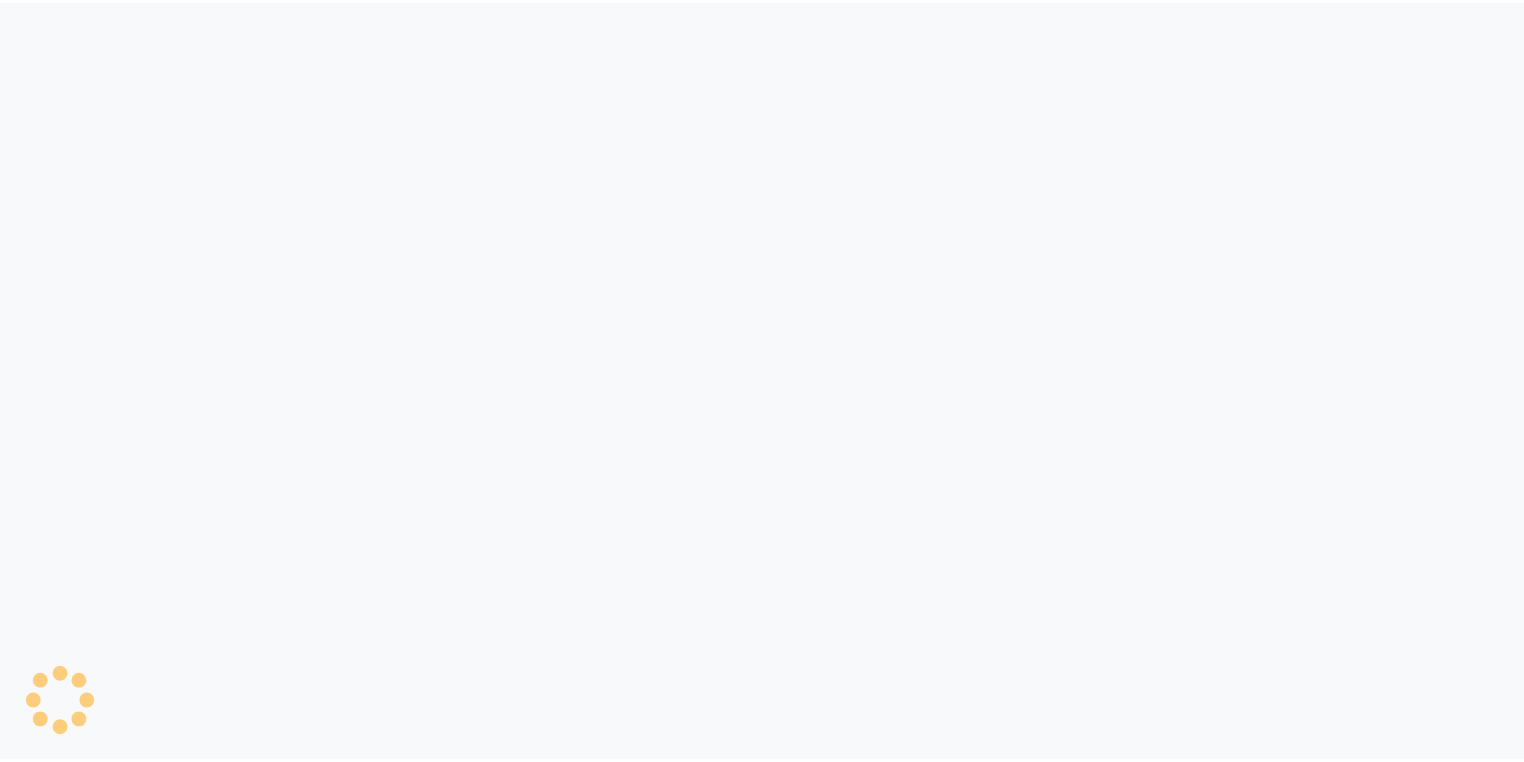 scroll, scrollTop: 0, scrollLeft: 0, axis: both 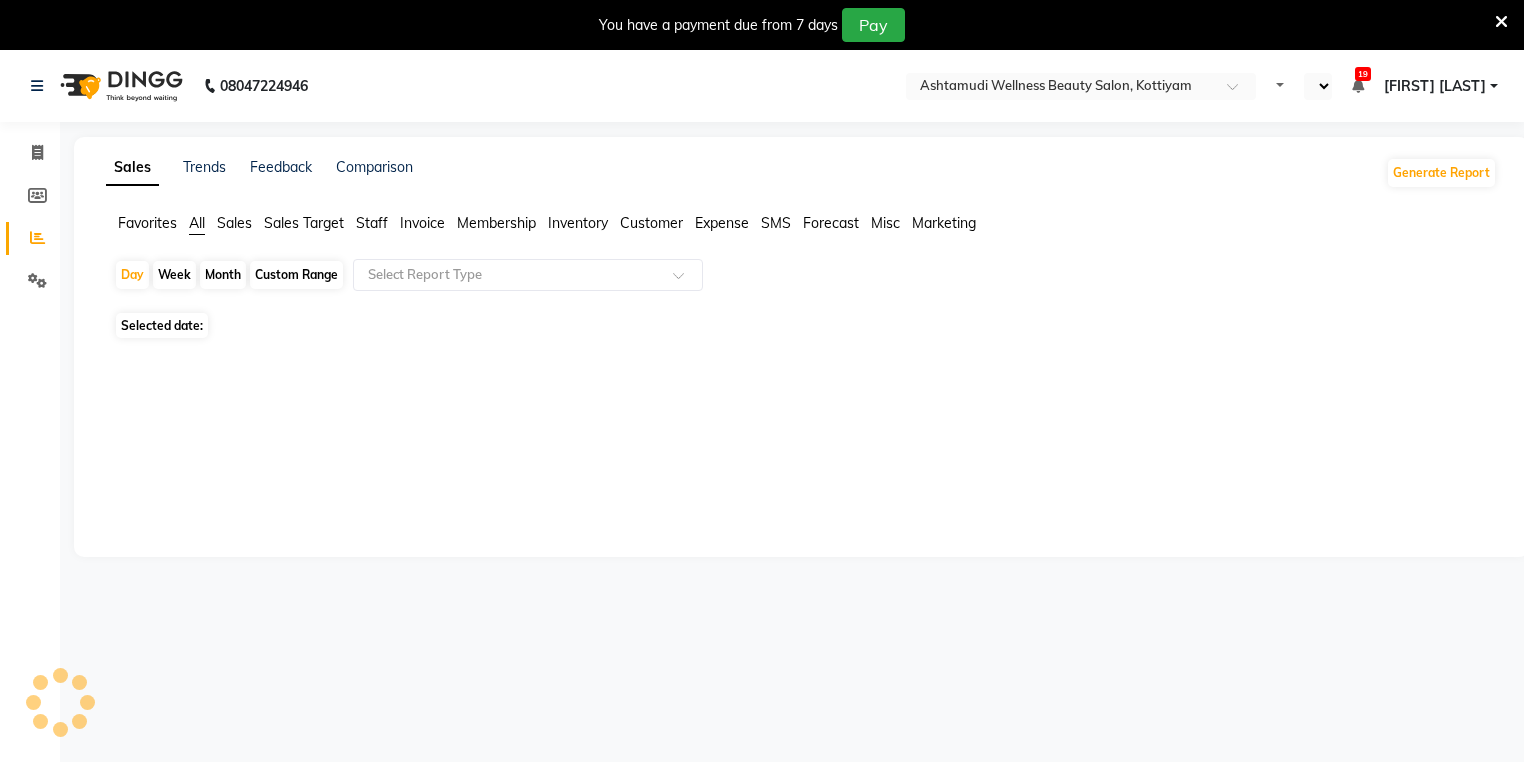 select on "en" 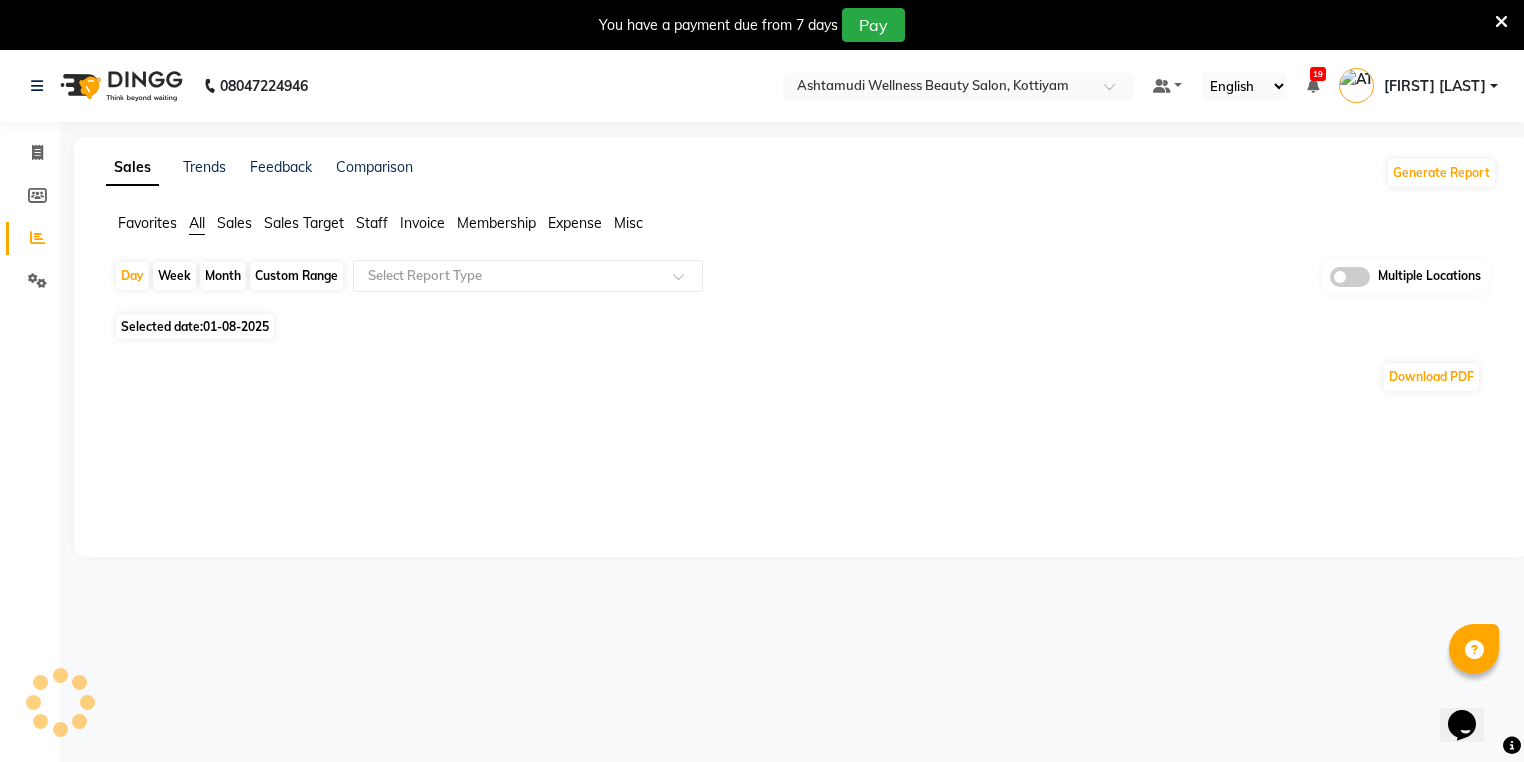 scroll, scrollTop: 0, scrollLeft: 0, axis: both 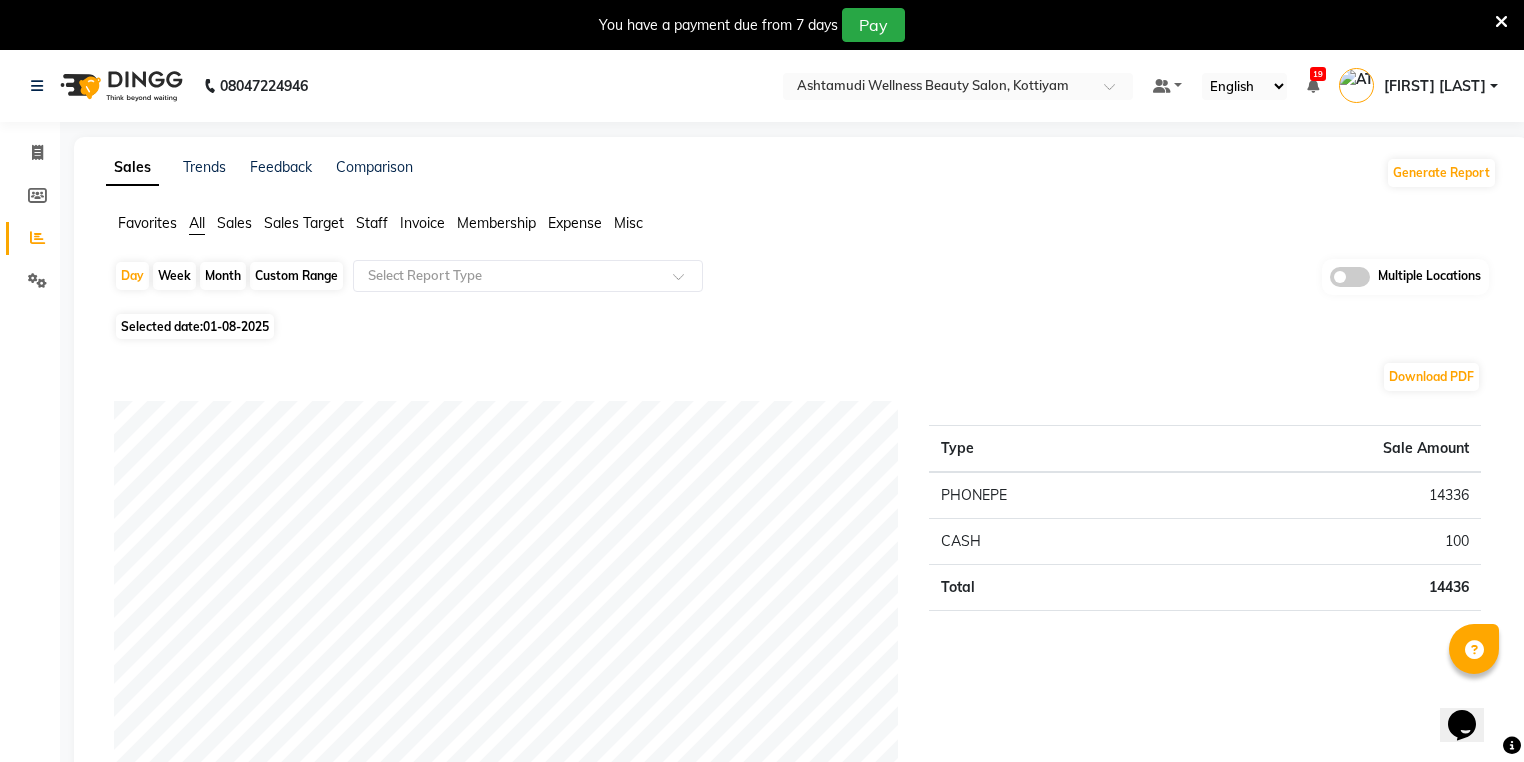 click on "Day   Week   Month   Custom Range  Select Report Type Multiple Locations" 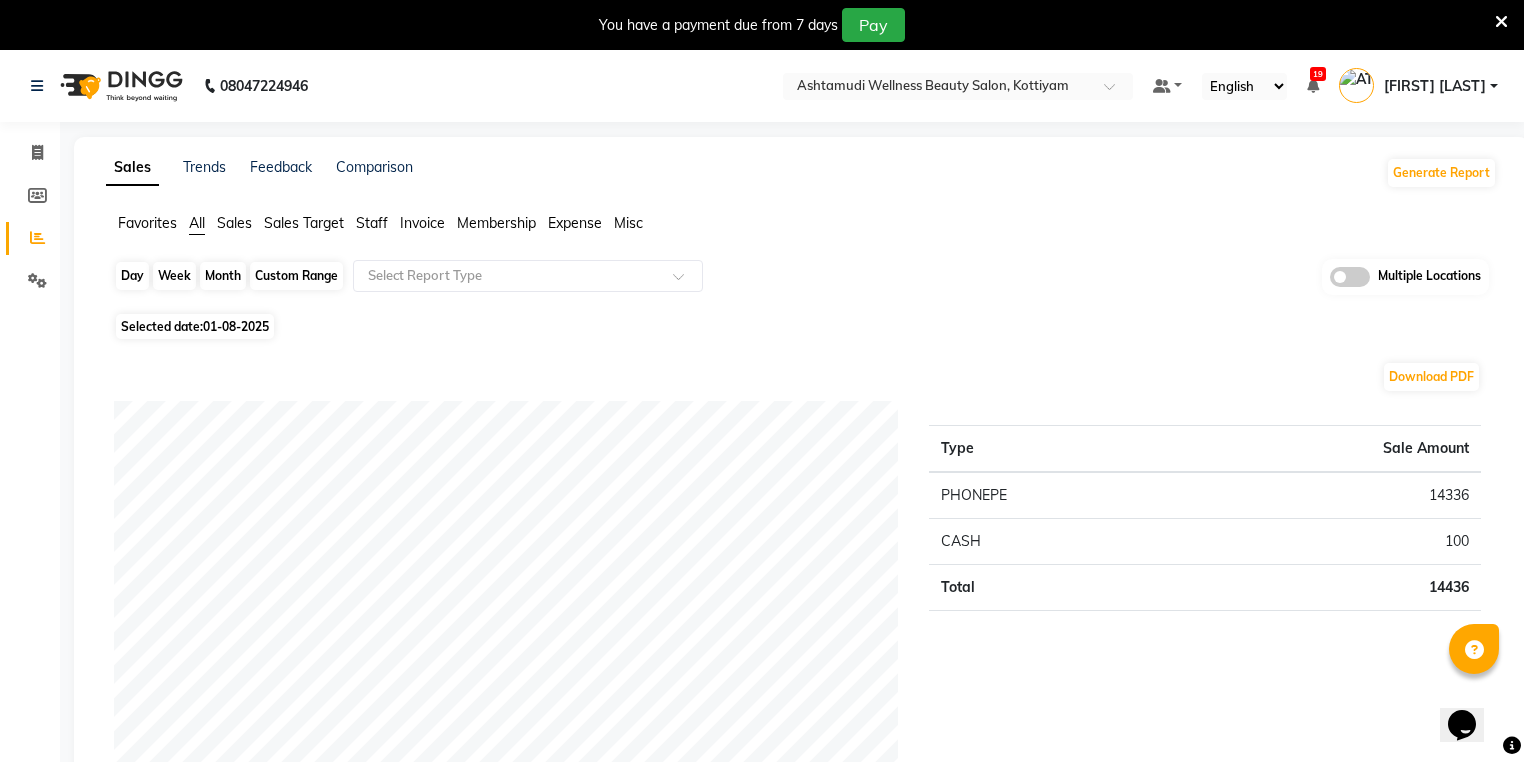 click on "Day" 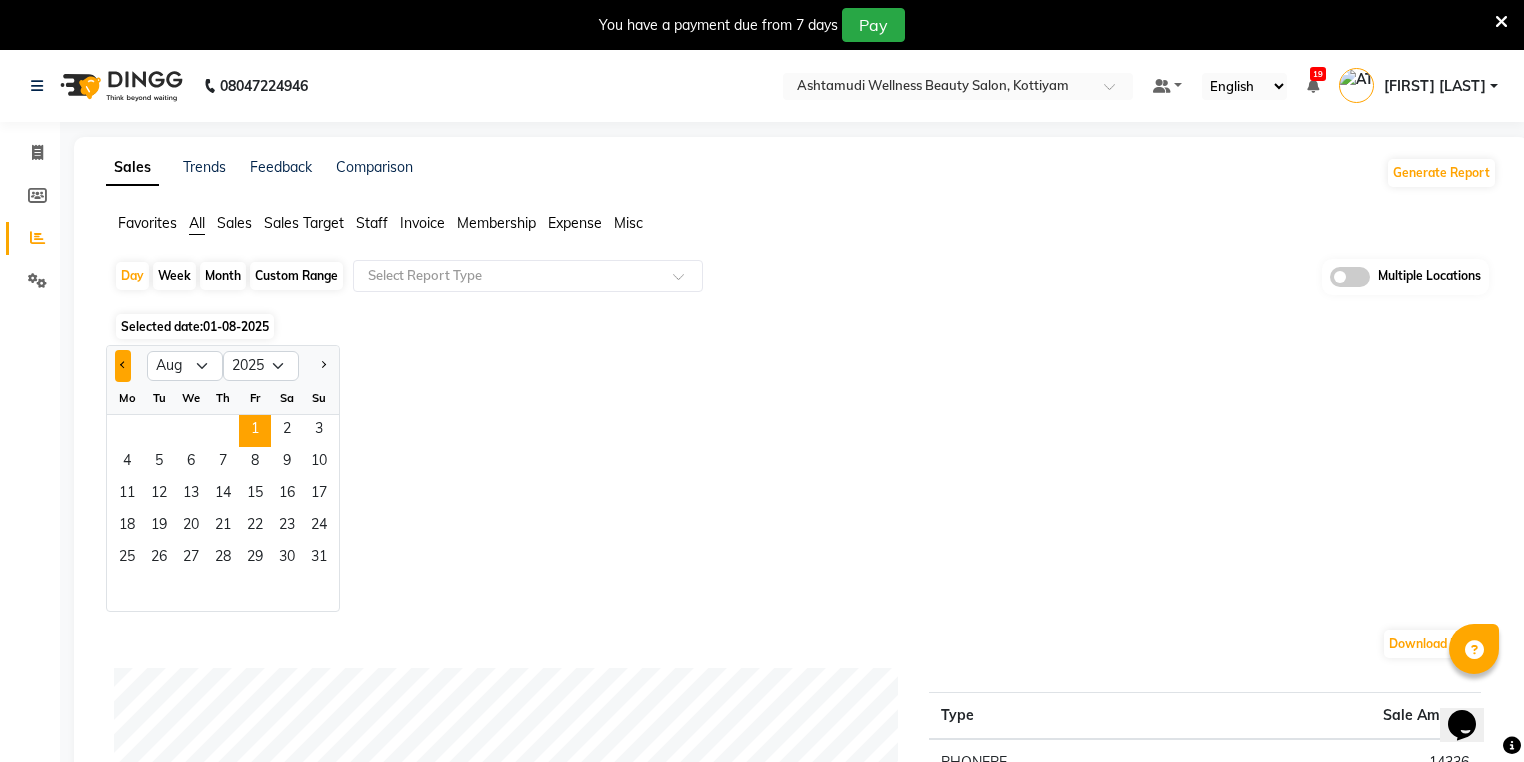 click 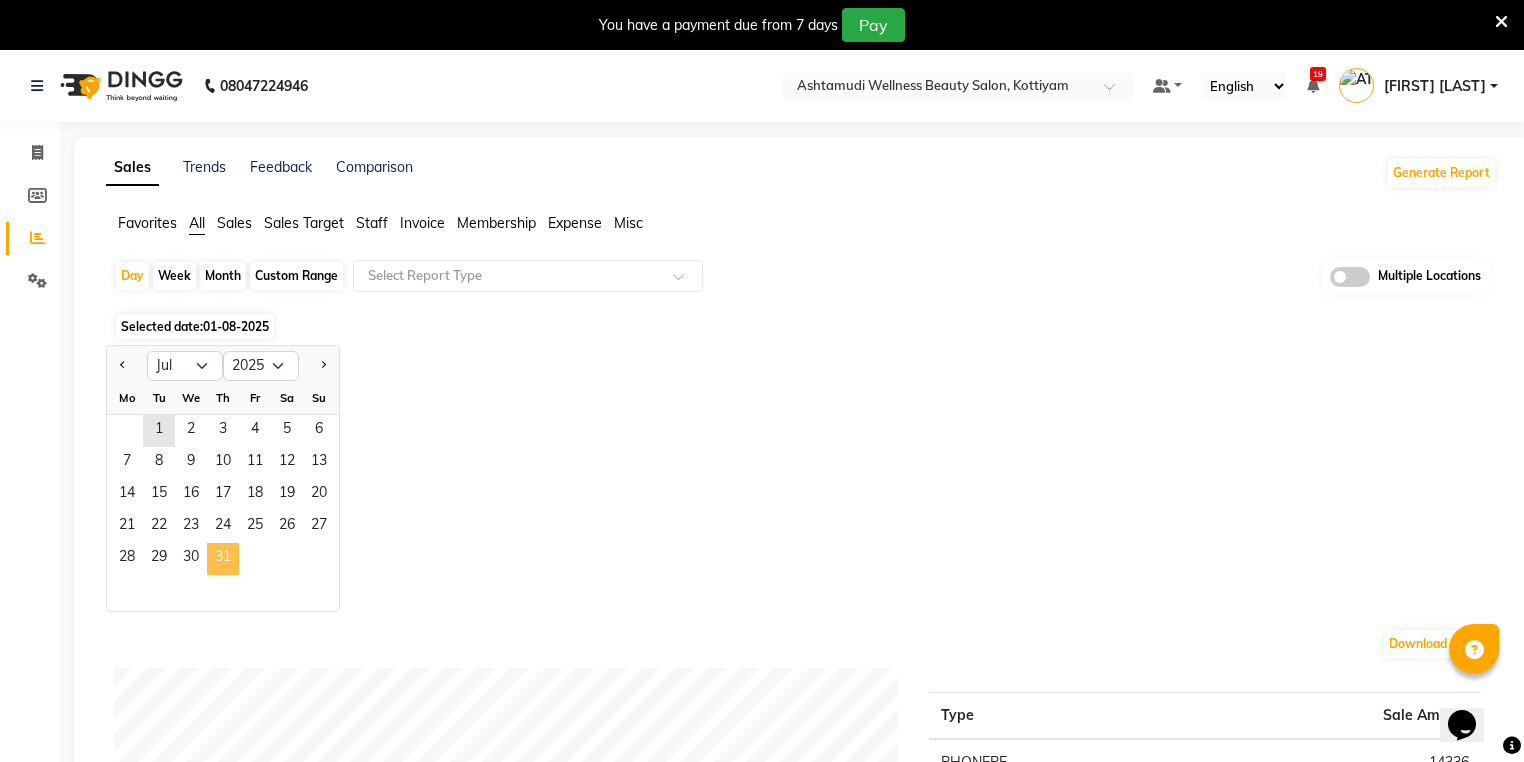click on "31" 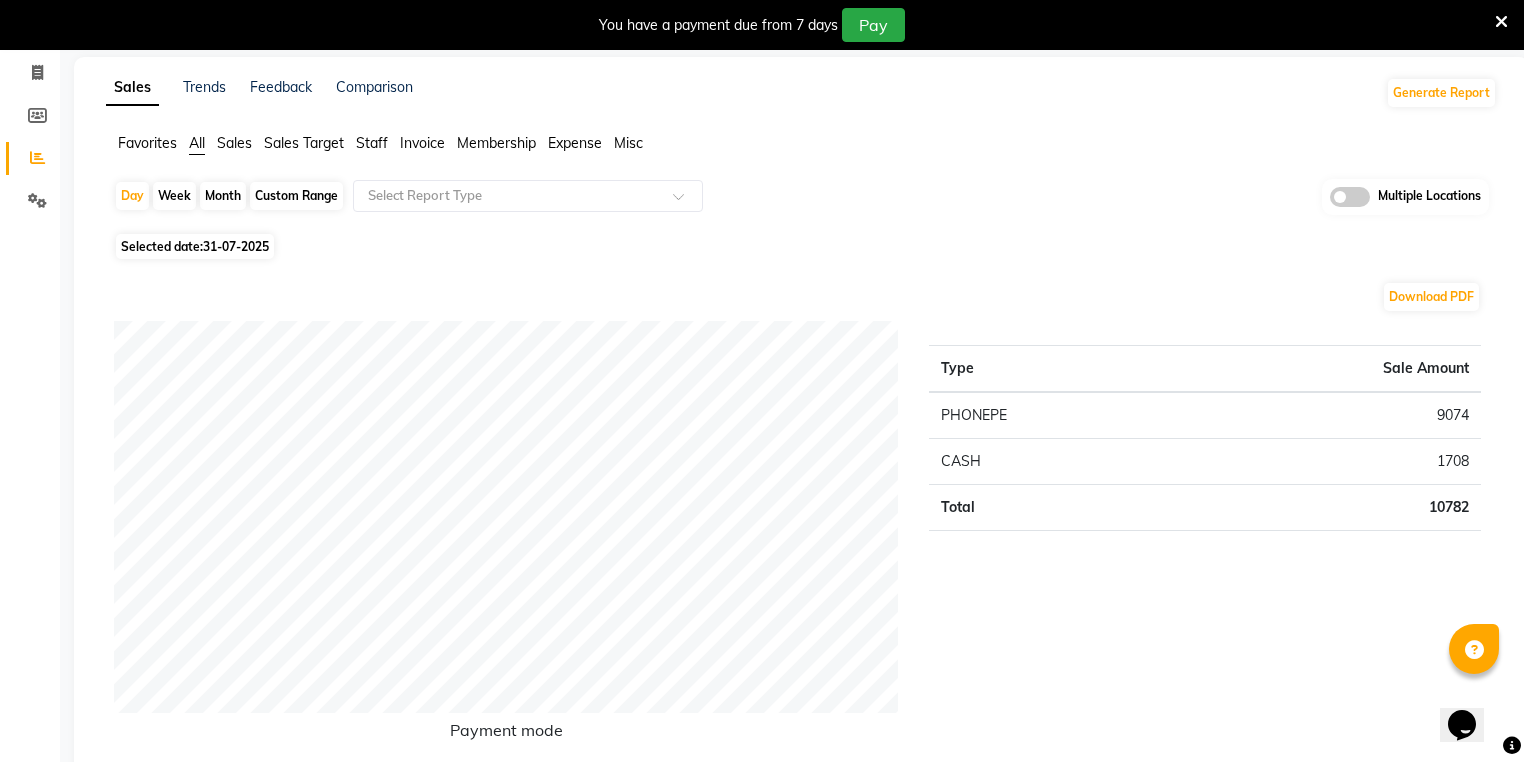 scroll, scrollTop: 0, scrollLeft: 0, axis: both 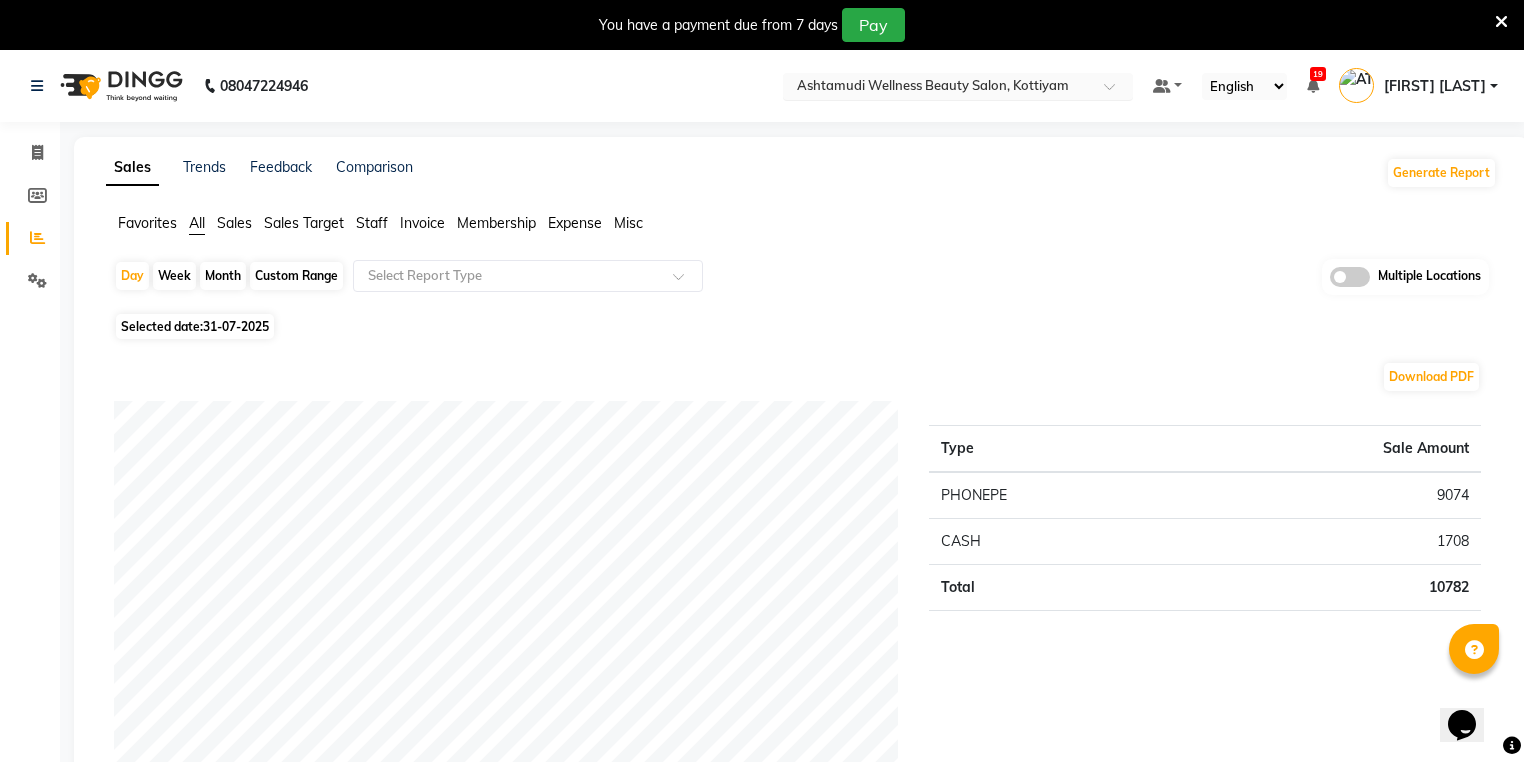 click at bounding box center [938, 88] 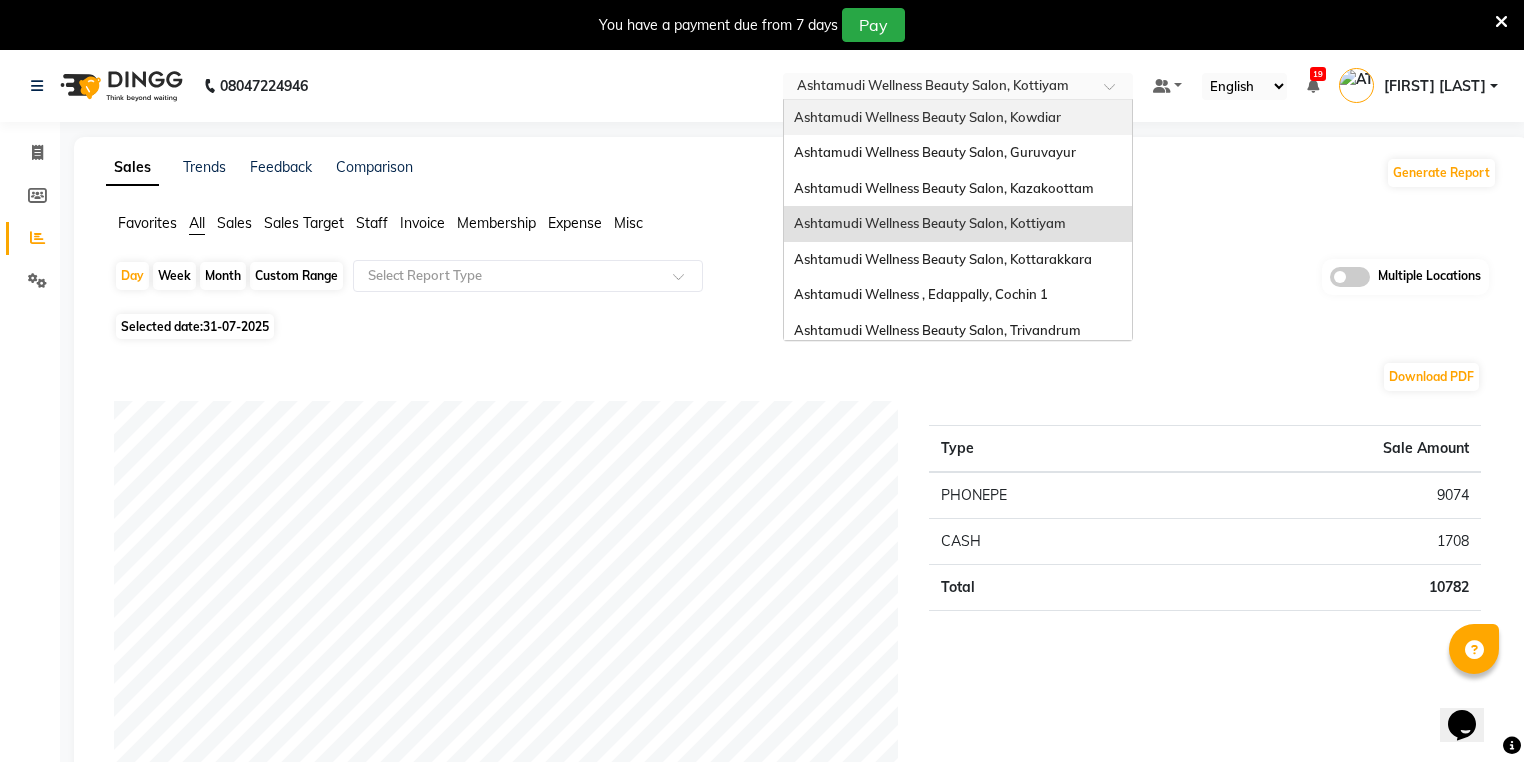 click on "Ashtamudi Wellness Beauty Salon, Kowdiar" at bounding box center (927, 117) 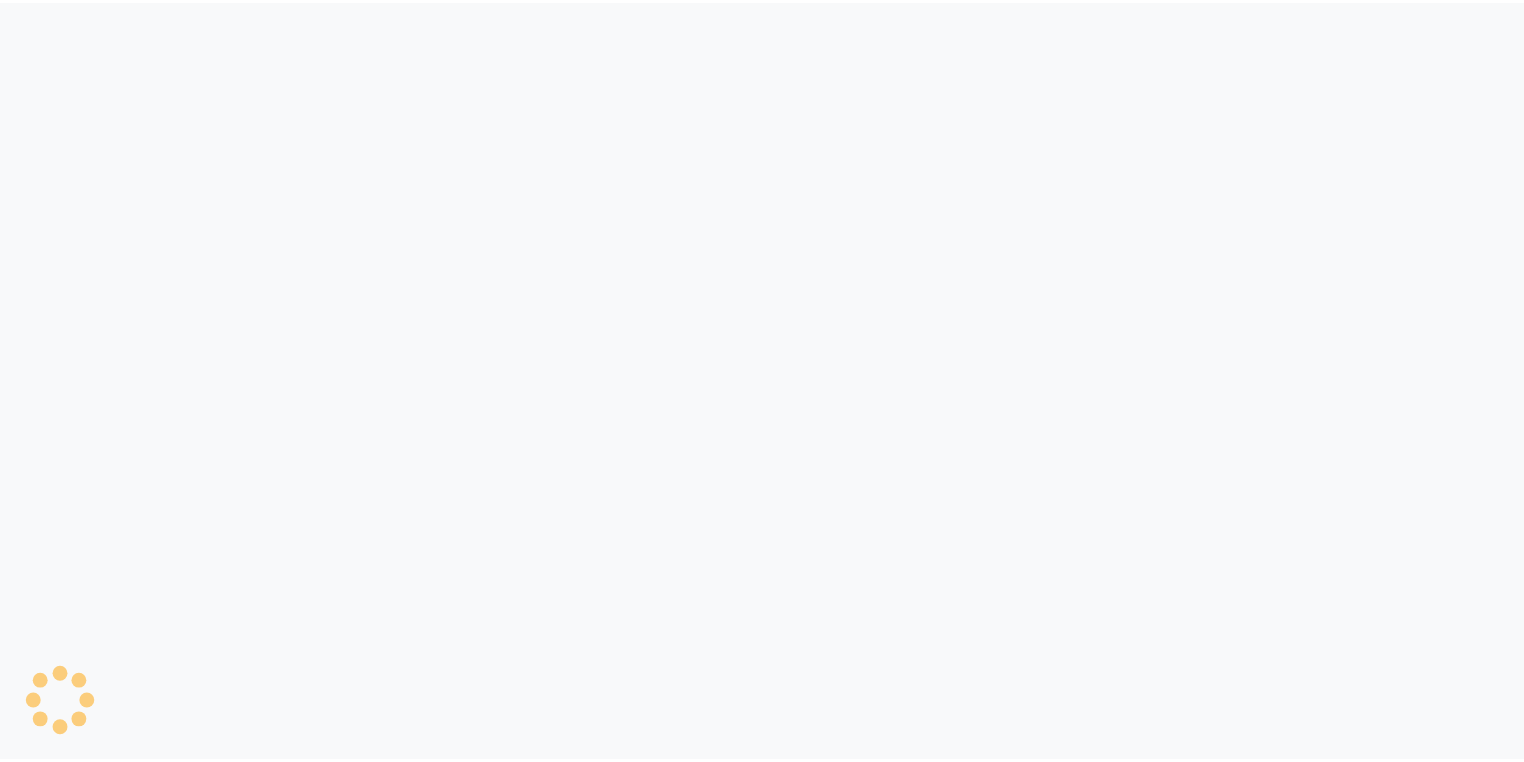 scroll, scrollTop: 0, scrollLeft: 0, axis: both 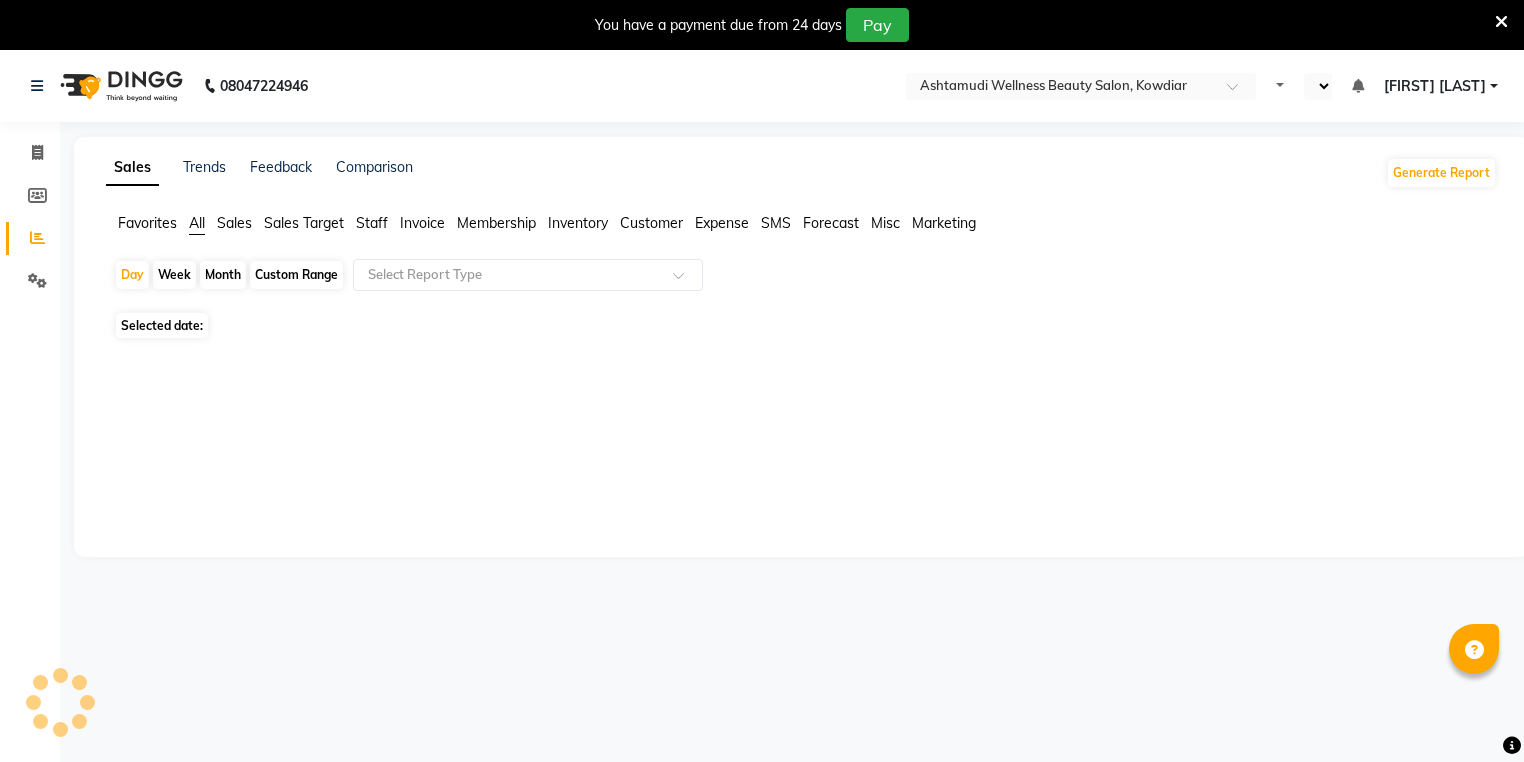 select on "en" 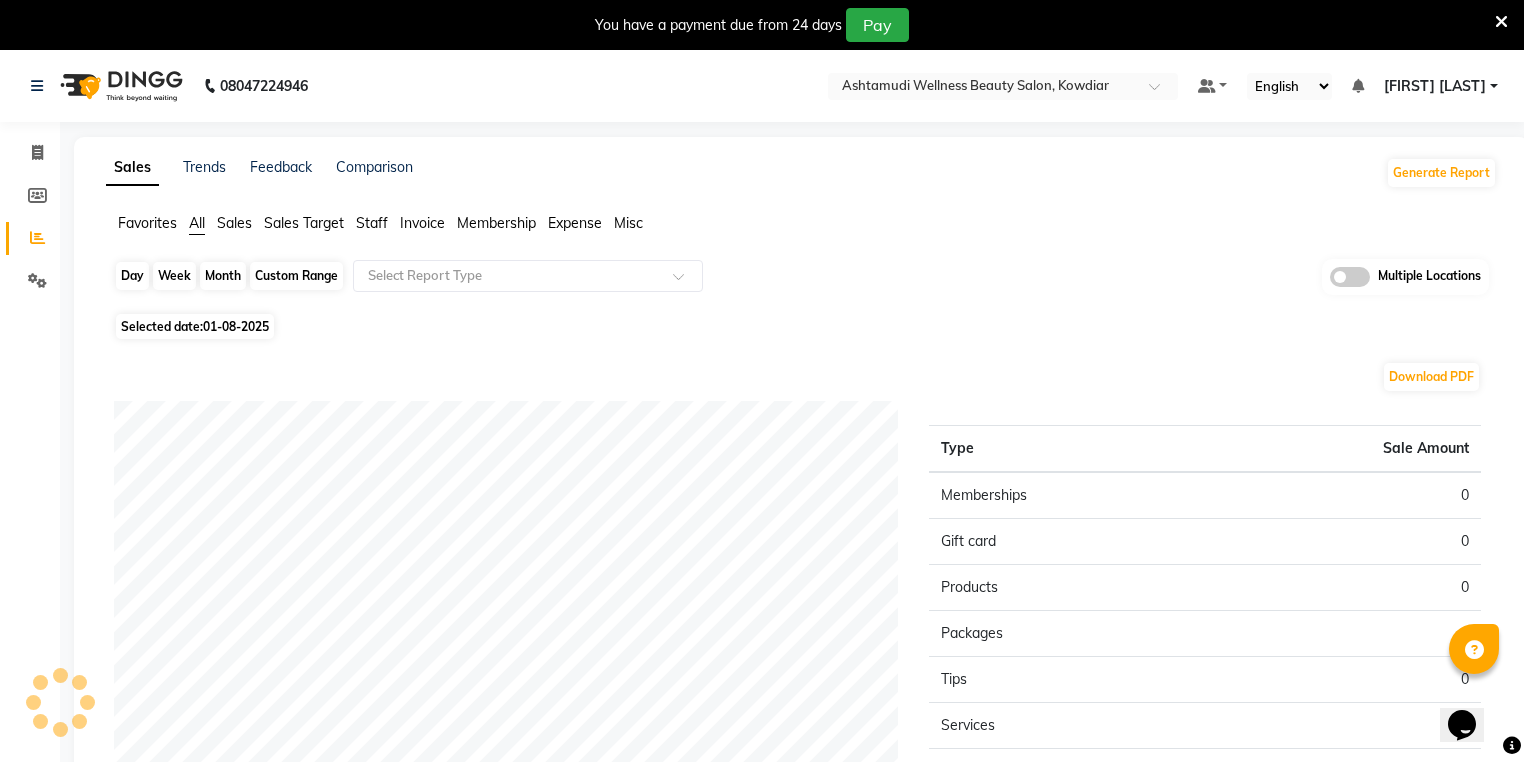 scroll, scrollTop: 0, scrollLeft: 0, axis: both 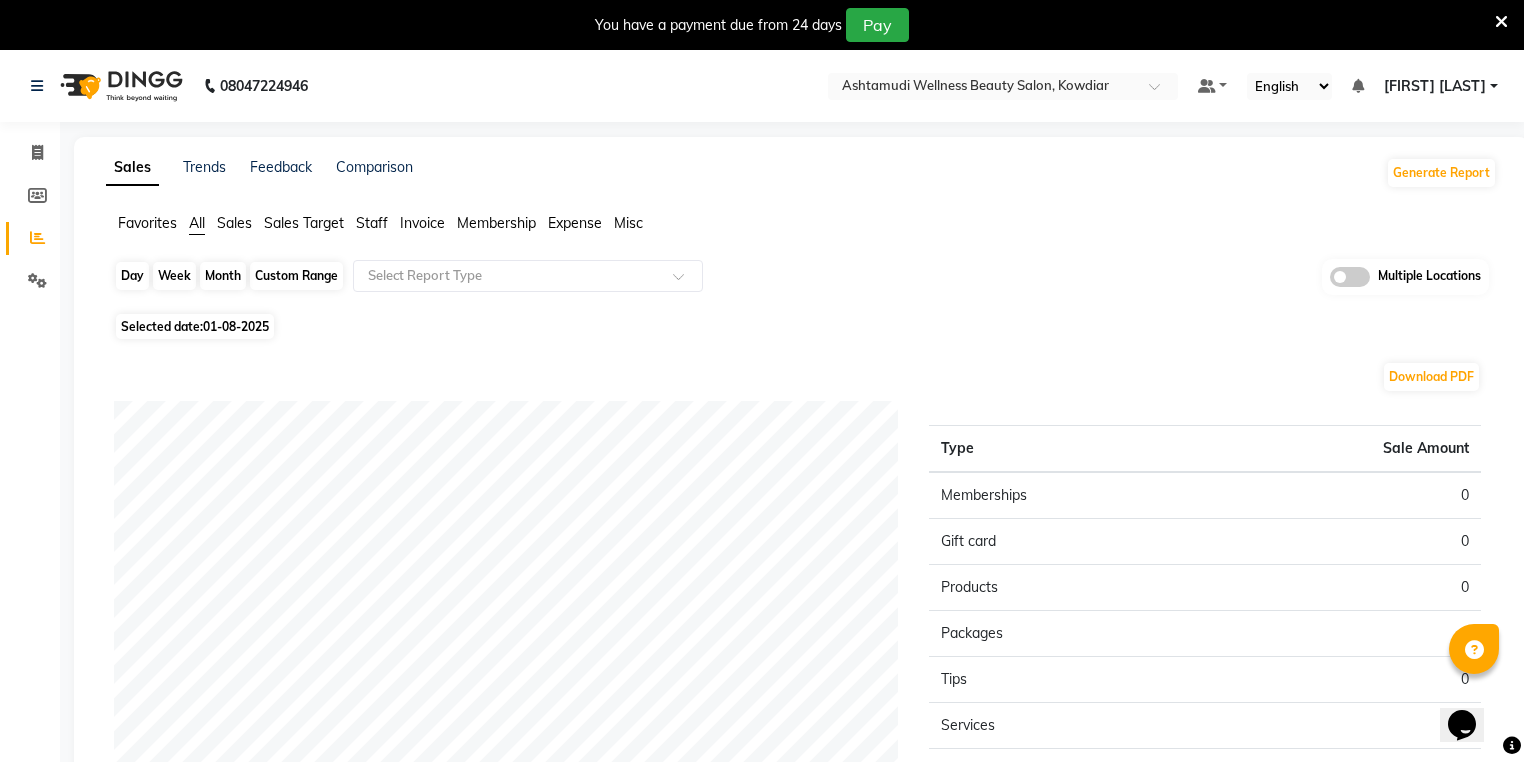 click on "Day" 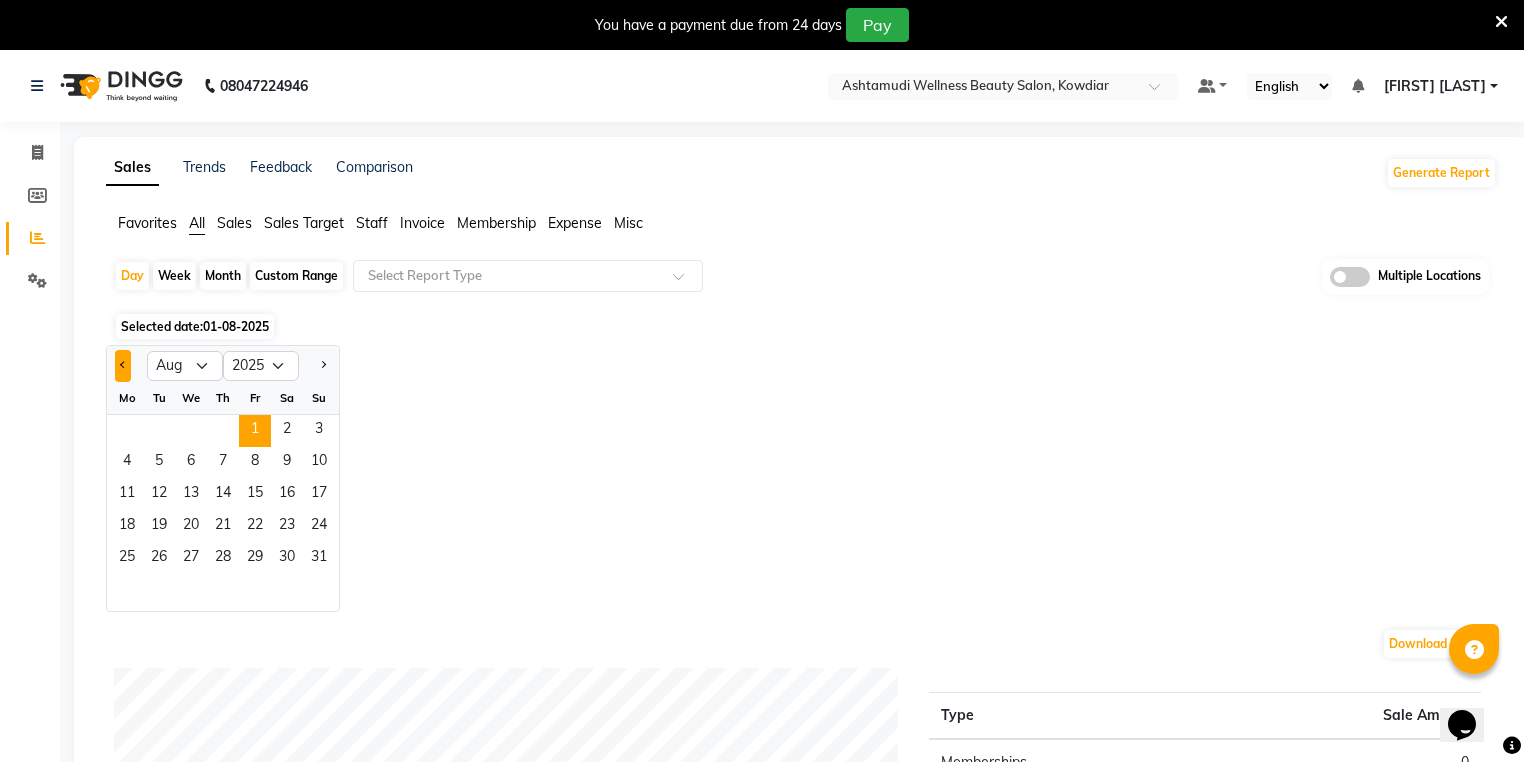 click 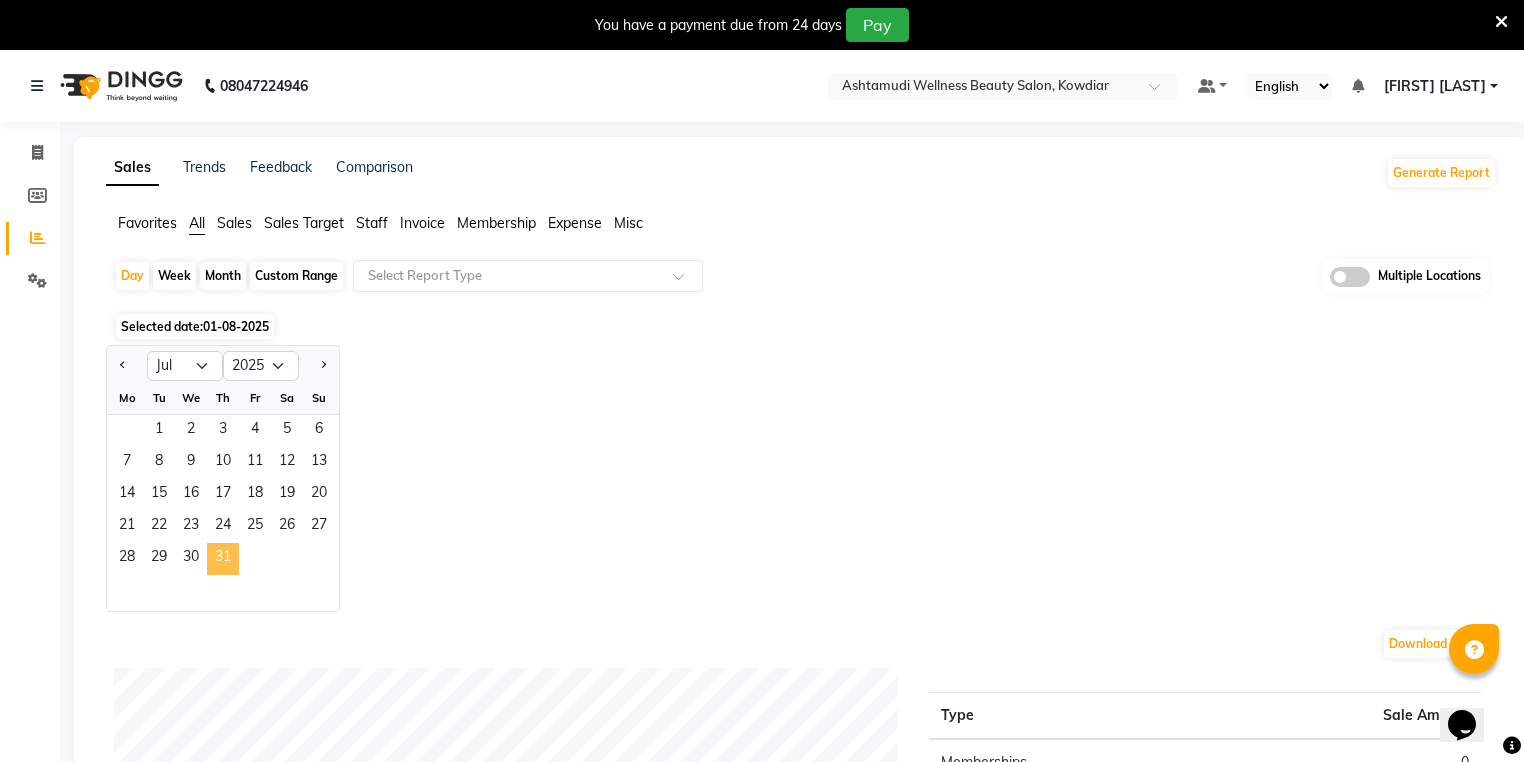 drag, startPoint x: 208, startPoint y: 581, endPoint x: 236, endPoint y: 560, distance: 35 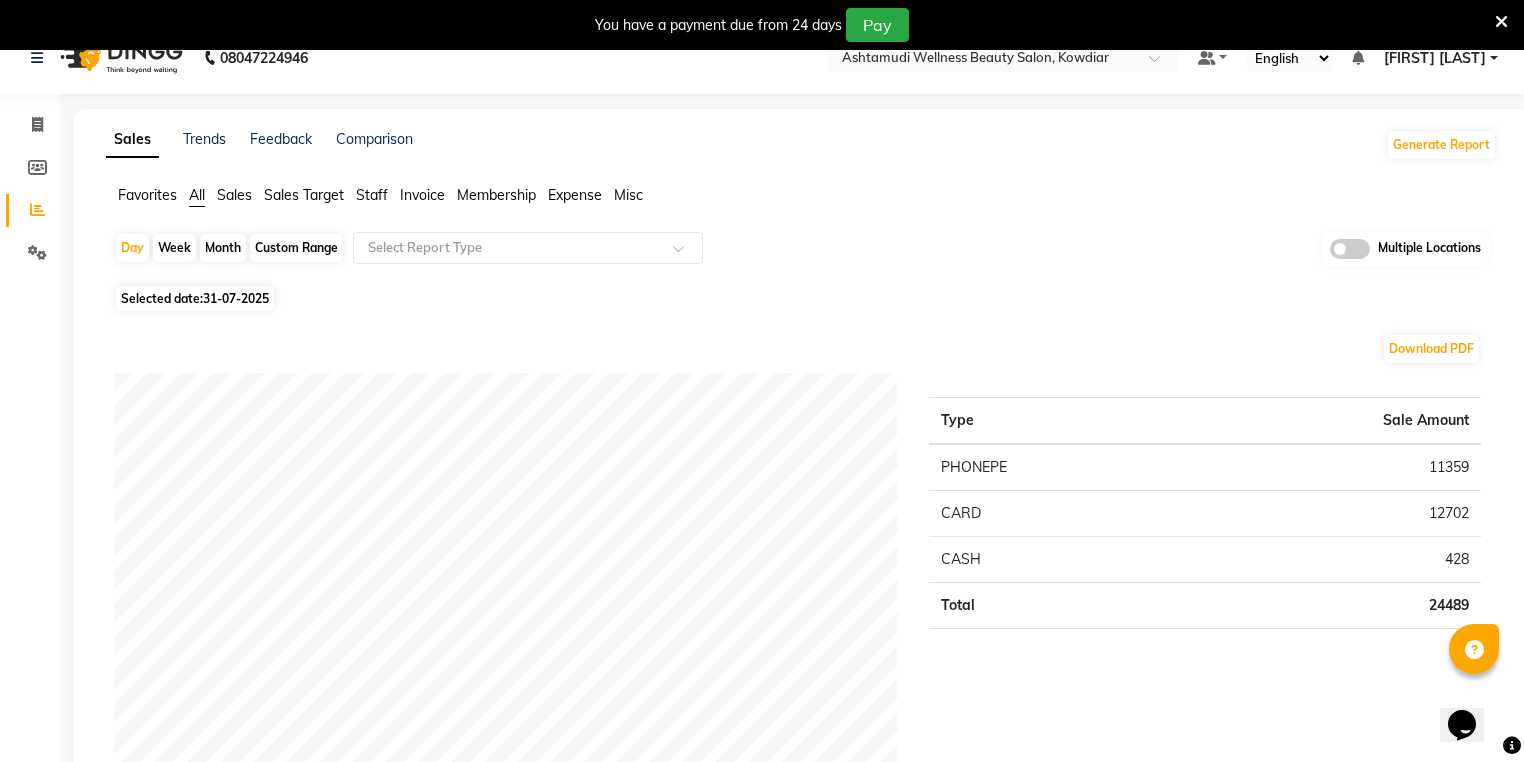 scroll, scrollTop: 0, scrollLeft: 0, axis: both 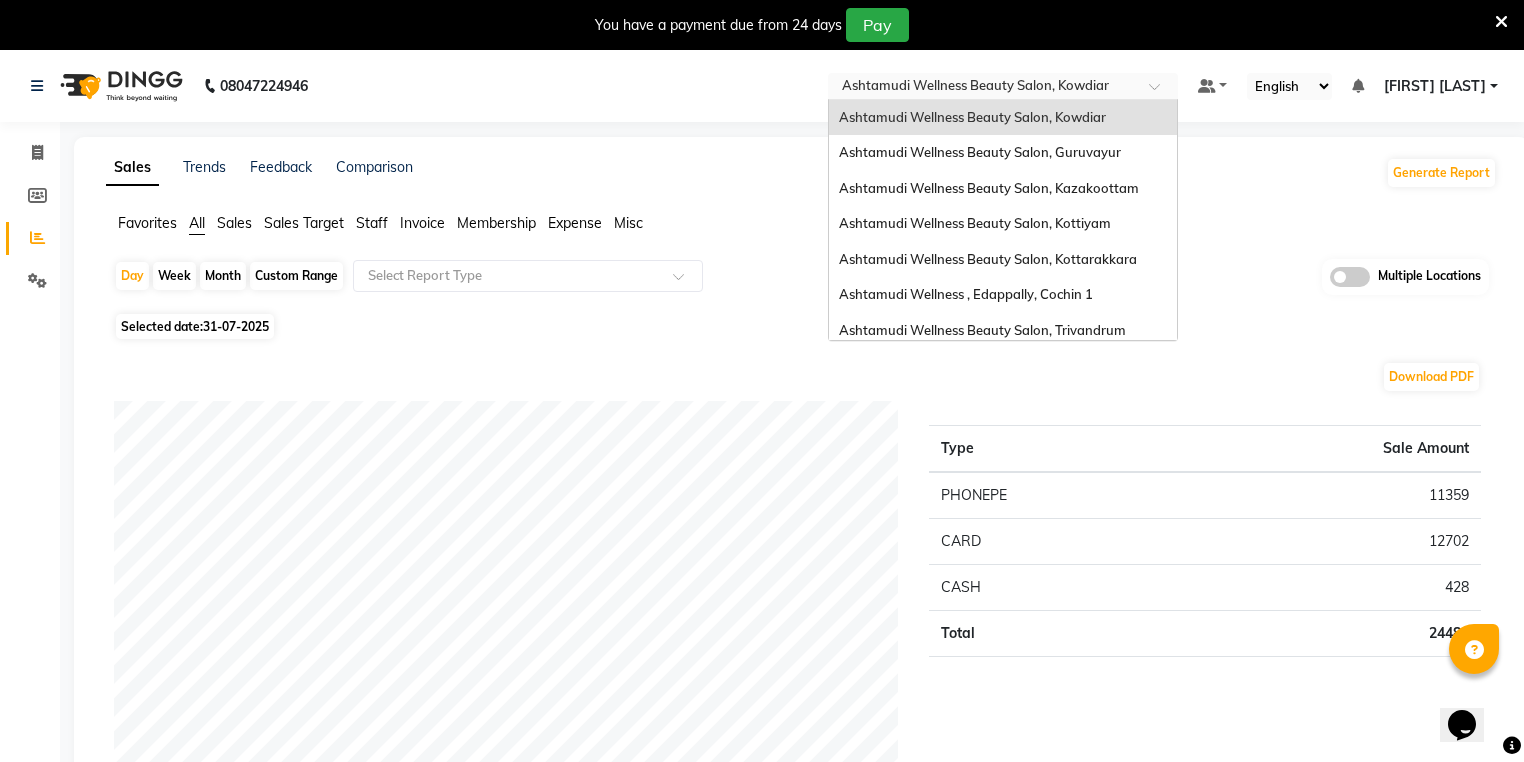 click at bounding box center (983, 88) 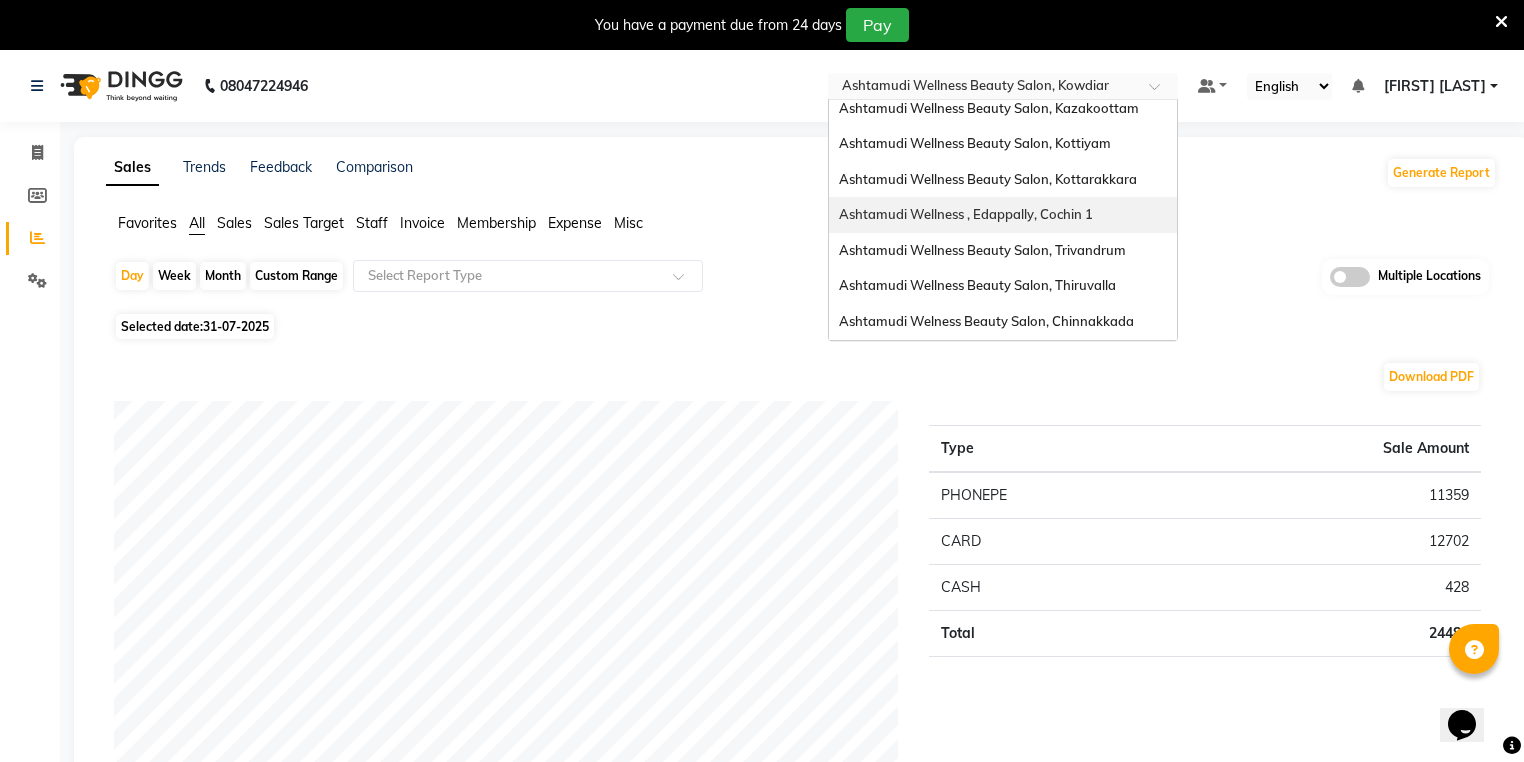 scroll, scrollTop: 160, scrollLeft: 0, axis: vertical 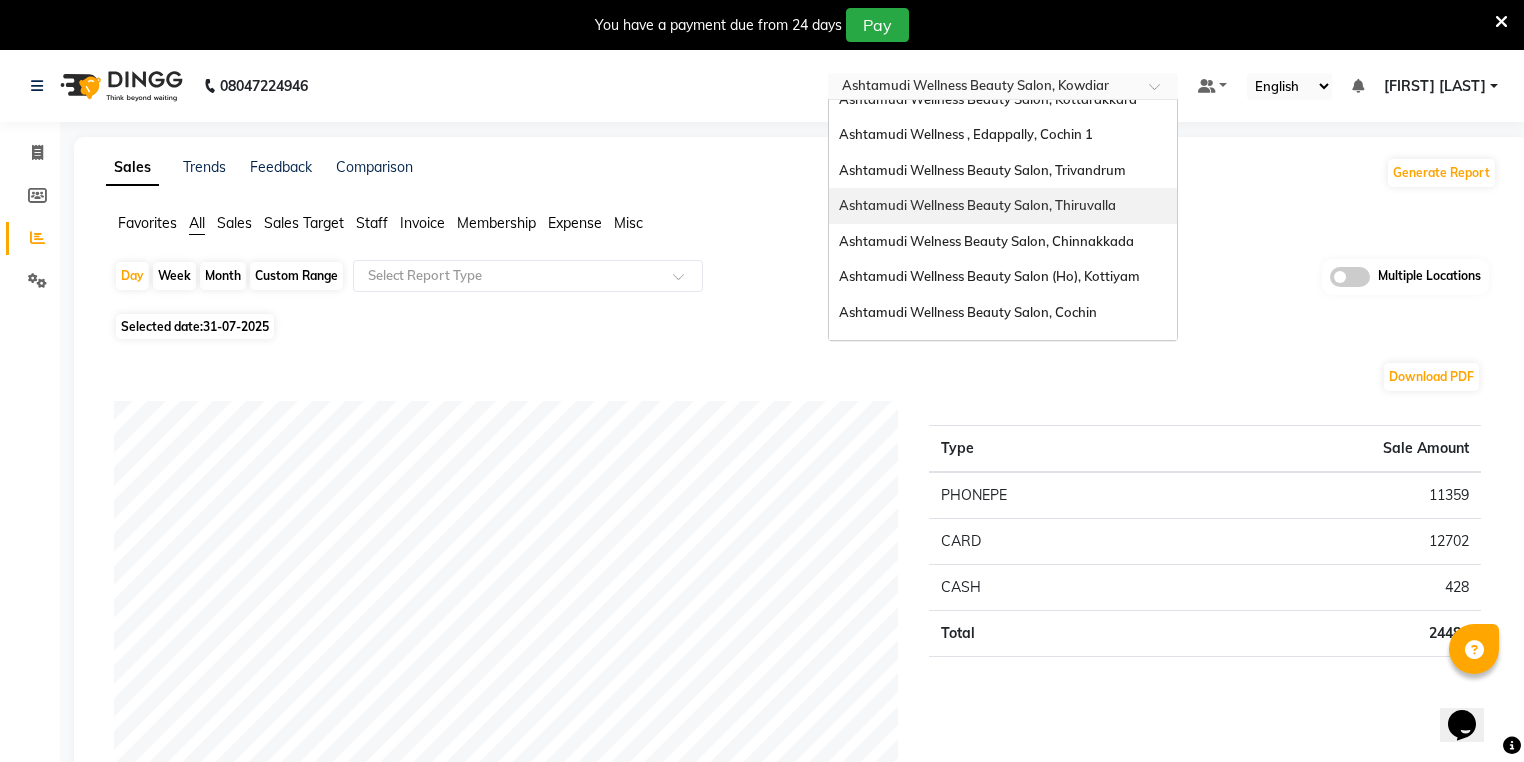 click on "Ashtamudi Wellness Beauty Salon, Thiruvalla" at bounding box center (977, 205) 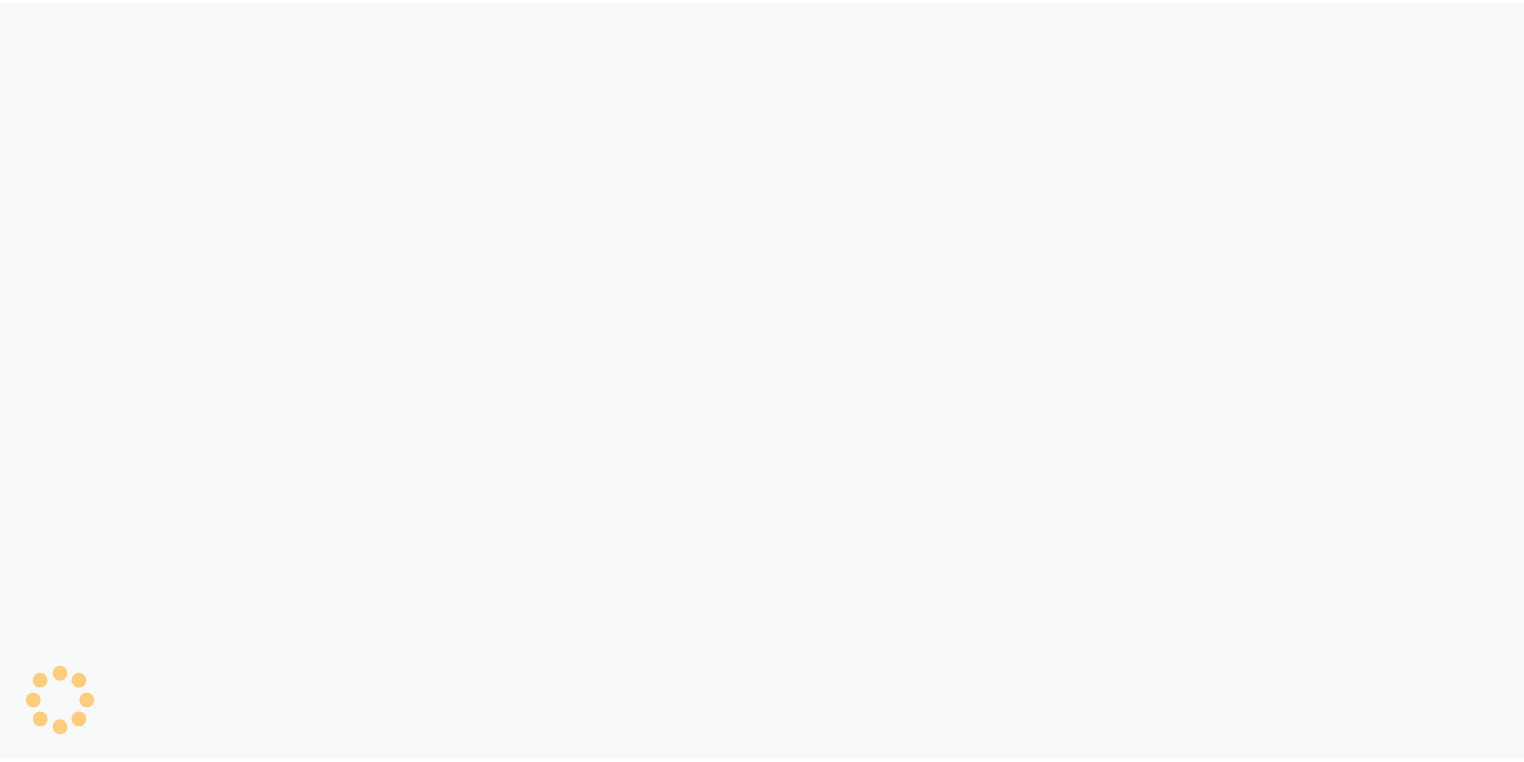 scroll, scrollTop: 0, scrollLeft: 0, axis: both 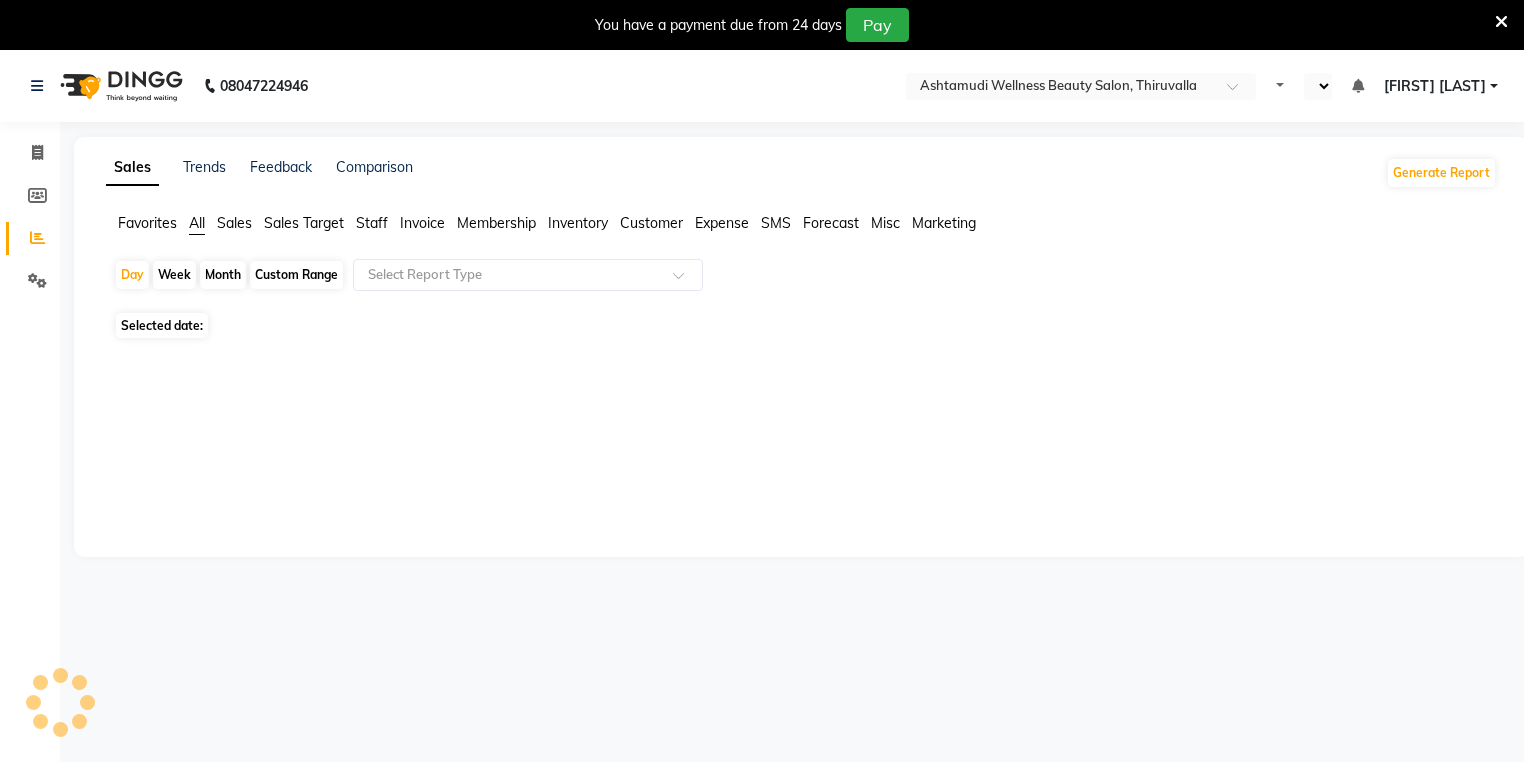 select on "en" 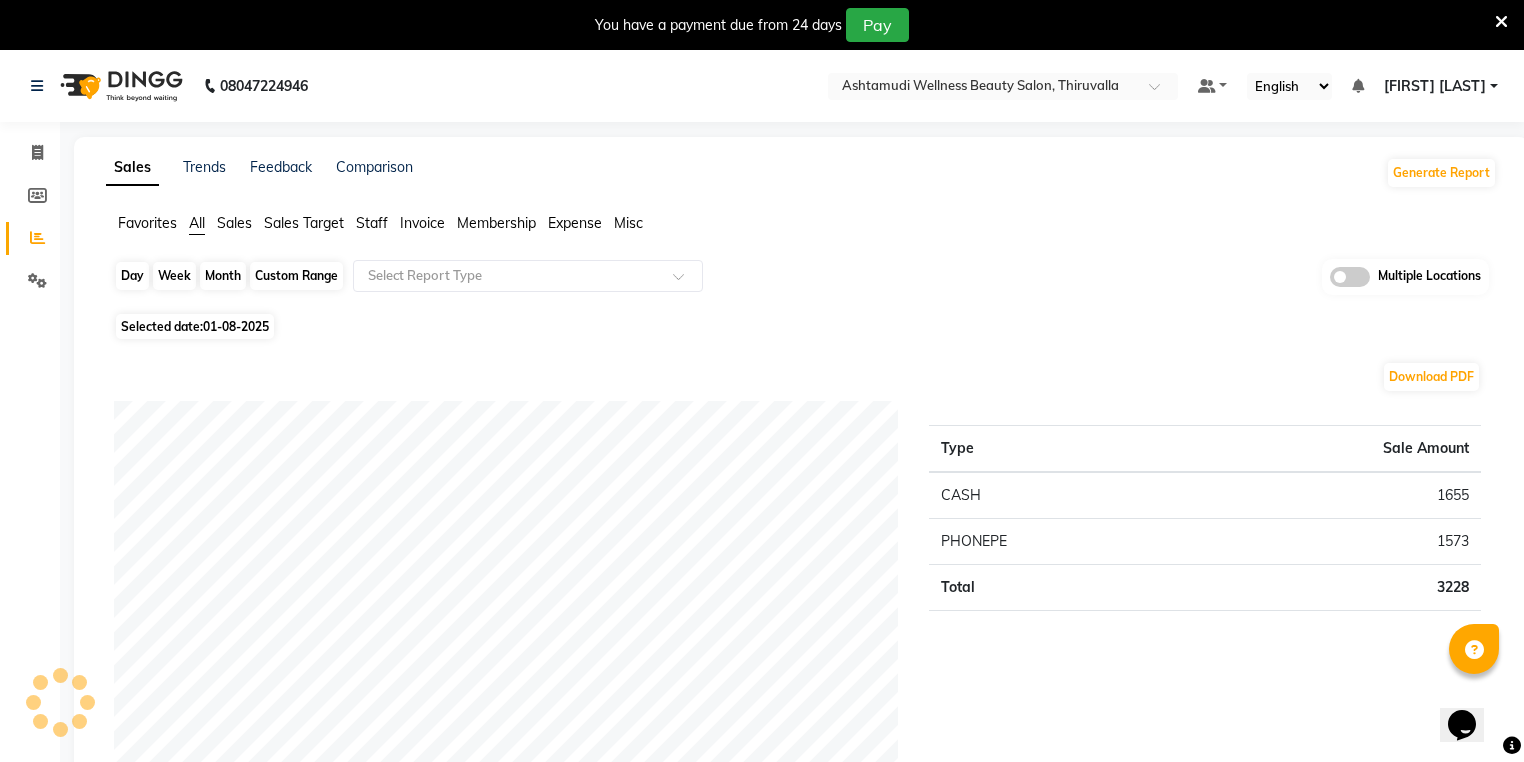 scroll, scrollTop: 0, scrollLeft: 0, axis: both 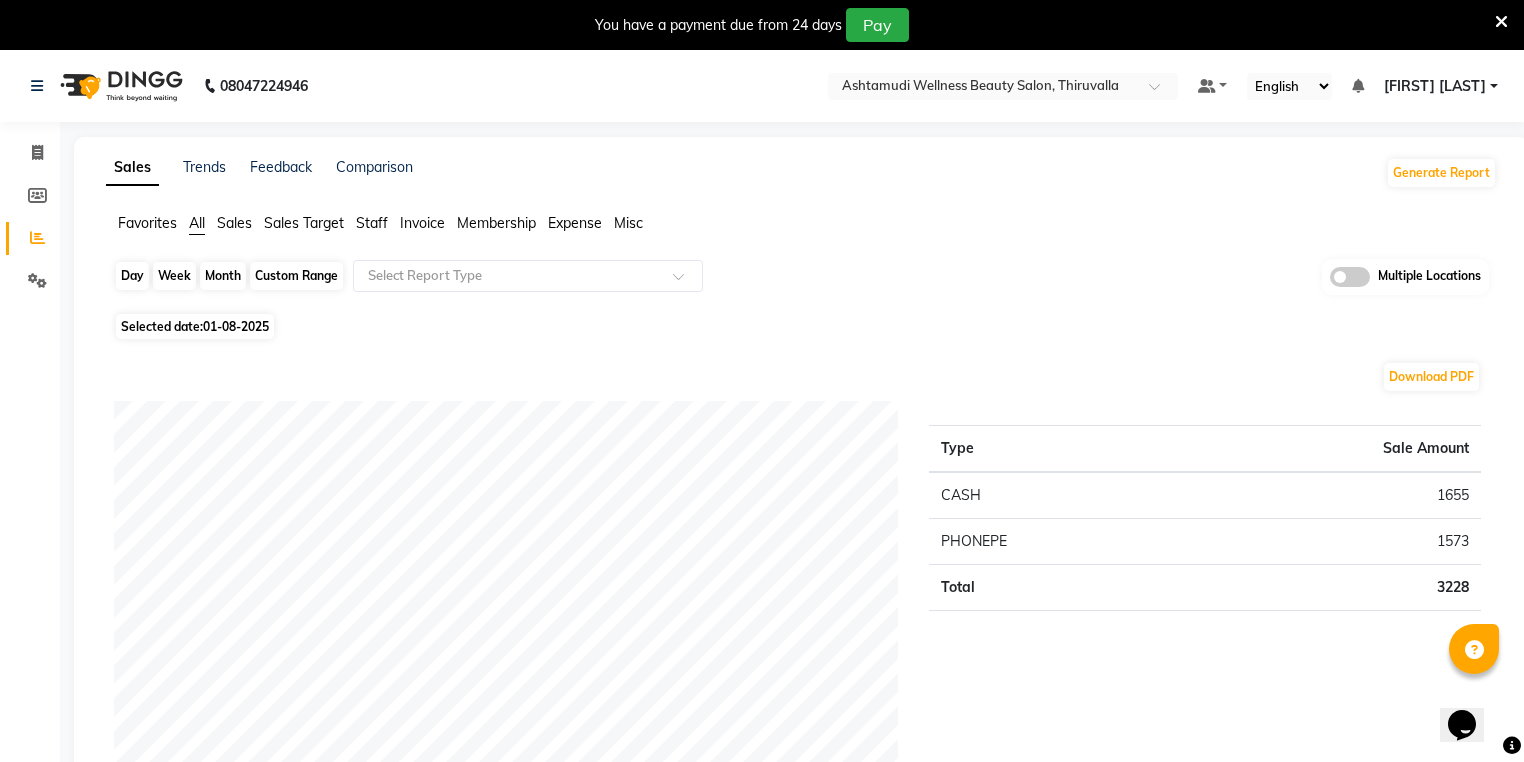 click on "Day" 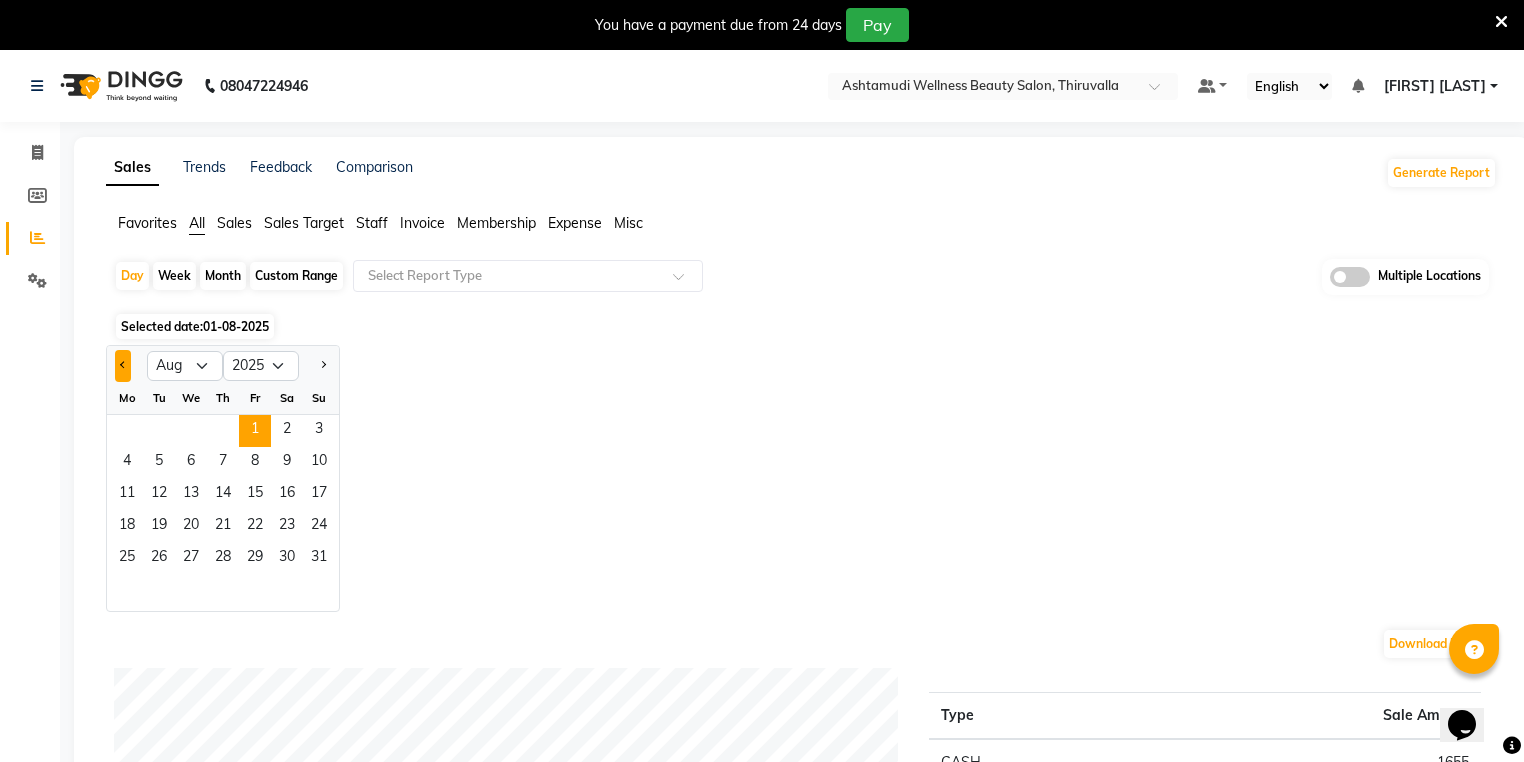 click 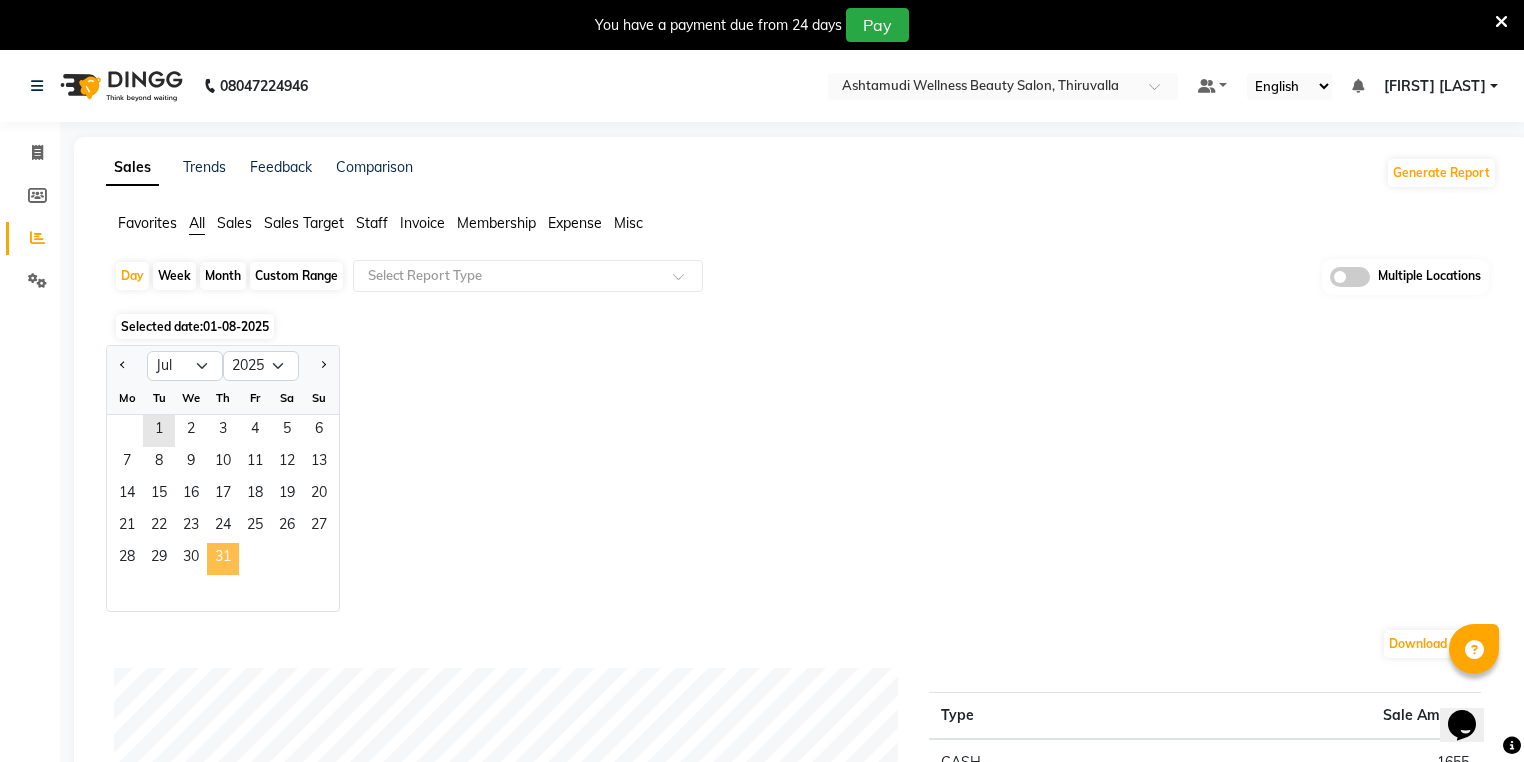 click on "31" 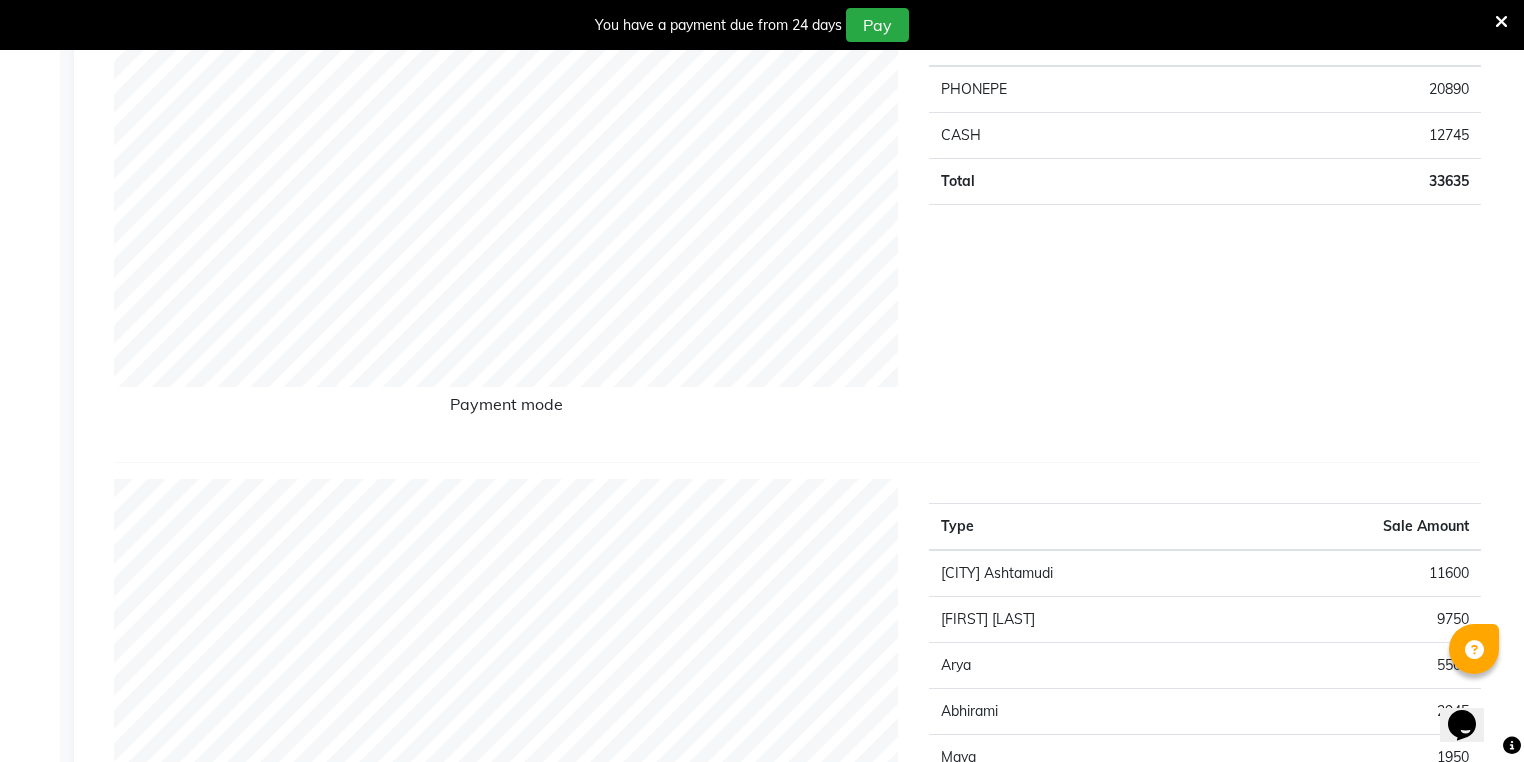 scroll, scrollTop: 0, scrollLeft: 0, axis: both 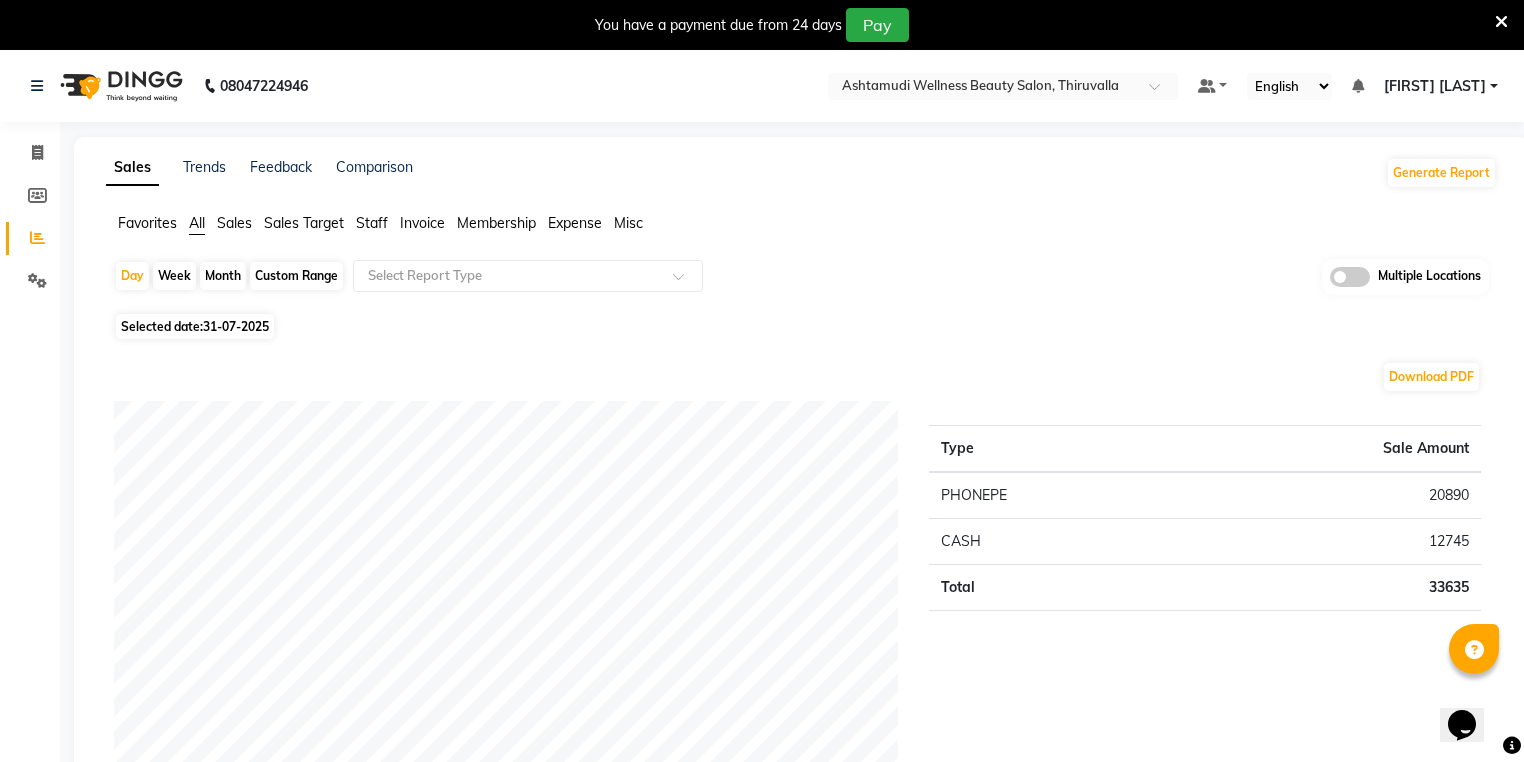 click on "08047224946 Select Location × Ashtamudi Wellness Beauty Salon, Thiruvalla Default Panel My Panel English ENGLISH Español العربية मराठी हिंदी ગુજરાતી தமிழ் 中文 Notifications nothing to show ATHIRA A Manage Profile Change Password Sign out  Version:3.15.11" 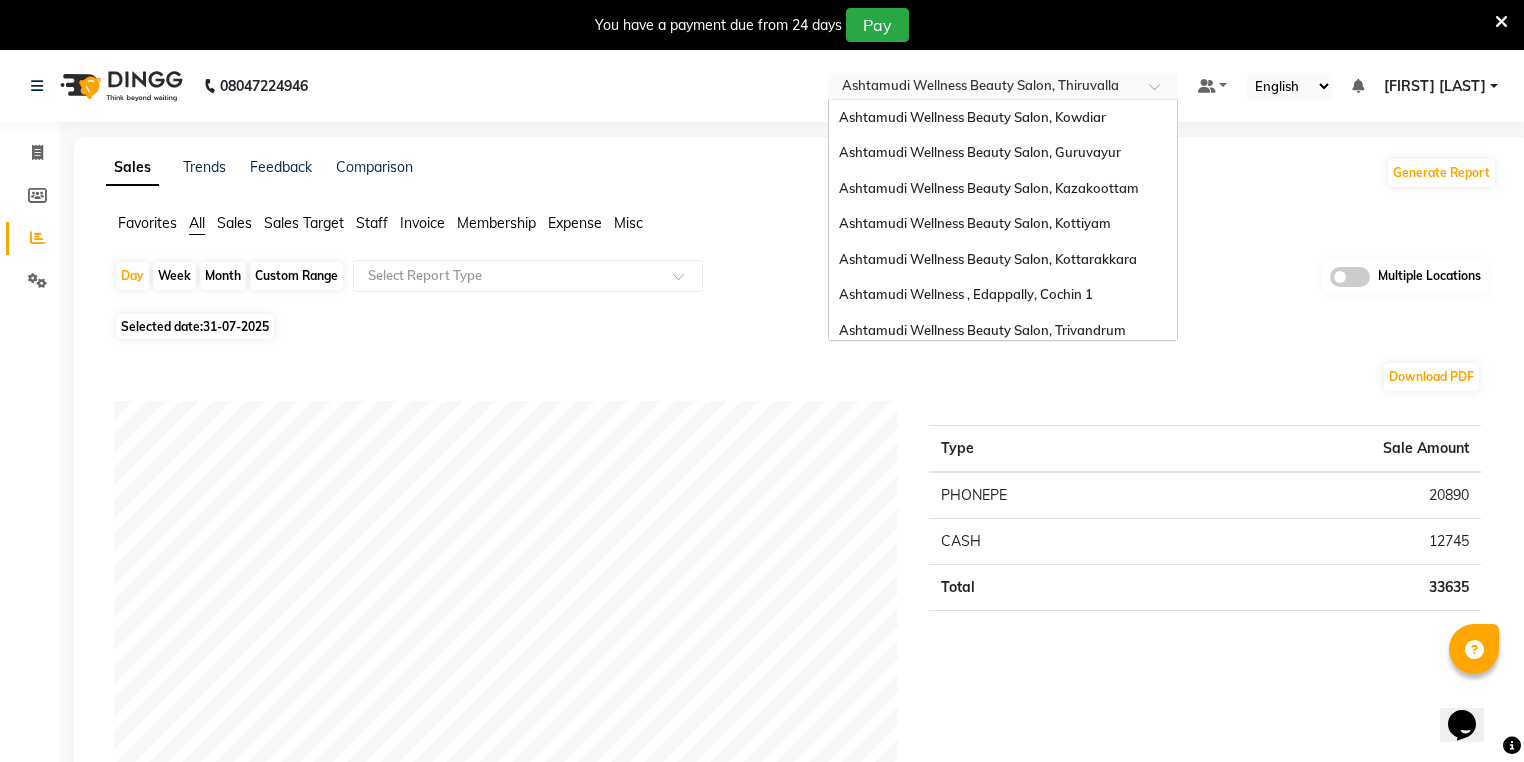 click at bounding box center [983, 88] 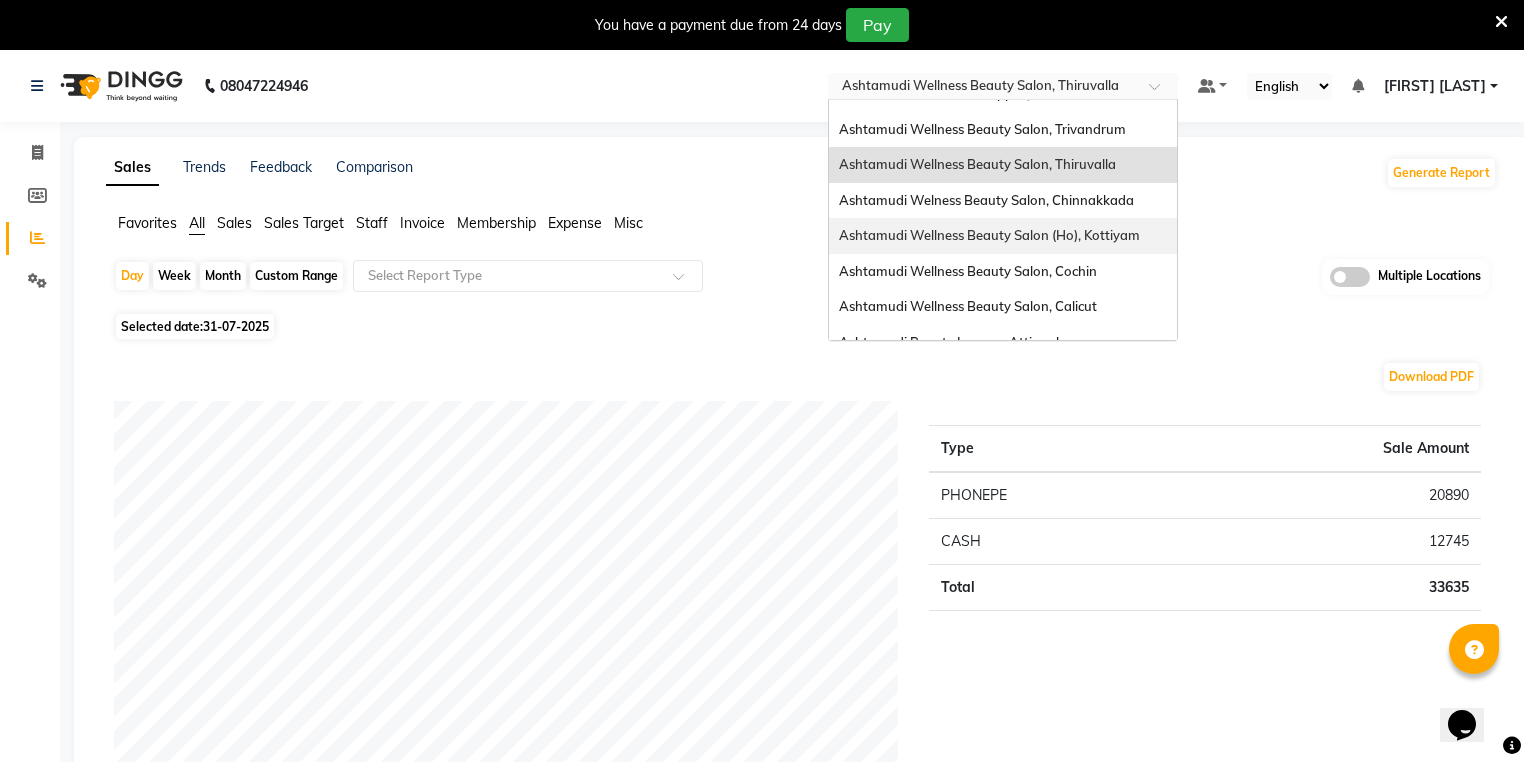 scroll, scrollTop: 168, scrollLeft: 0, axis: vertical 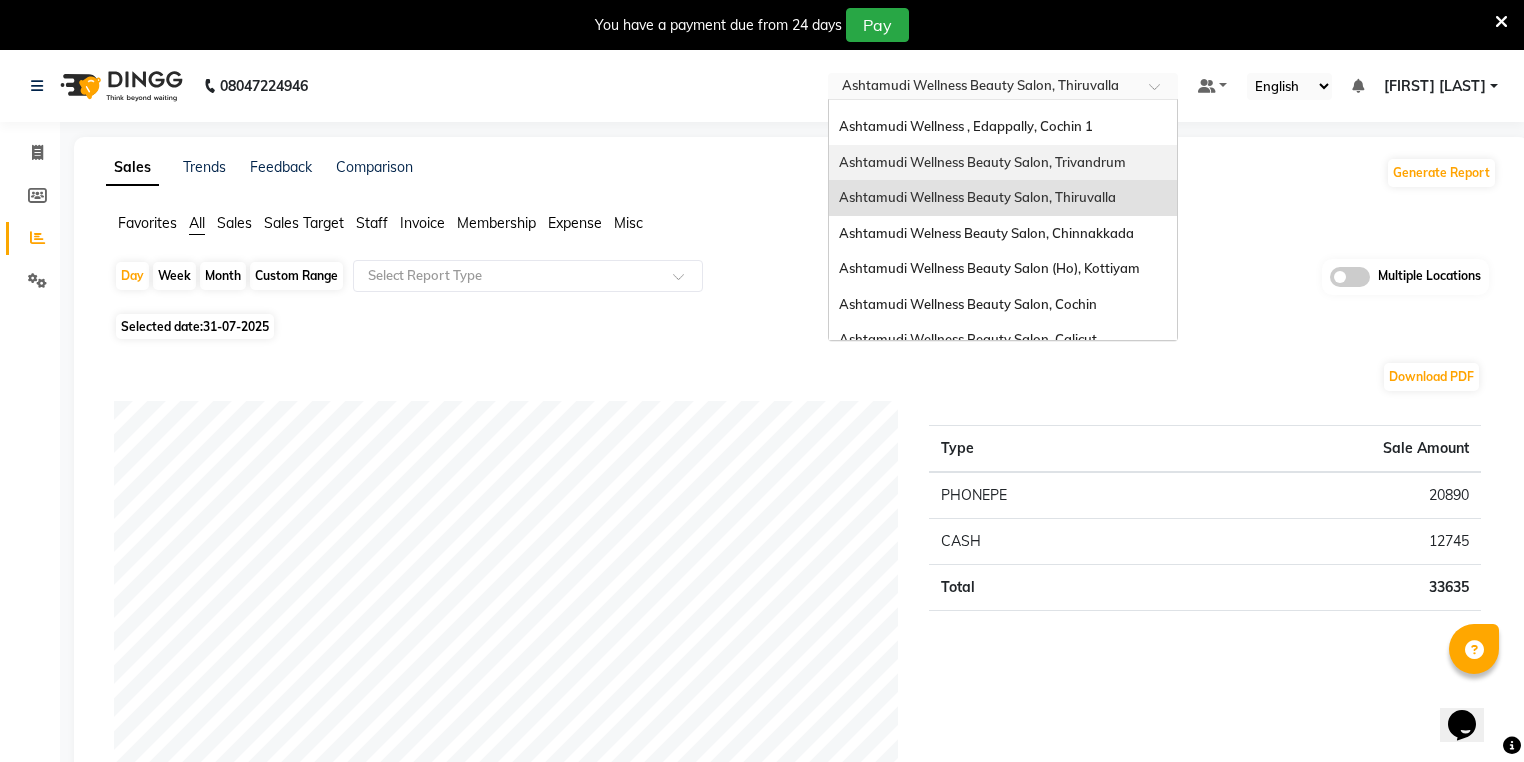 click on "Ashtamudi Wellness Beauty Salon, Trivandrum" at bounding box center (1003, 163) 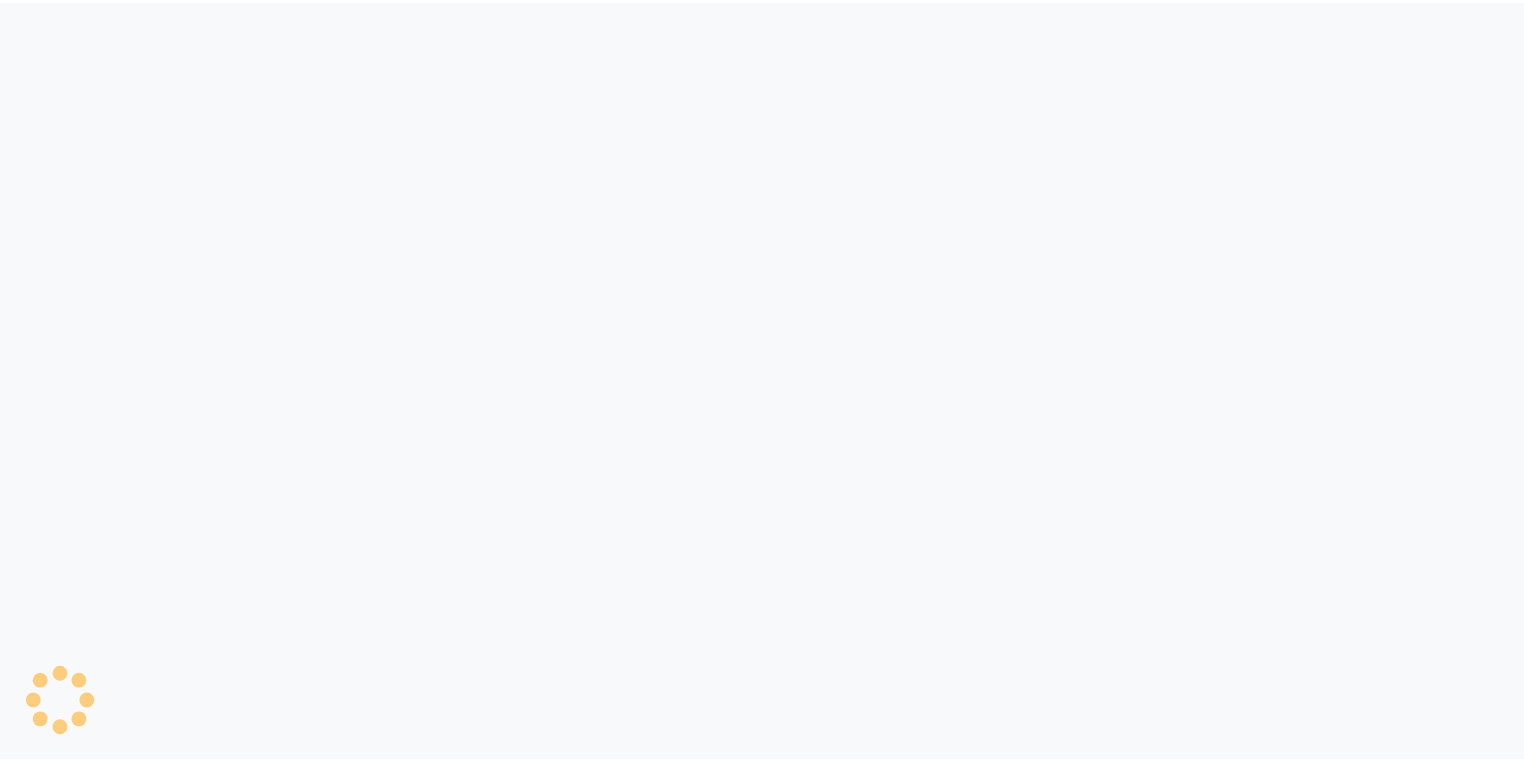 scroll, scrollTop: 0, scrollLeft: 0, axis: both 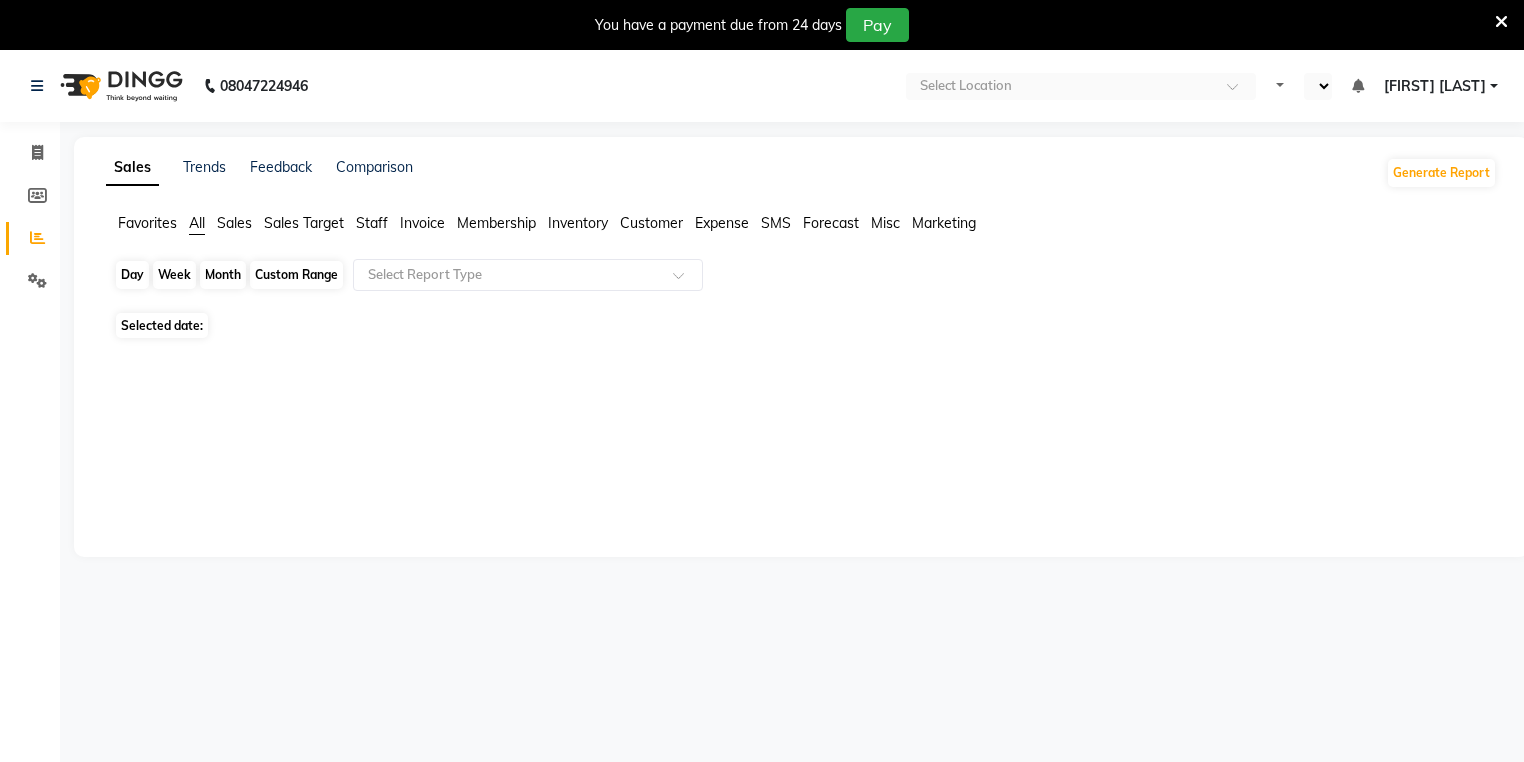 select on "en" 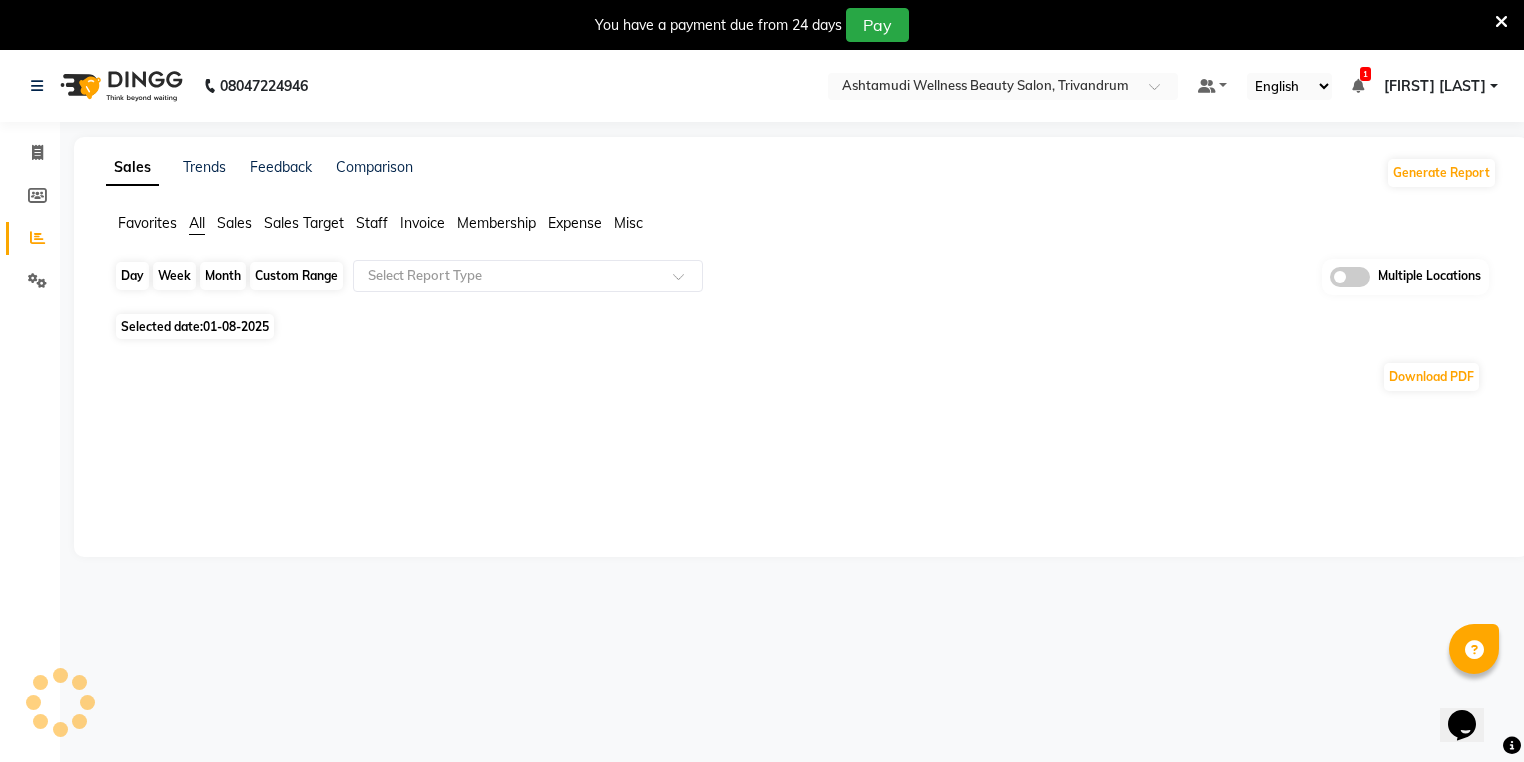 scroll, scrollTop: 0, scrollLeft: 0, axis: both 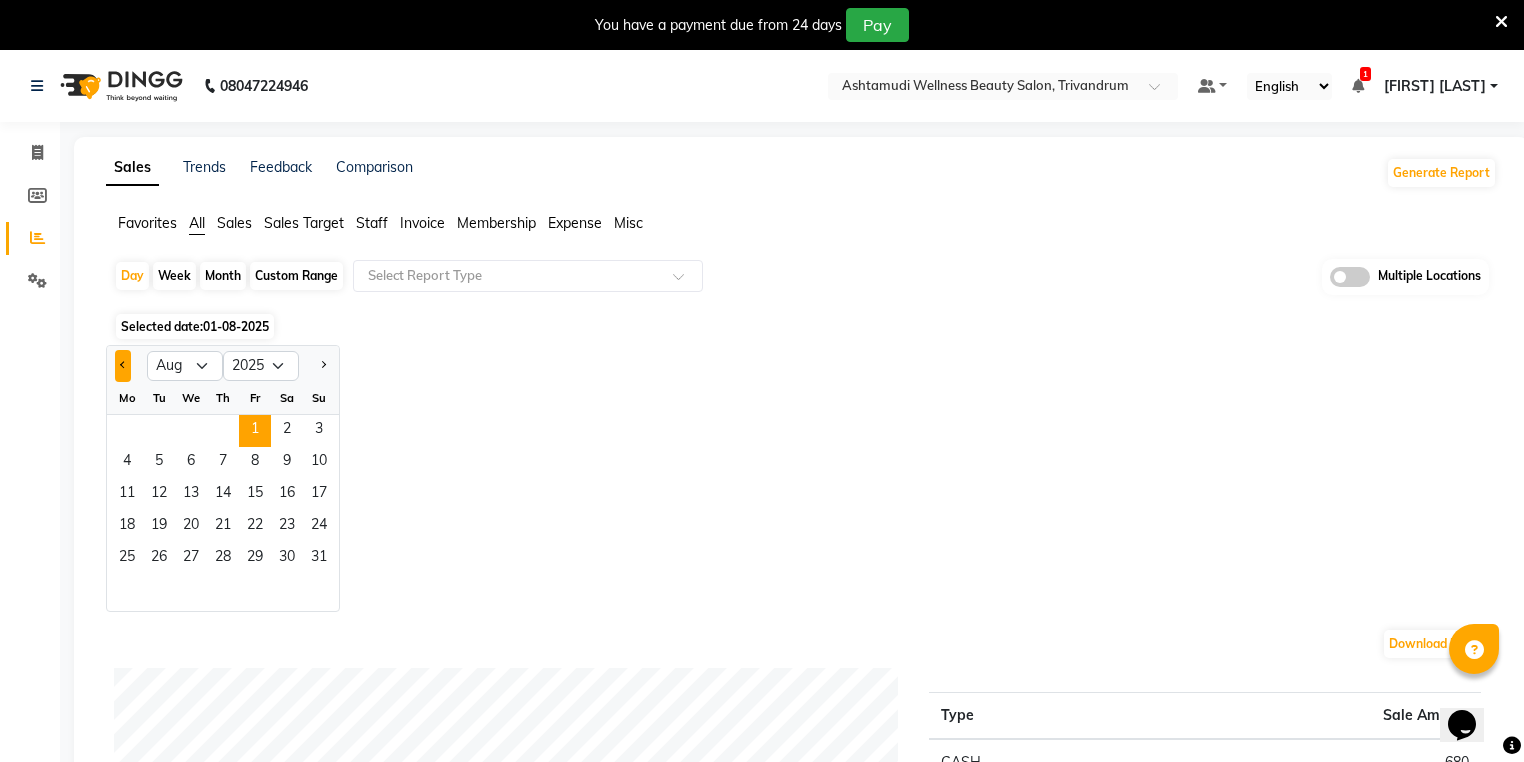 click 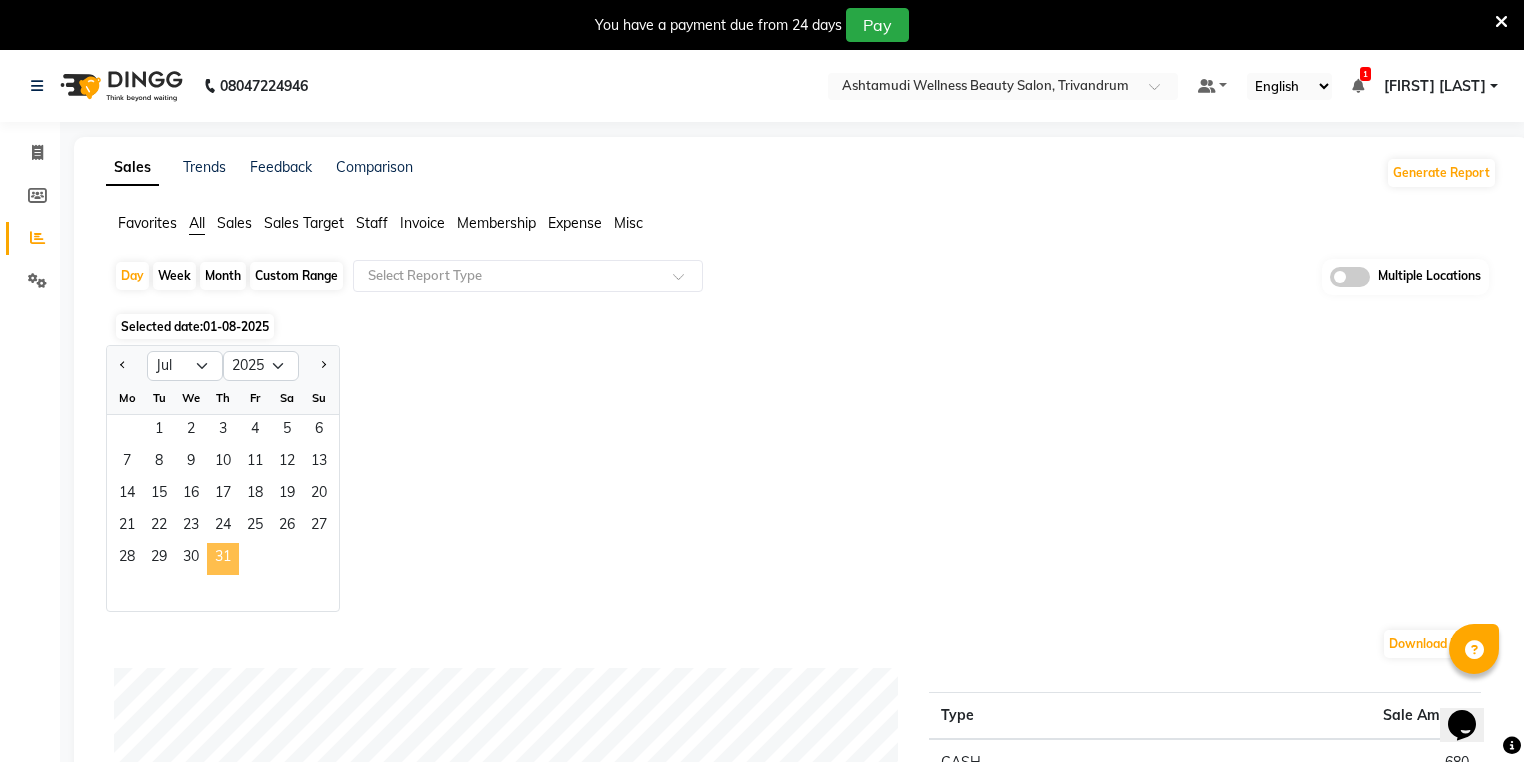 click on "31" 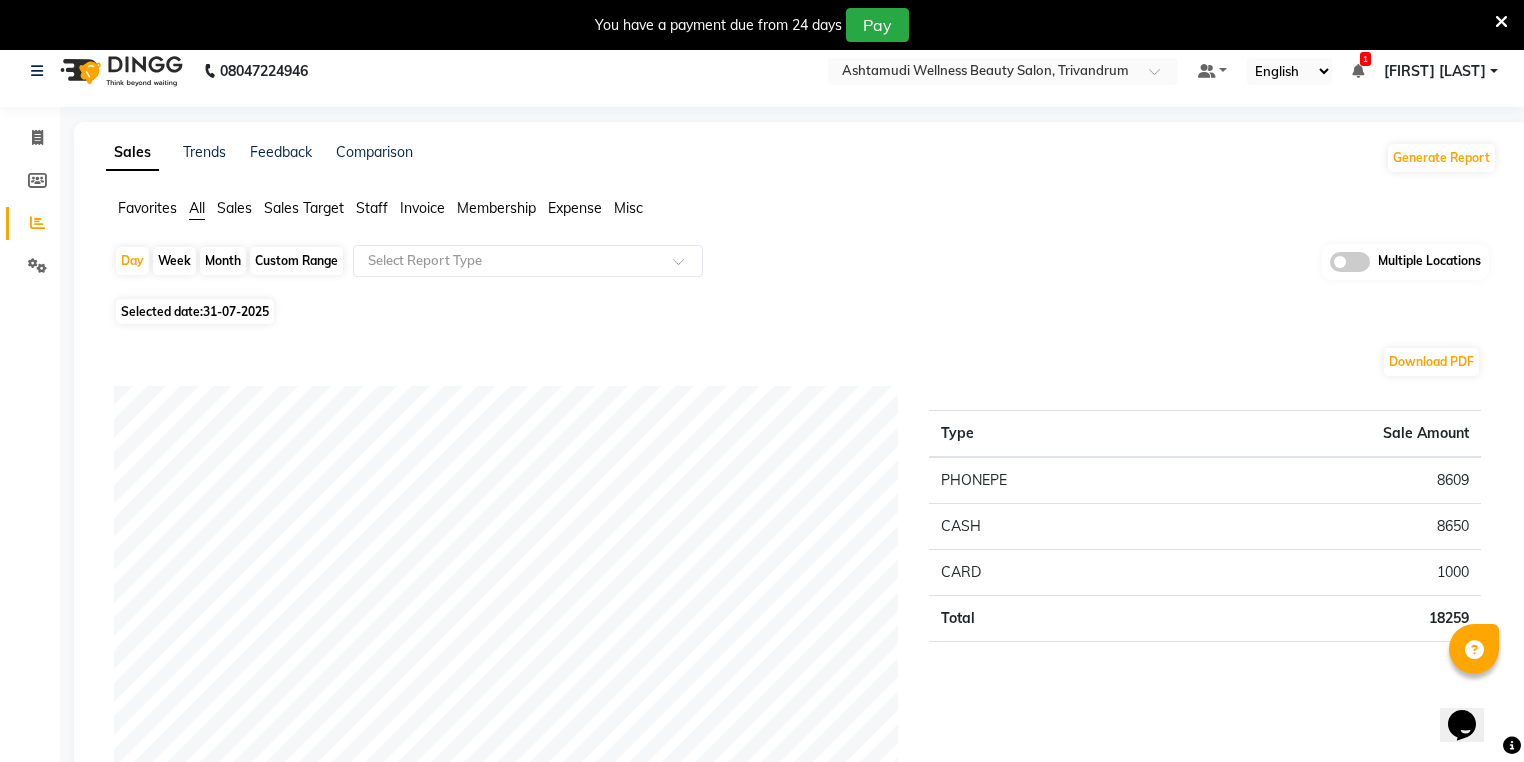 scroll, scrollTop: 0, scrollLeft: 0, axis: both 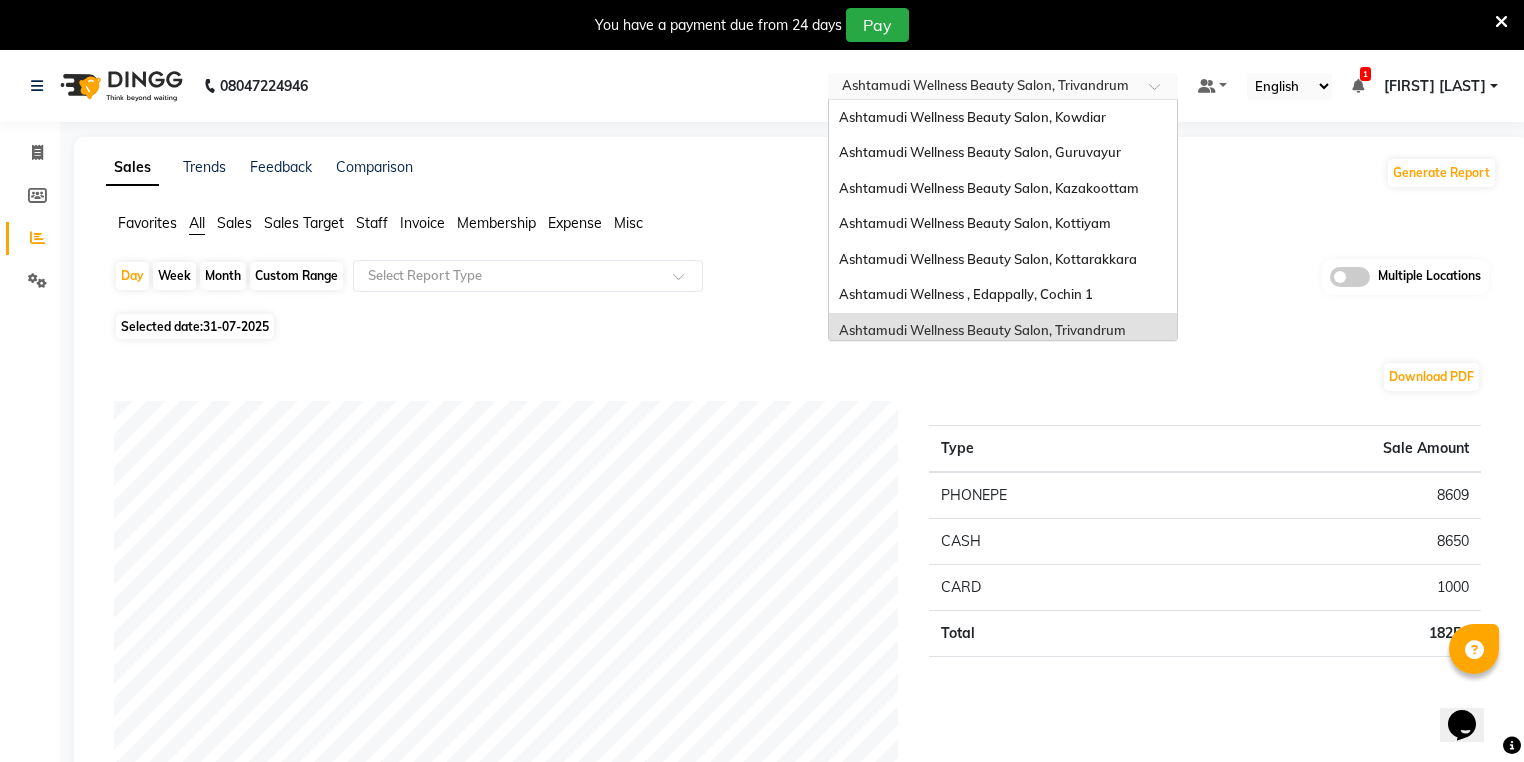 click at bounding box center [983, 88] 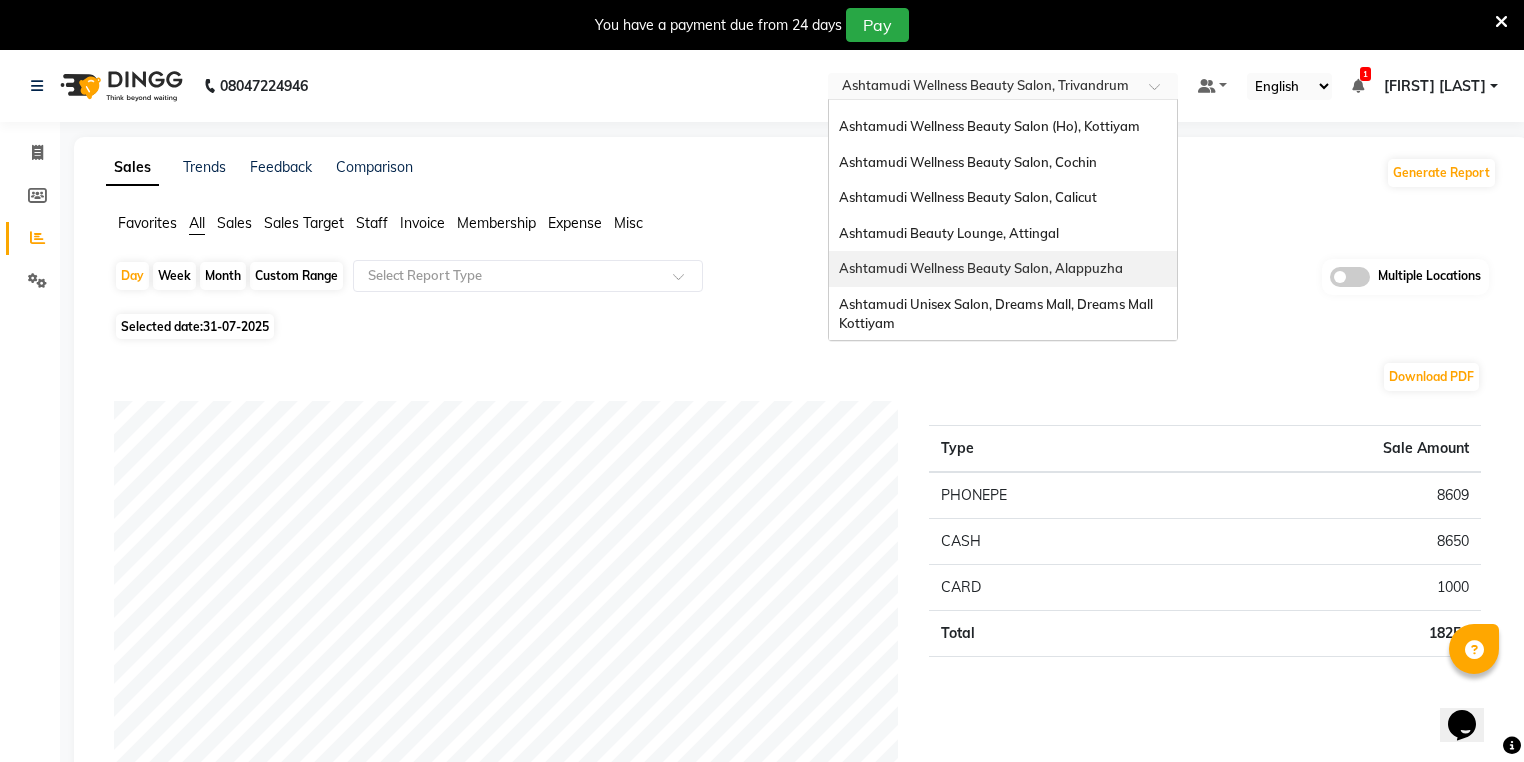scroll, scrollTop: 312, scrollLeft: 0, axis: vertical 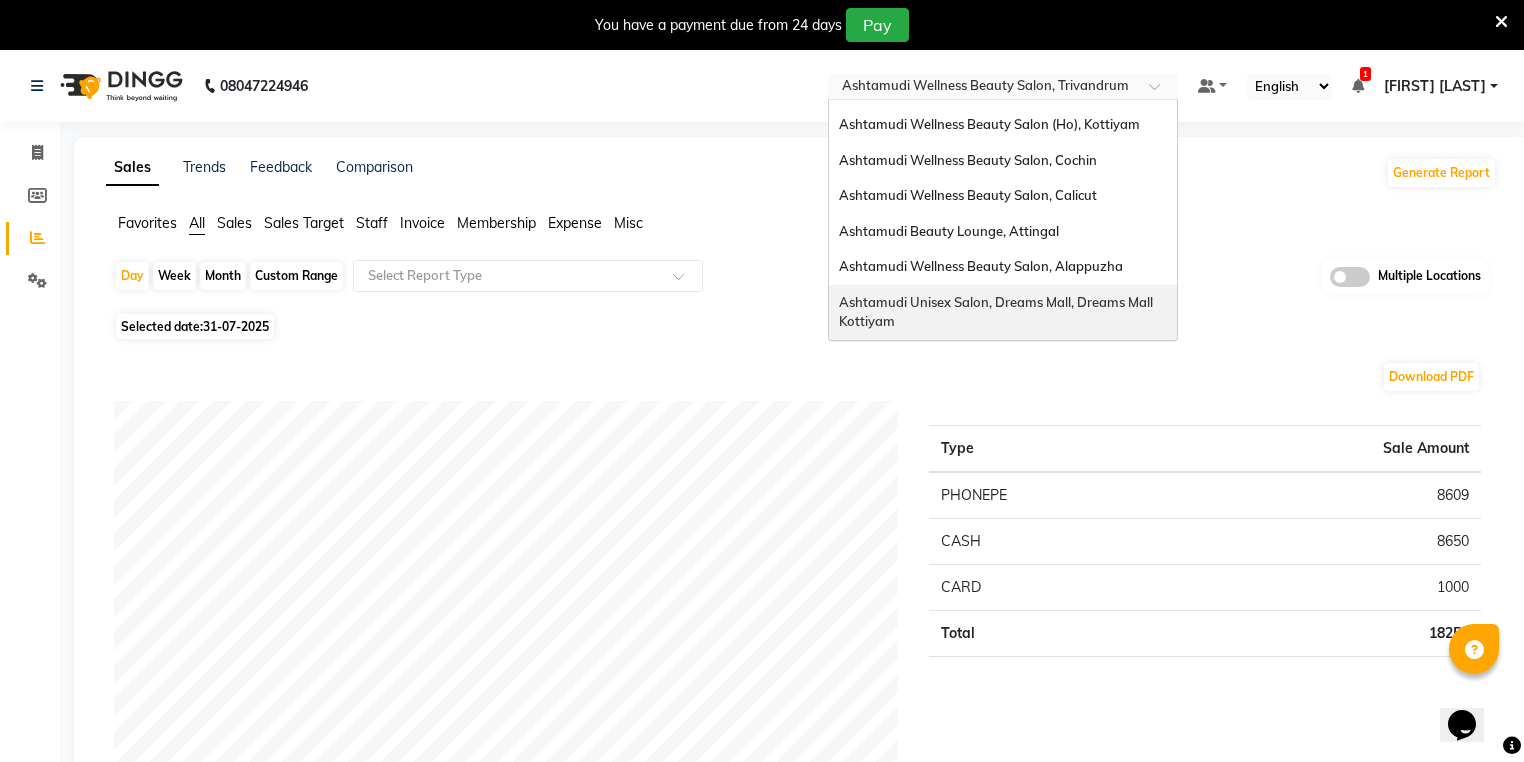 click on "Ashtamudi Unisex Salon, Dreams Mall, Dreams Mall Kottiyam" at bounding box center (997, 312) 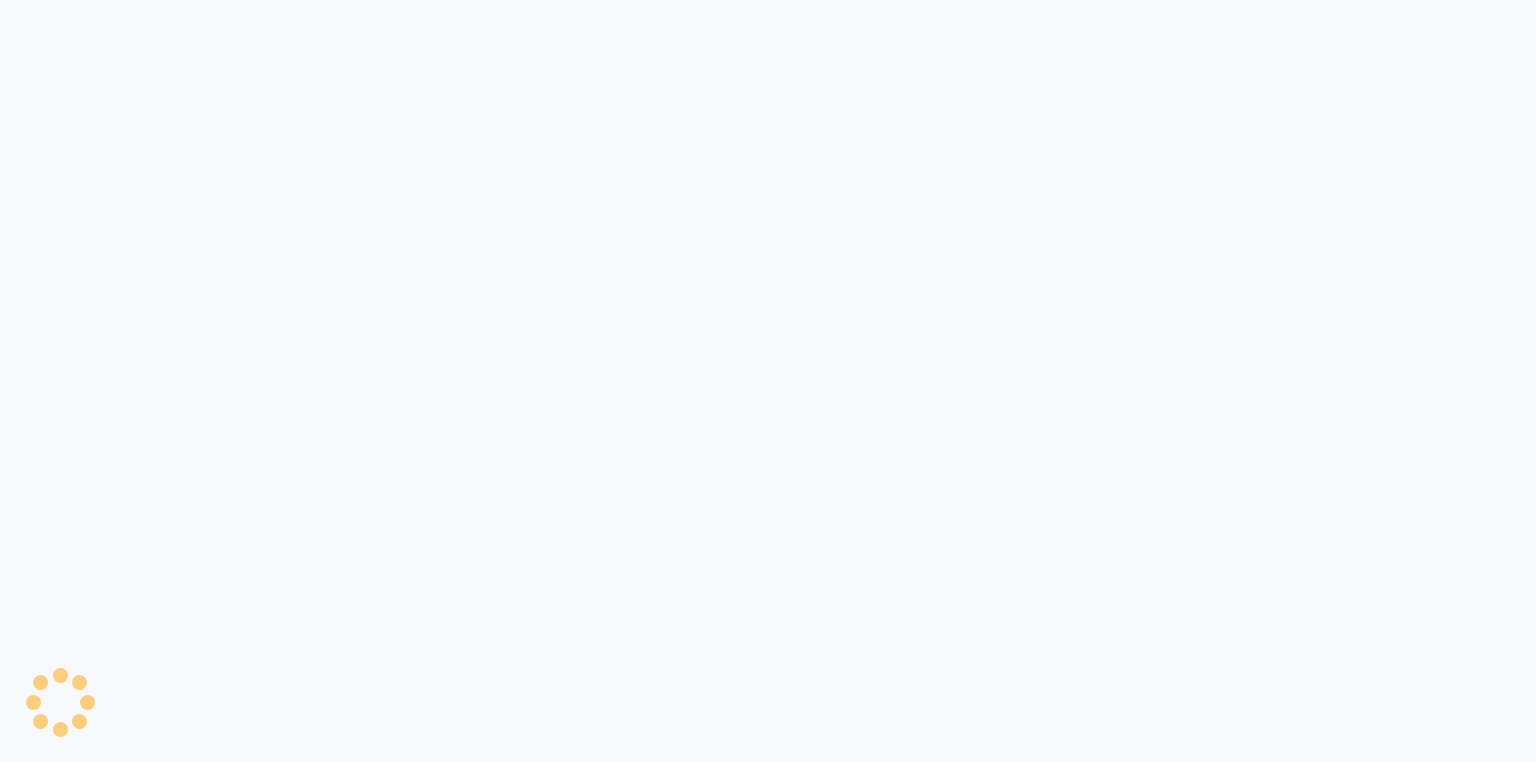 scroll, scrollTop: 0, scrollLeft: 0, axis: both 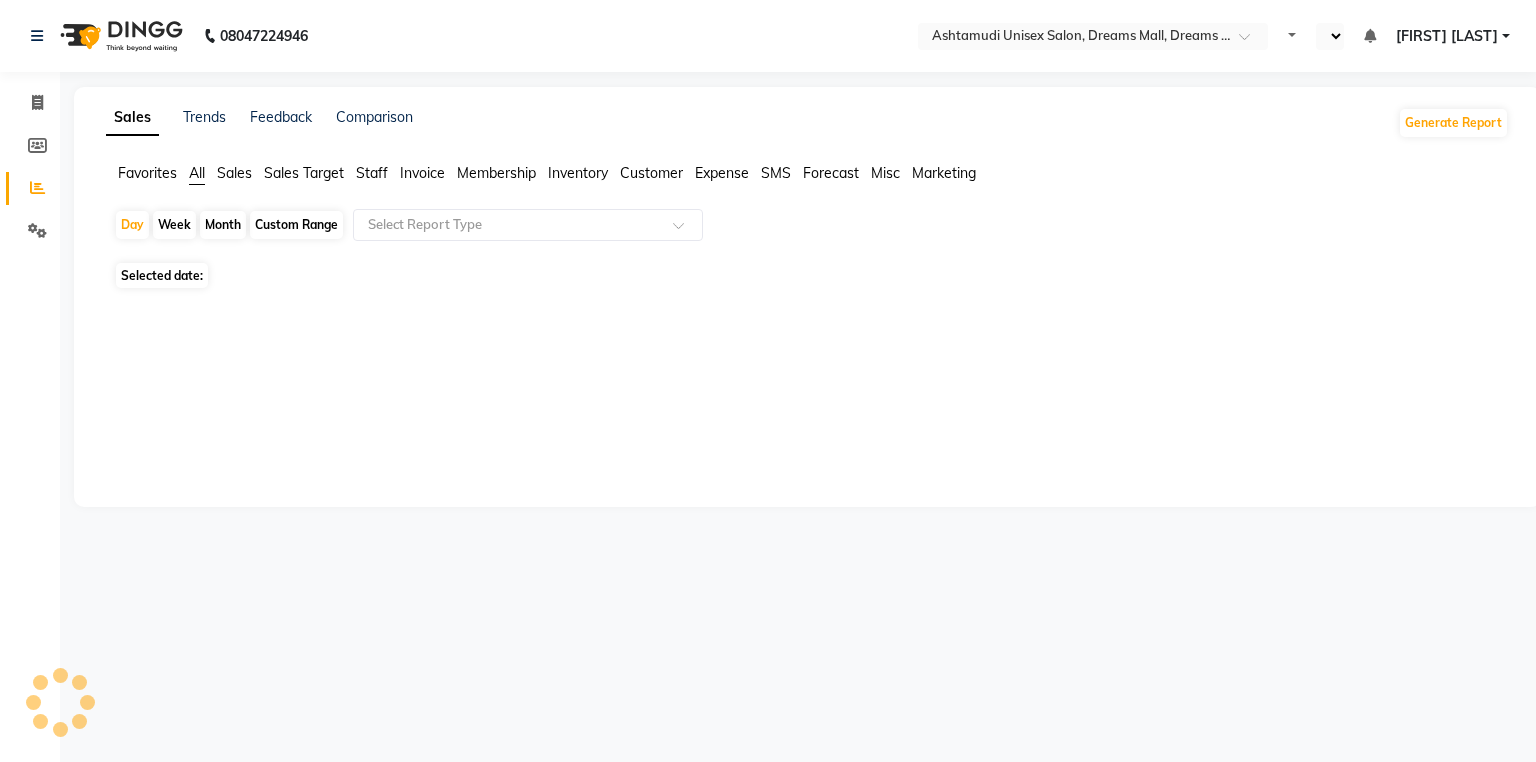 select on "en" 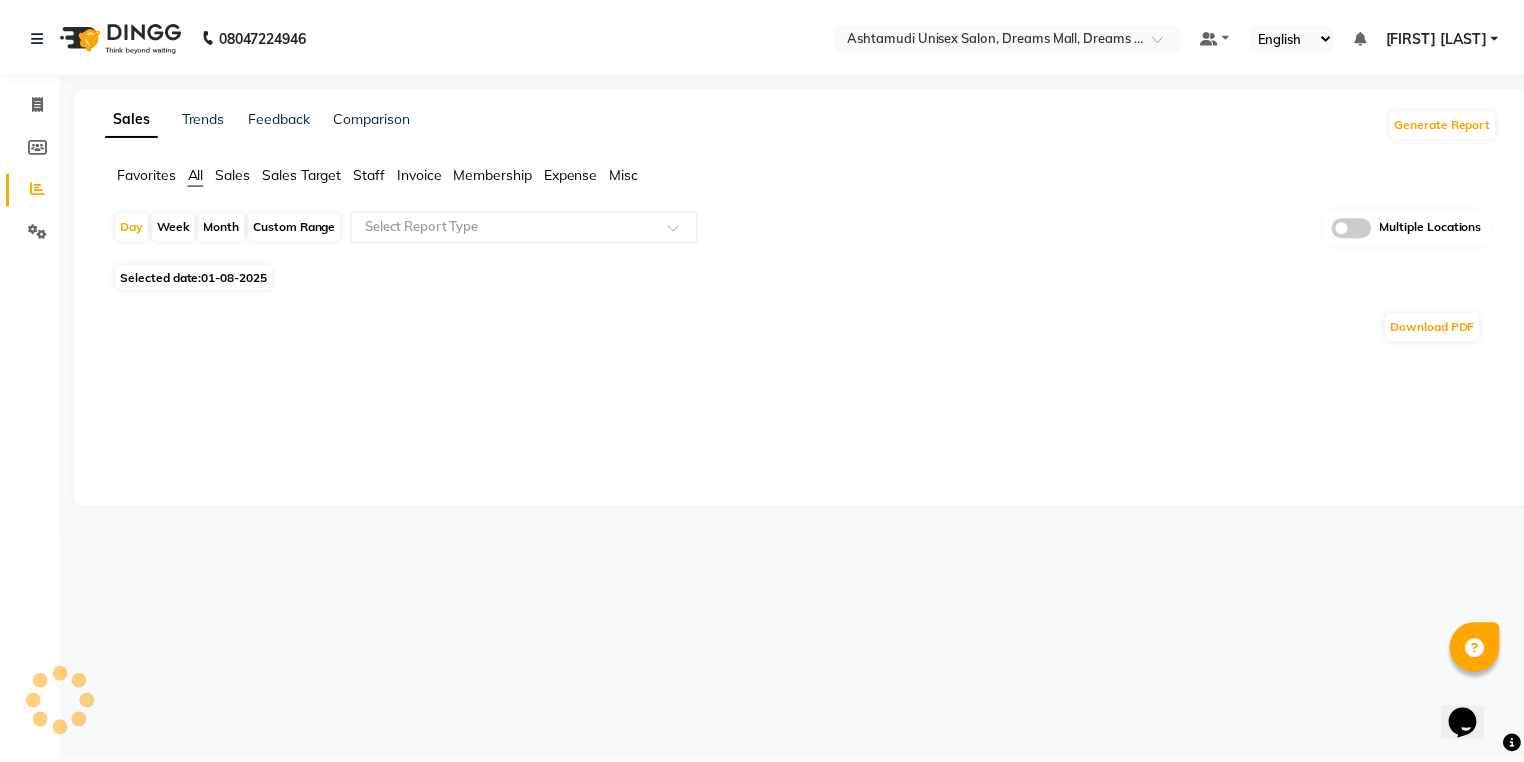 scroll, scrollTop: 0, scrollLeft: 0, axis: both 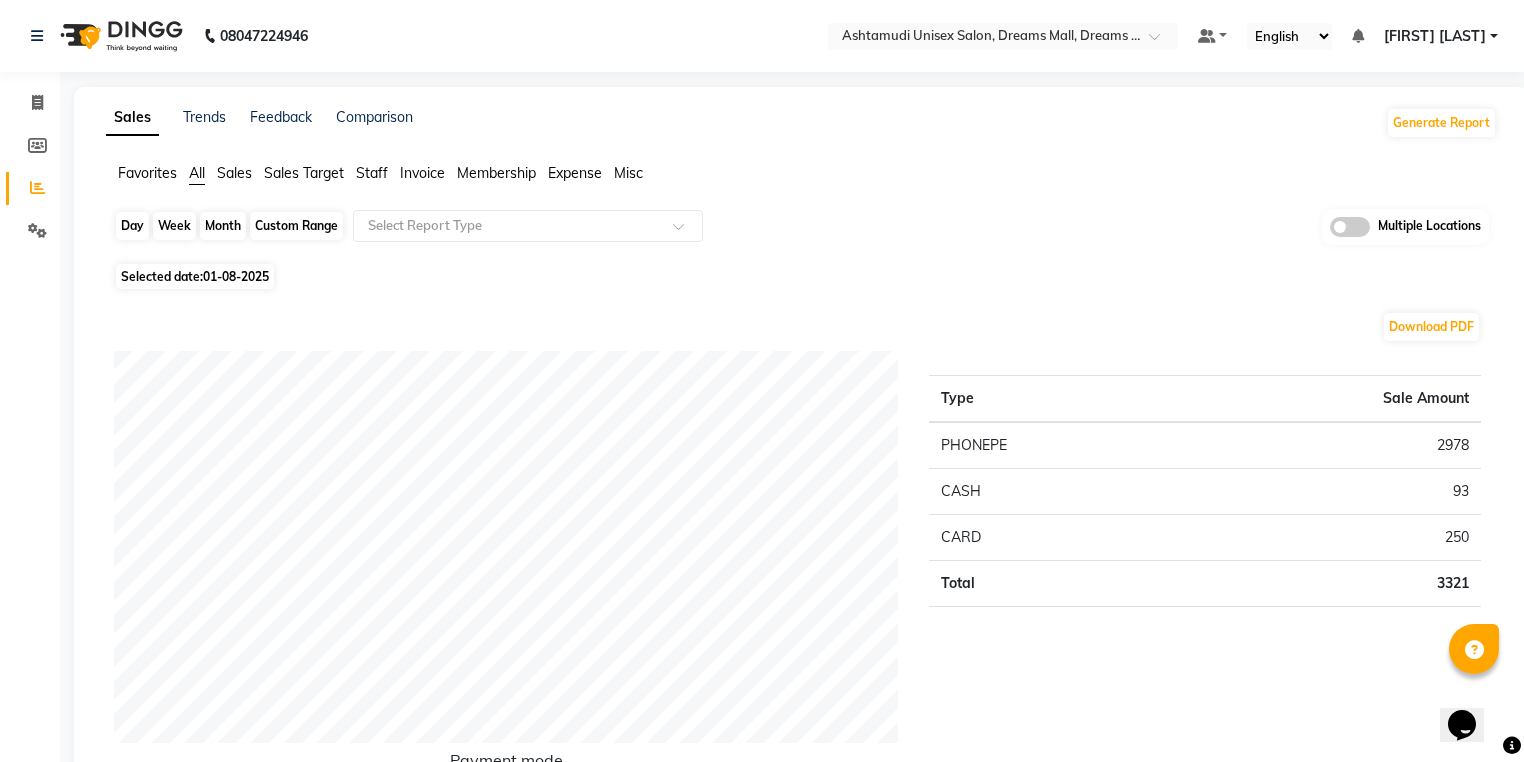 click on "Day" 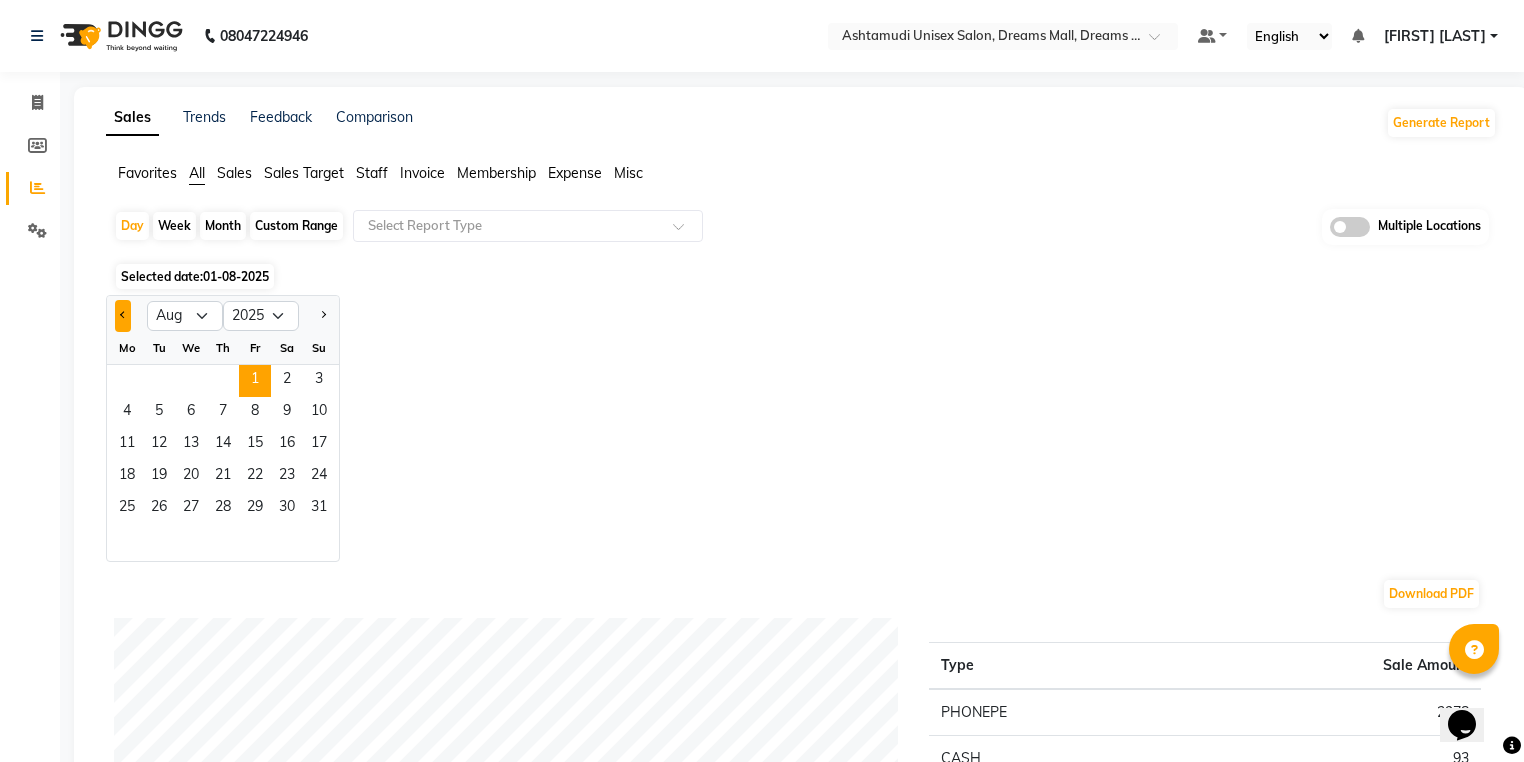 click 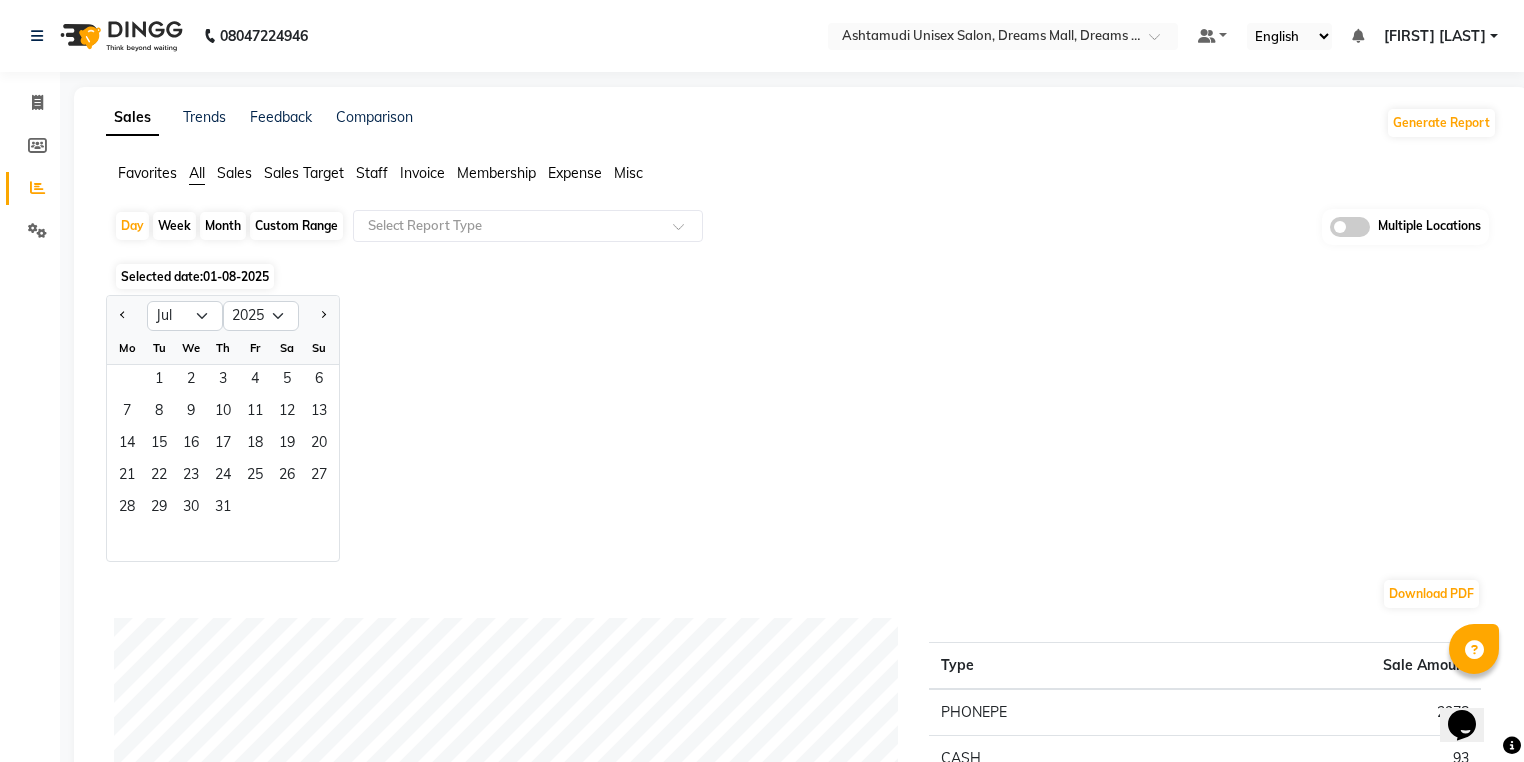 drag, startPoint x: 234, startPoint y: 526, endPoint x: 238, endPoint y: 511, distance: 15.524175 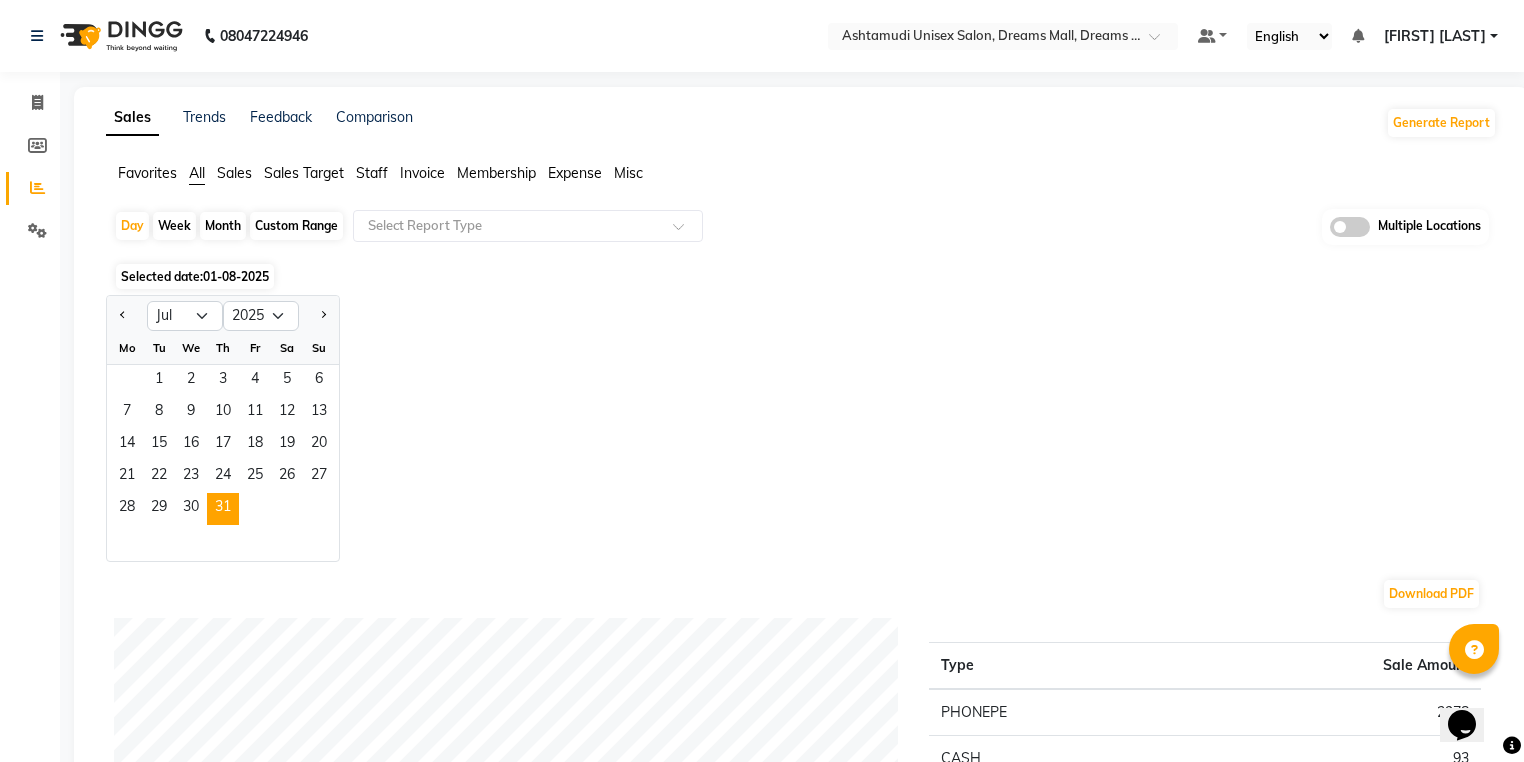 click 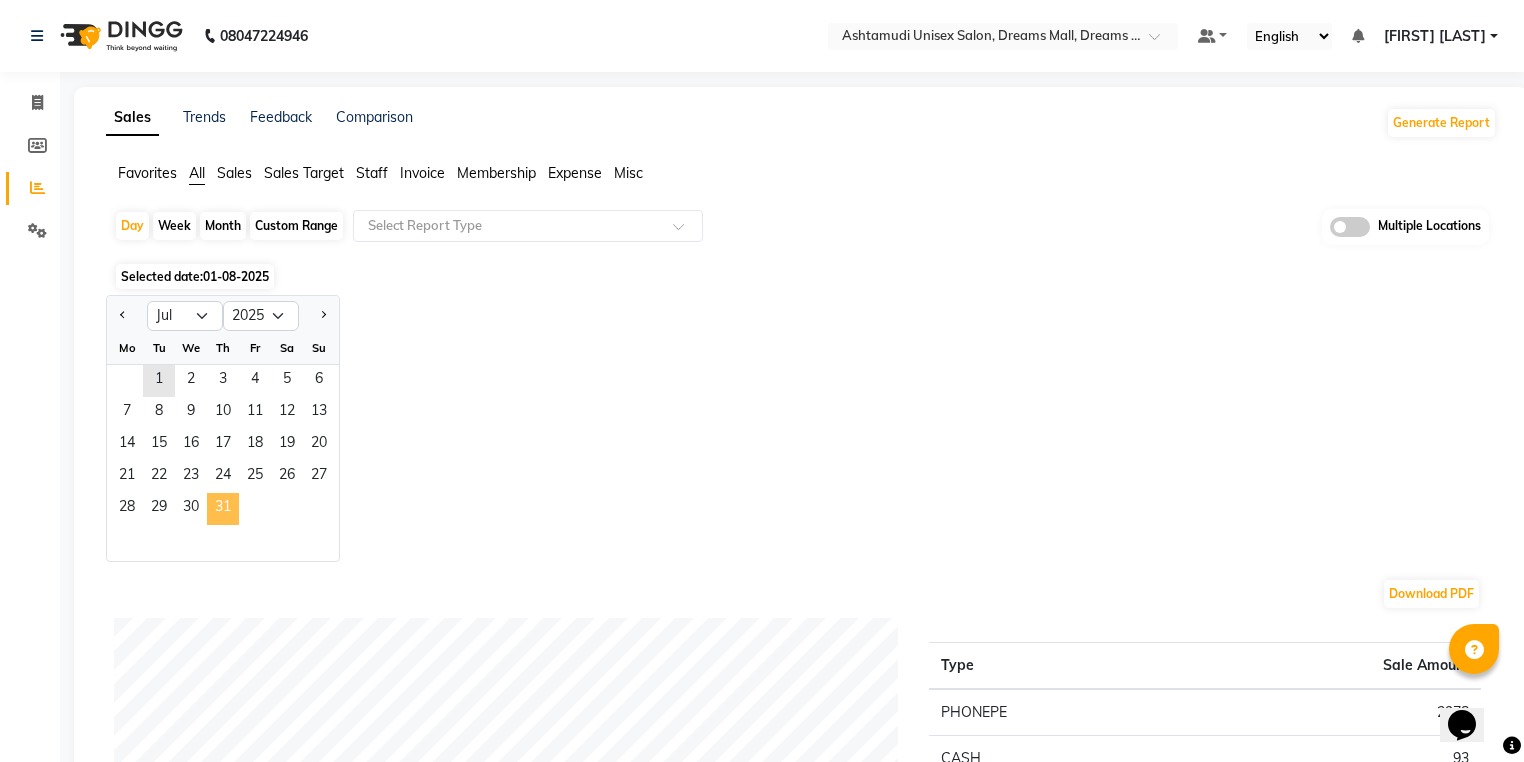 click on "31" 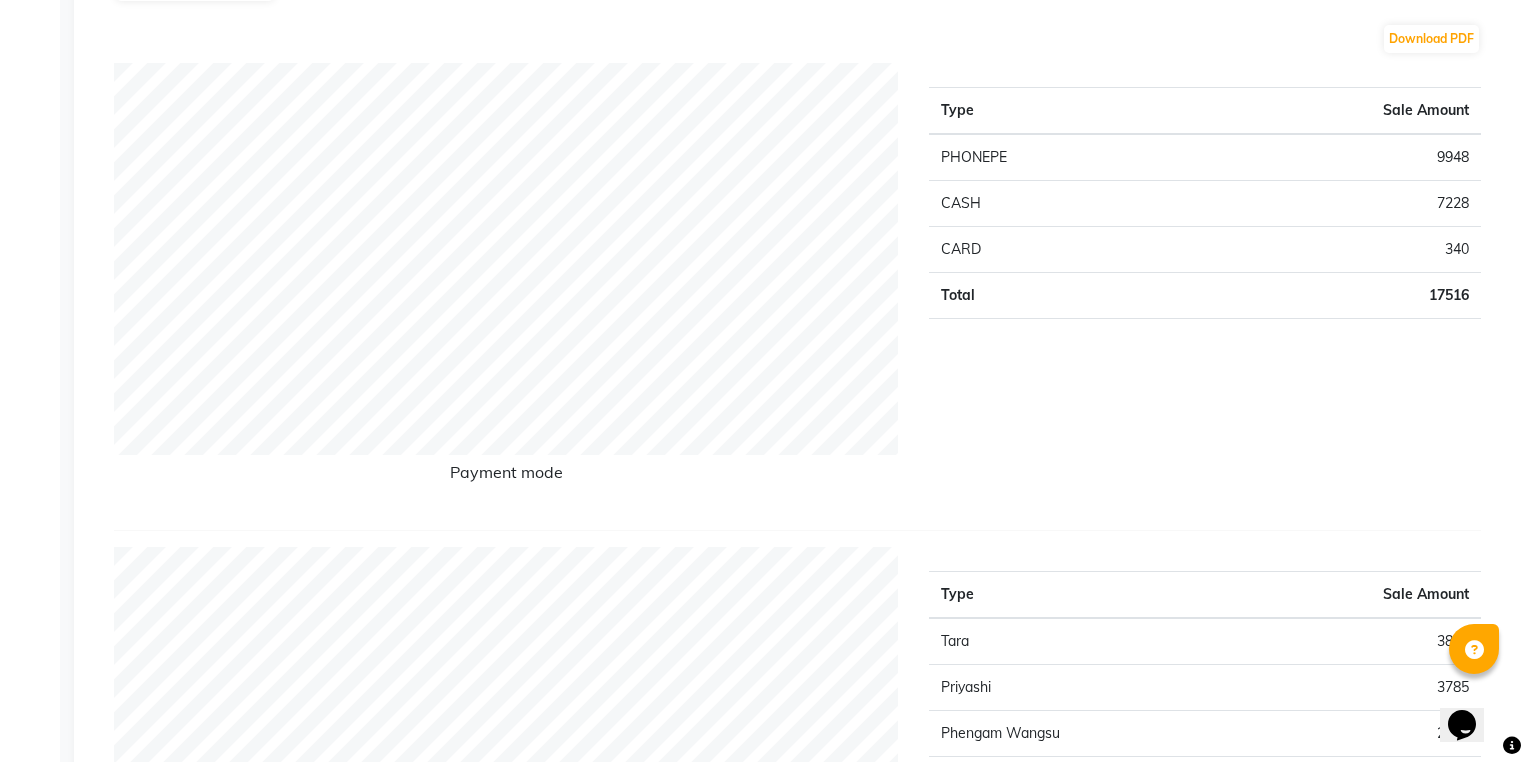 scroll, scrollTop: 0, scrollLeft: 0, axis: both 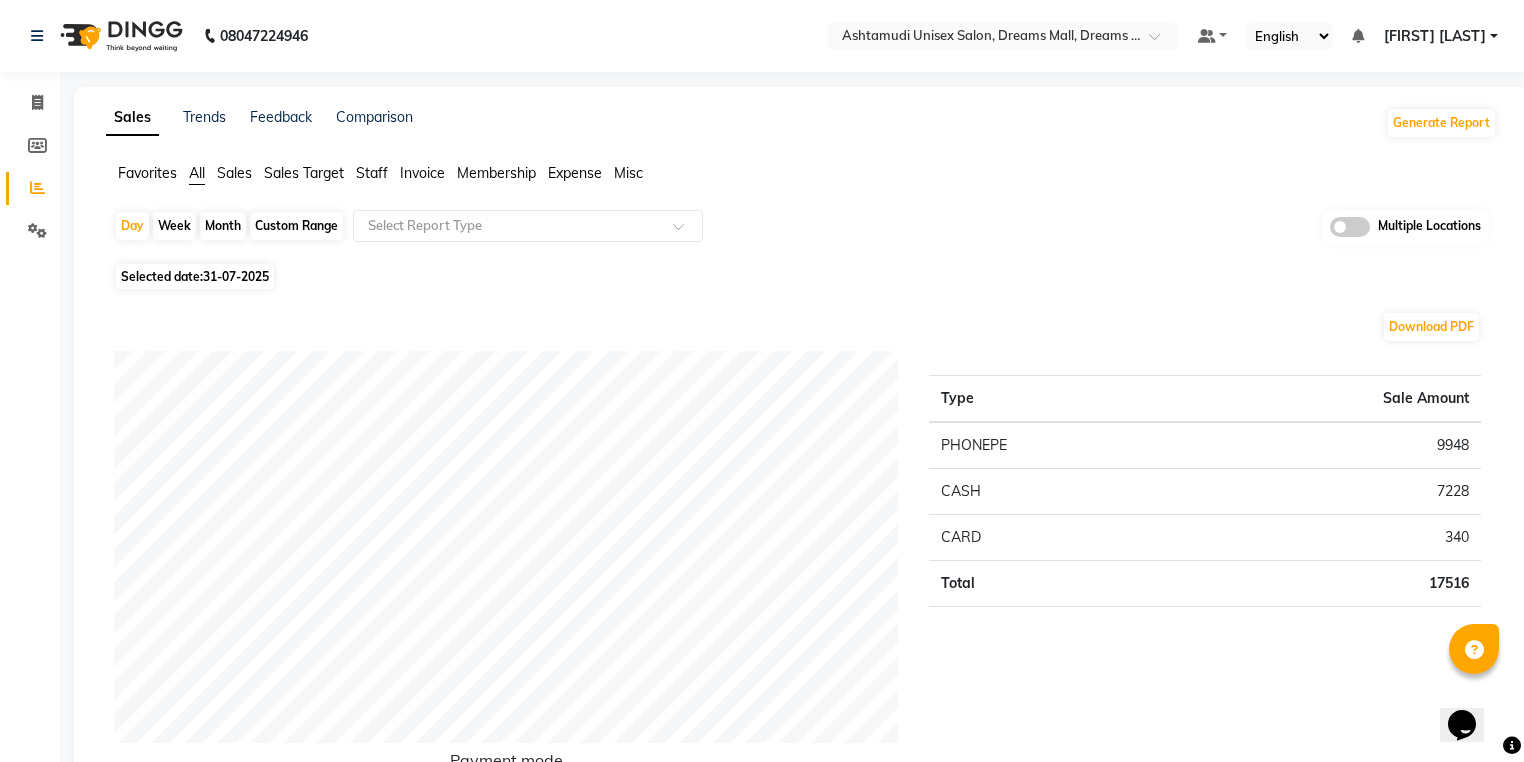 click 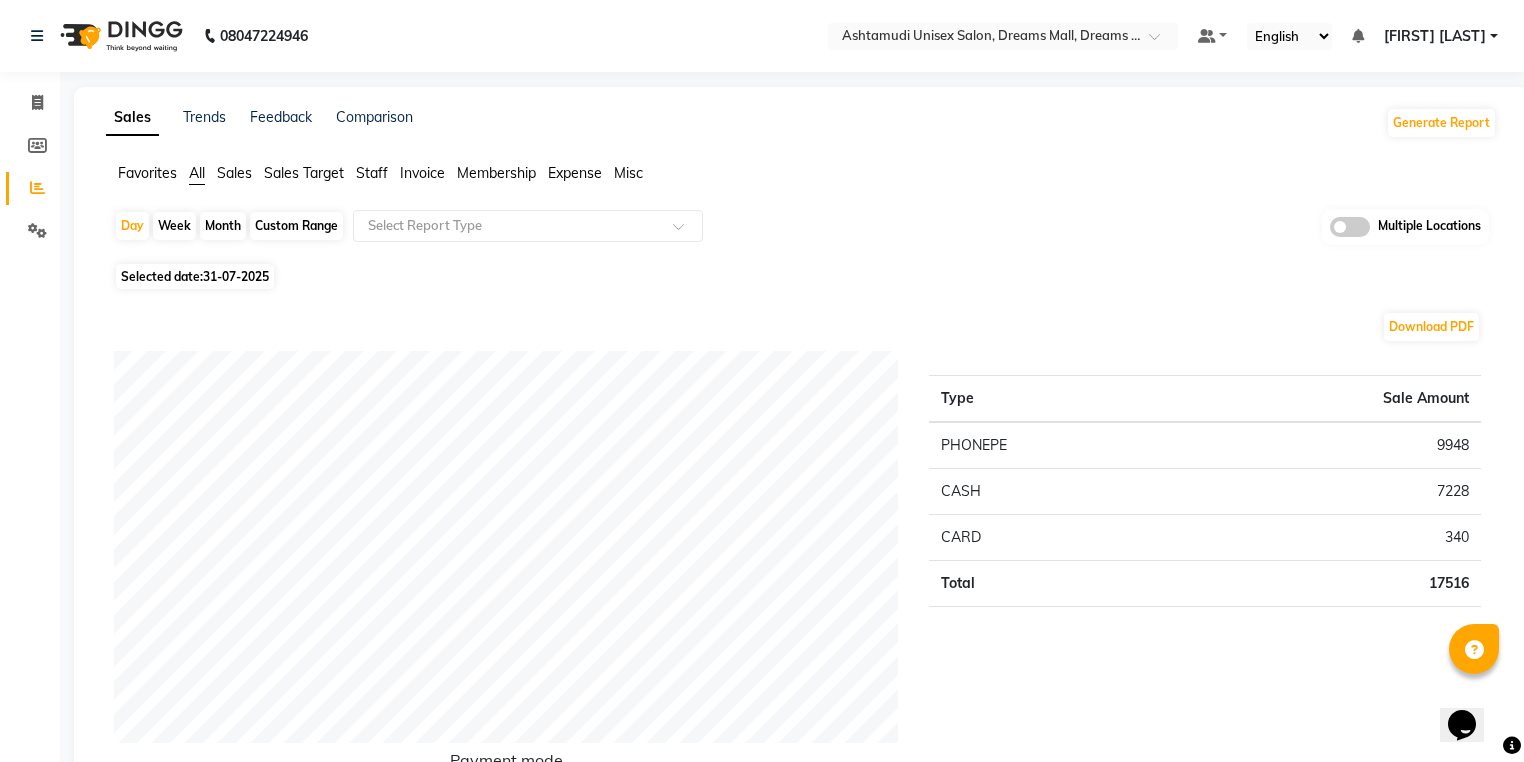 click 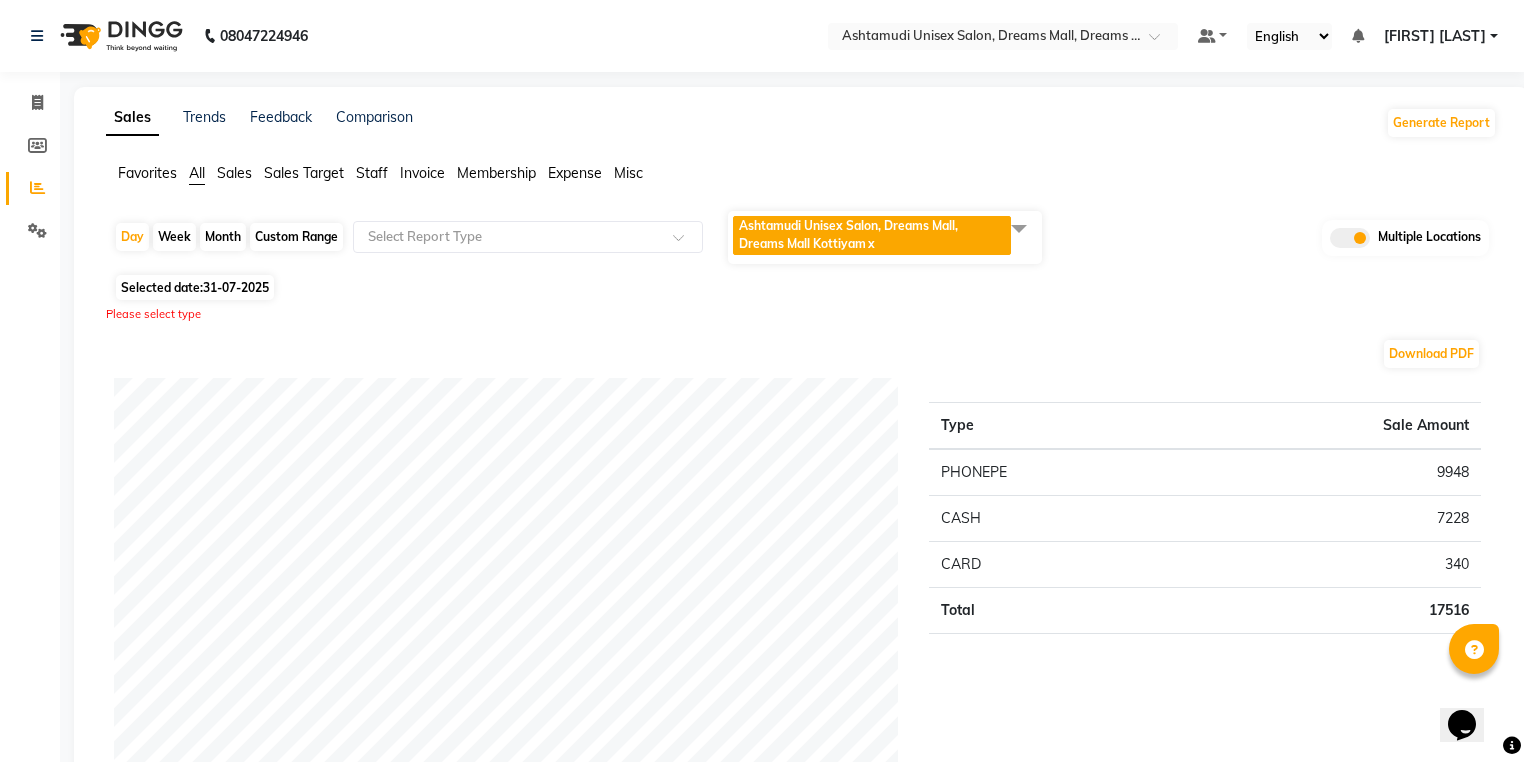 click on "Ashtamudi Unisex Salon, Dreams Mall, Dreams Mall Kottiyam" 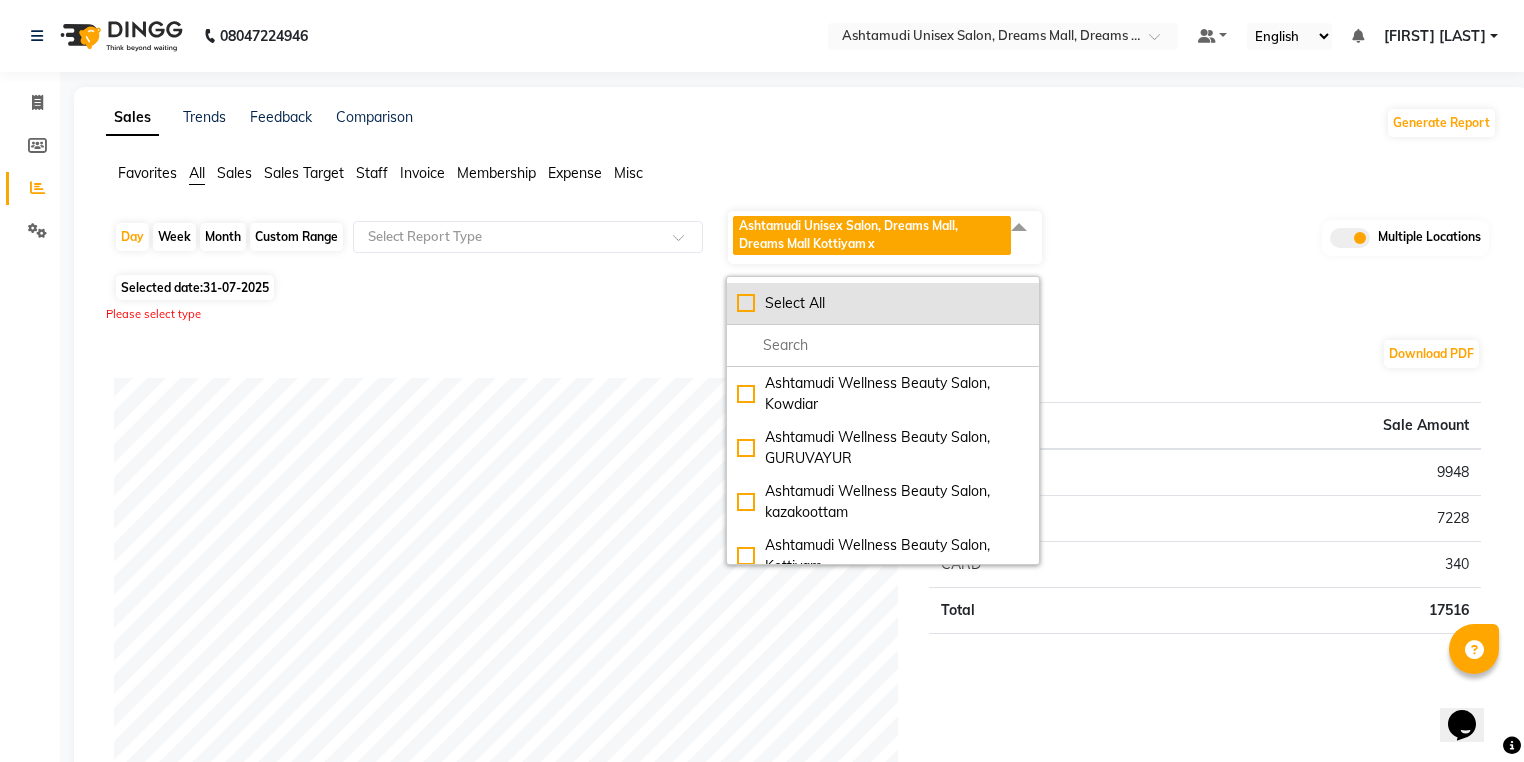 click on "Select All" 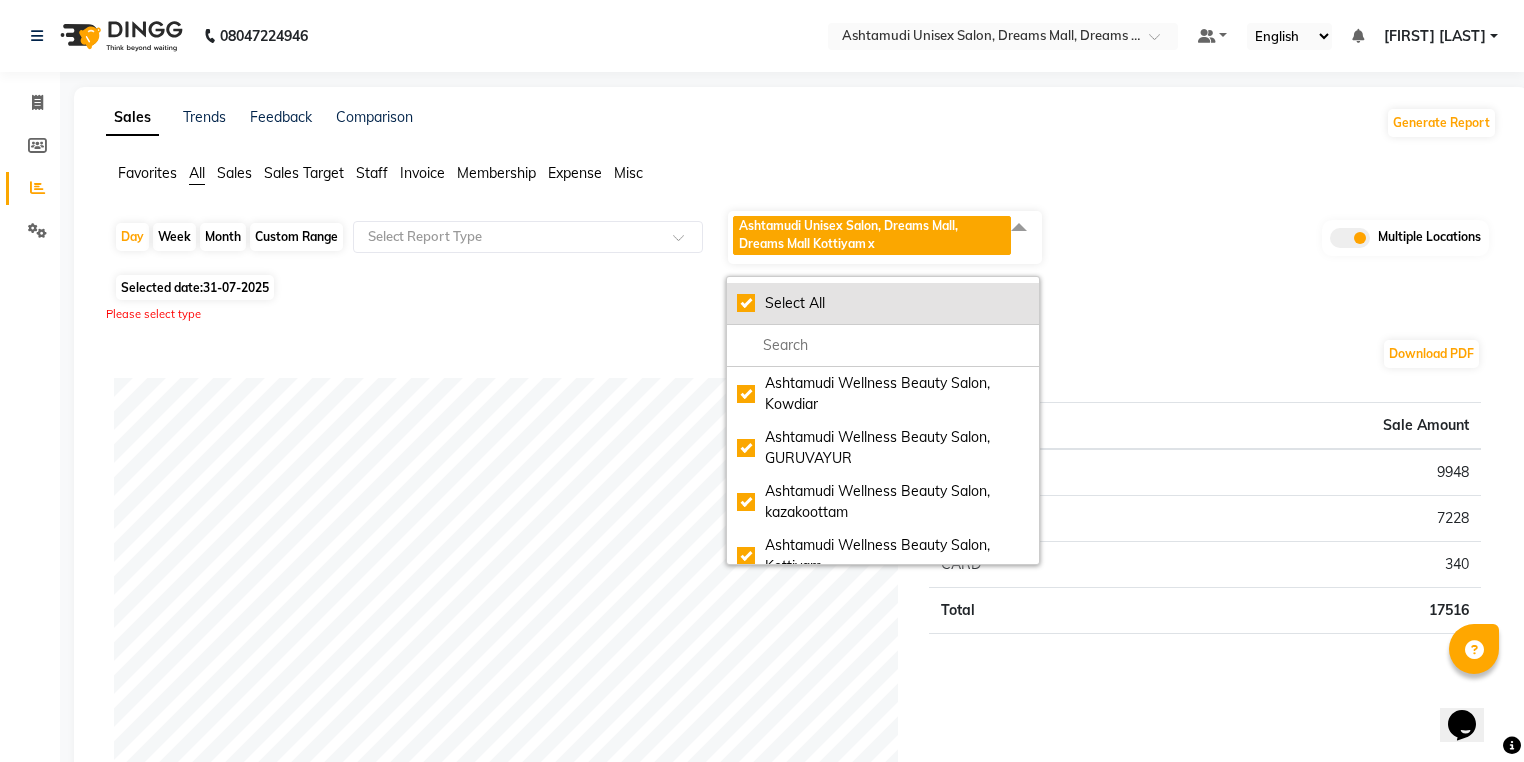 checkbox on "true" 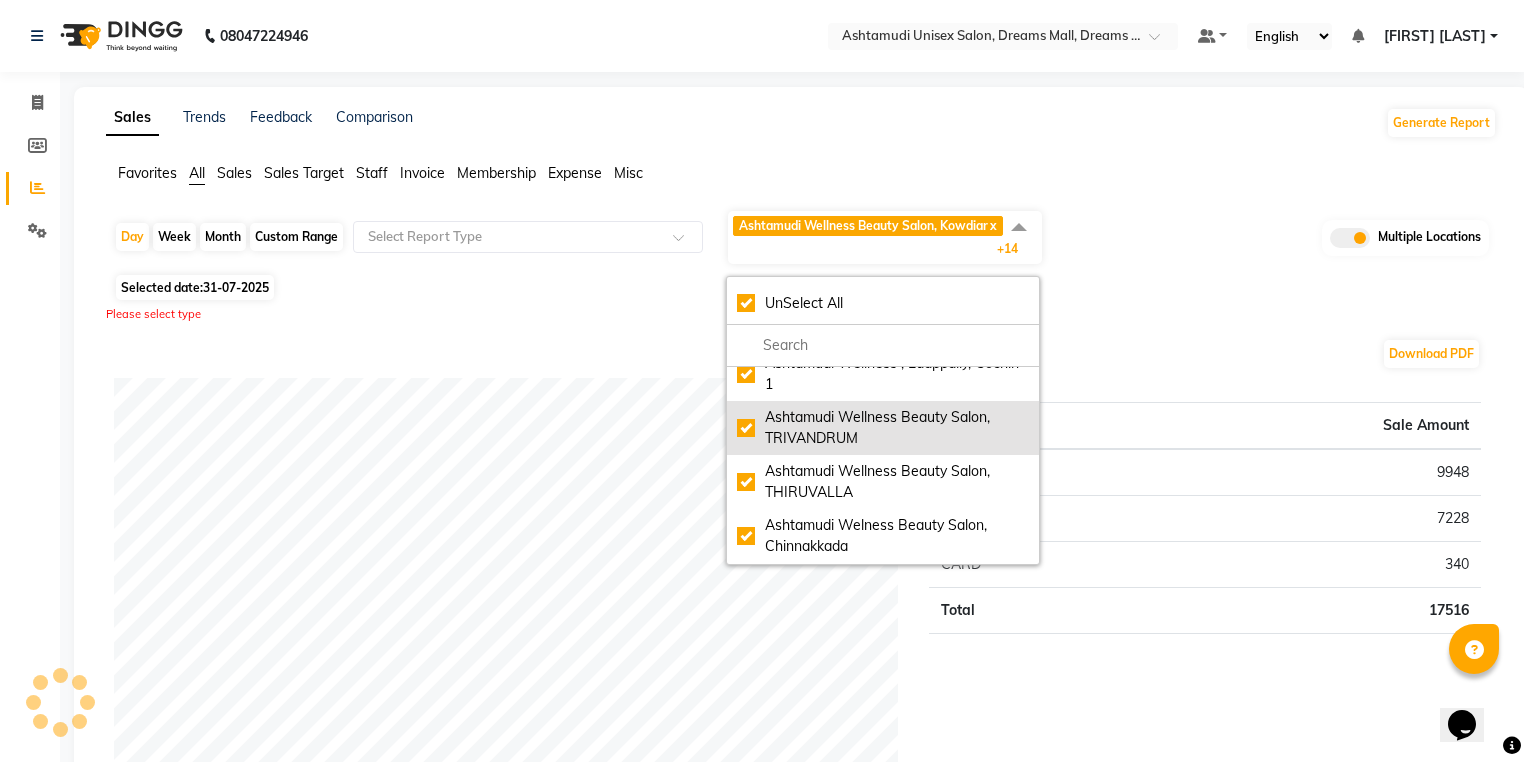 scroll, scrollTop: 480, scrollLeft: 0, axis: vertical 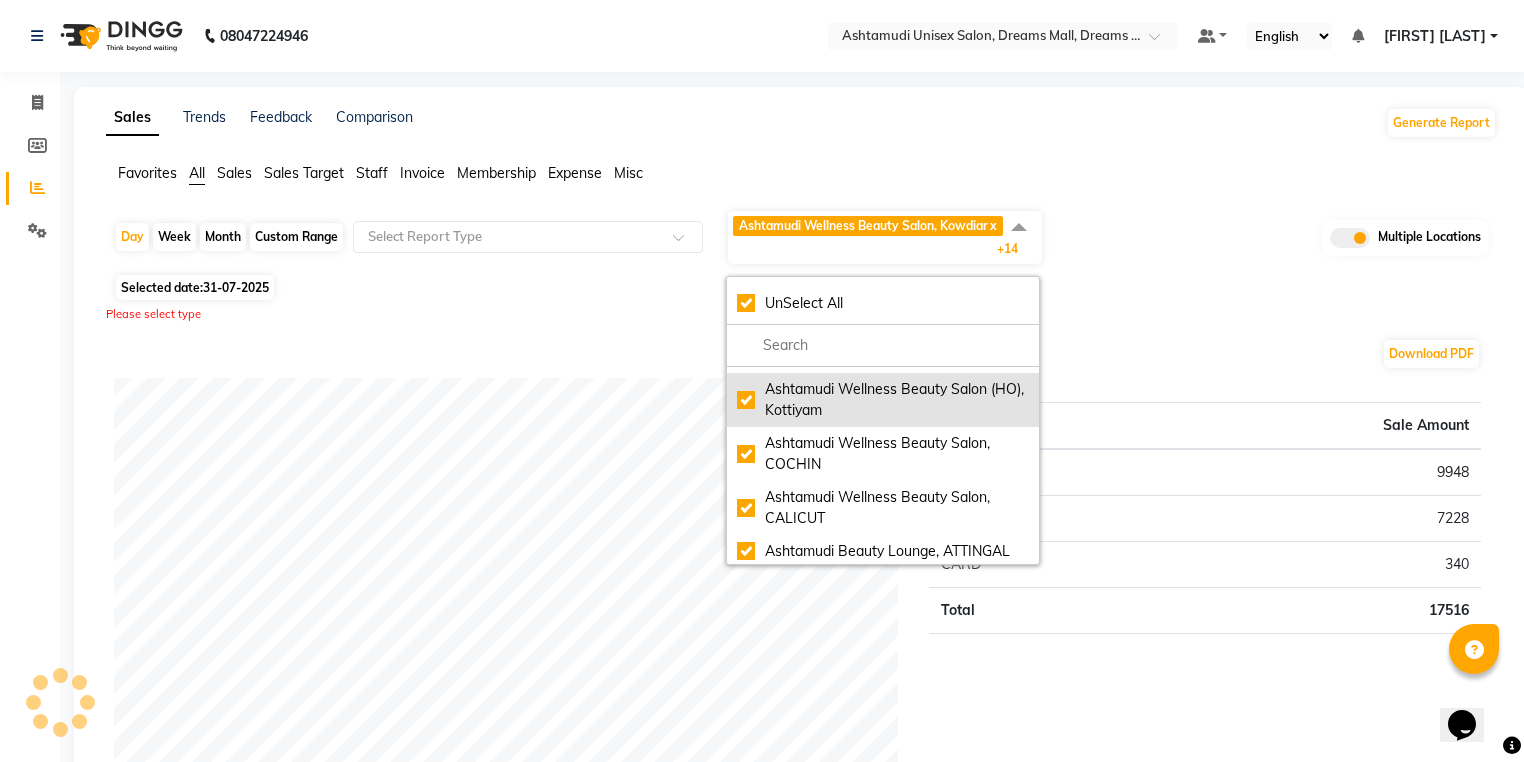 click on "Ashtamudi Wellness Beauty Salon (HO), Kottiyam" 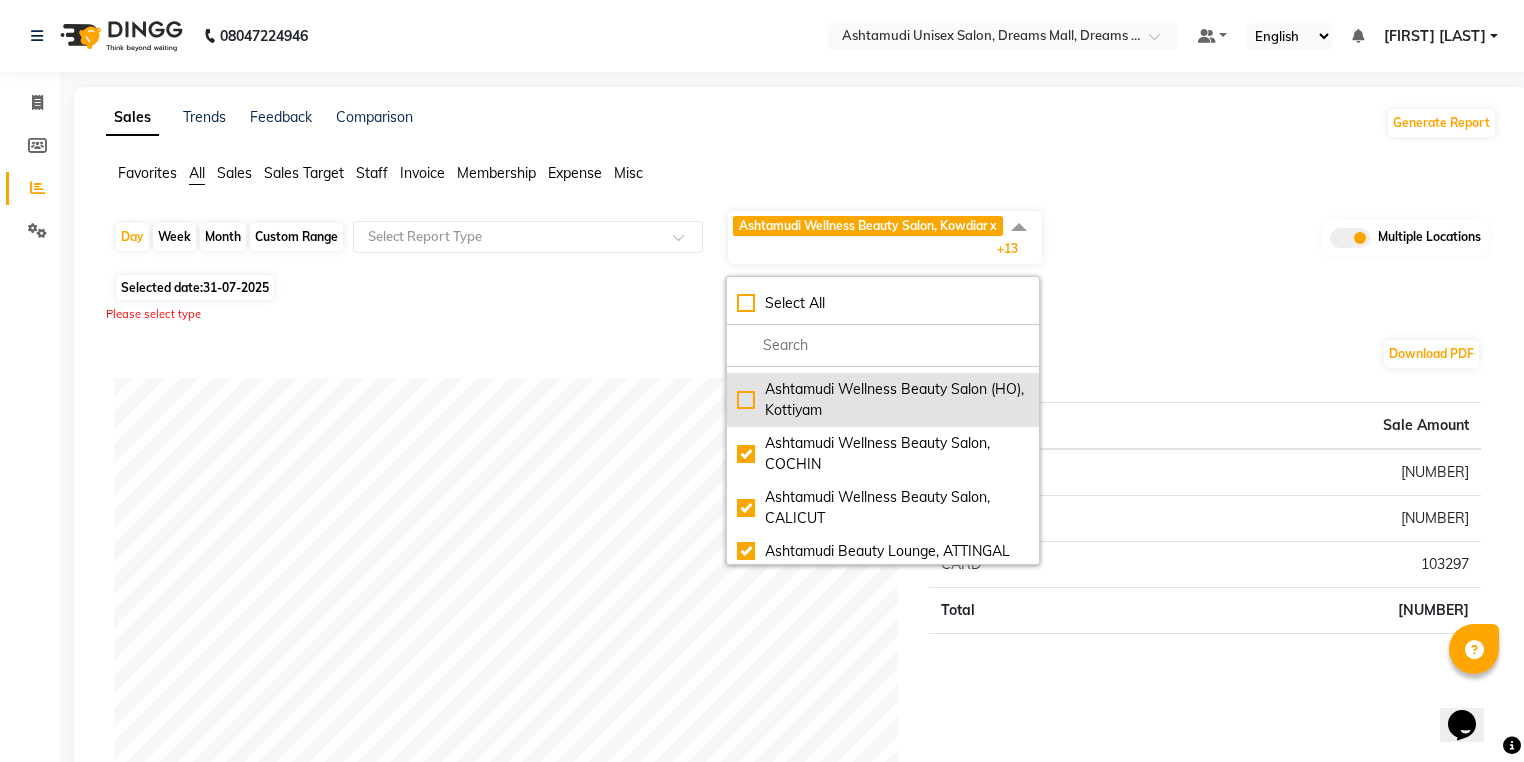 checkbox on "false" 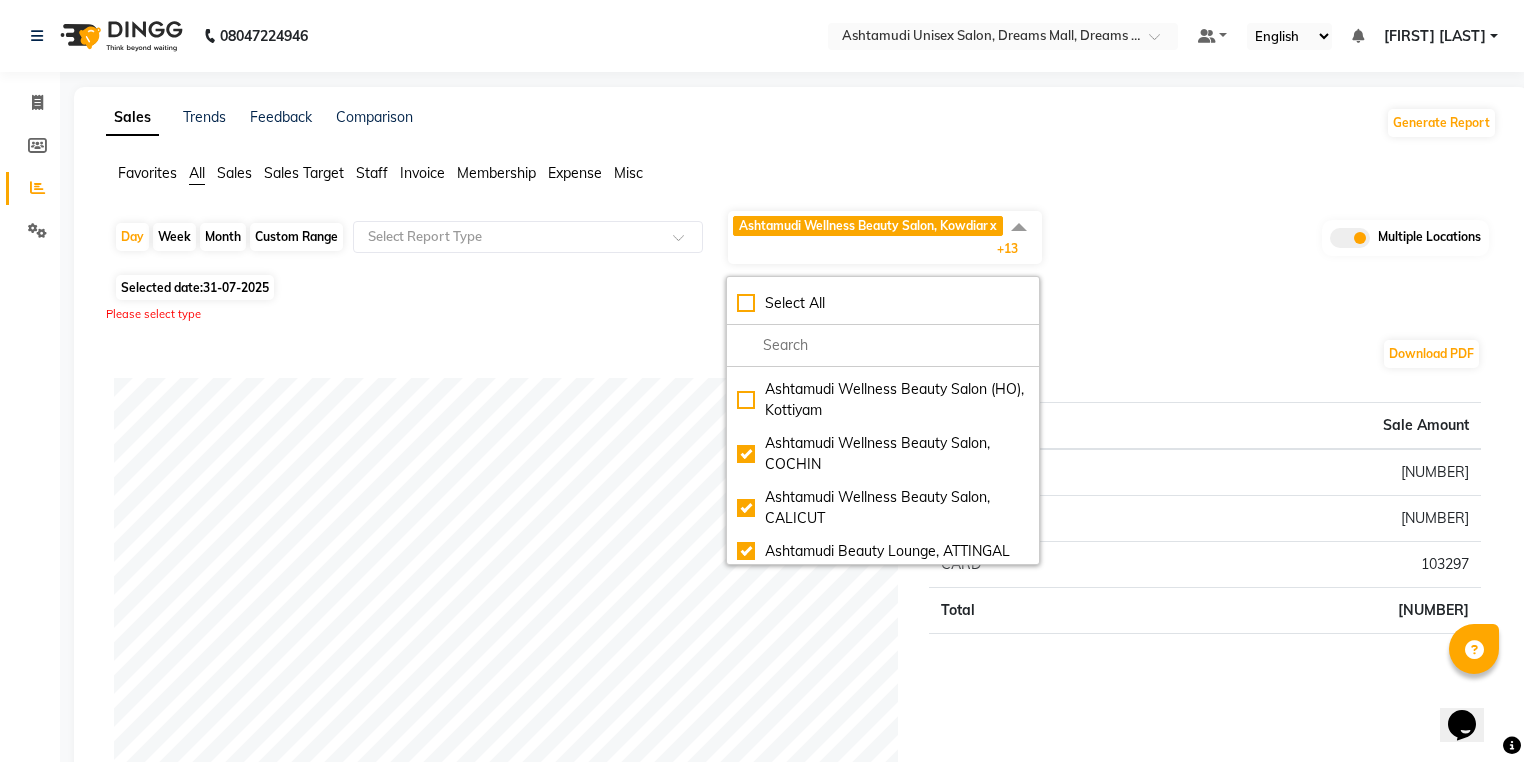 click on "Month" 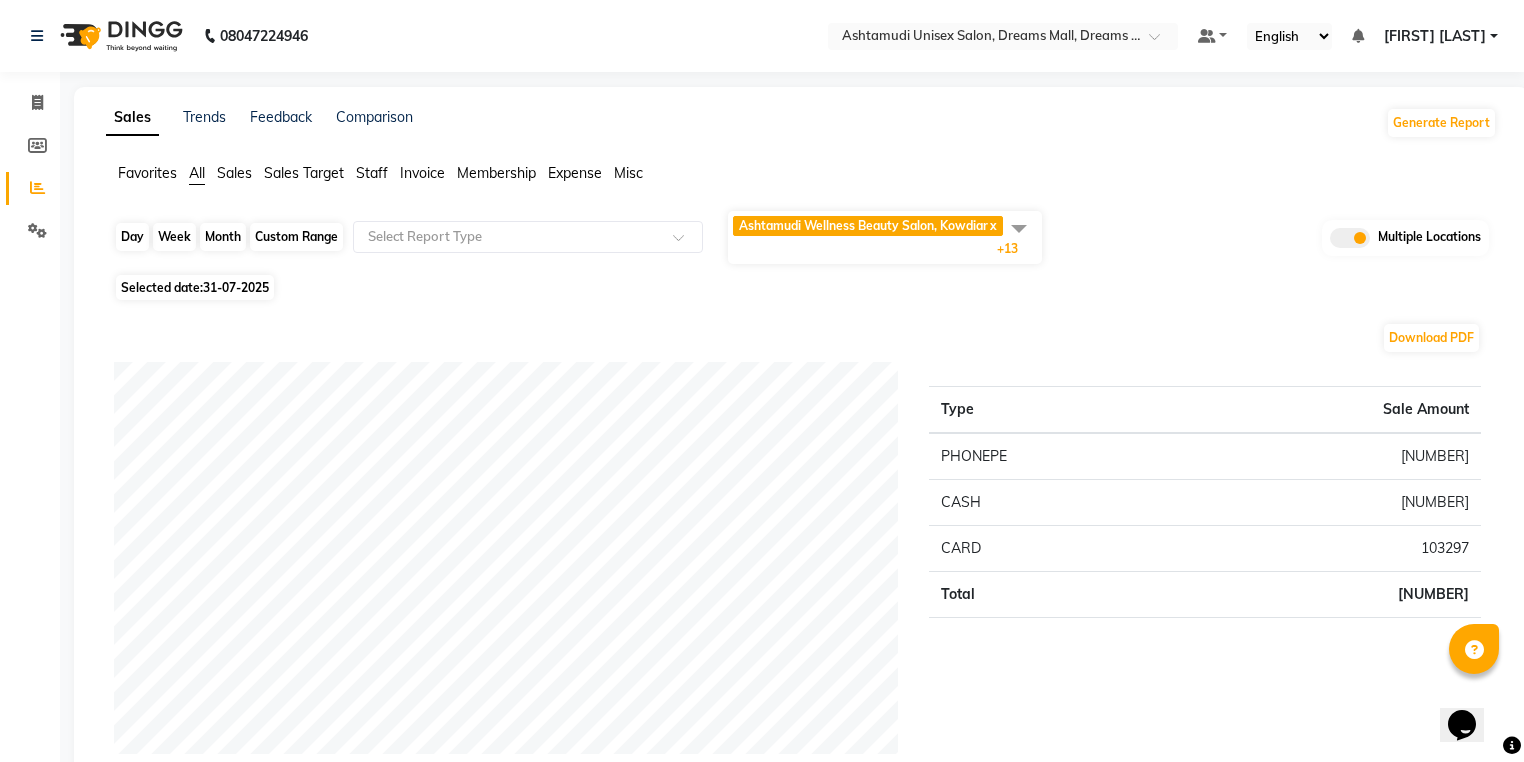 click on "Month" 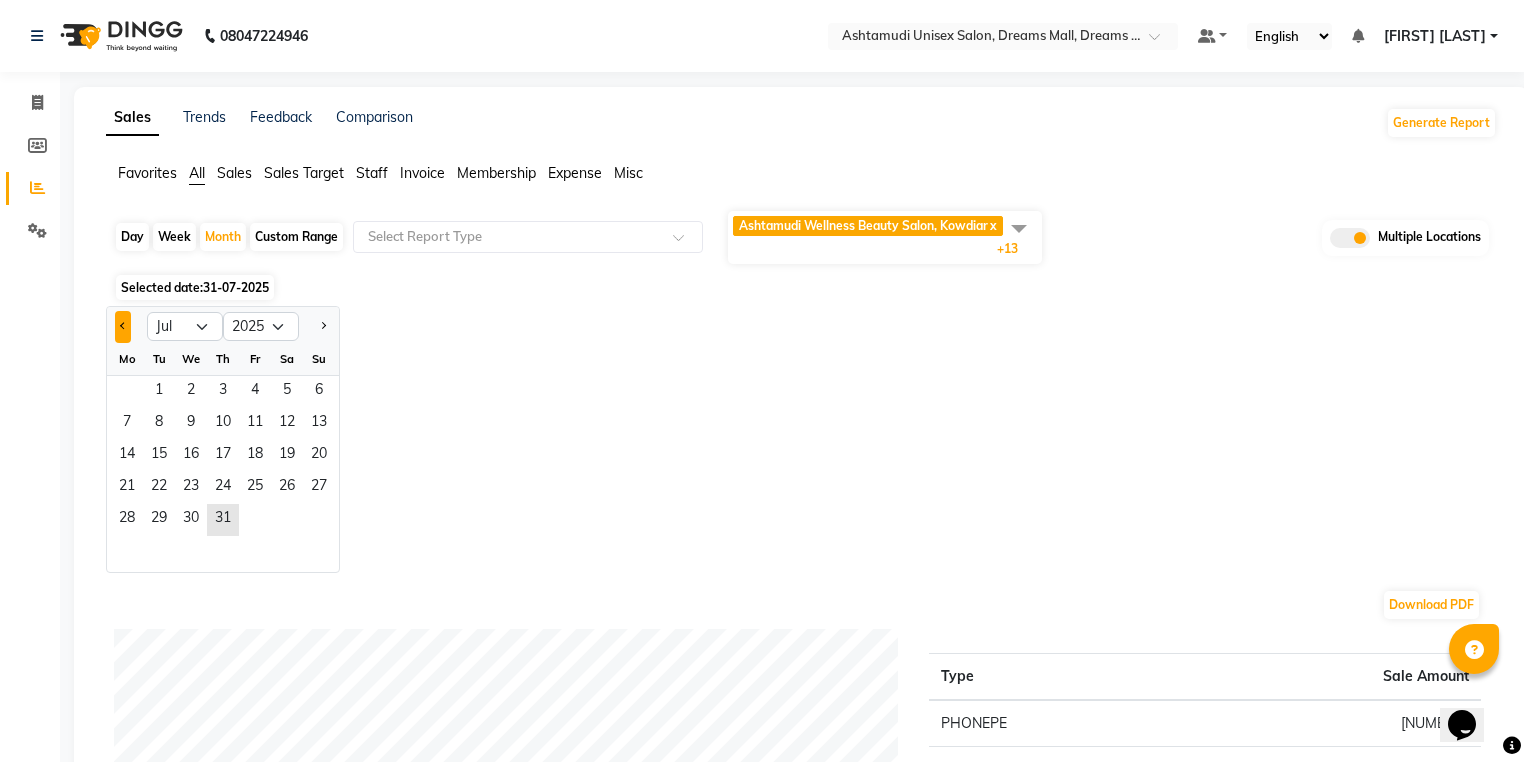 click 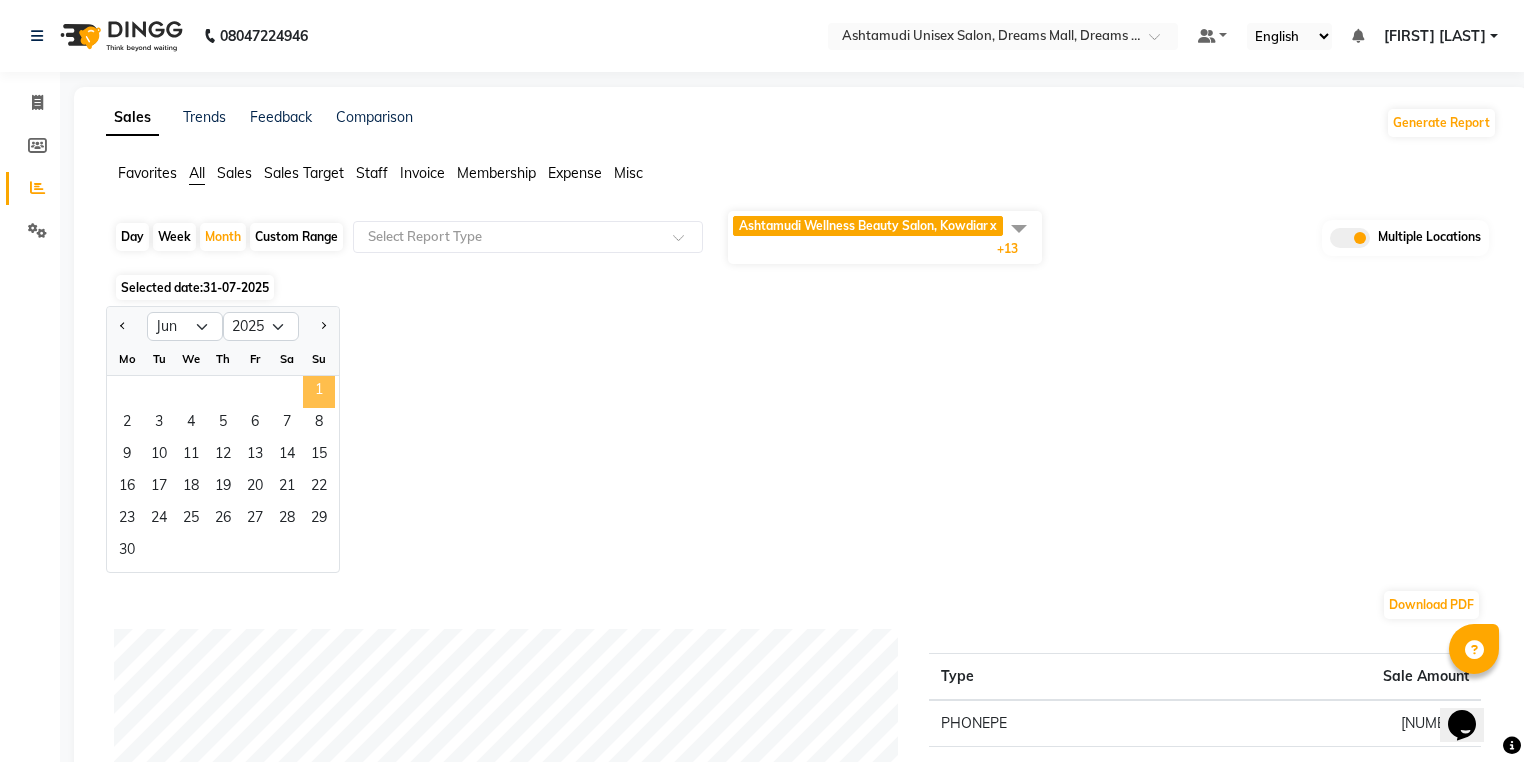 click on "1" 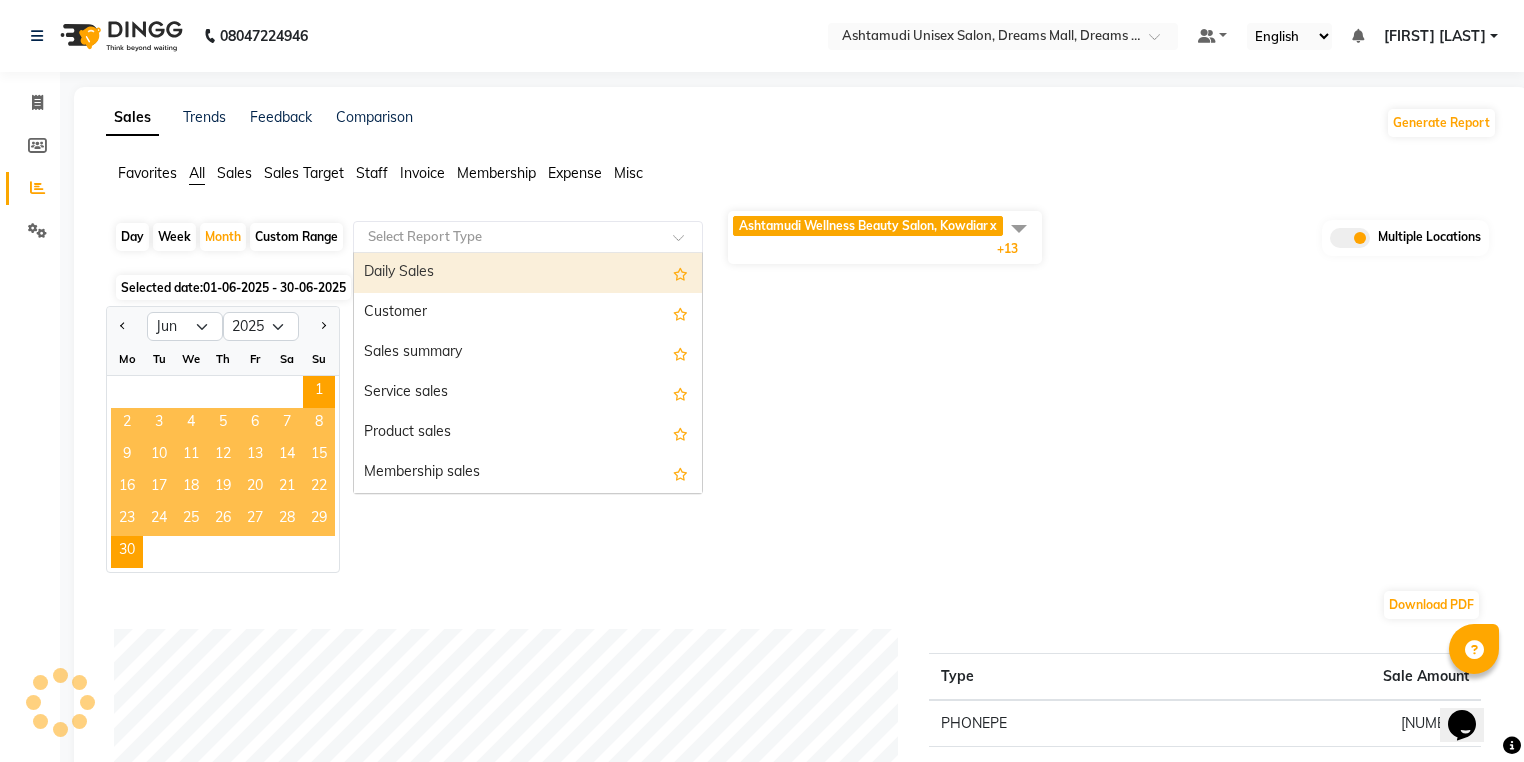 click 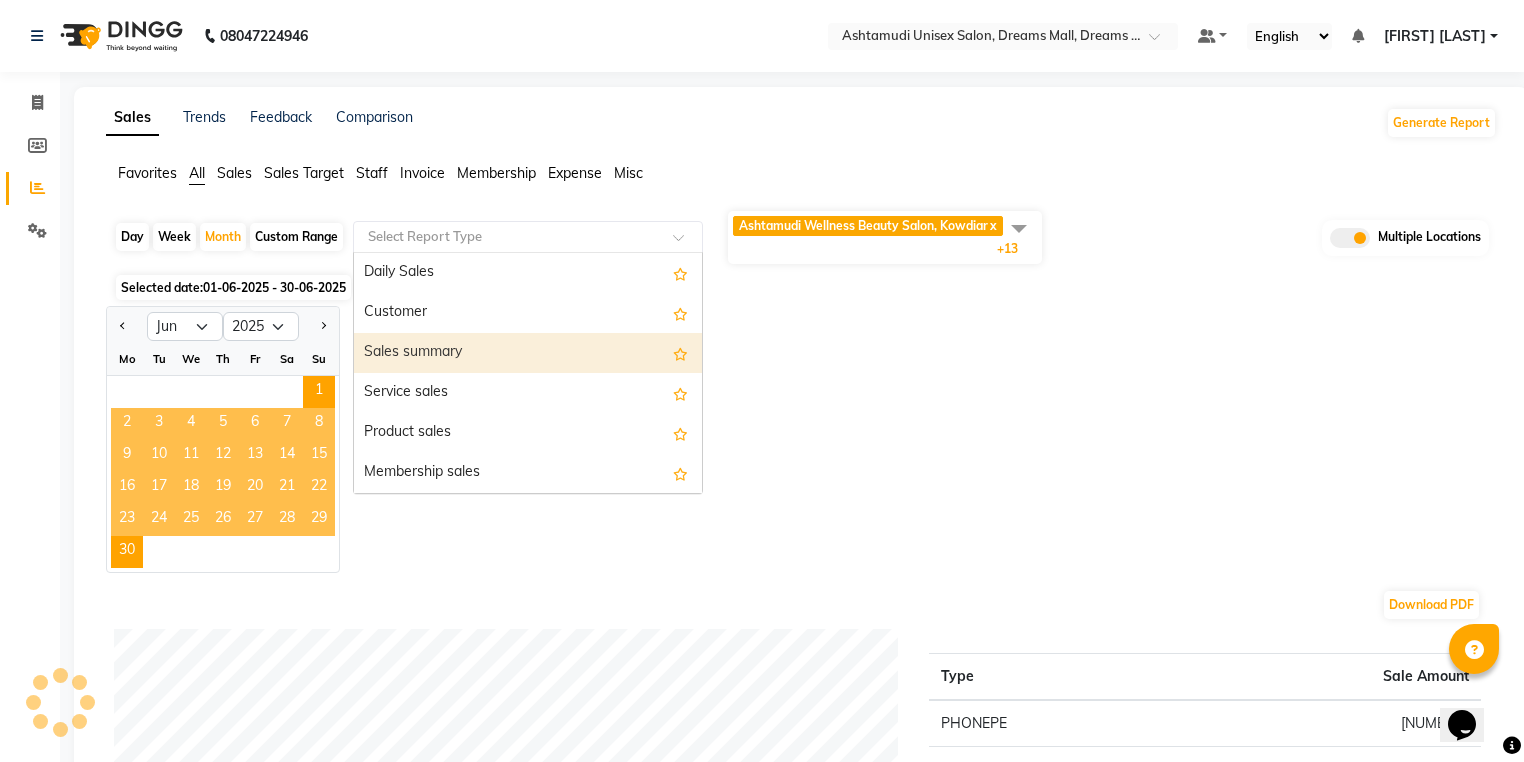 click on "Sales summary" at bounding box center (528, 353) 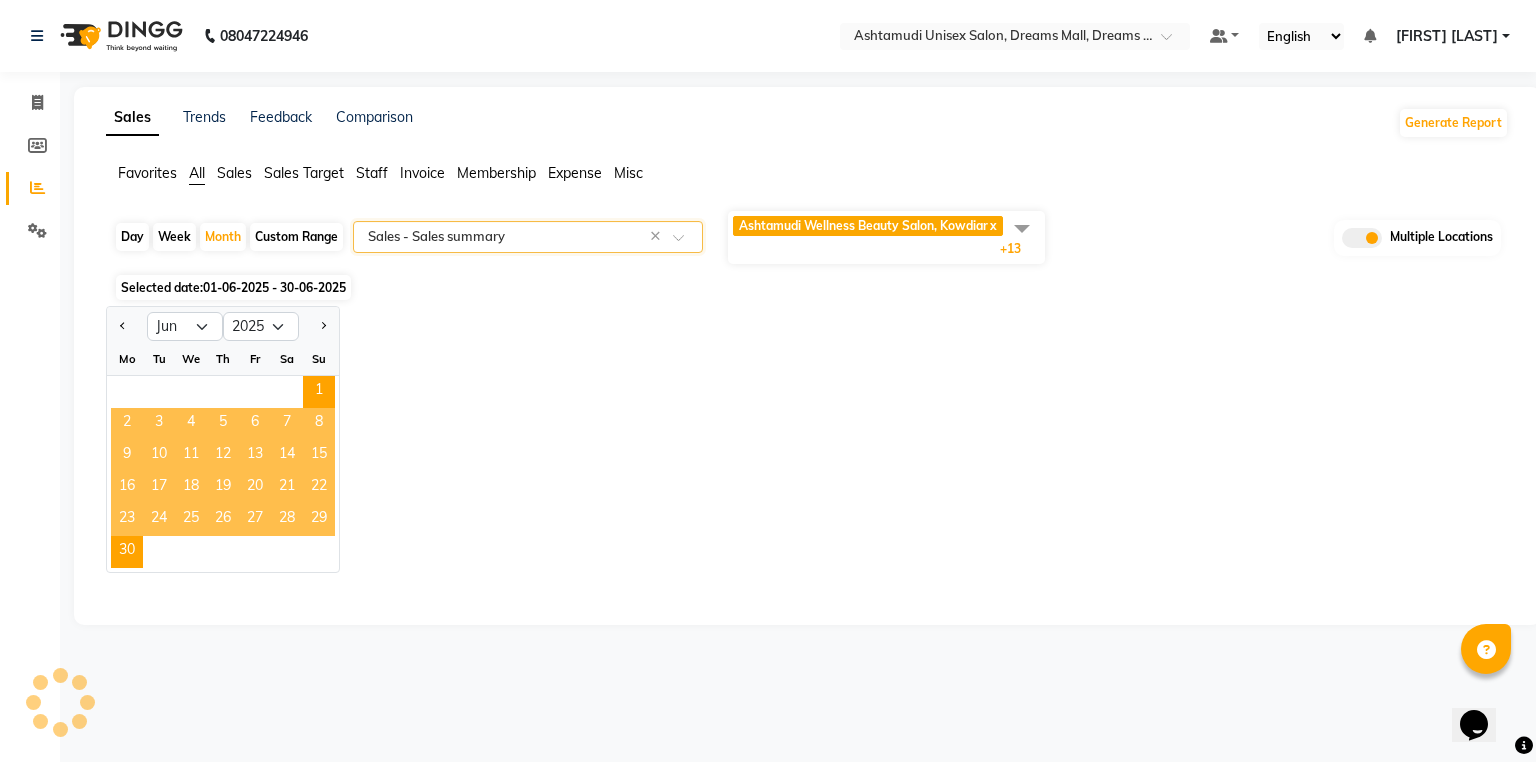 select on "full_report" 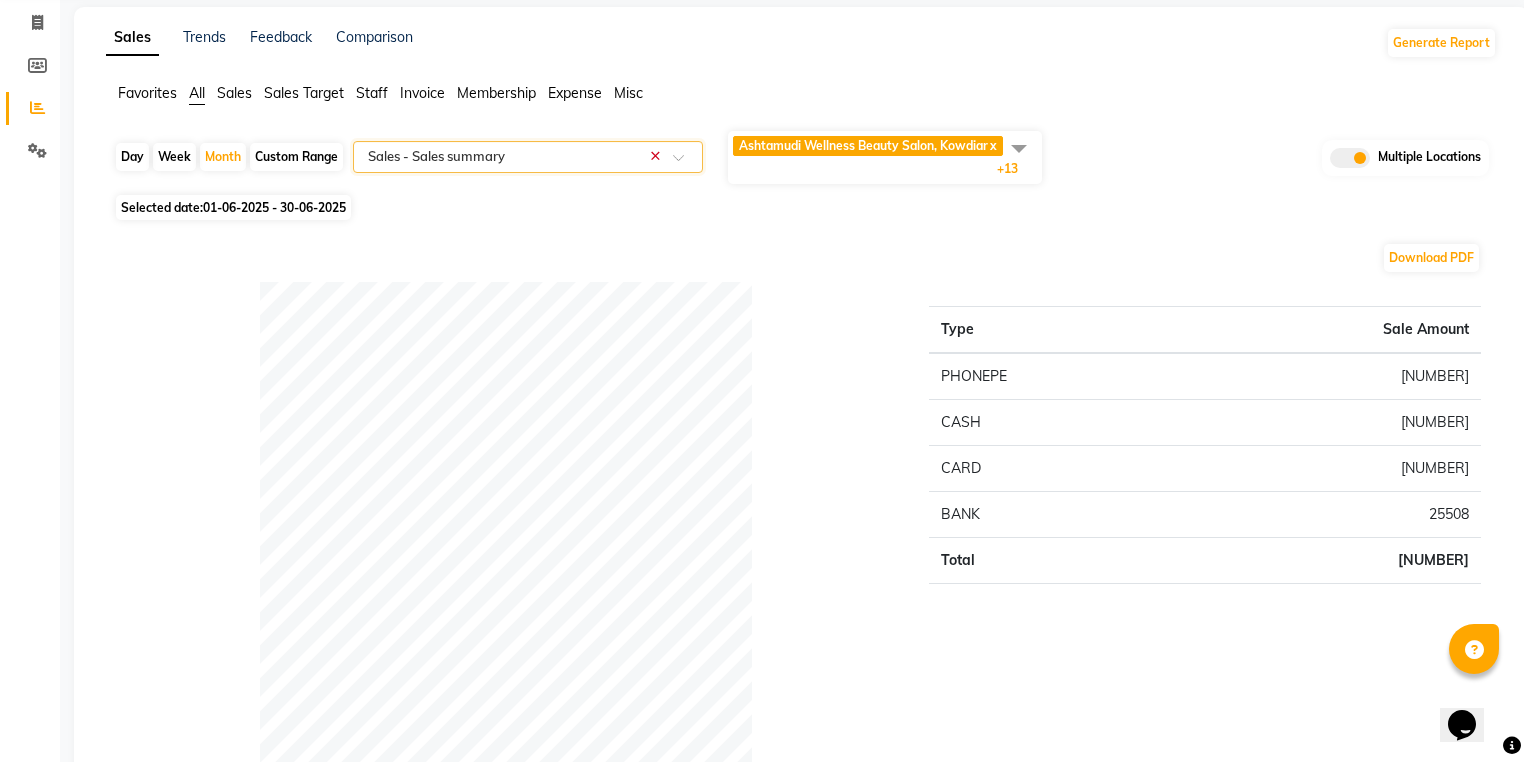 scroll, scrollTop: 0, scrollLeft: 0, axis: both 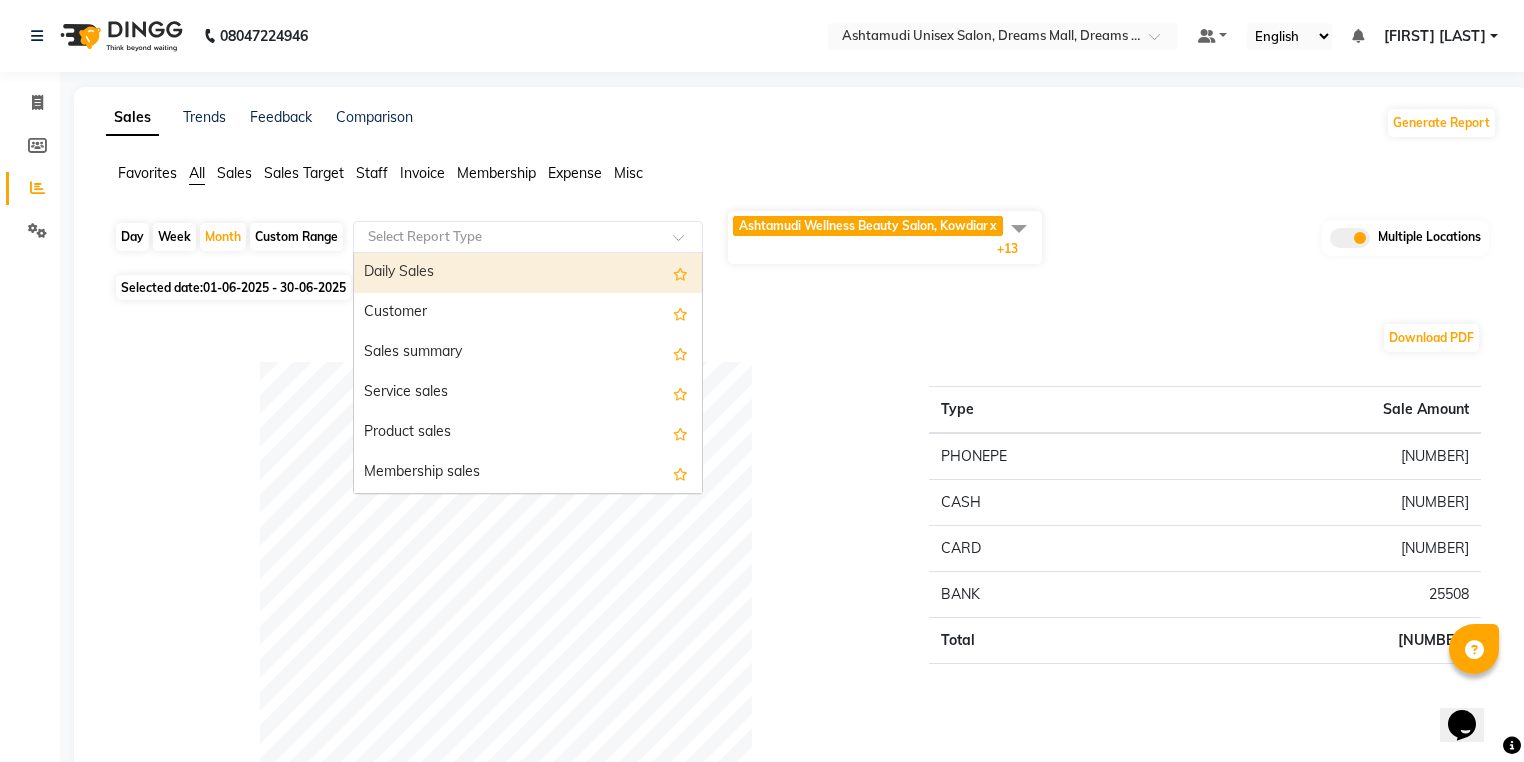 click on "Select Report Type" 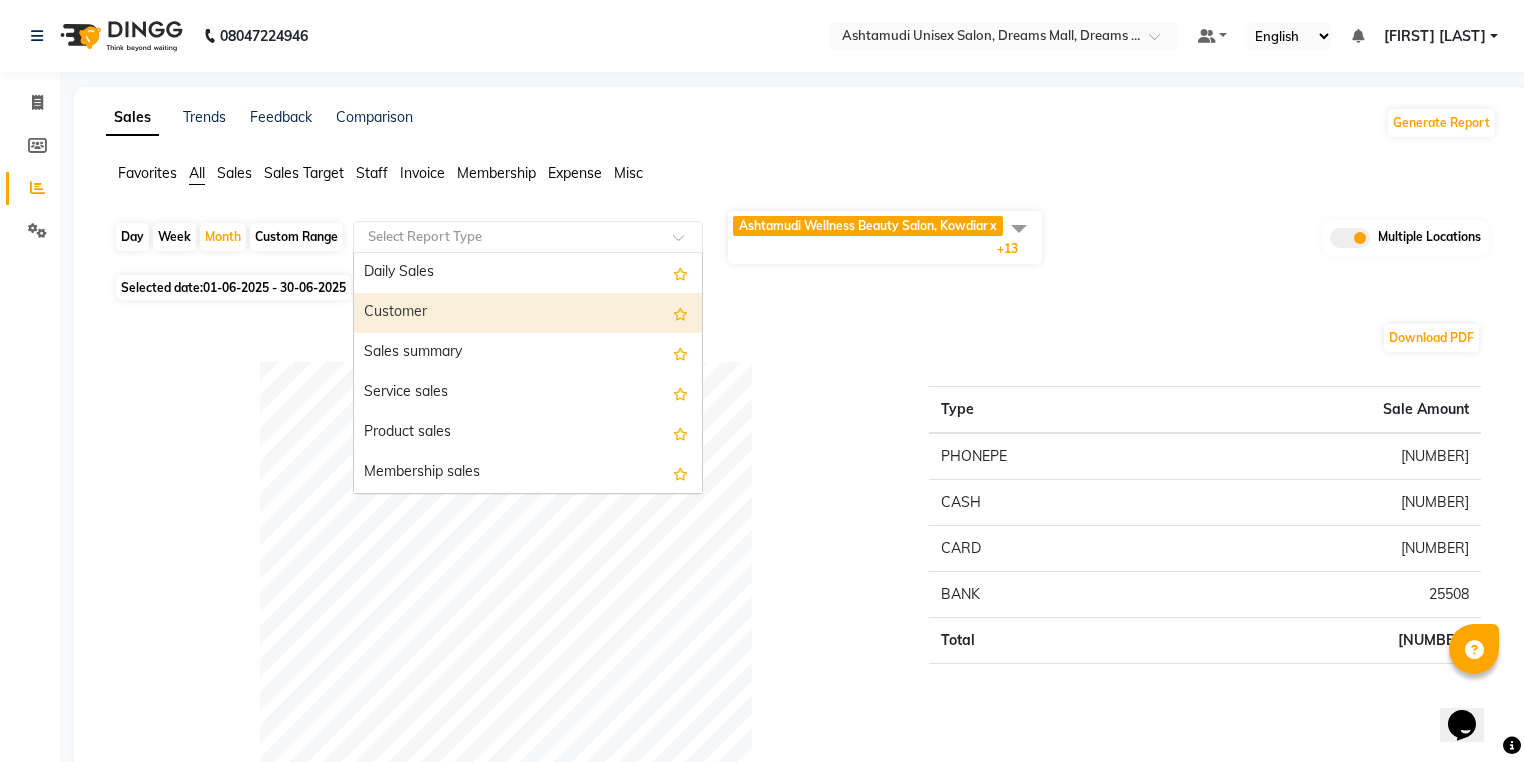 click on "Customer" at bounding box center (528, 313) 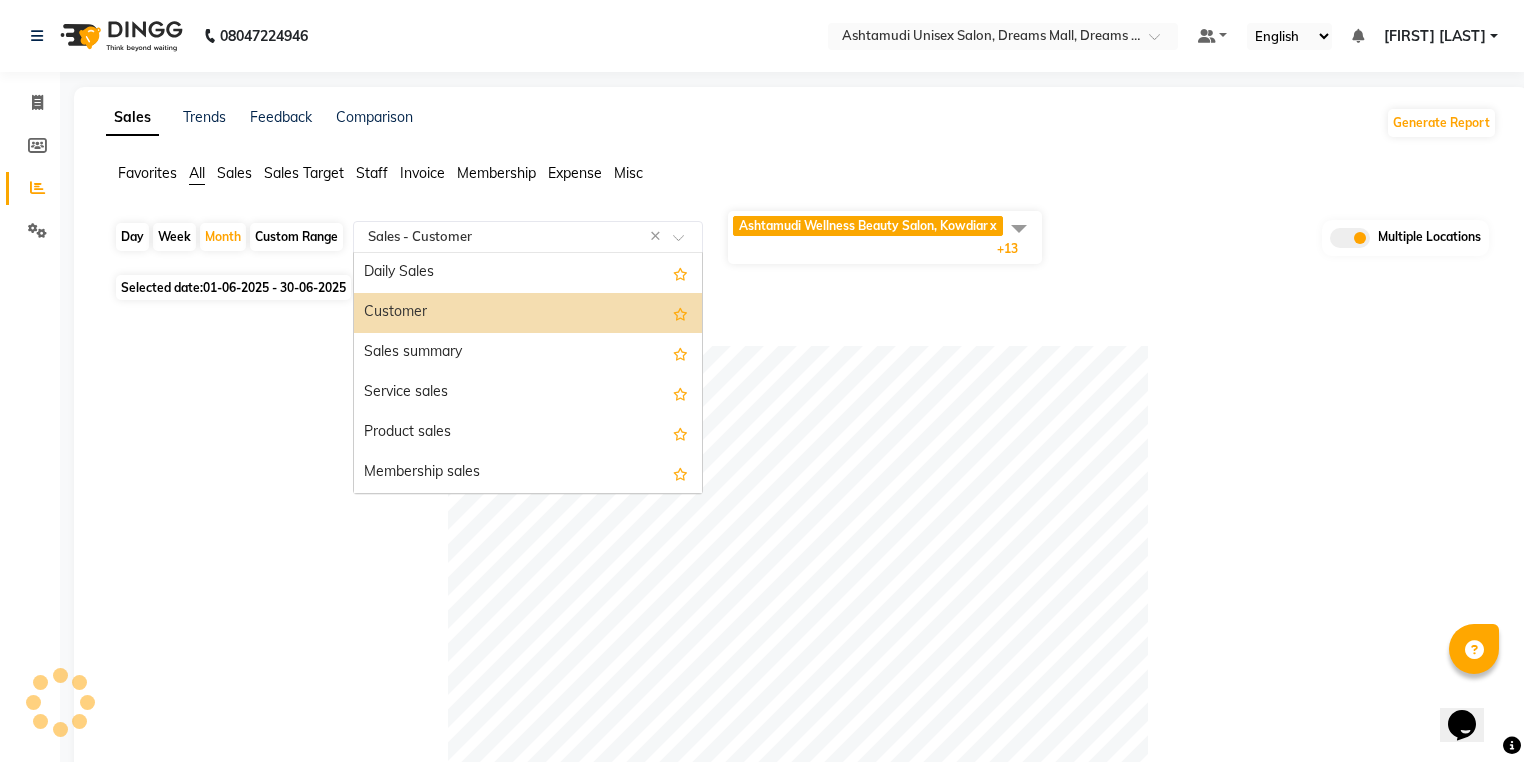 click 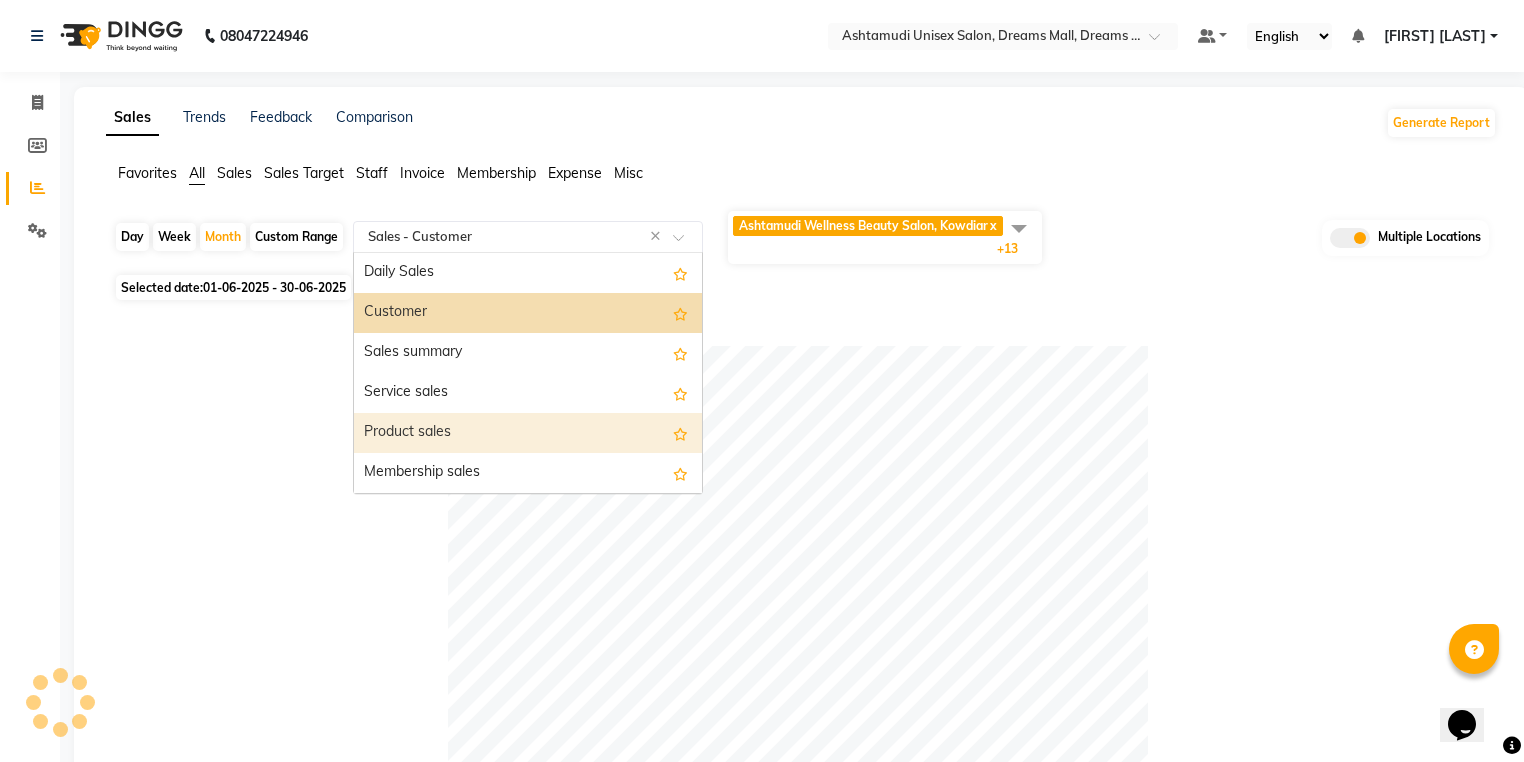 click on "Product sales" at bounding box center (528, 433) 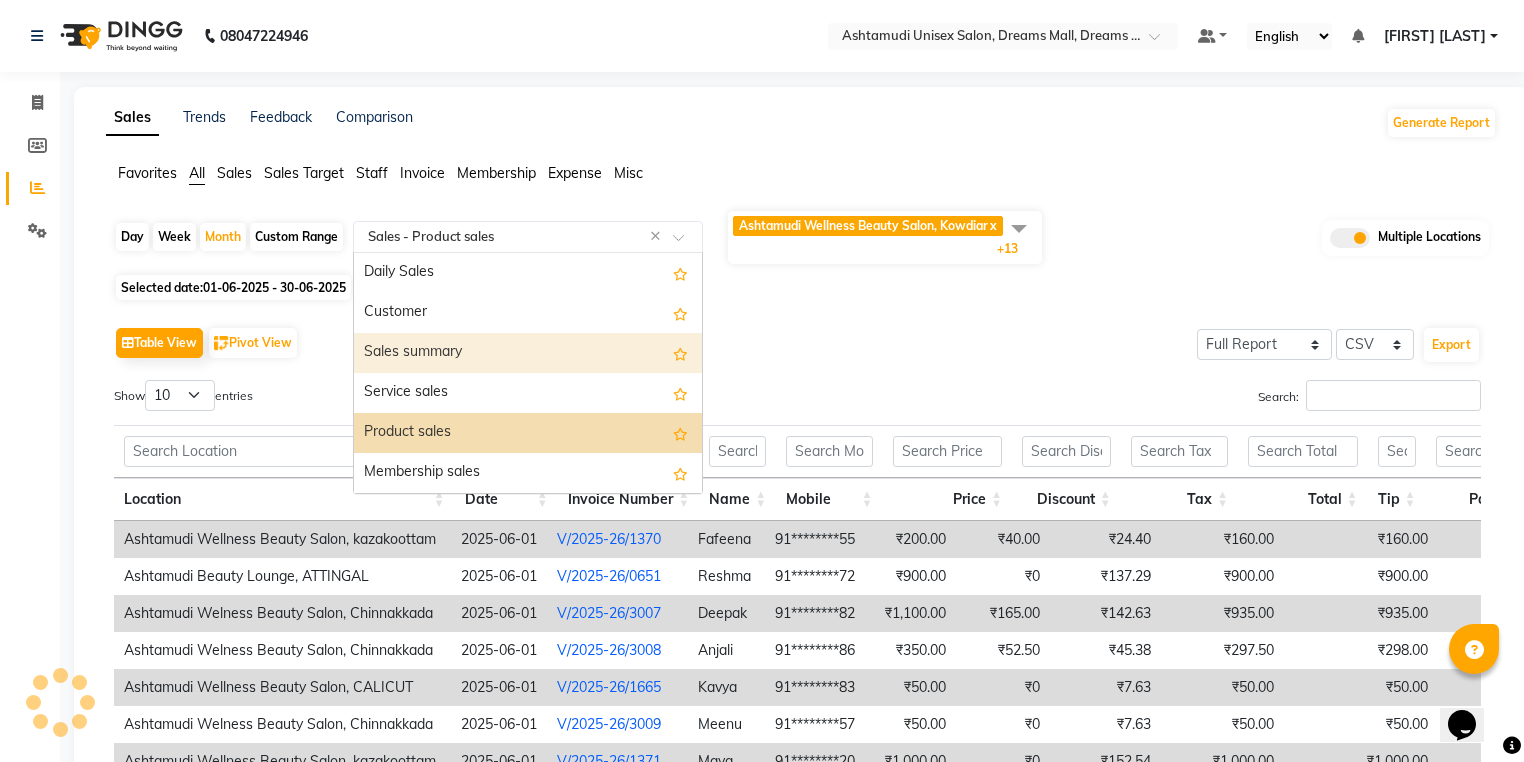click on "Sales summary" at bounding box center [528, 353] 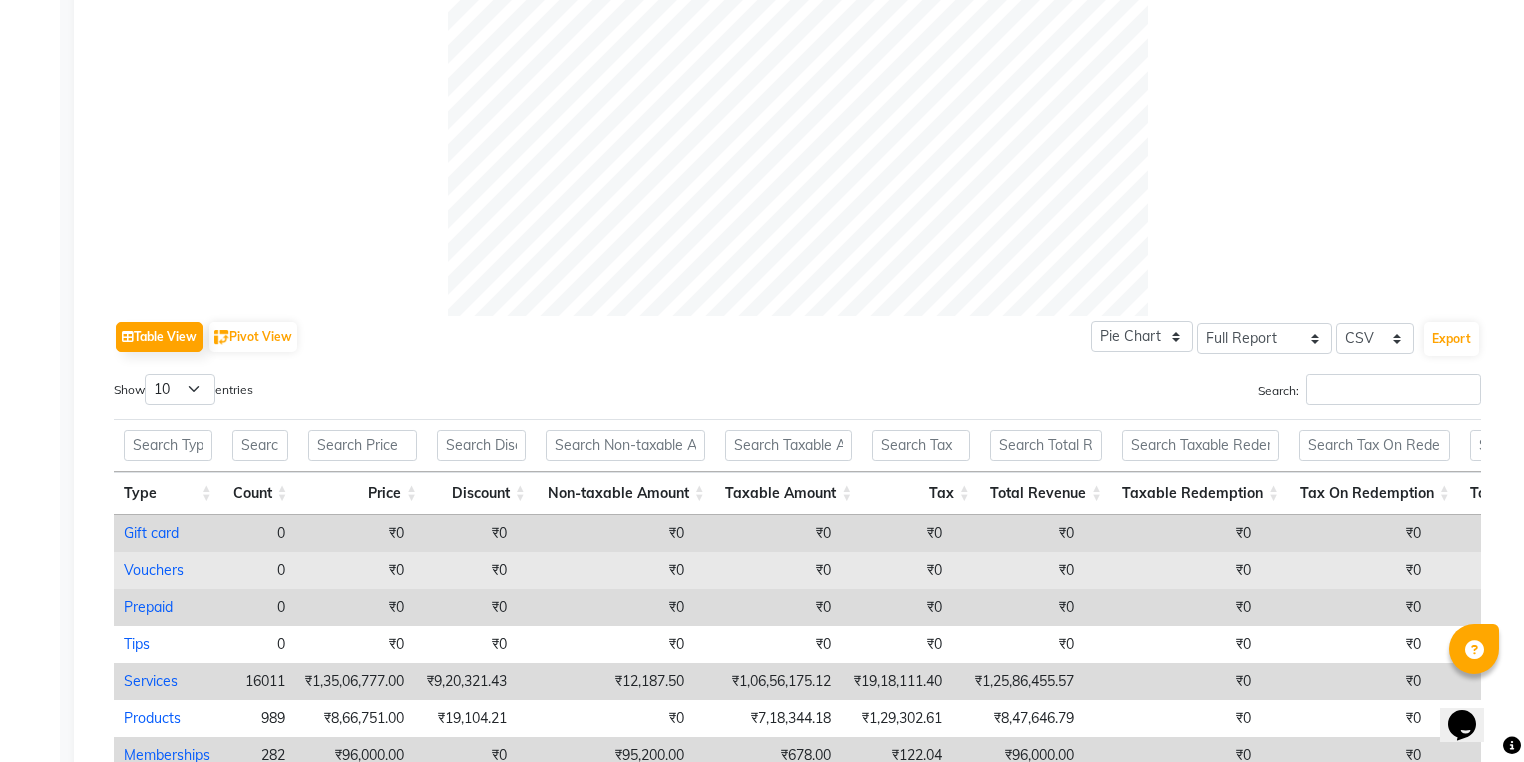 scroll, scrollTop: 988, scrollLeft: 0, axis: vertical 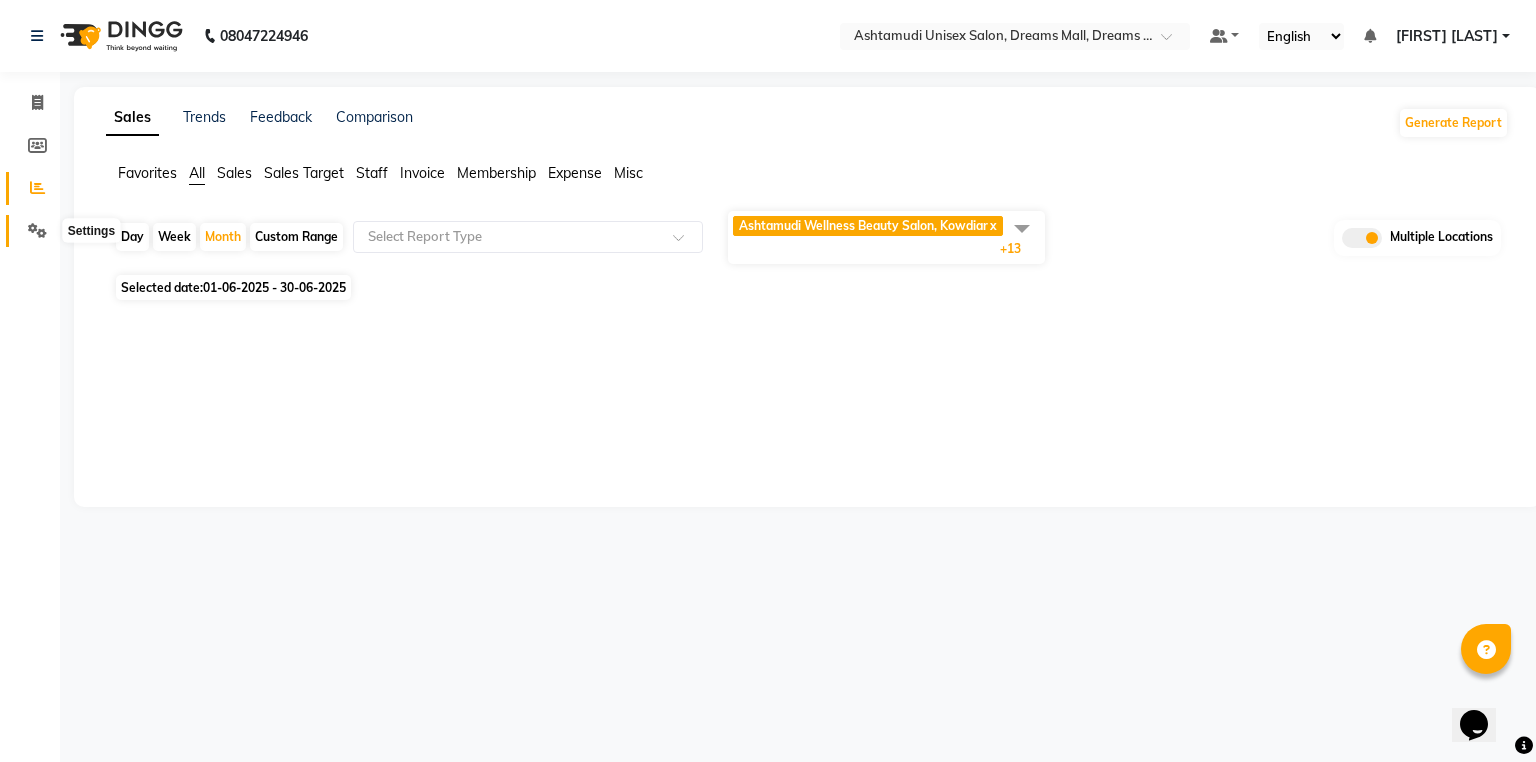 click 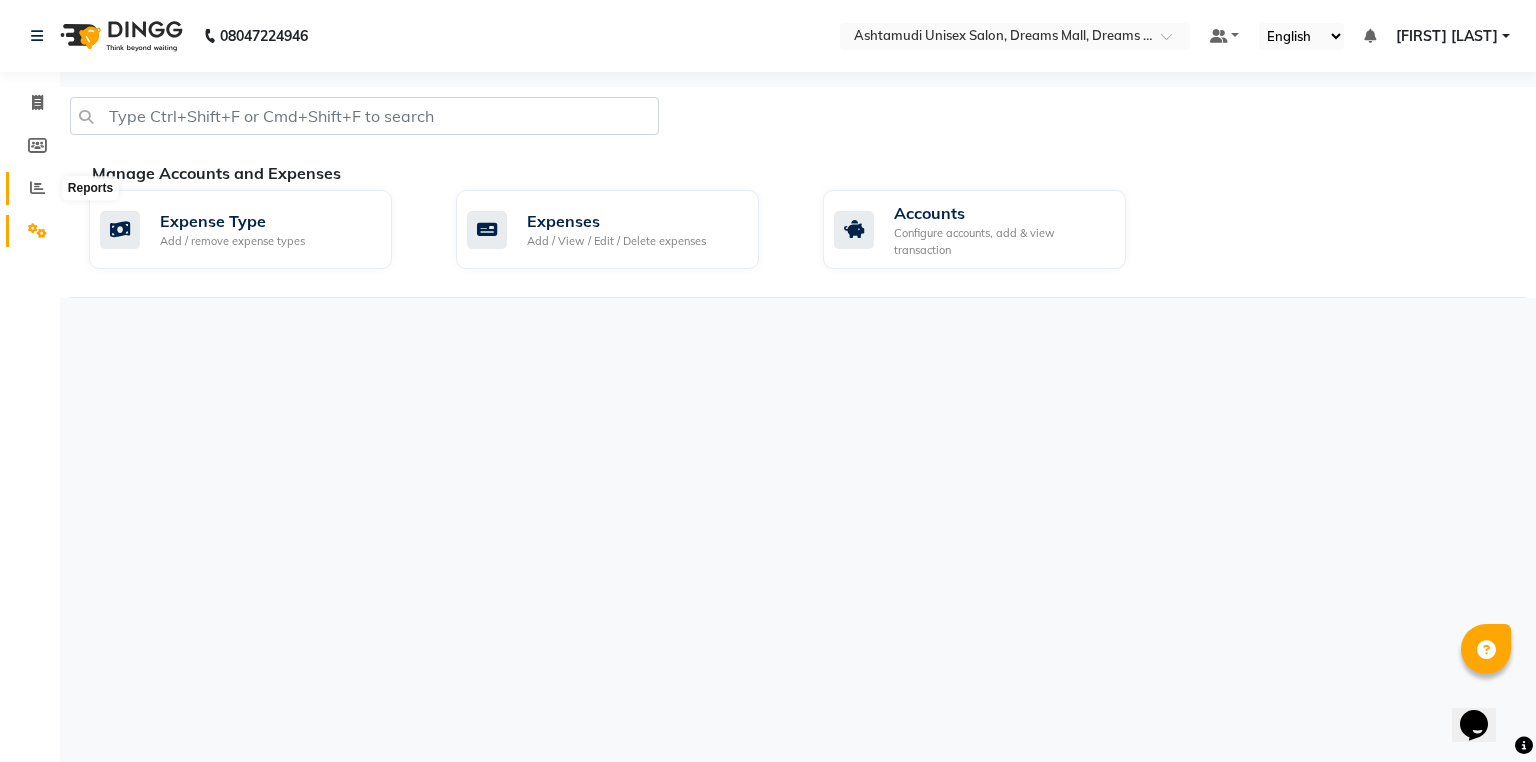 click 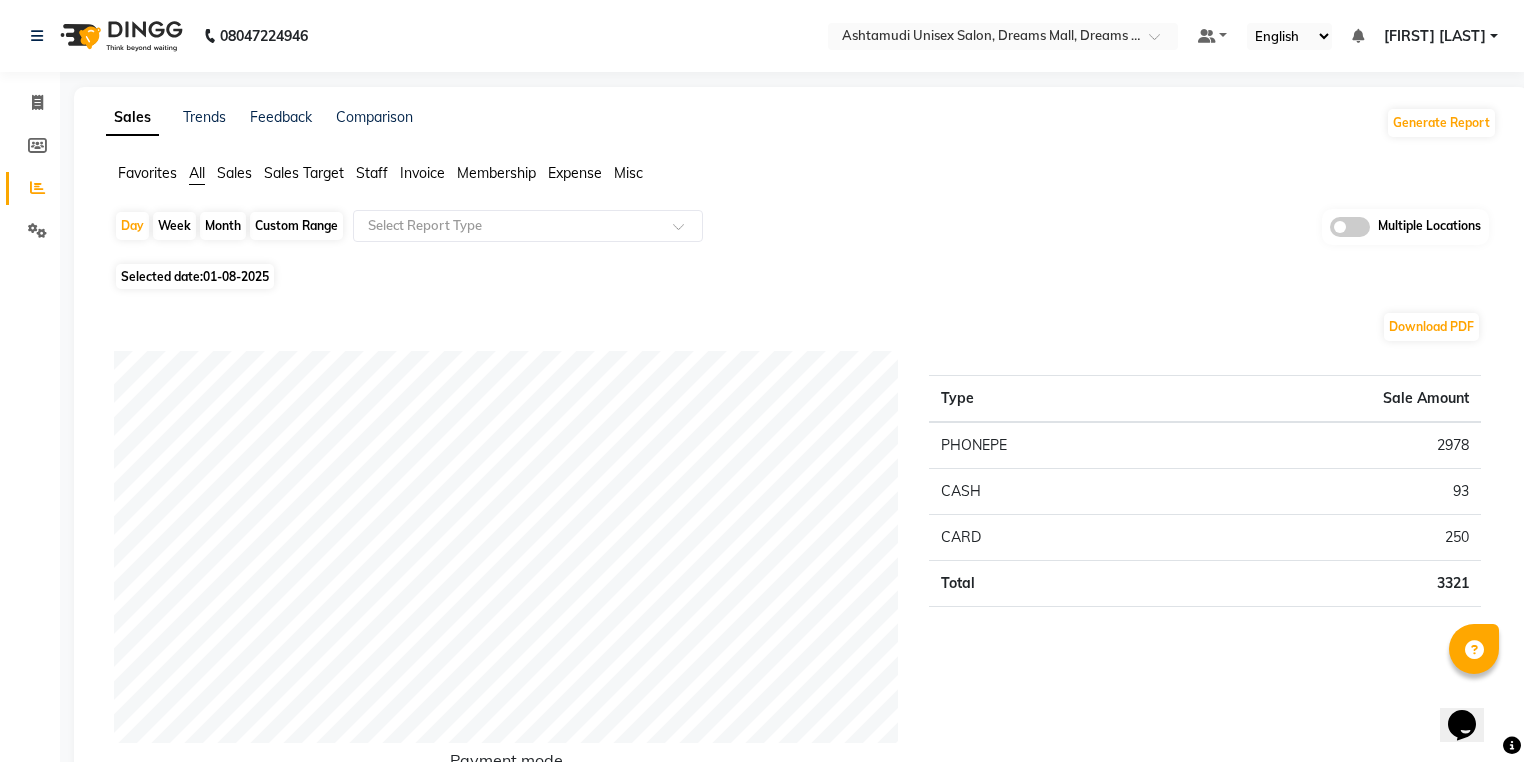 click on "Multiple Locations" 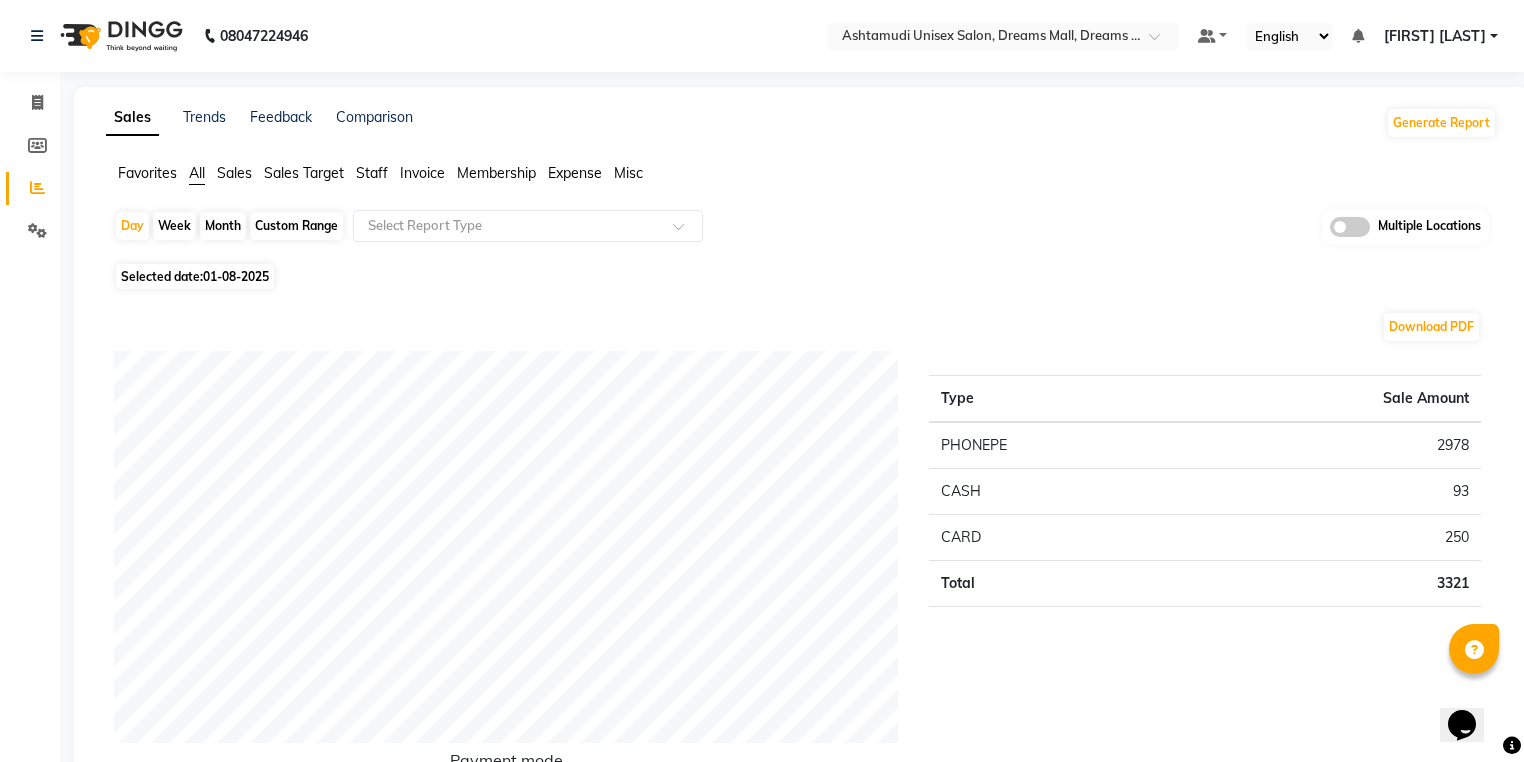 click 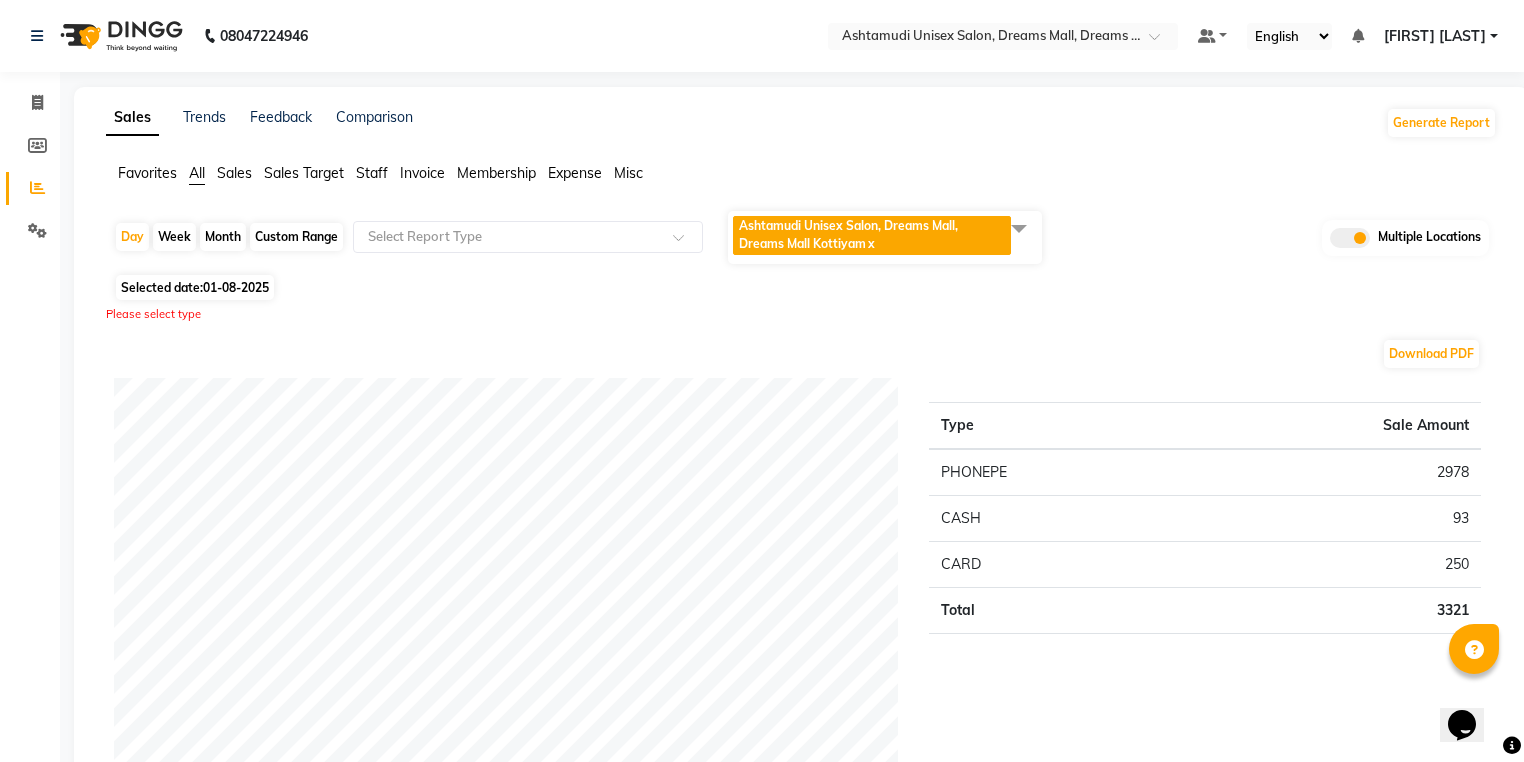 click on "Ashtamudi Unisex Salon, Dreams Mall, Dreams Mall Kottiyam   x" 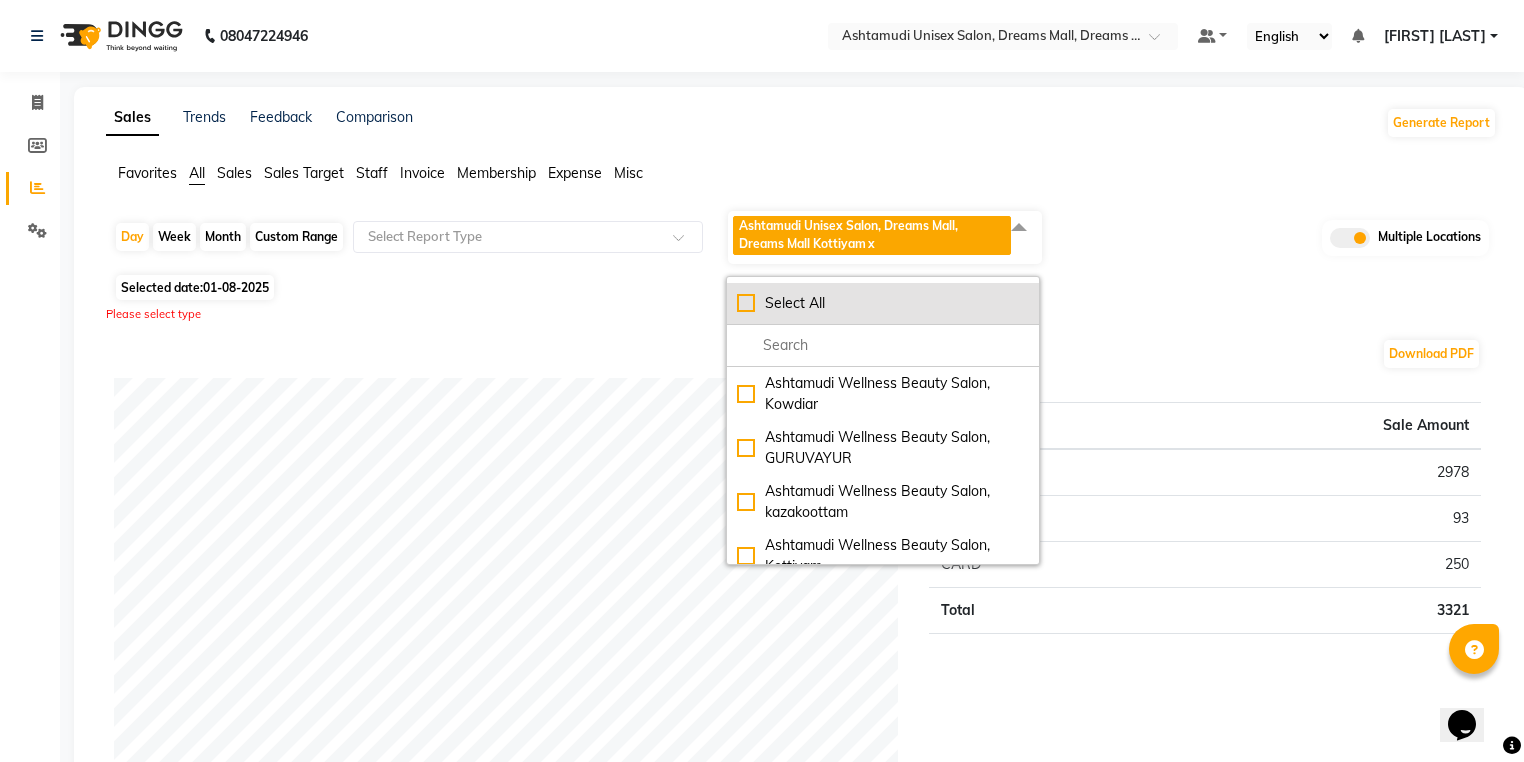 click on "Select All" 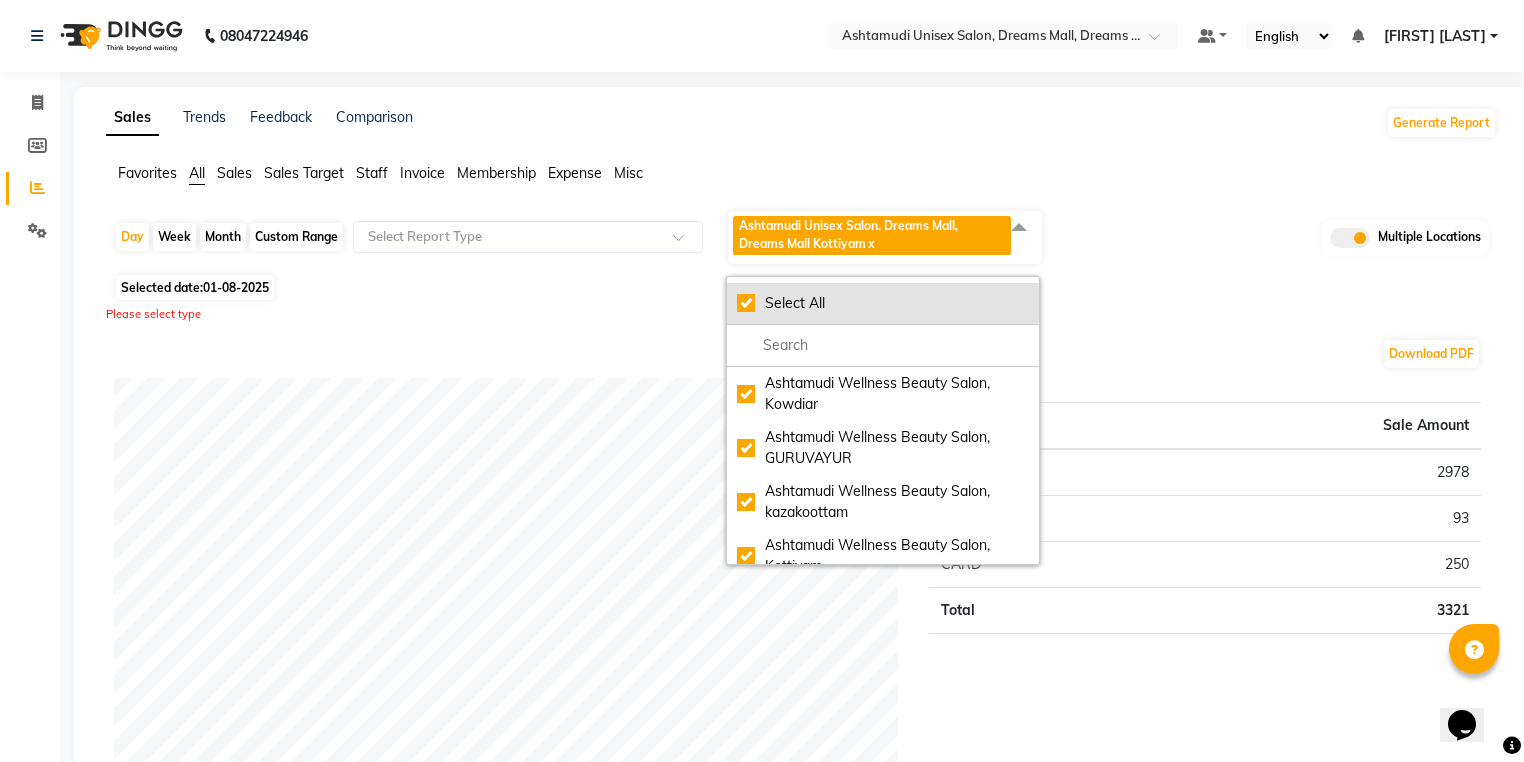 checkbox on "true" 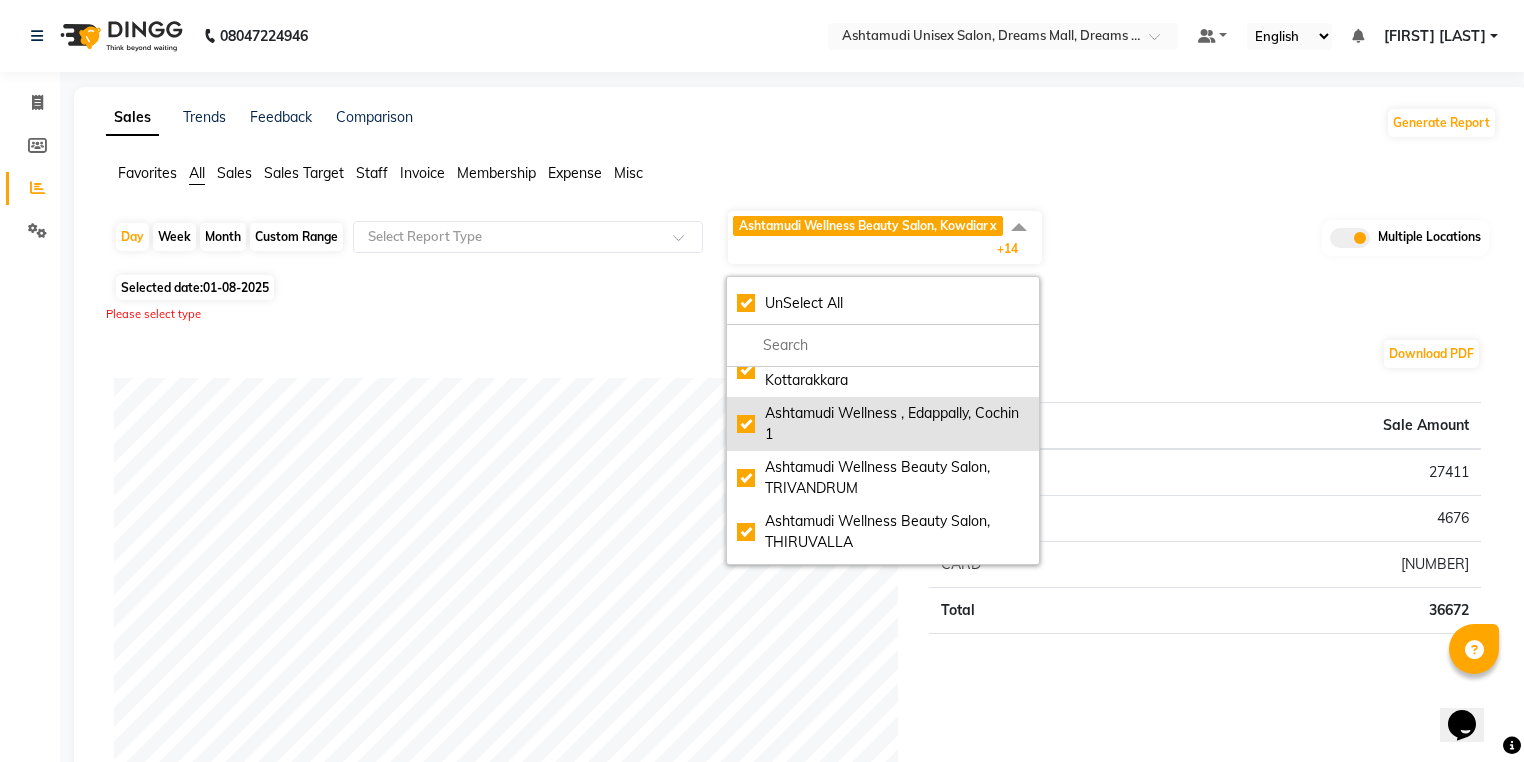 scroll, scrollTop: 480, scrollLeft: 0, axis: vertical 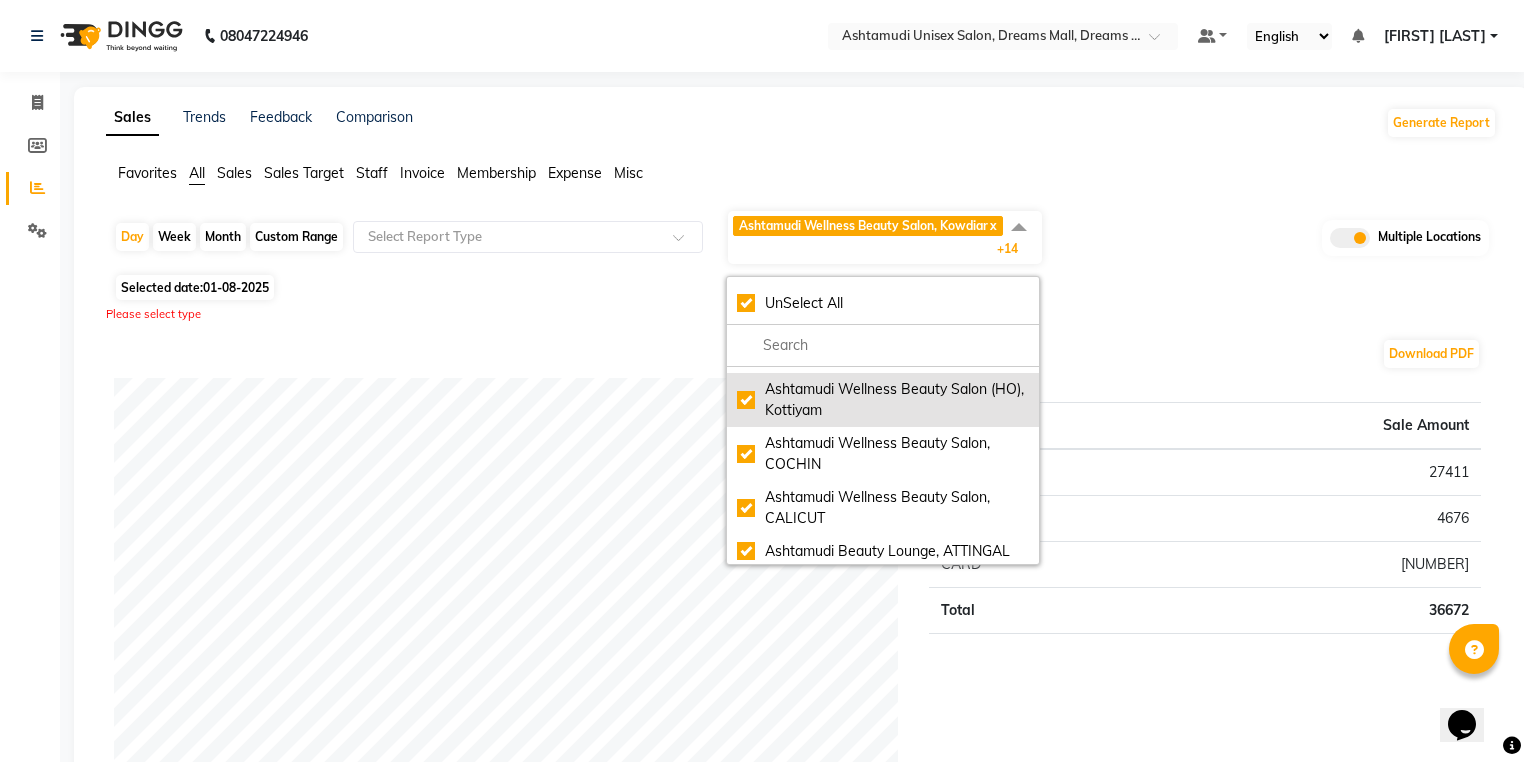 click on "Ashtamudi Wellness Beauty Salon (HO), Kottiyam" 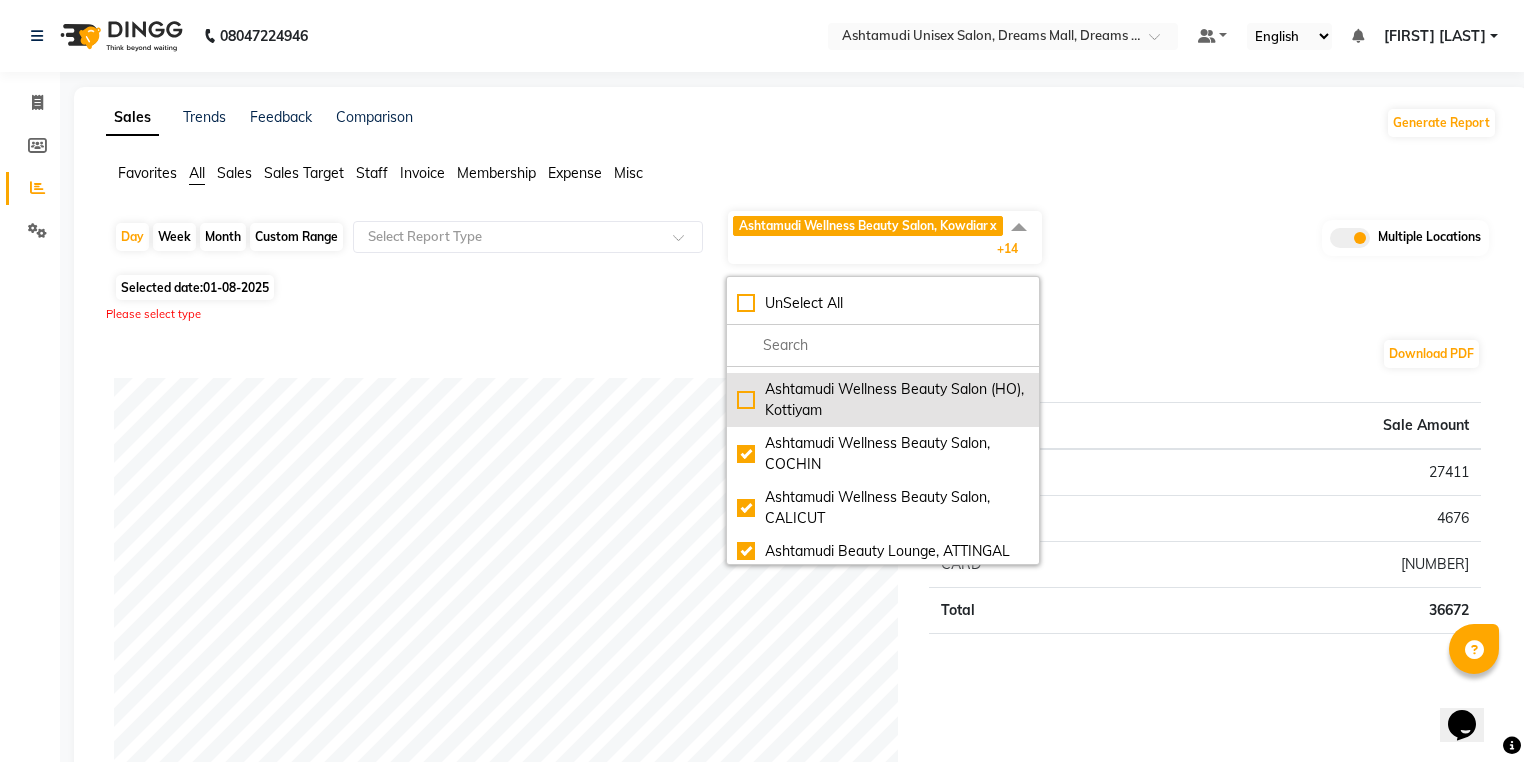 checkbox on "false" 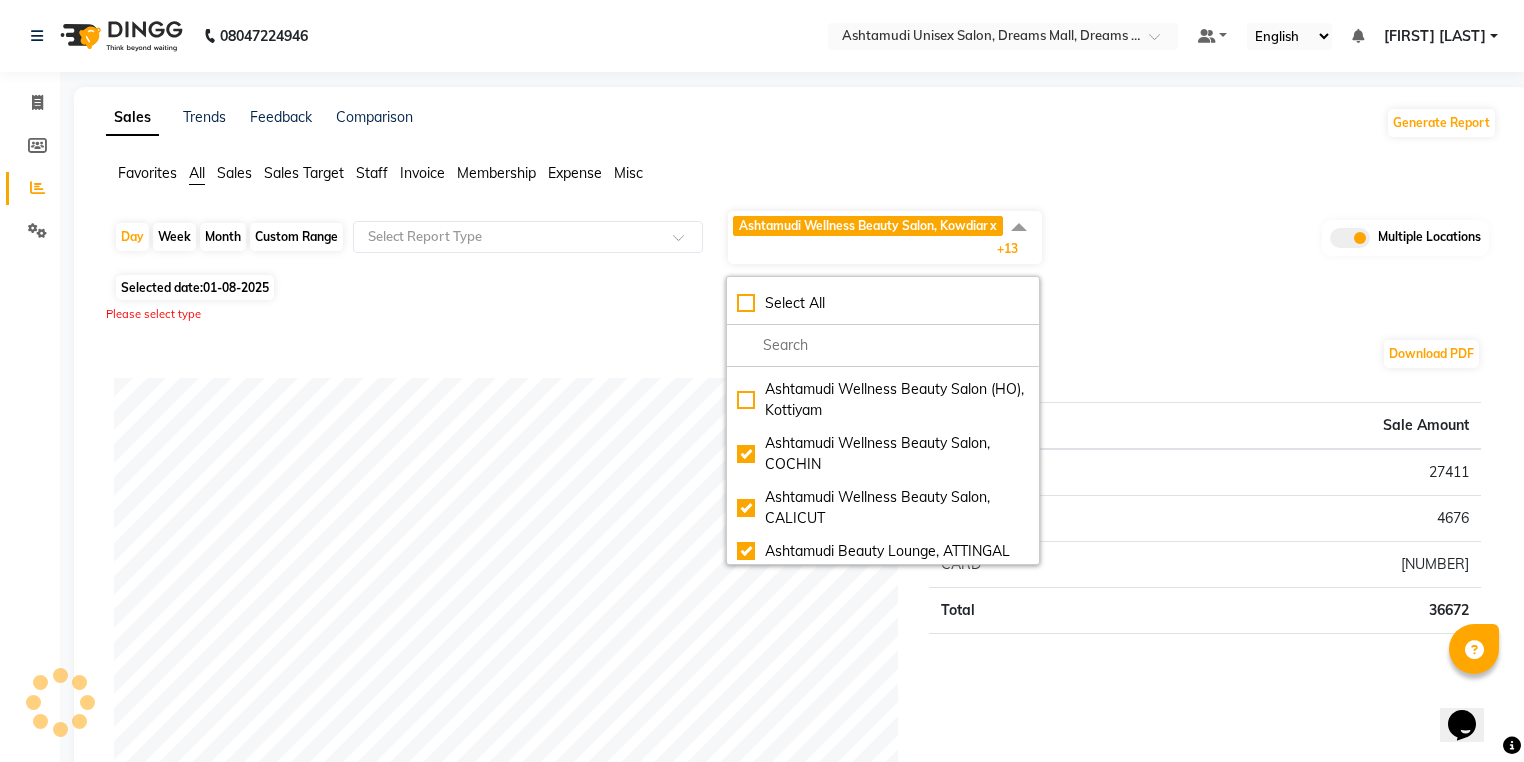 click on "Month" 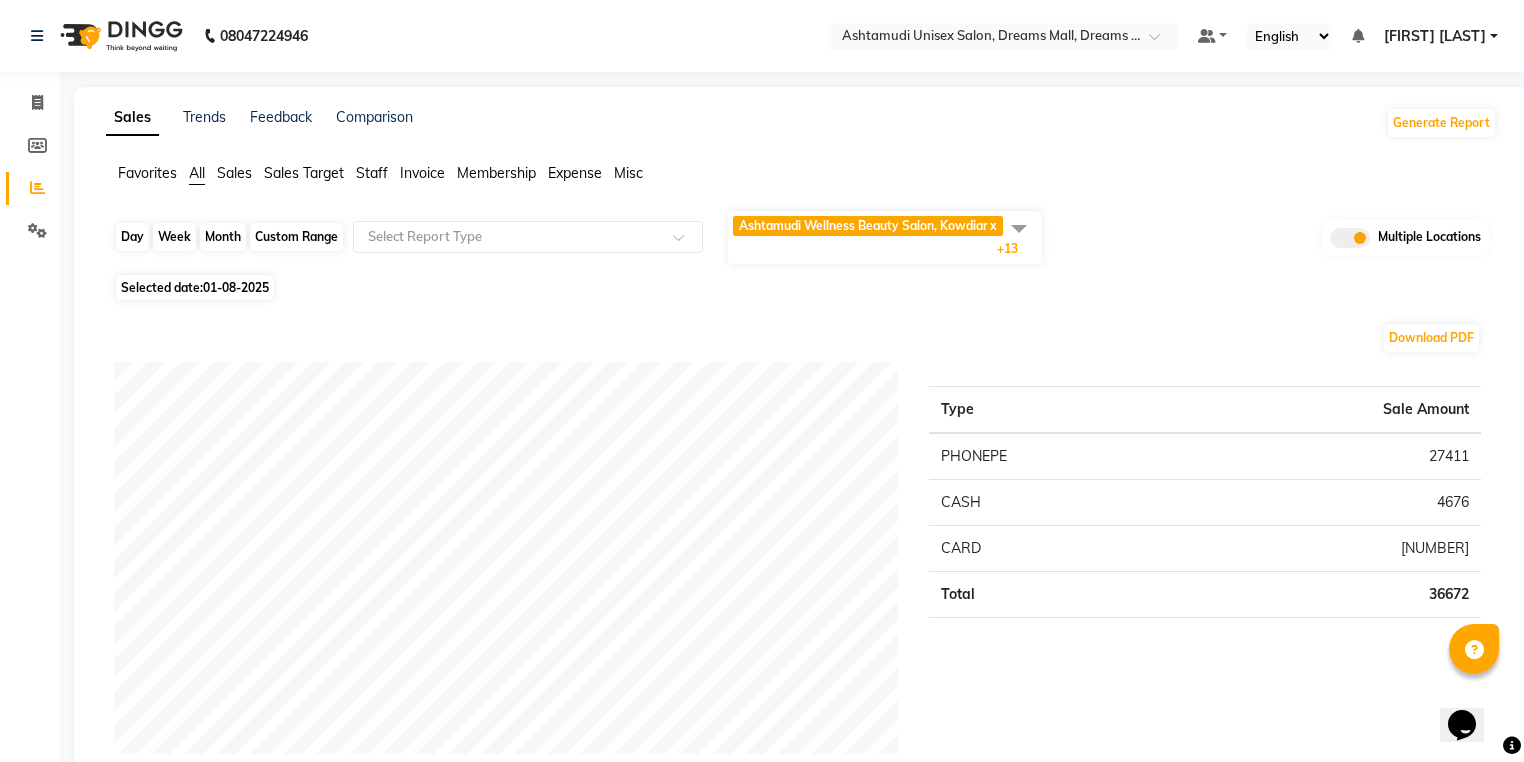 click on "Month" 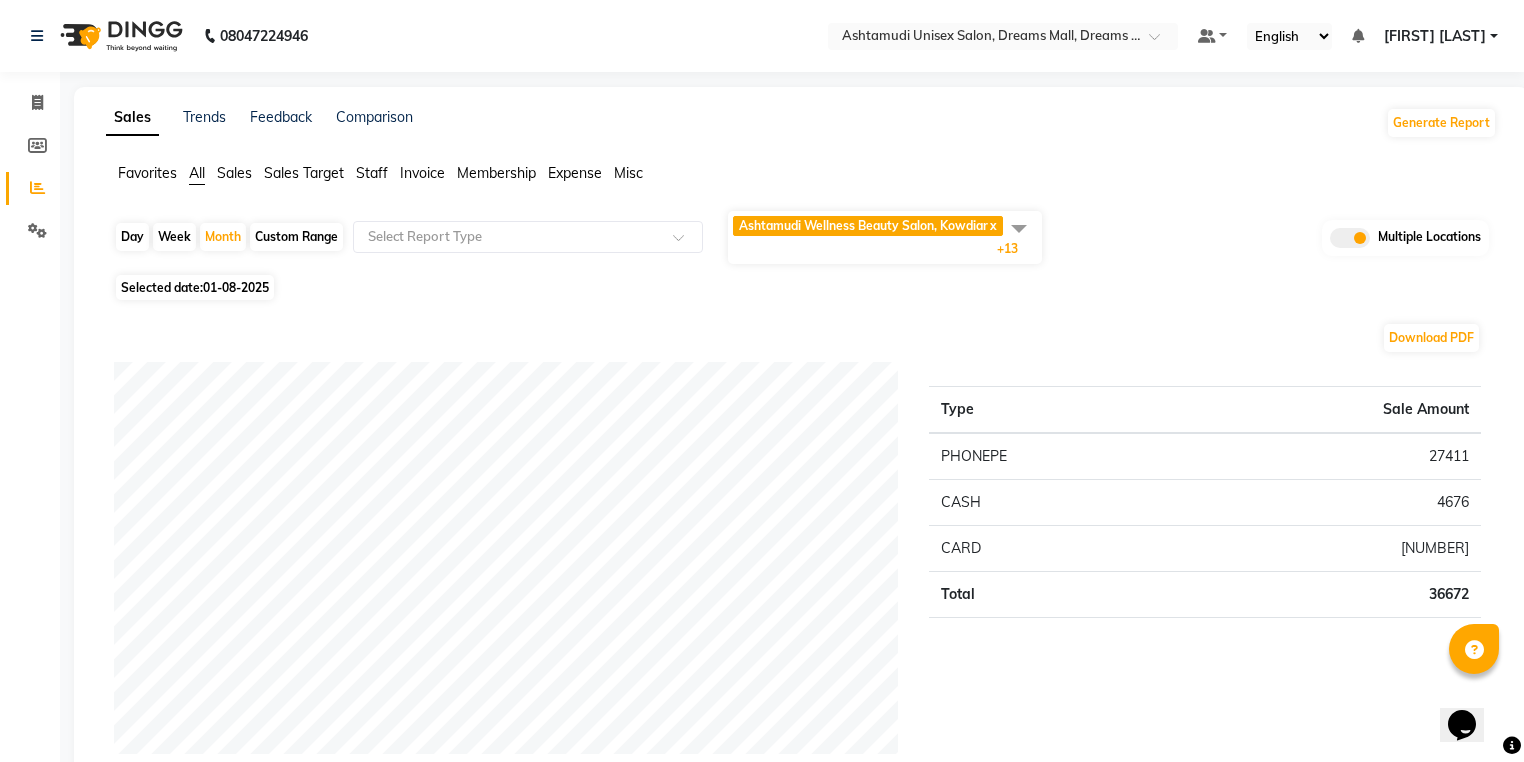 select on "8" 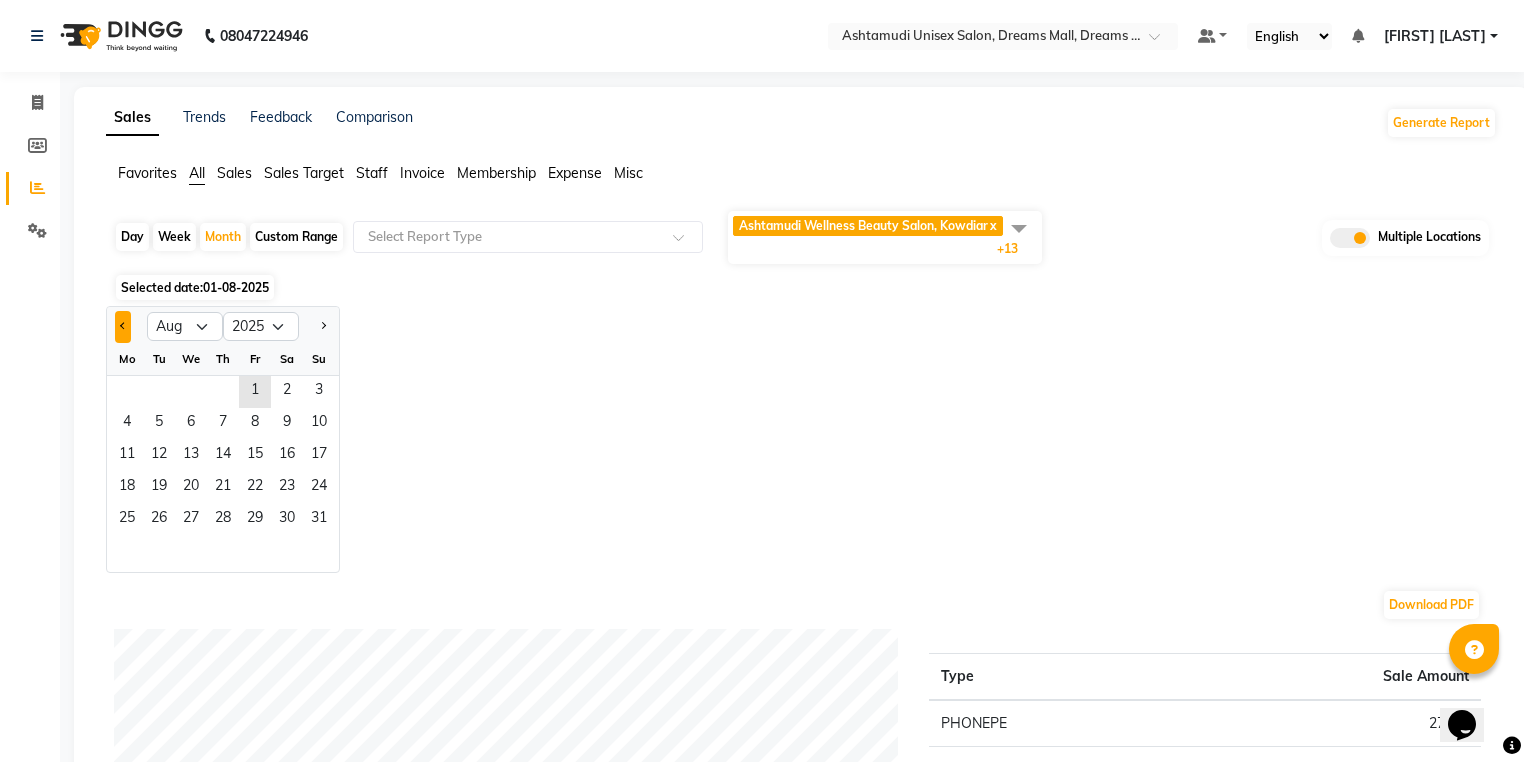 click 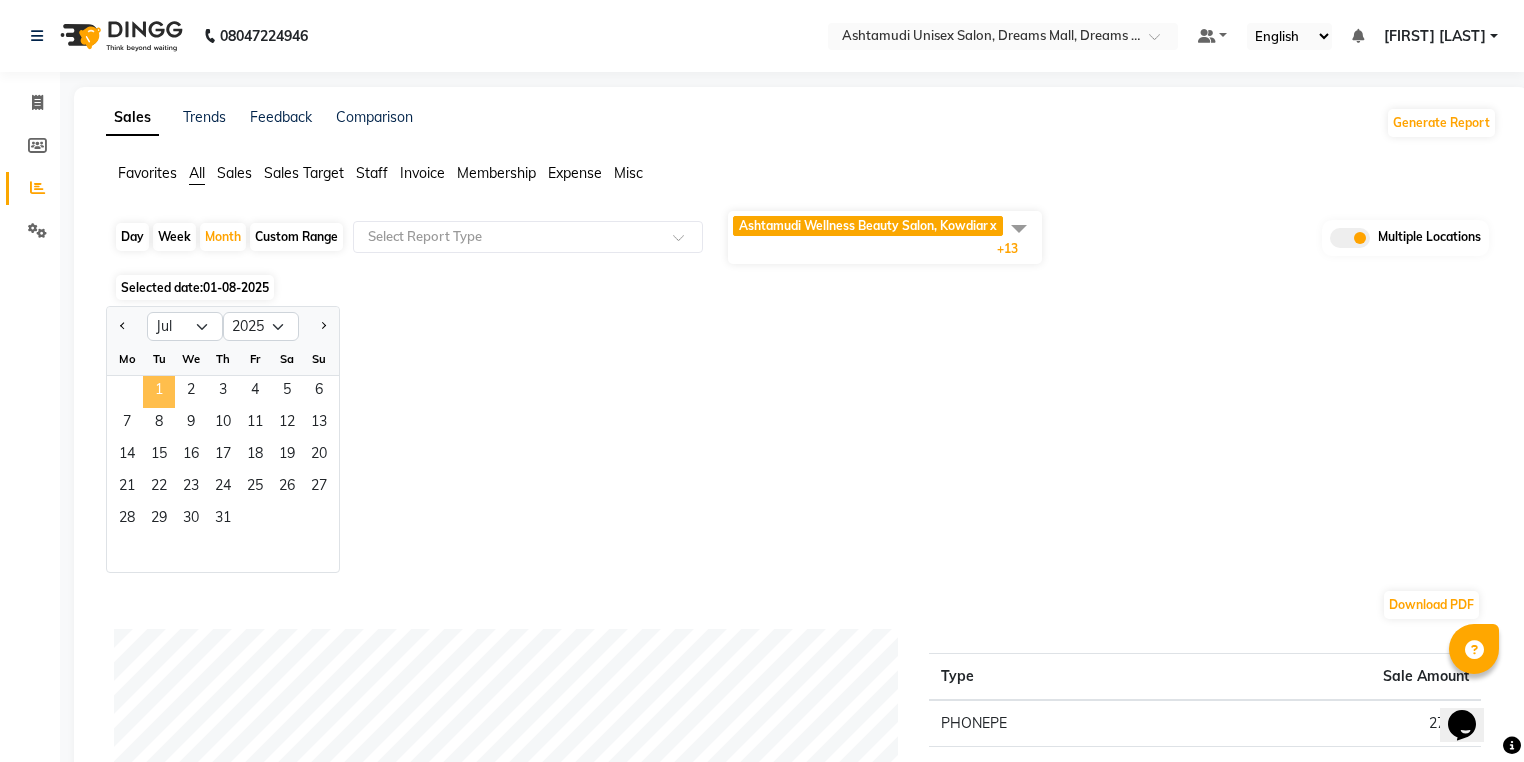click on "1" 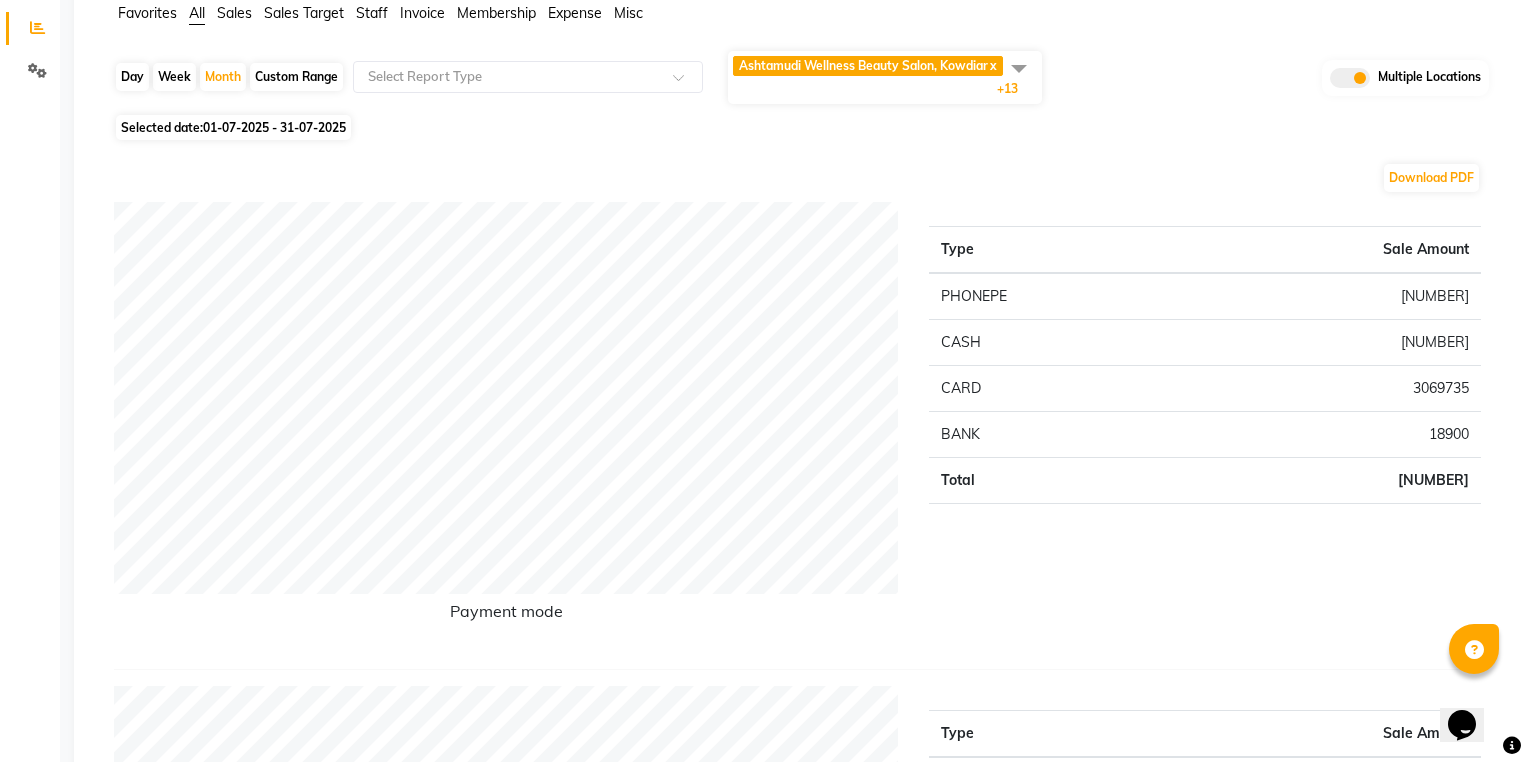 scroll, scrollTop: 0, scrollLeft: 0, axis: both 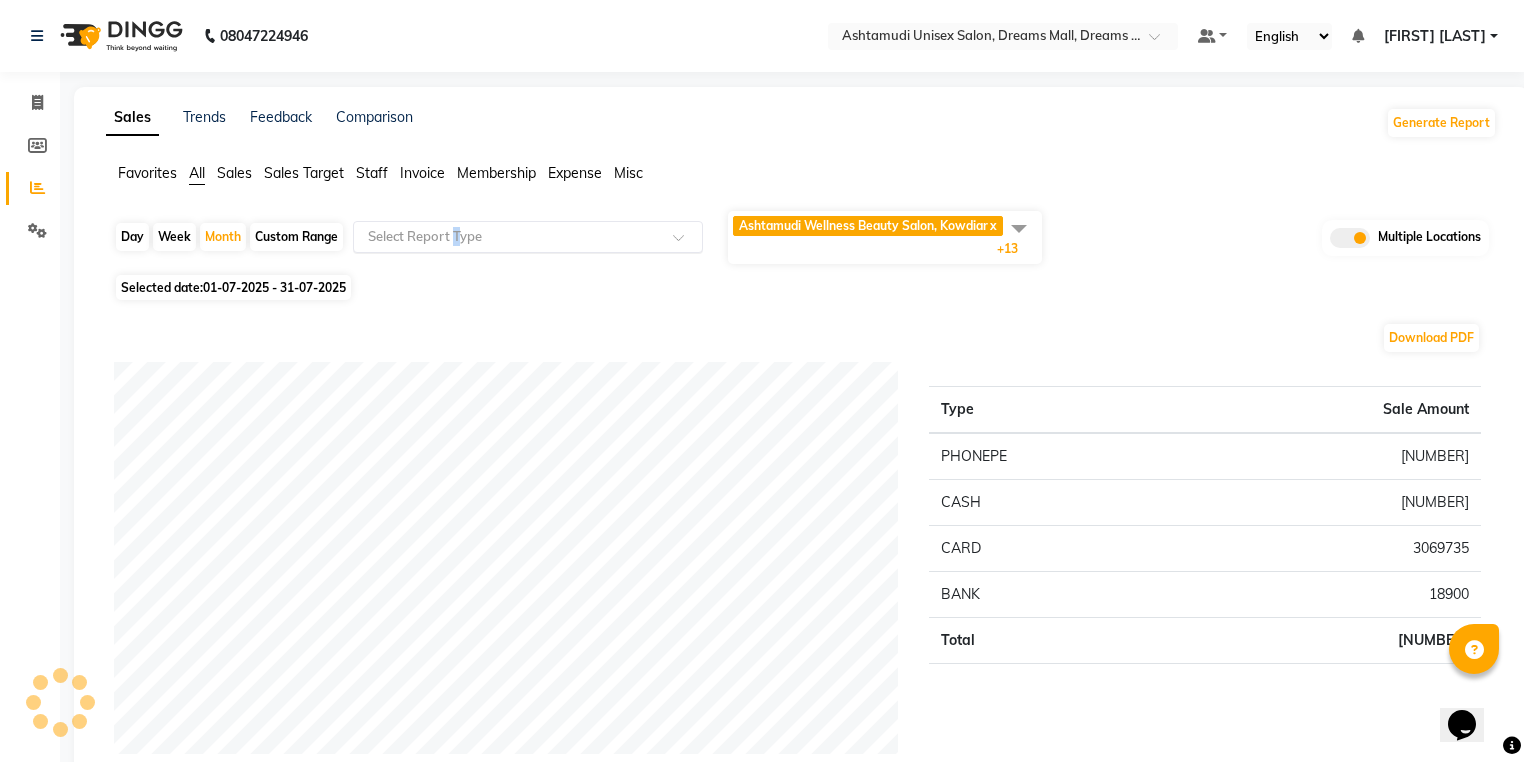click on "Day   Week   Month   Custom Range  Select Report Type [BRAND] [BRAND], [CITY]  x [BRAND] [BRAND], [CITY]  x [BRAND] [BRAND], [CITY]  x [BRAND] [BRAND], [CITY]  x [BRAND] [BRAND], [CITY]  x [BRAND] [BRAND], [CITY] [NUMBER]  x [BRAND] [BRAND], [CITY]  x [BRAND] [BRAND], [CITY]  x [BRAND] [BRAND], [CITY]  x [BRAND] [BRAND], [CITY]  x [BRAND] [BRAND], [CITY]  x [BRAND] [BRAND], [CITY] [NUMBER]  x +13 Select All [BRAND] [BRAND], [CITY] [BRAND] [BRAND], [CITY] [BRAND] [BRAND], [CITY] [BRAND] [BRAND], [CITY] [BRAND] [BRAND], [CITY] [BRAND] [BRAND], [CITY] [NUMBER] [BRAND] [BRAND], [CITY]" 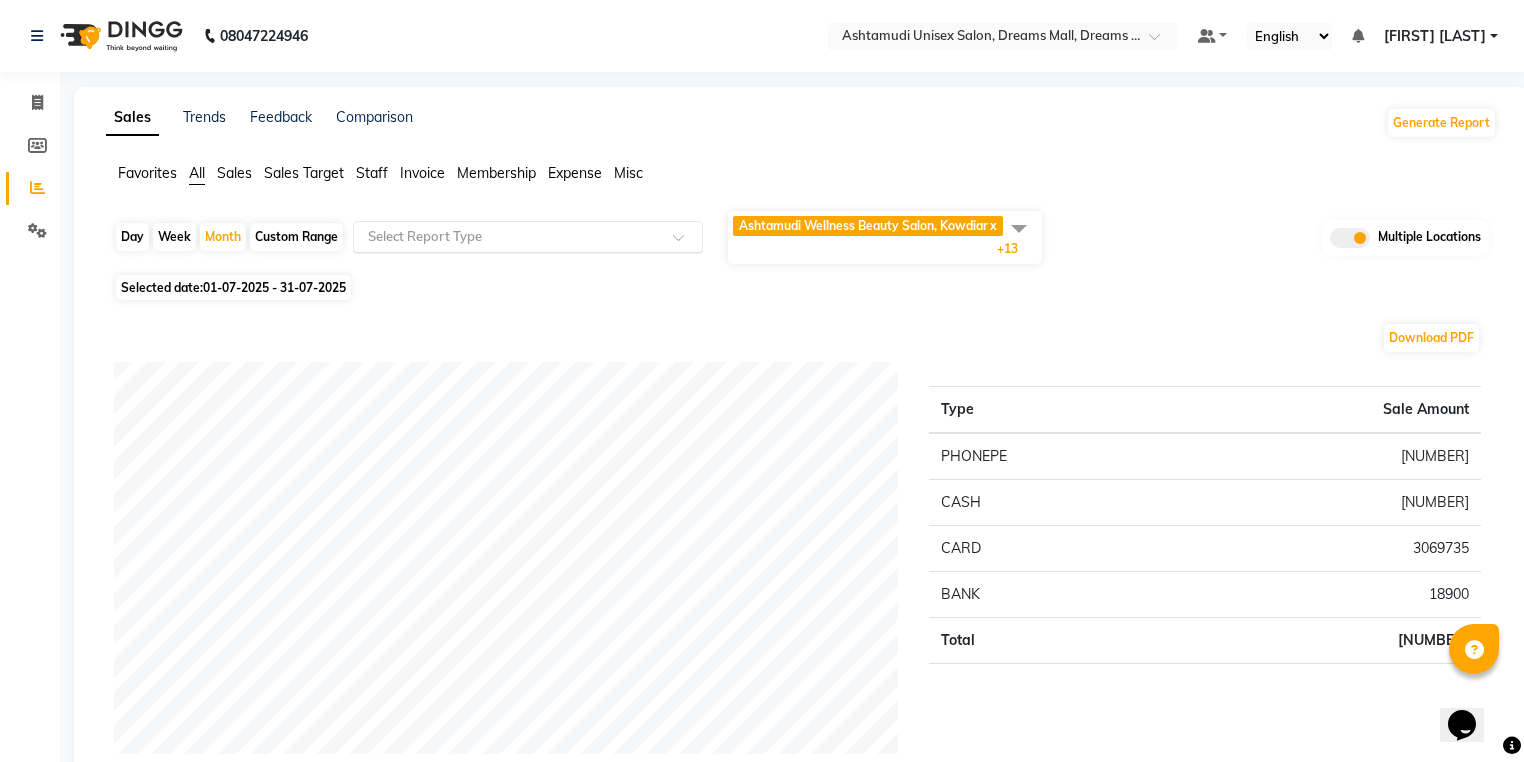 click 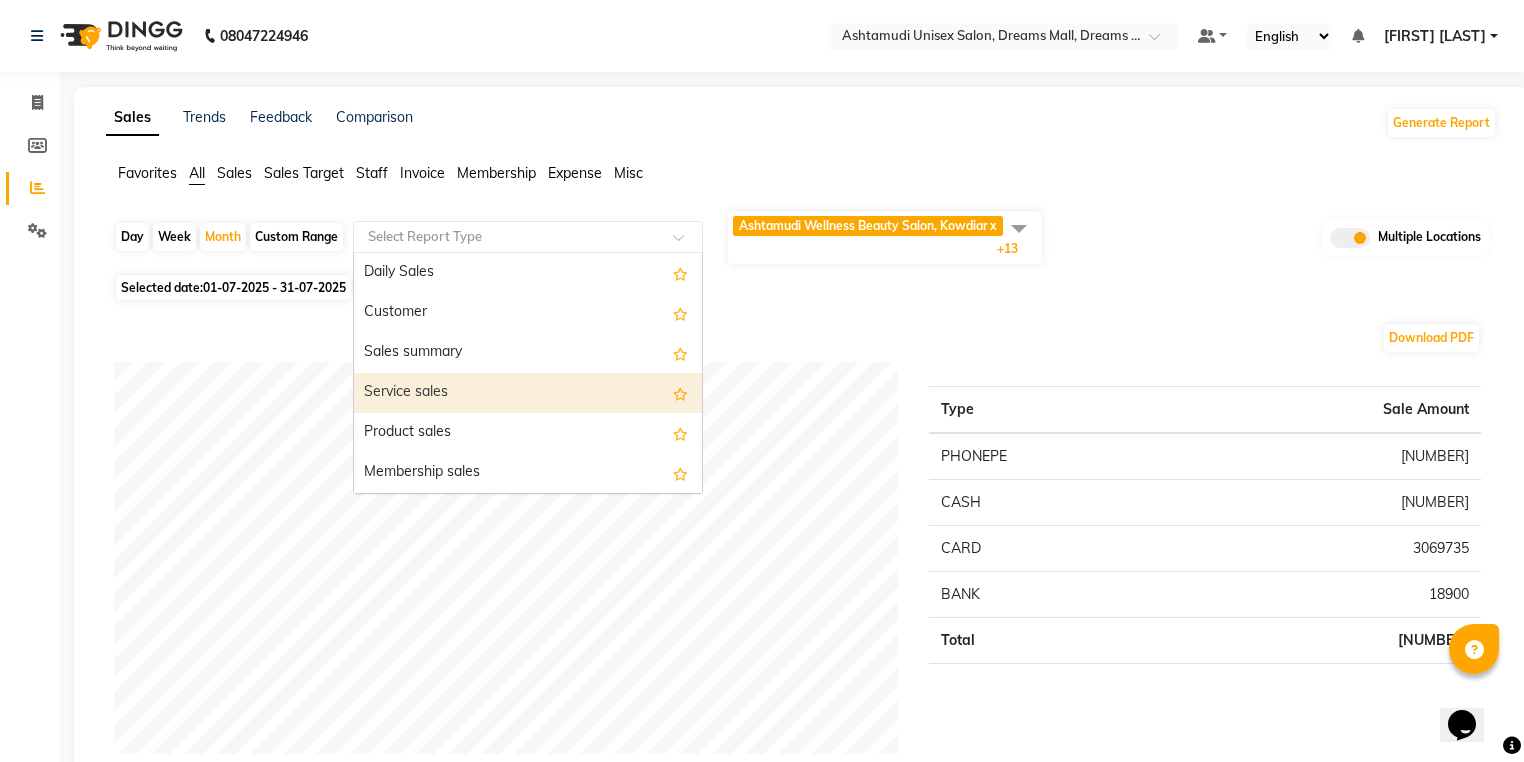 click on "Service sales" at bounding box center (528, 393) 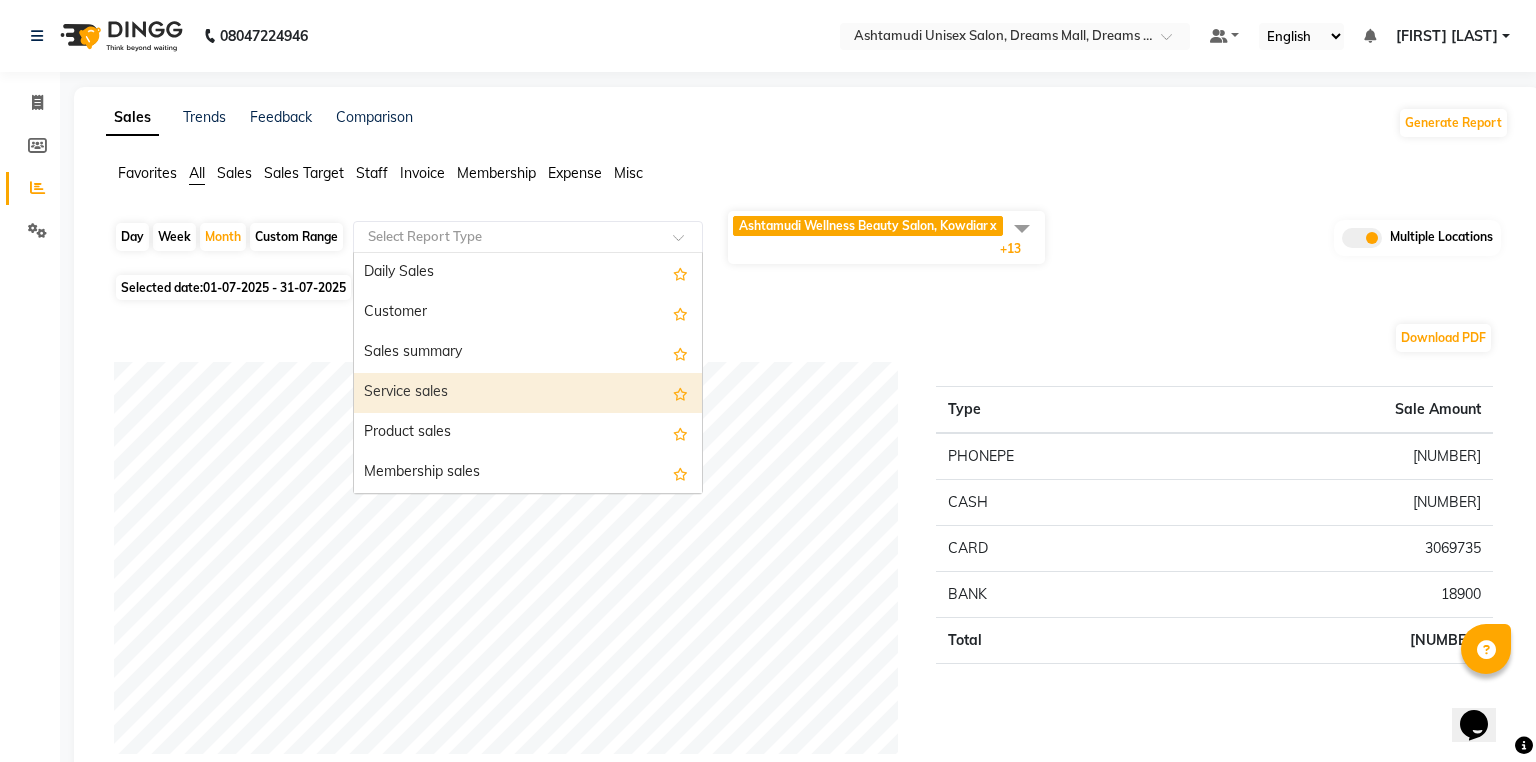 select on "full_report" 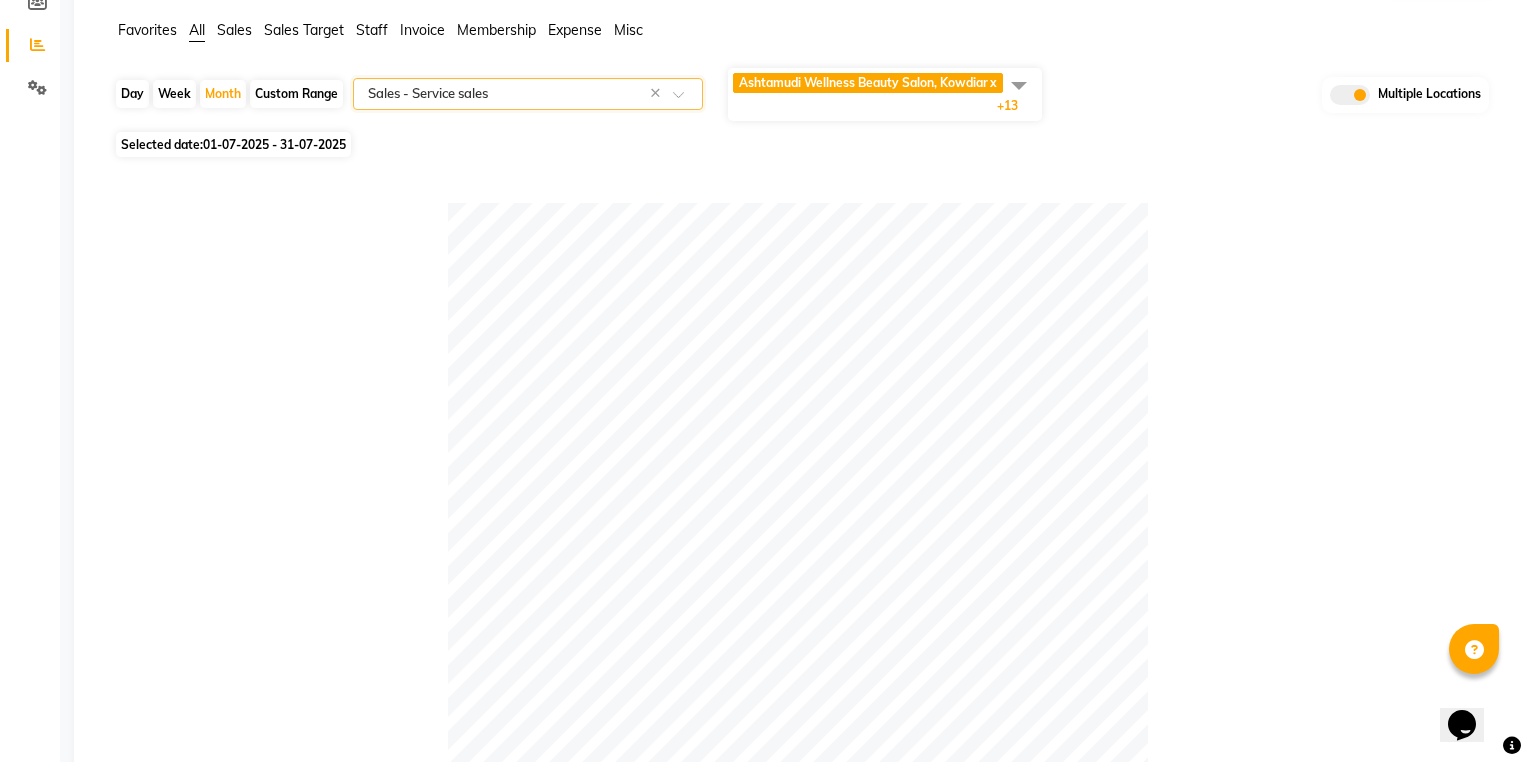 scroll, scrollTop: 80, scrollLeft: 0, axis: vertical 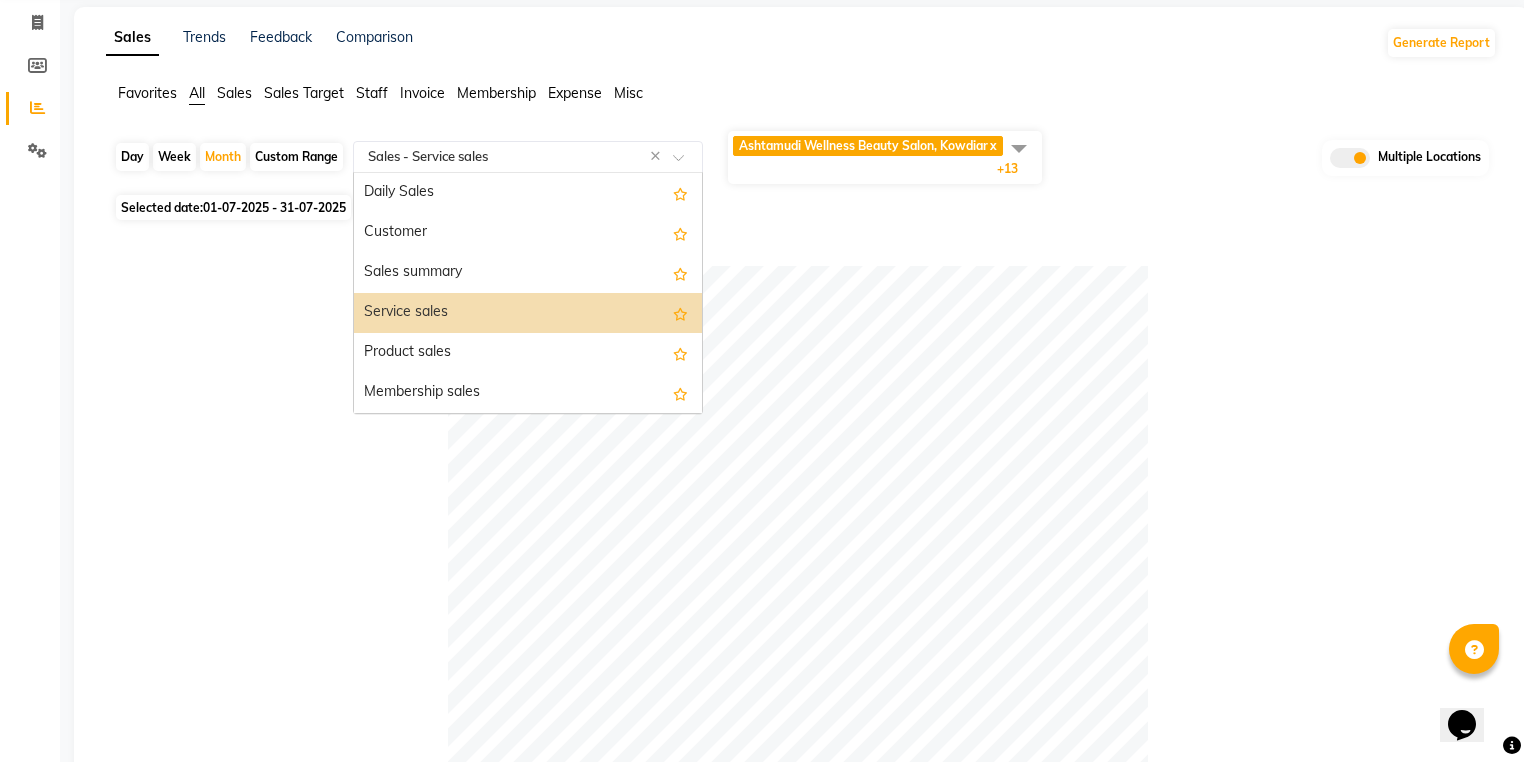 click 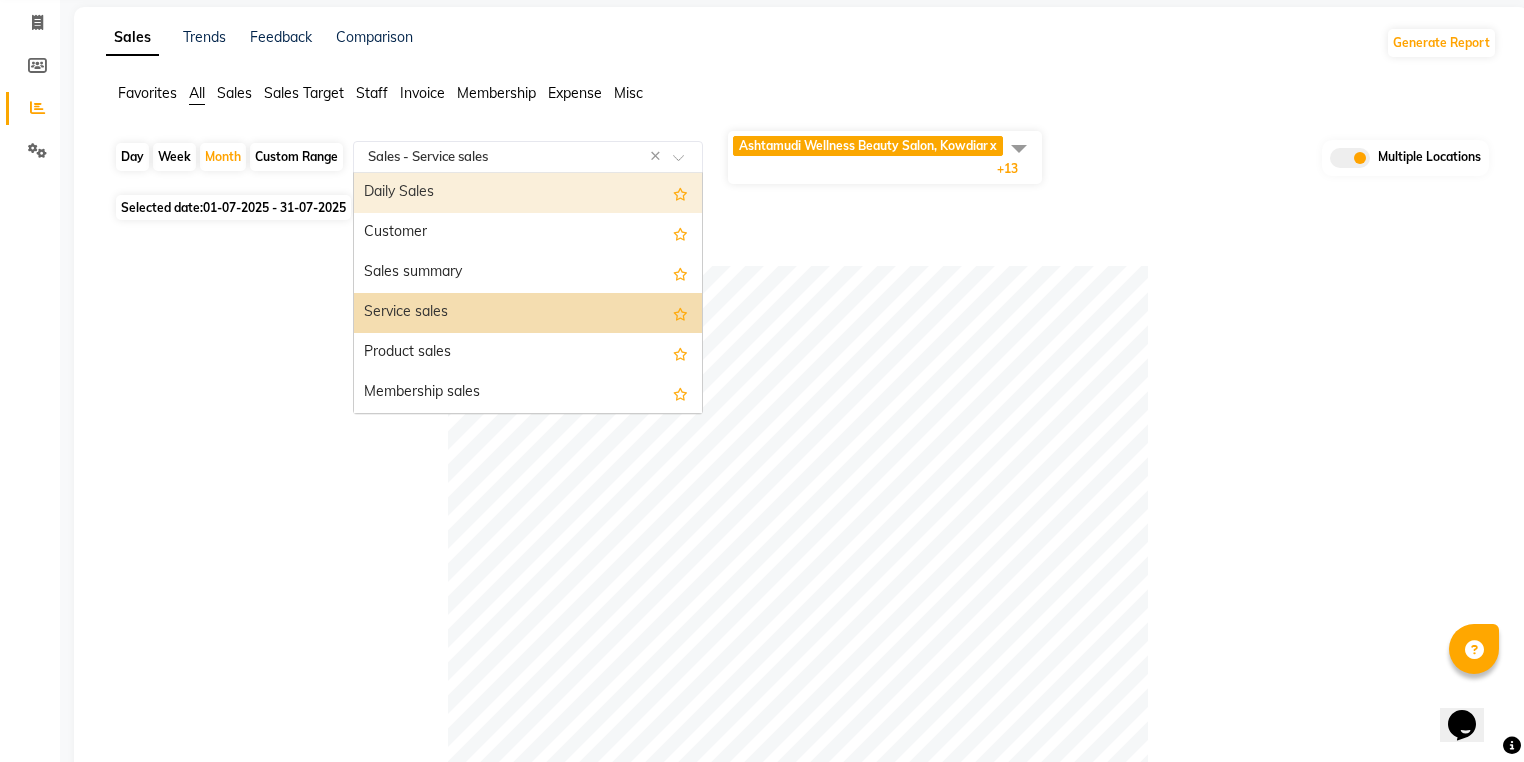 click on "Daily Sales" at bounding box center [528, 193] 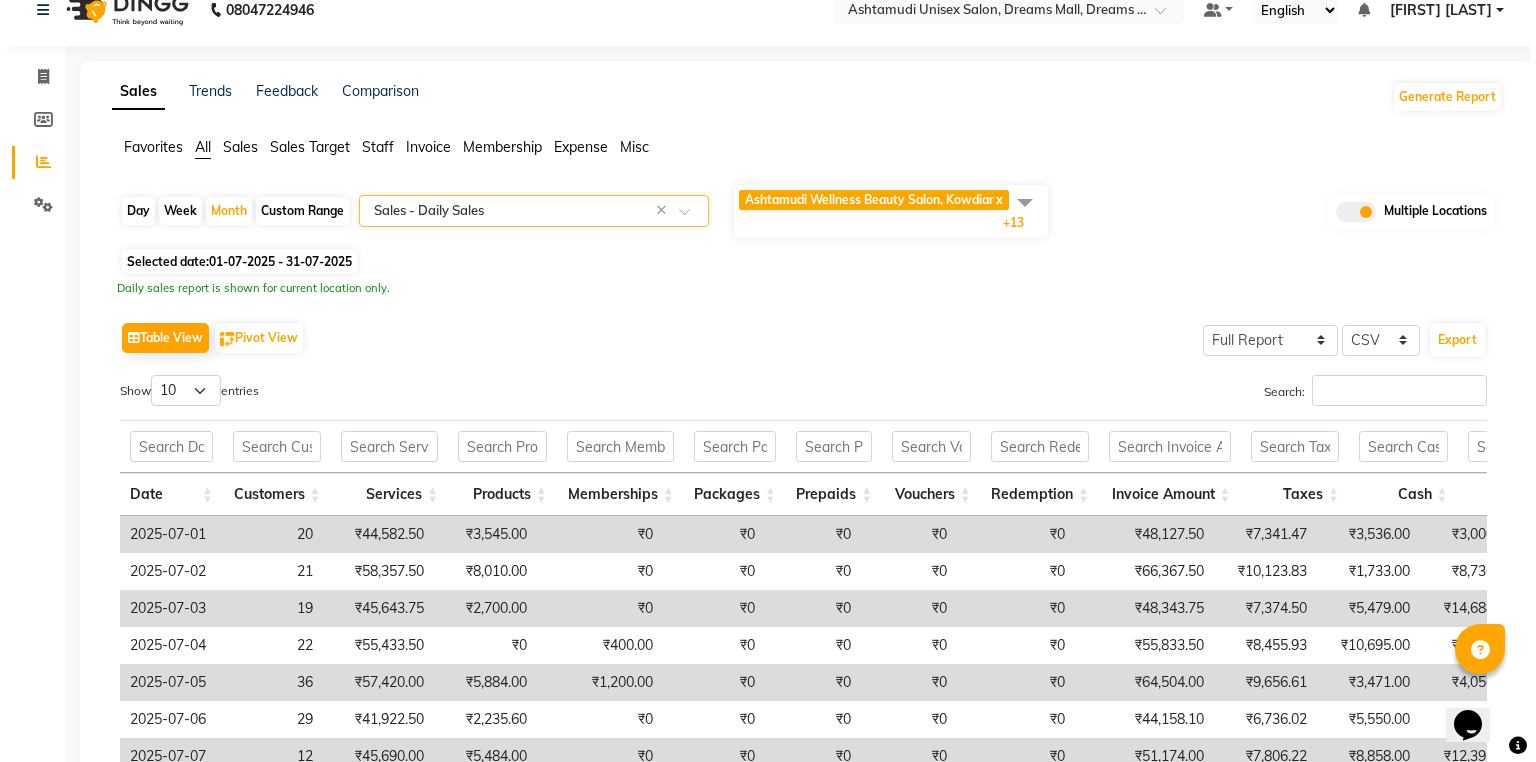 scroll, scrollTop: 0, scrollLeft: 0, axis: both 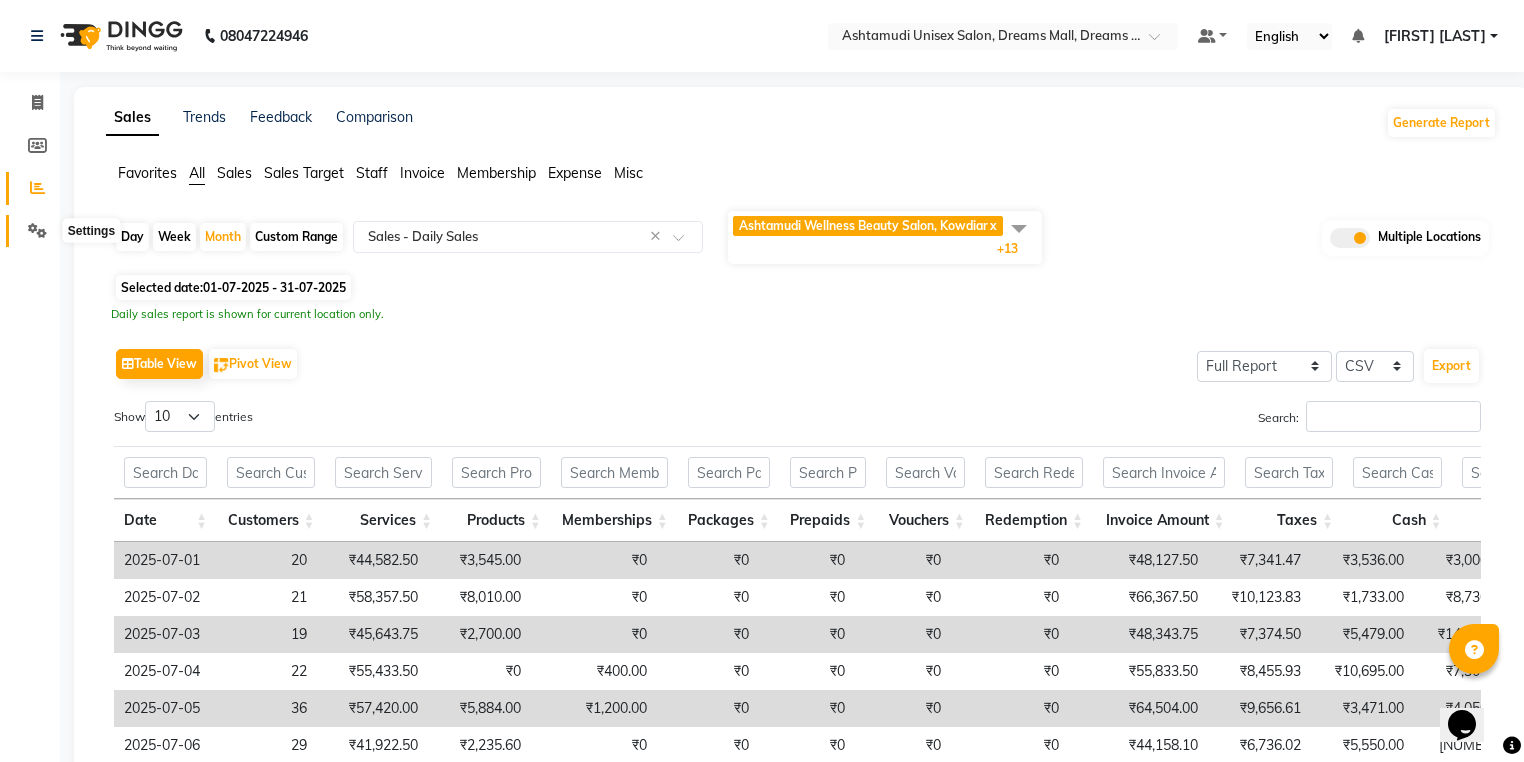 click 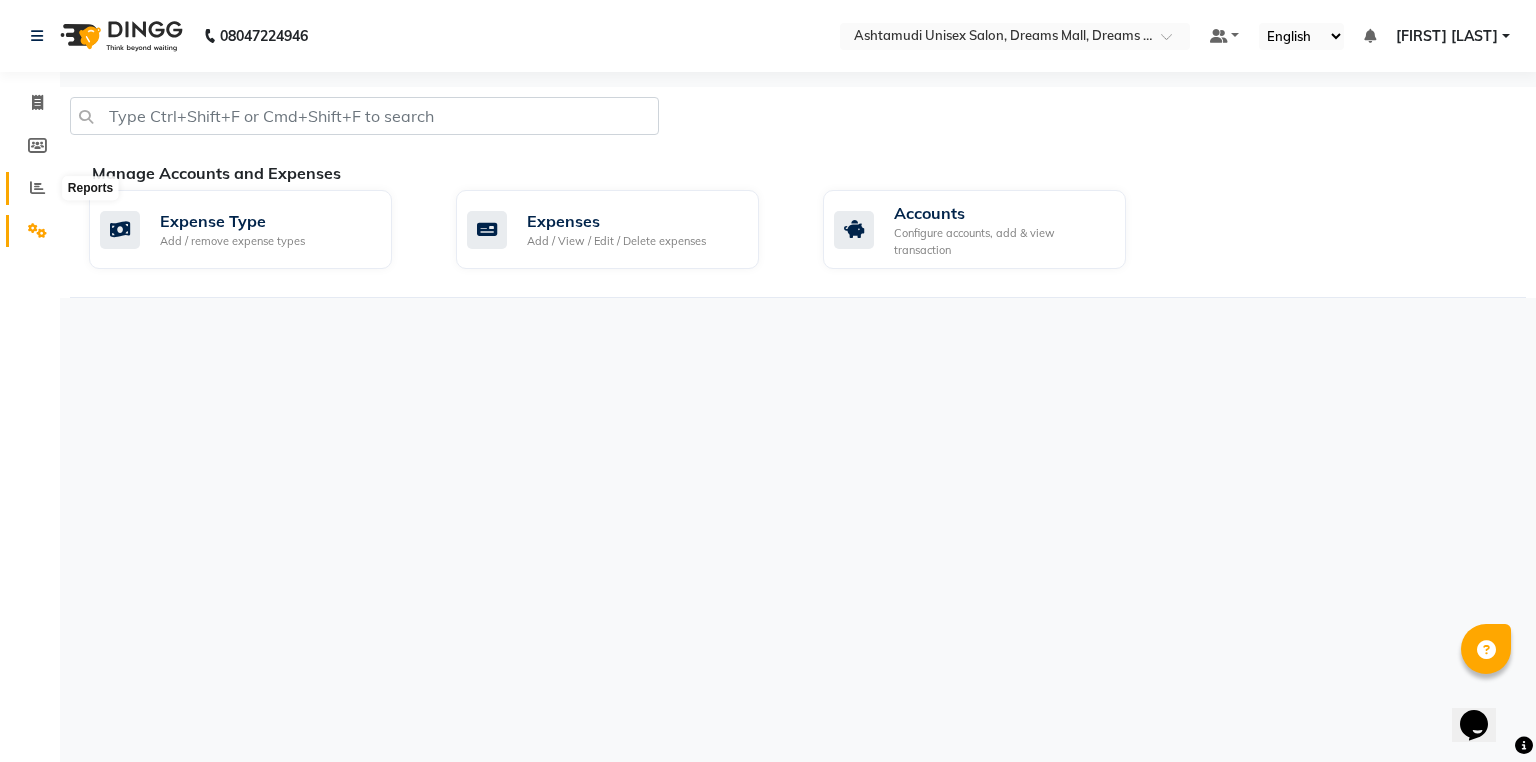 click 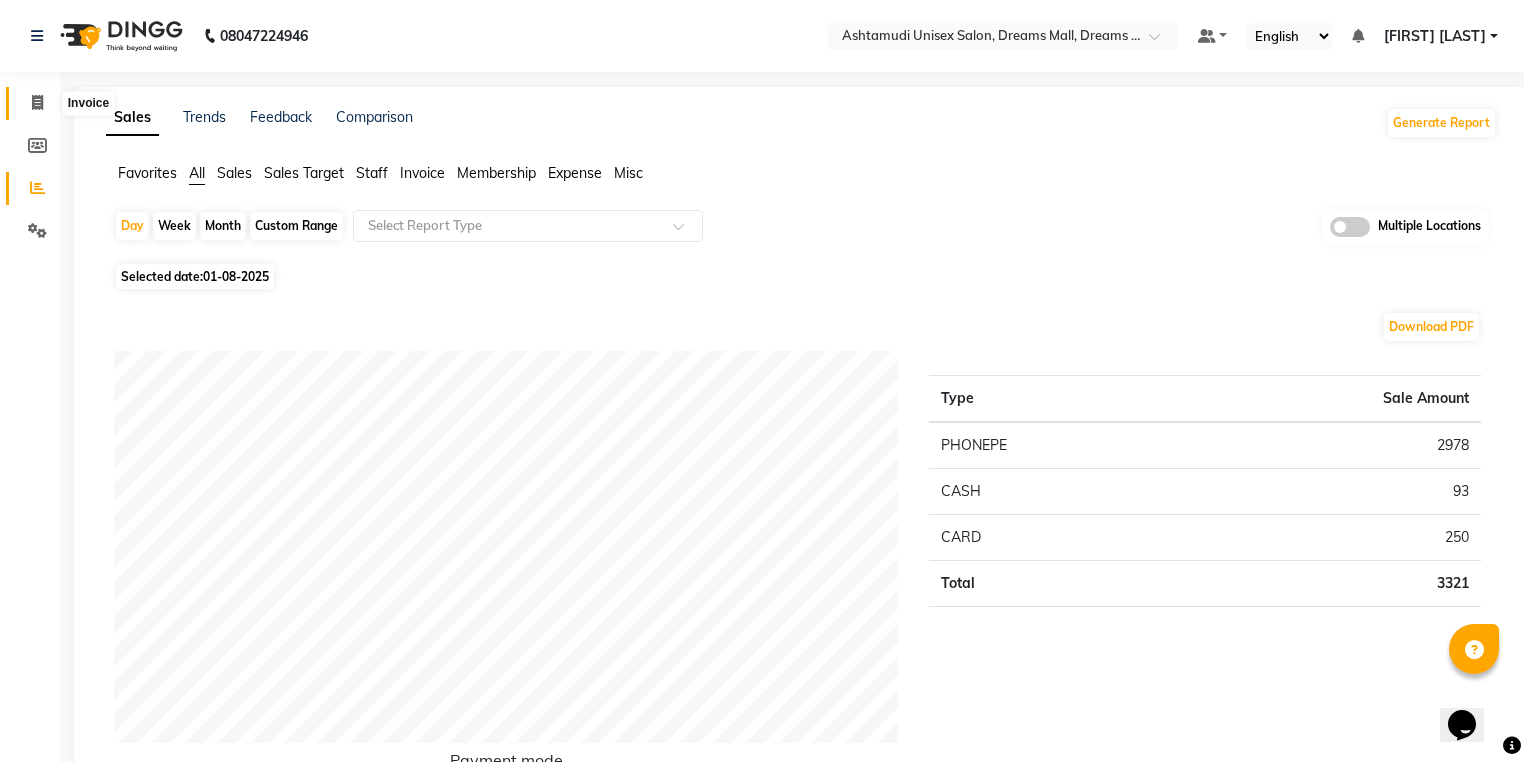 click 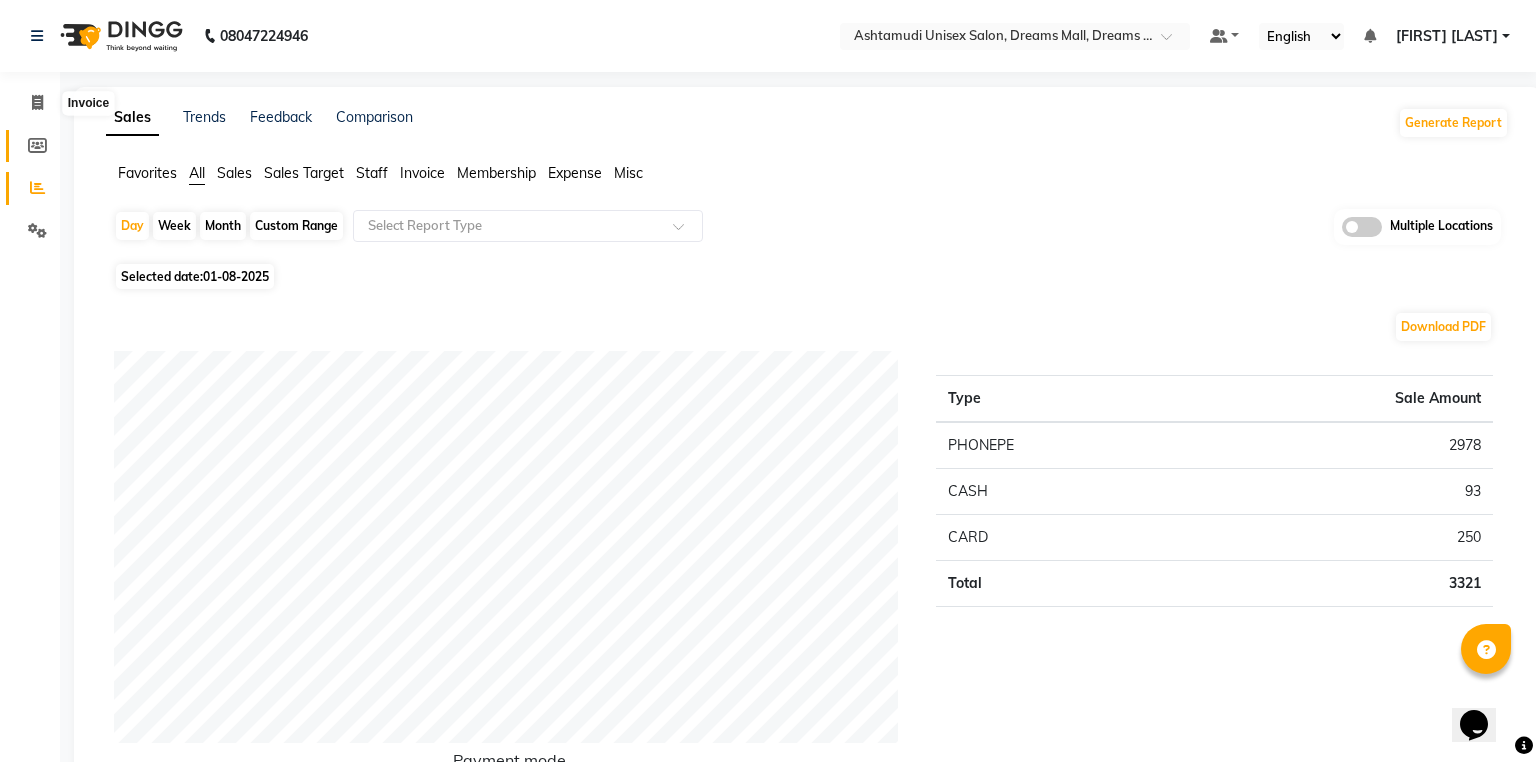 select on "7264" 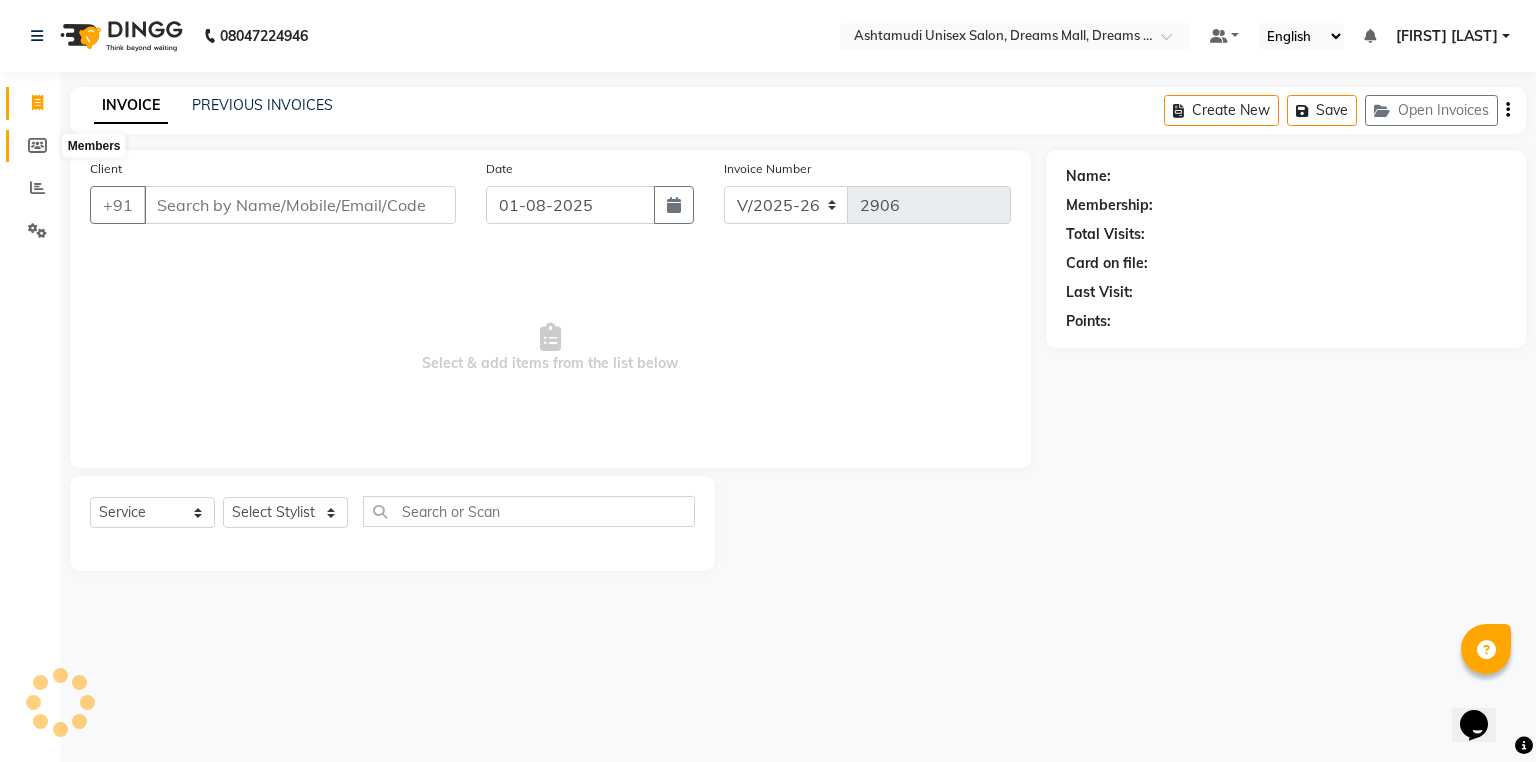 click 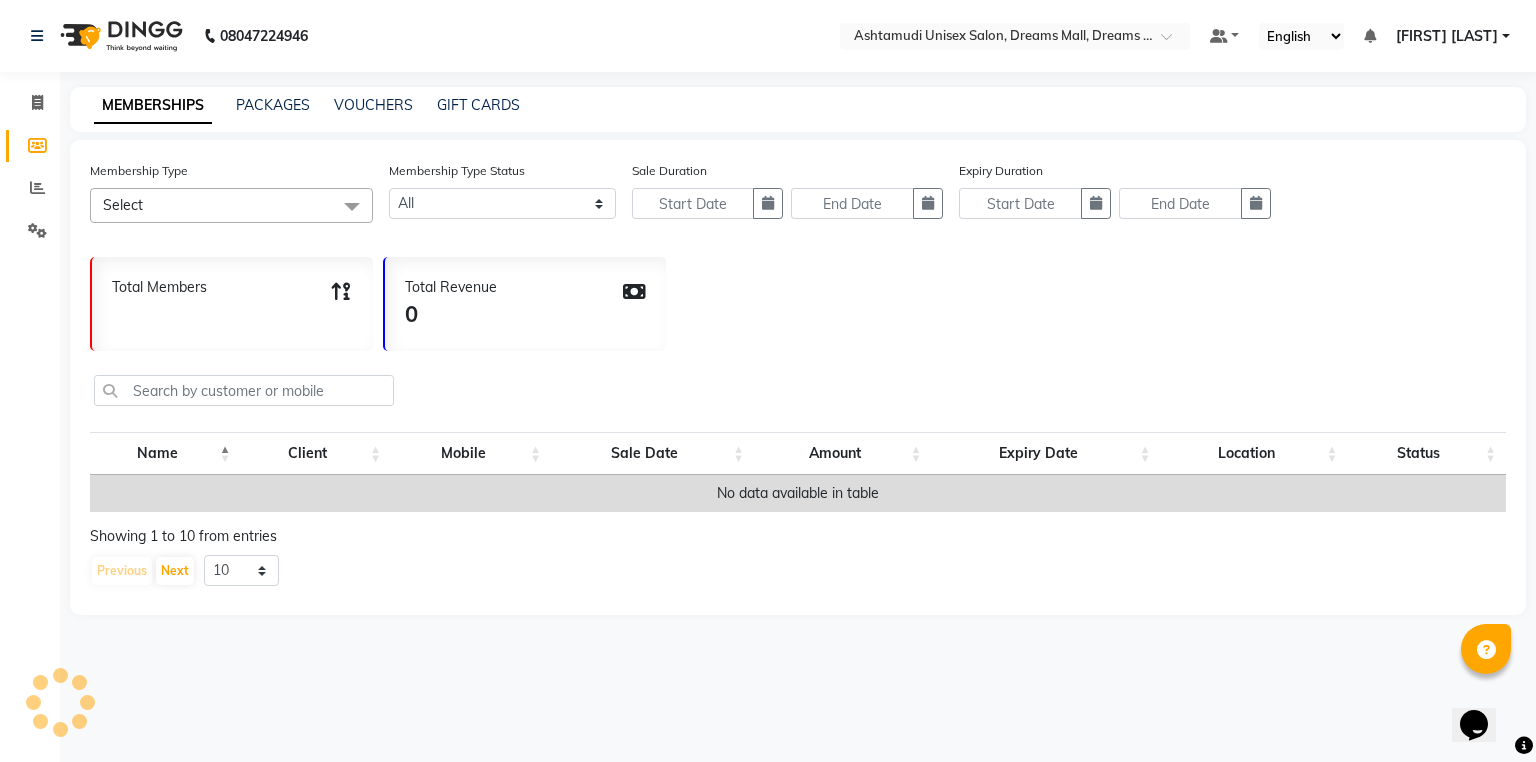 click on "Reports" 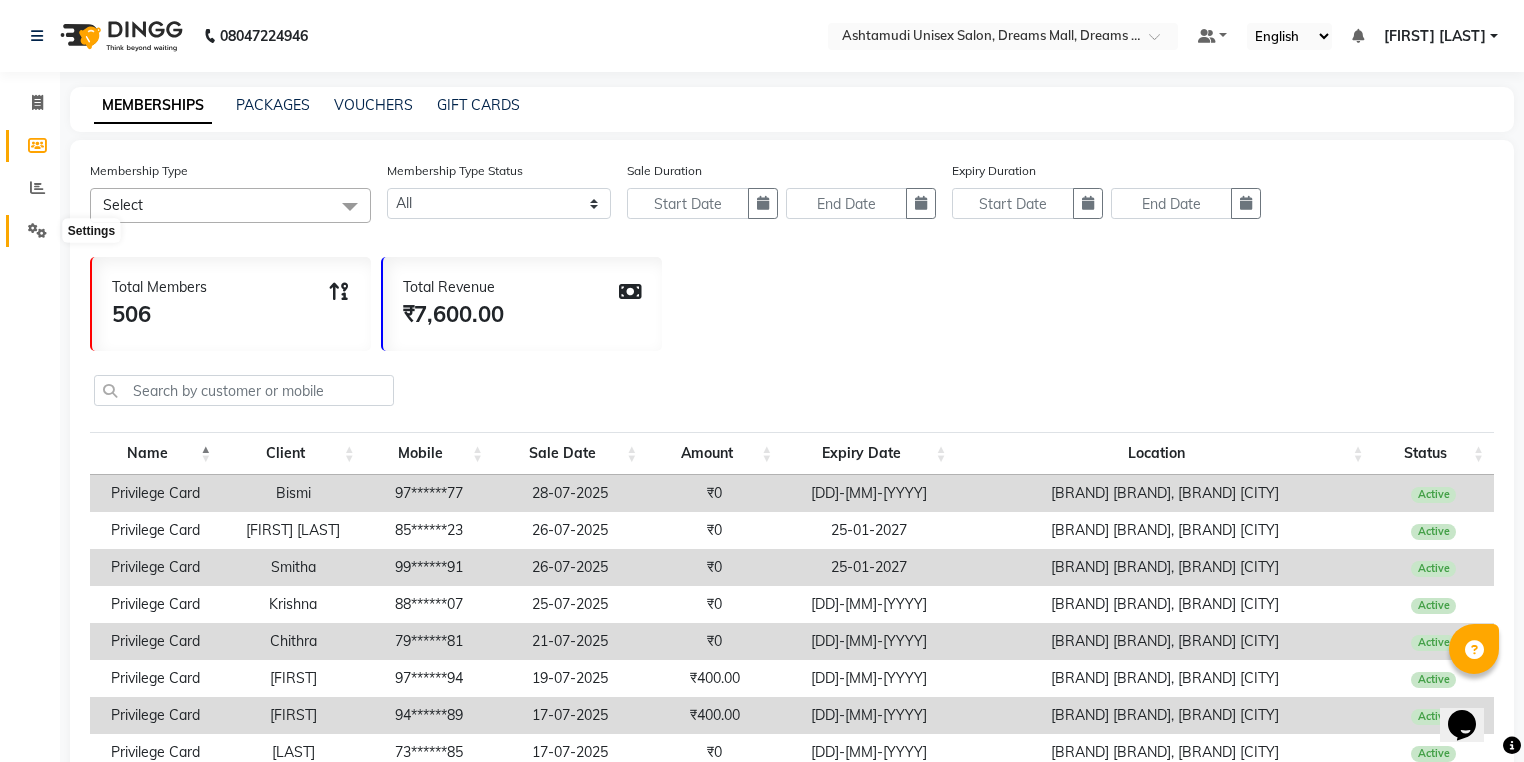 click 